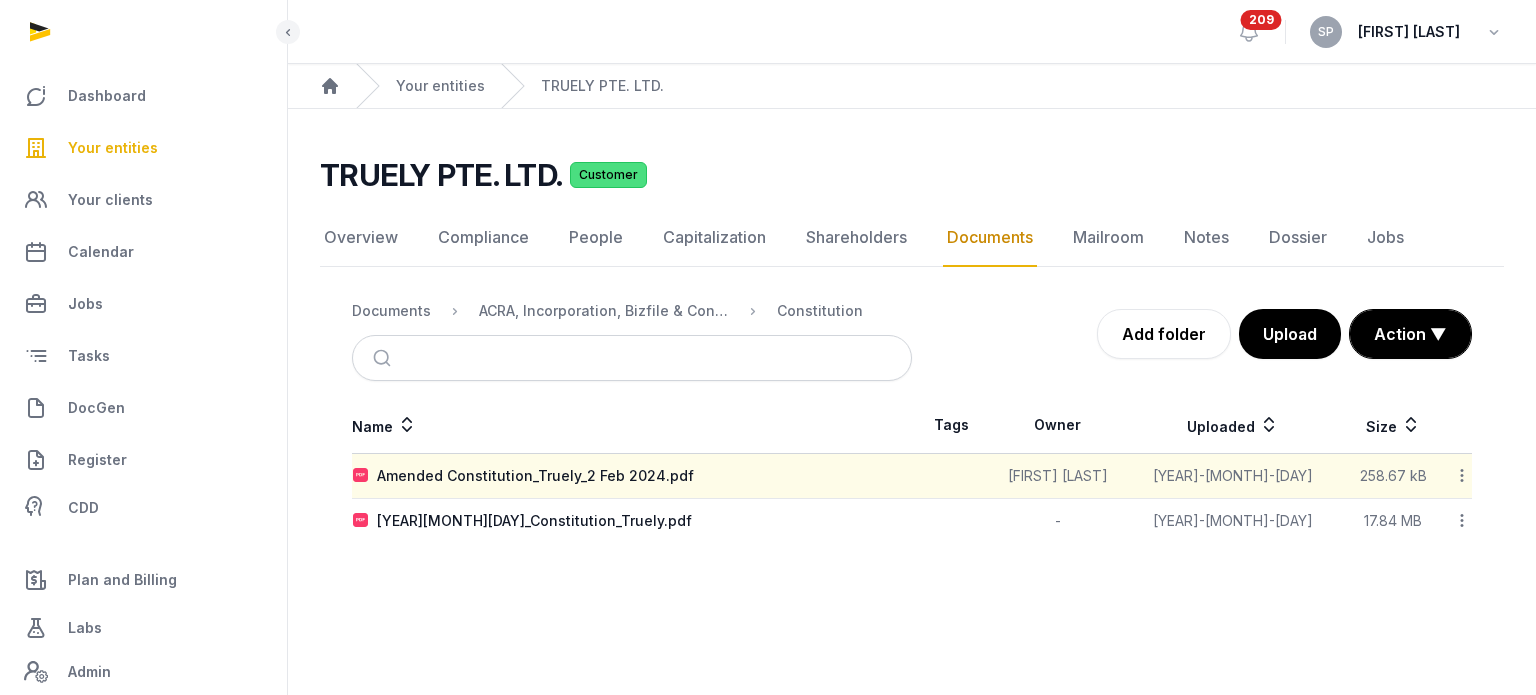 scroll, scrollTop: 0, scrollLeft: 0, axis: both 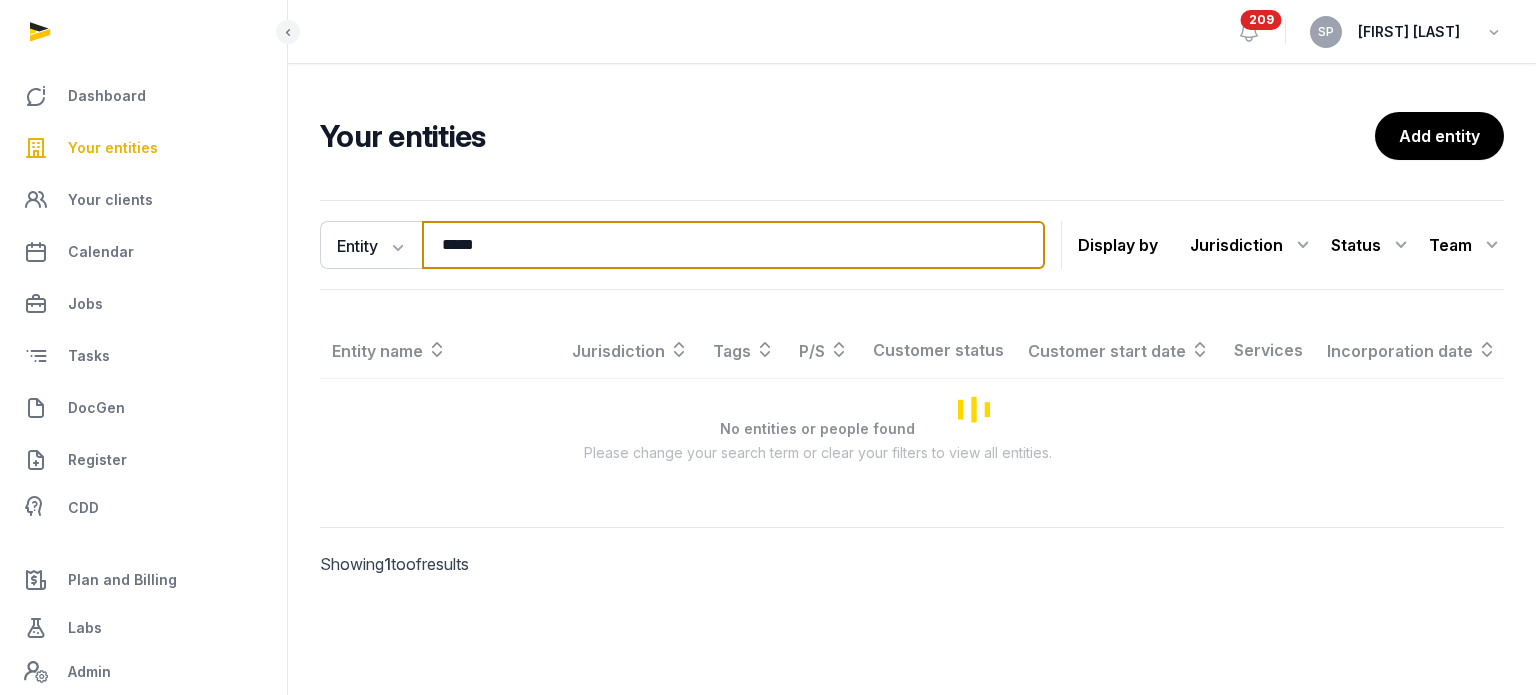 click on "*****" at bounding box center [733, 245] 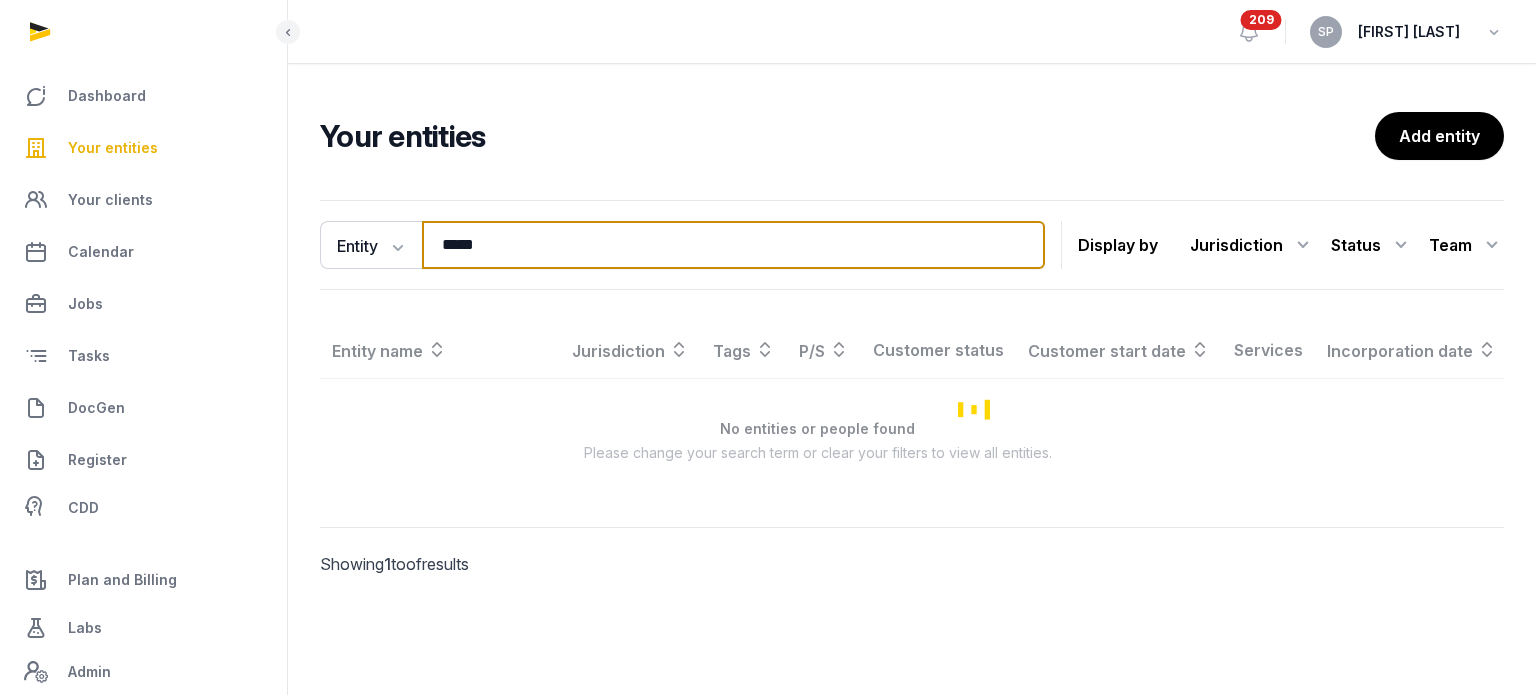 click on "*****" at bounding box center (733, 245) 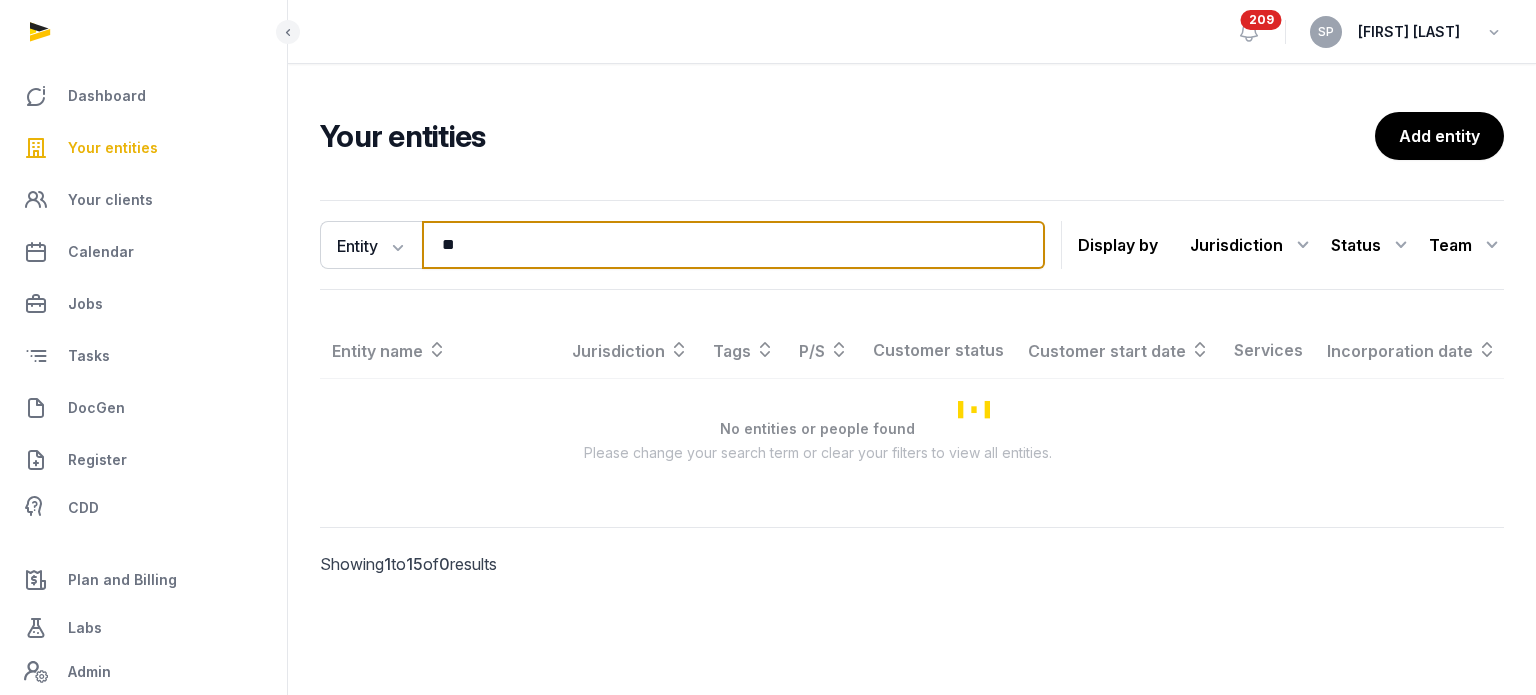 type on "*" 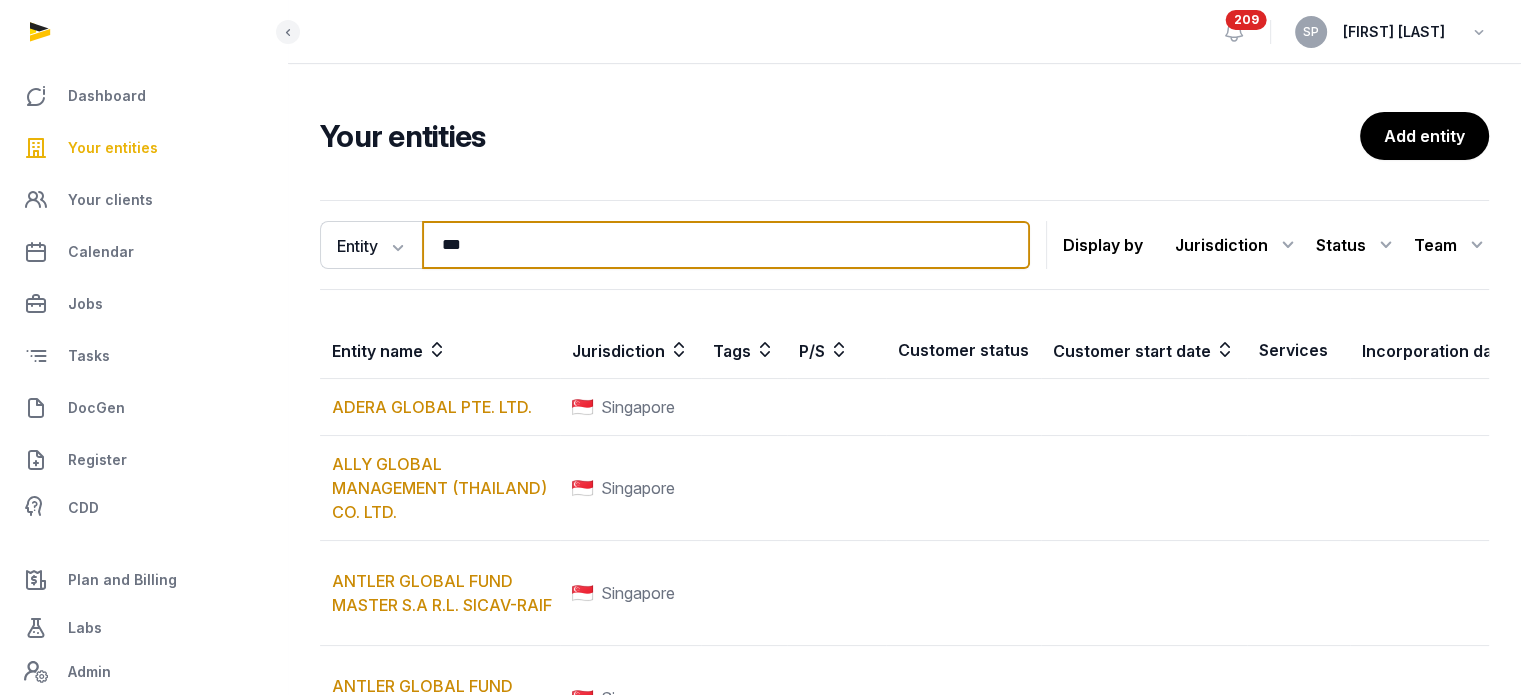 type on "****" 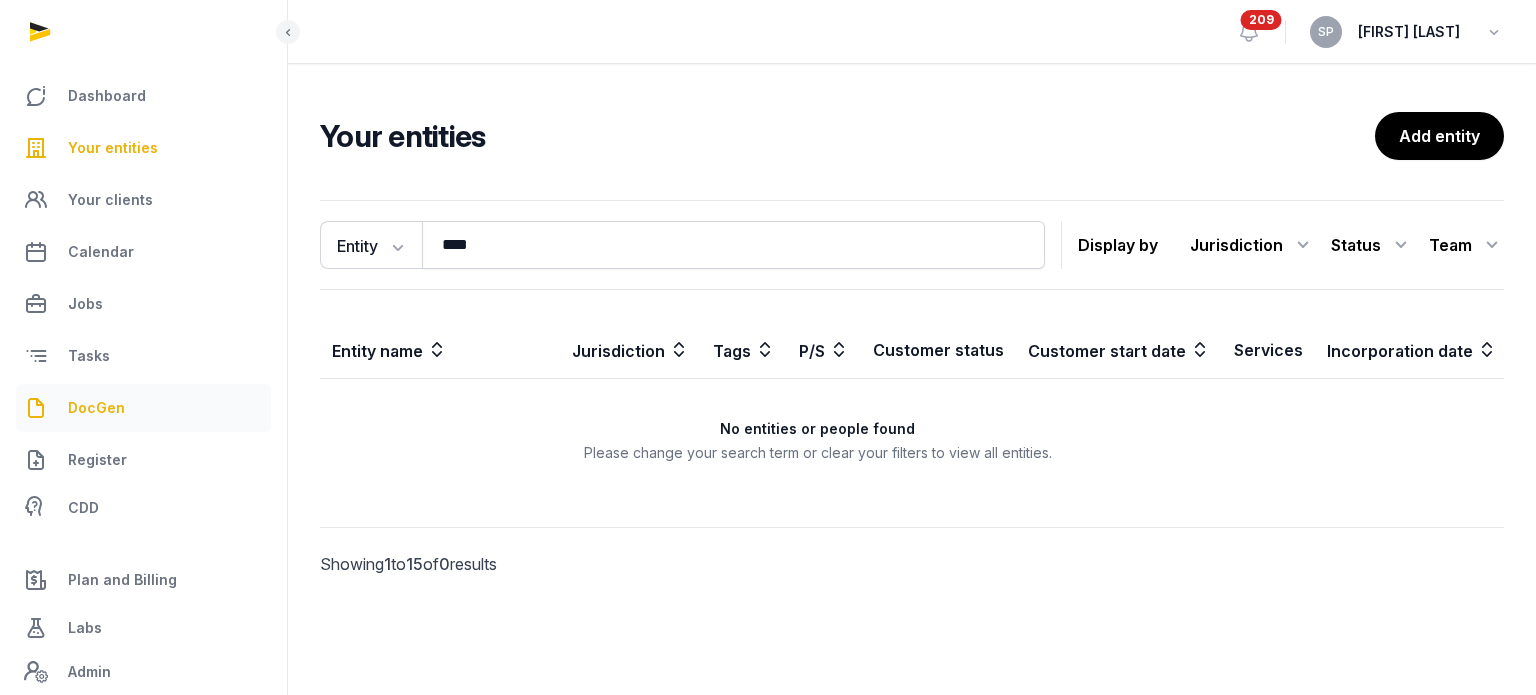 click on "DocGen" at bounding box center (143, 408) 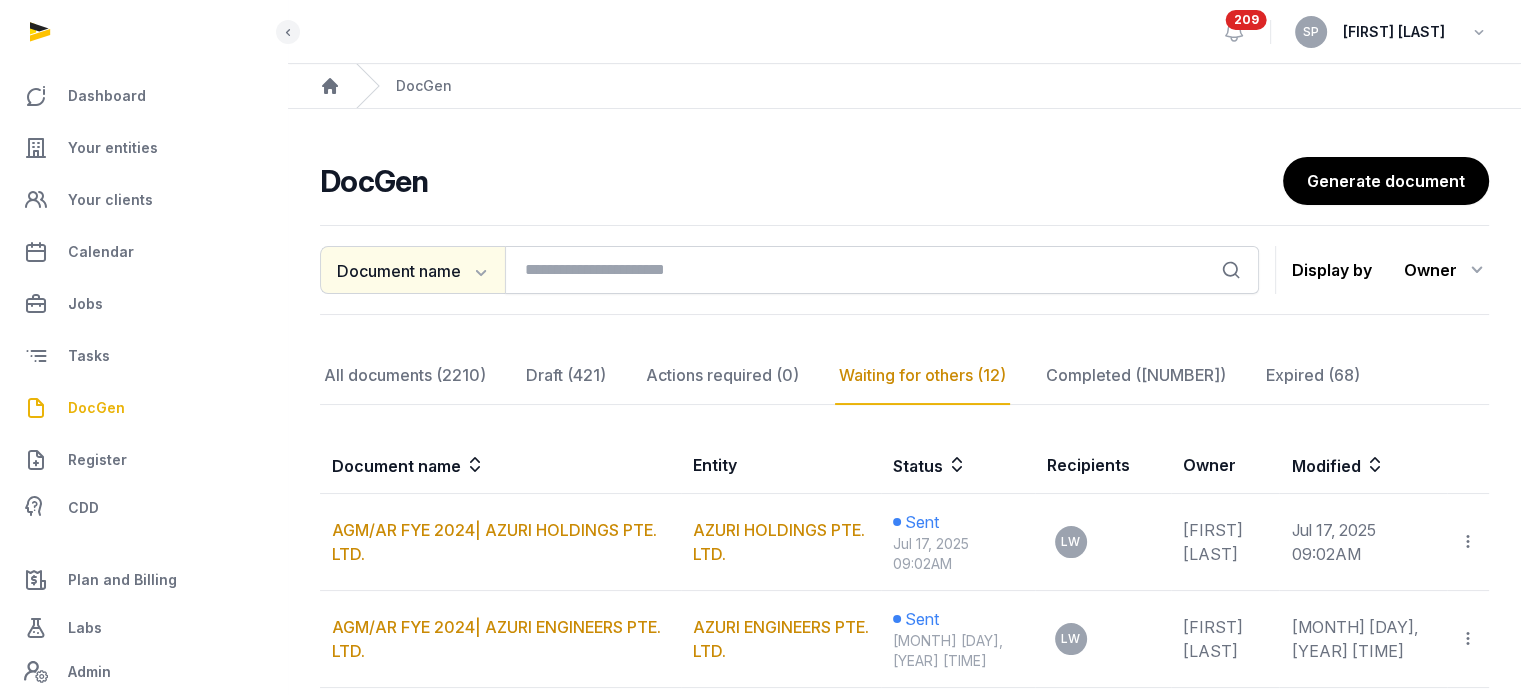 click on "Document name" 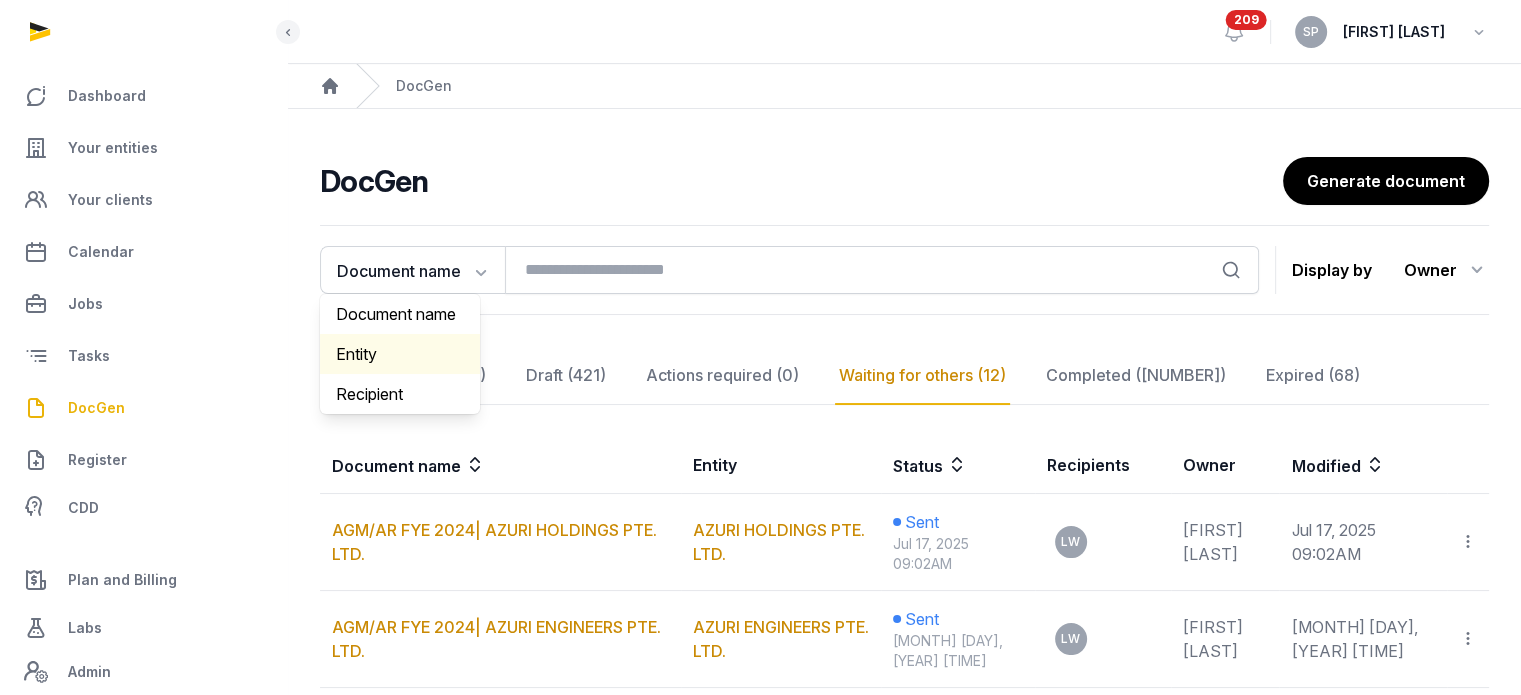 click on "Entity" at bounding box center (400, 354) 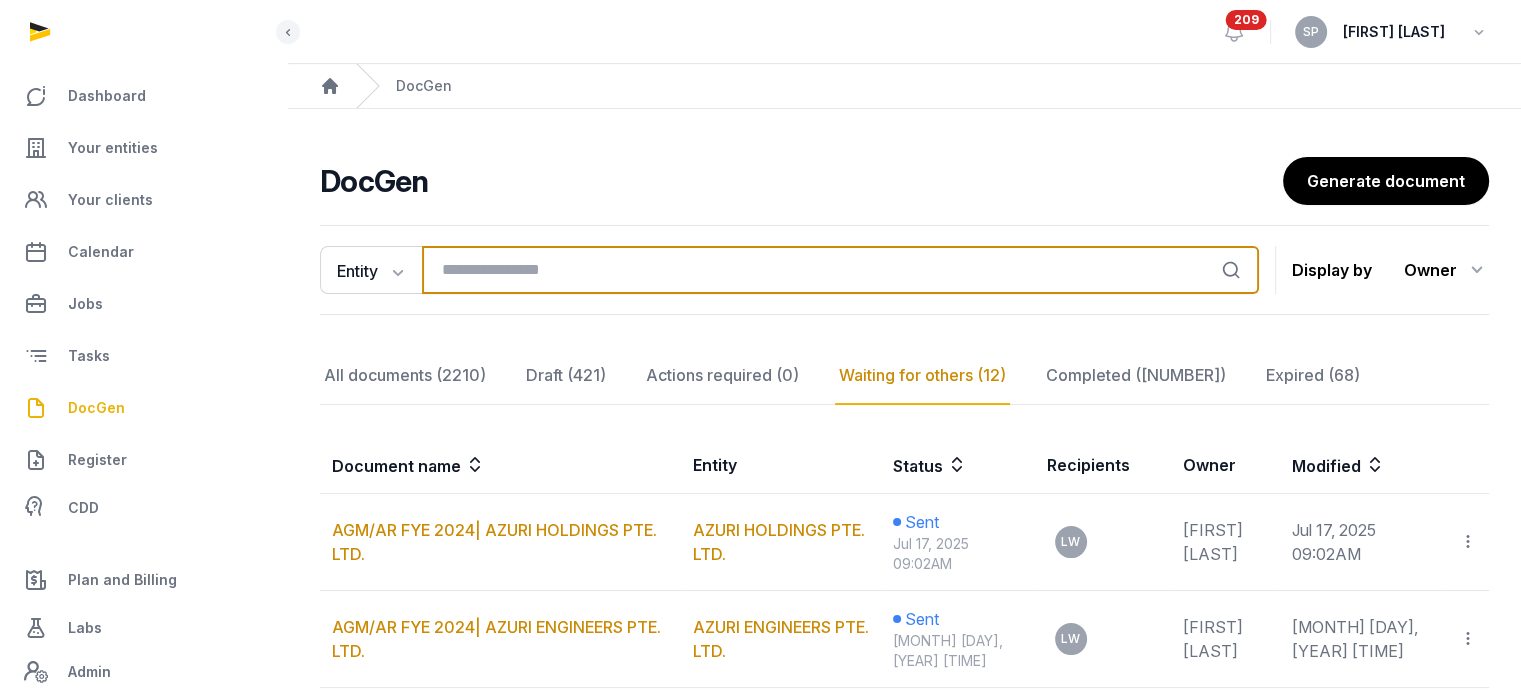 click at bounding box center [840, 270] 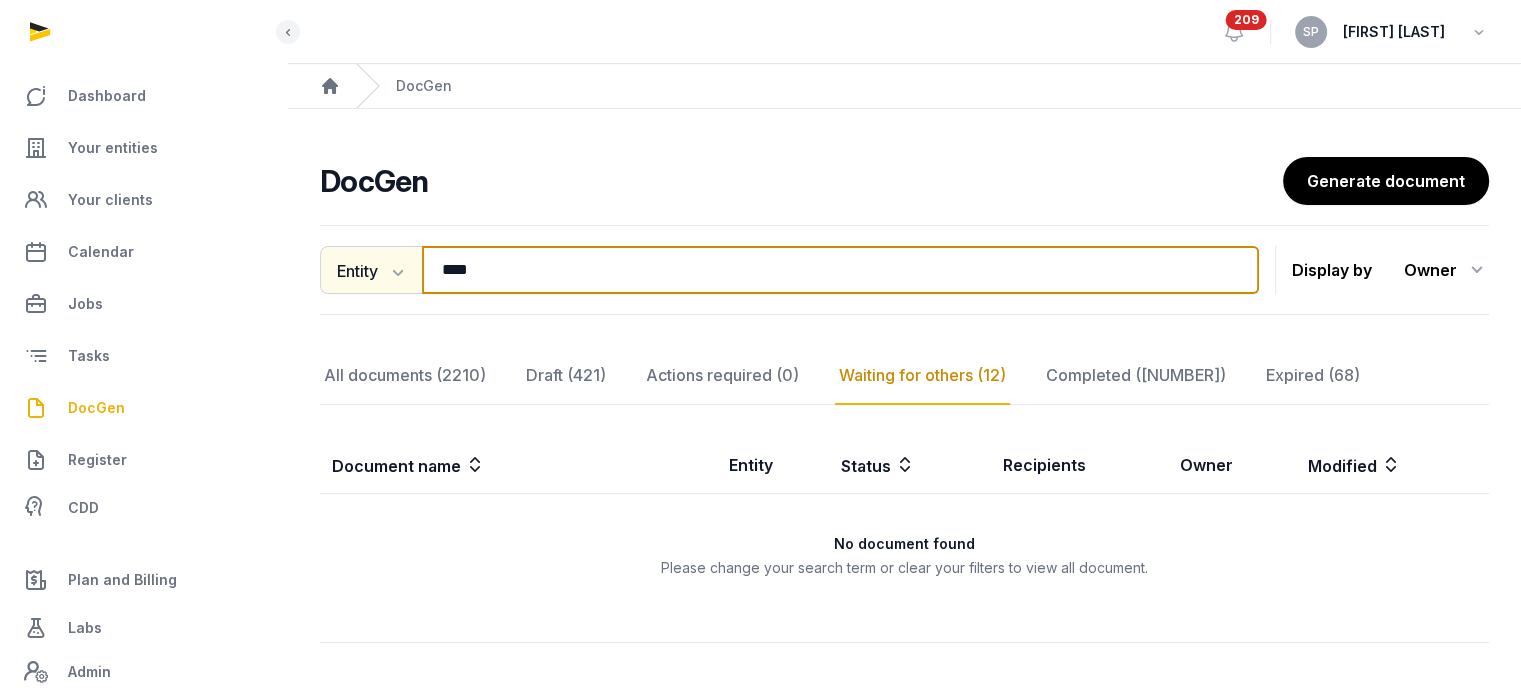 drag, startPoint x: 502, startPoint y: 269, endPoint x: 406, endPoint y: 258, distance: 96.62815 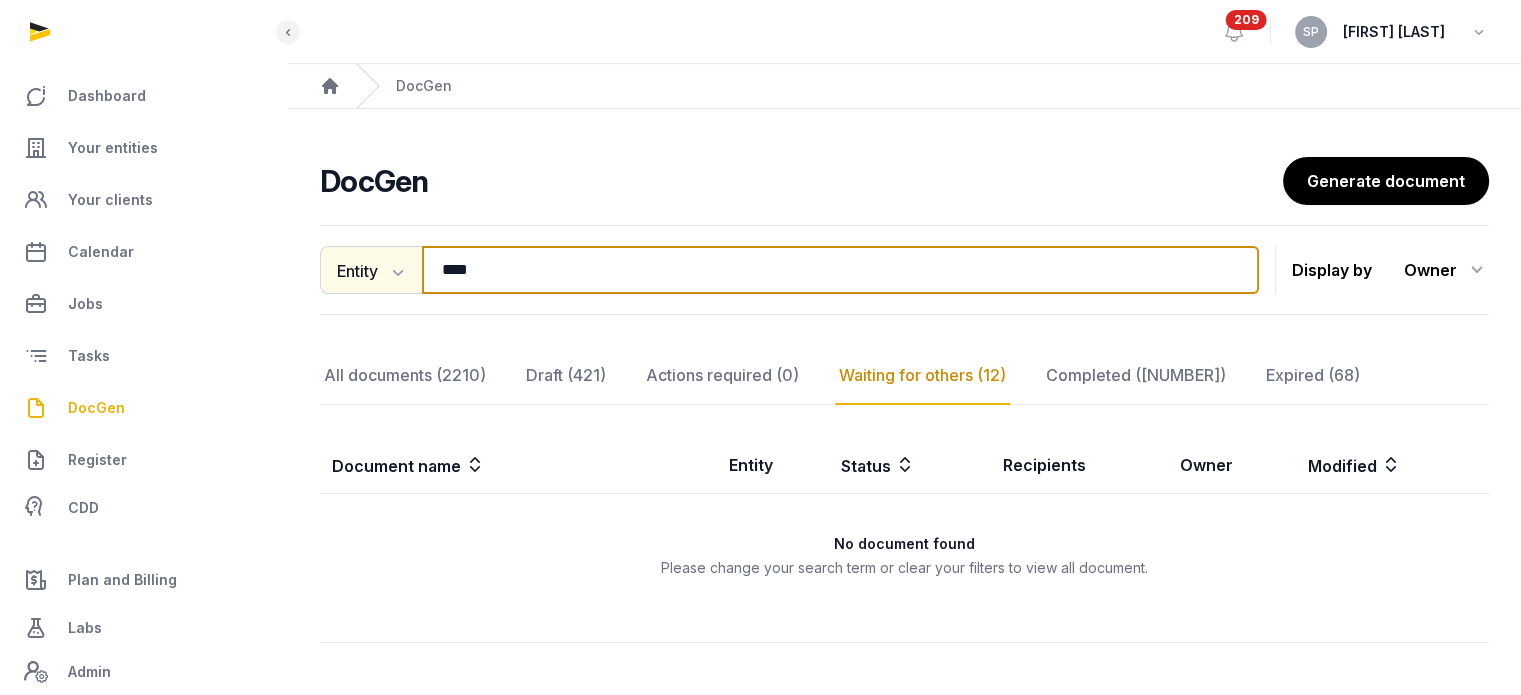 type on "****" 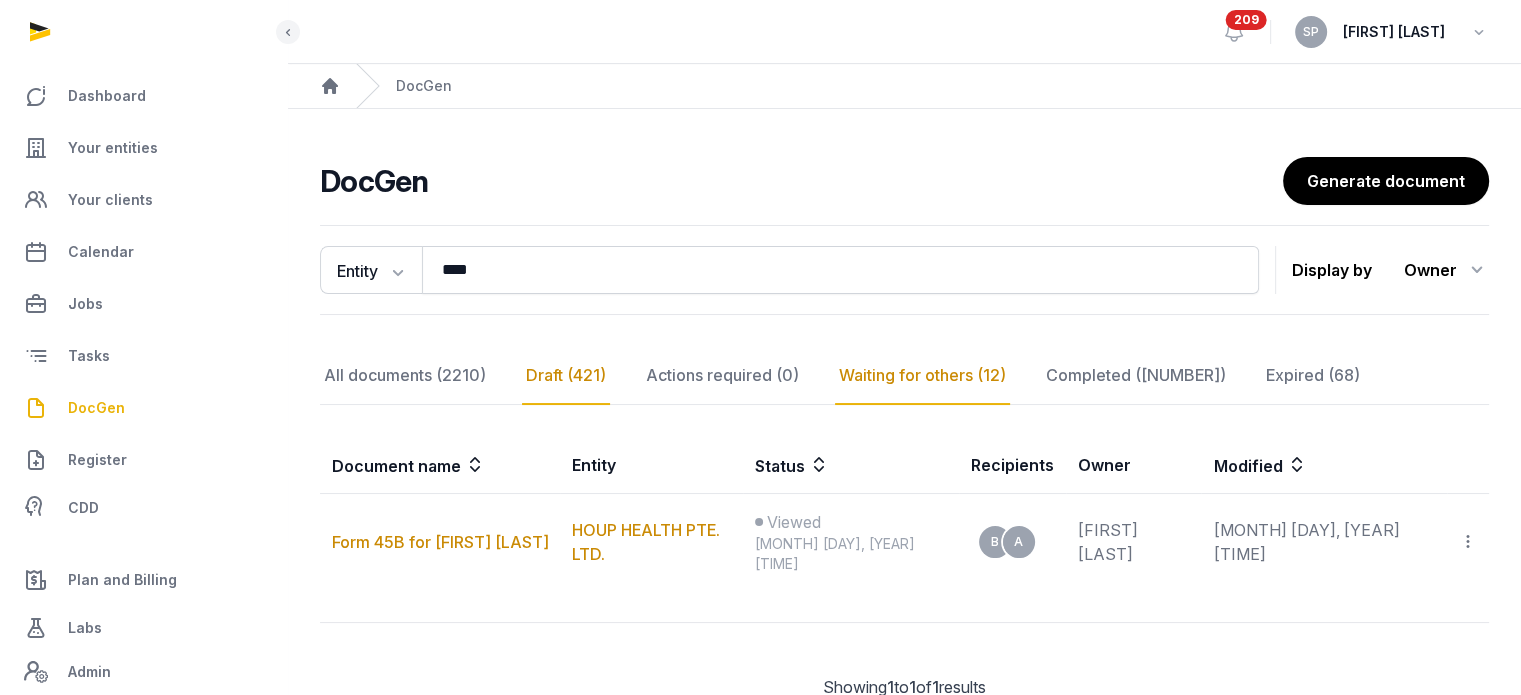 click on "Draft (421)" 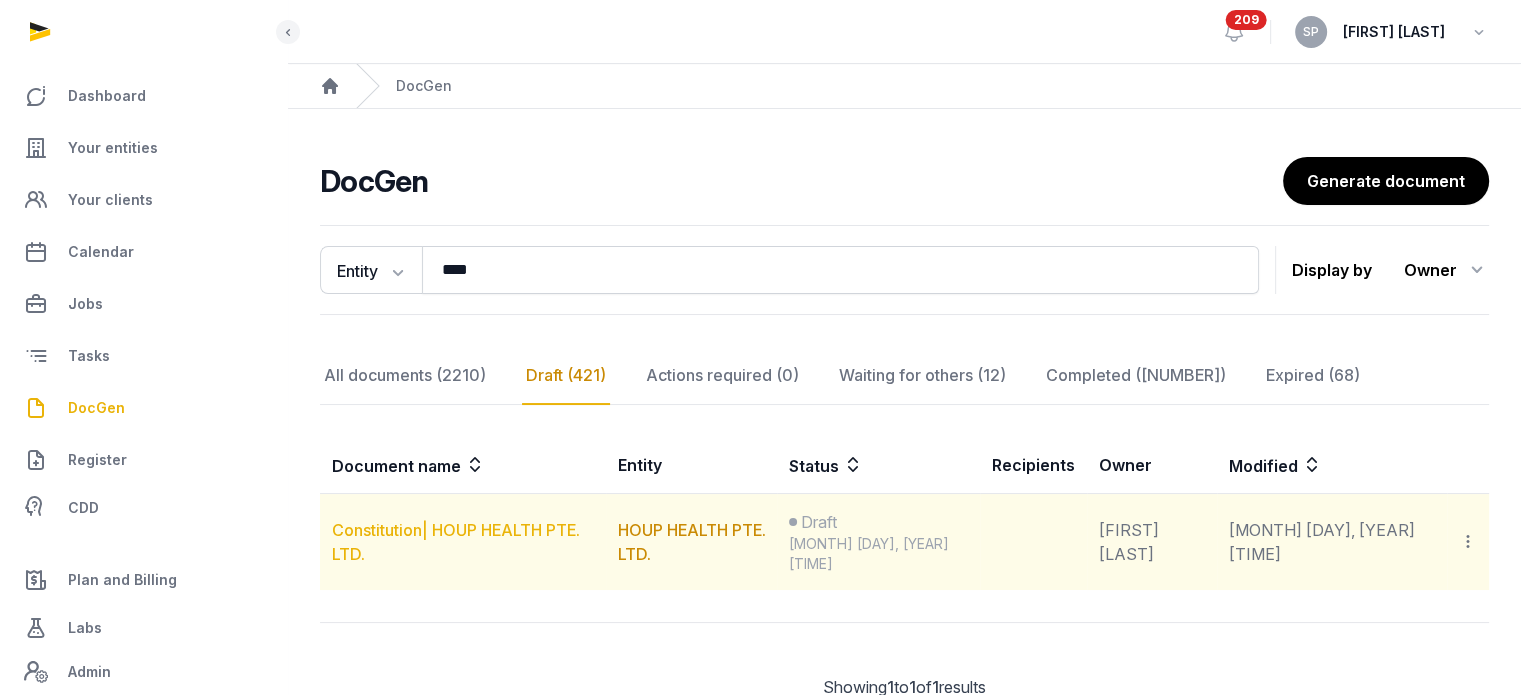 click on "Constitution| HOUP HEALTH PTE. LTD." at bounding box center [456, 542] 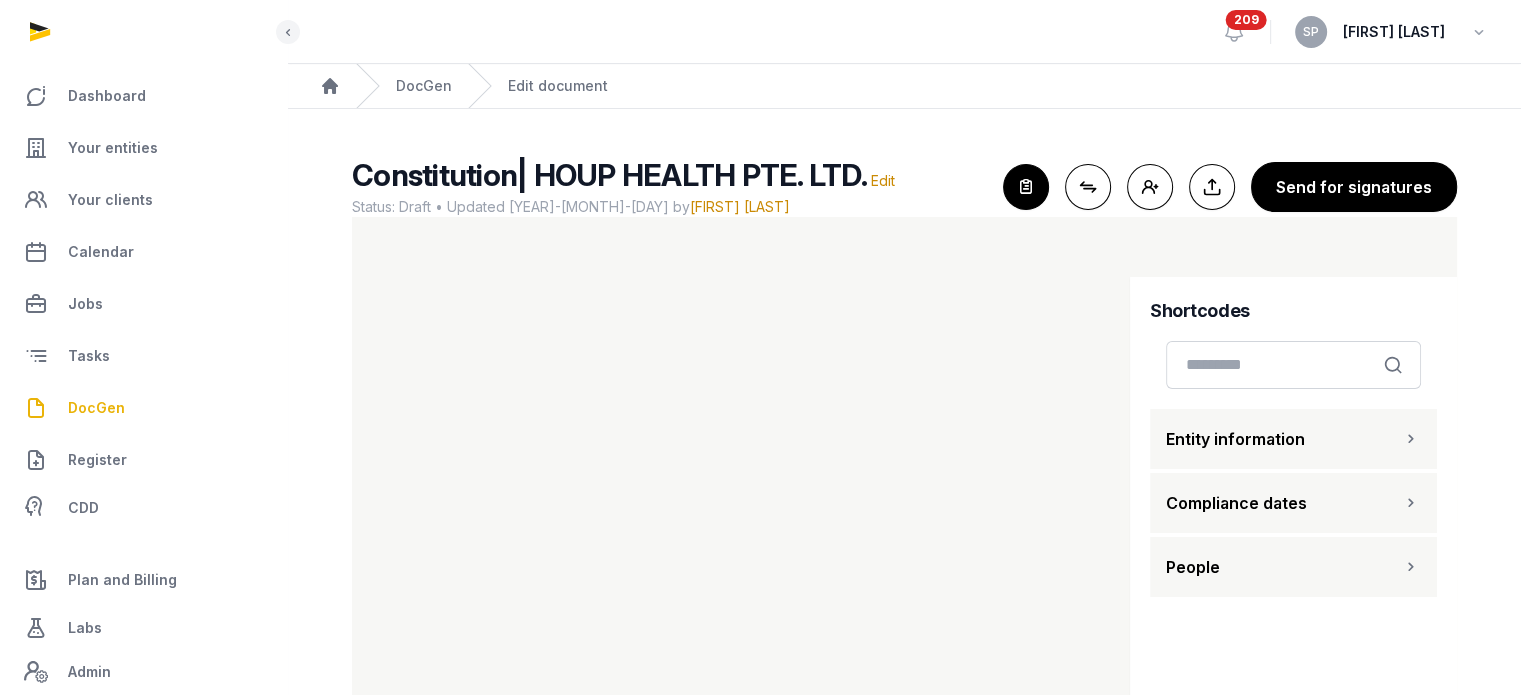 click on "People" at bounding box center (1293, 567) 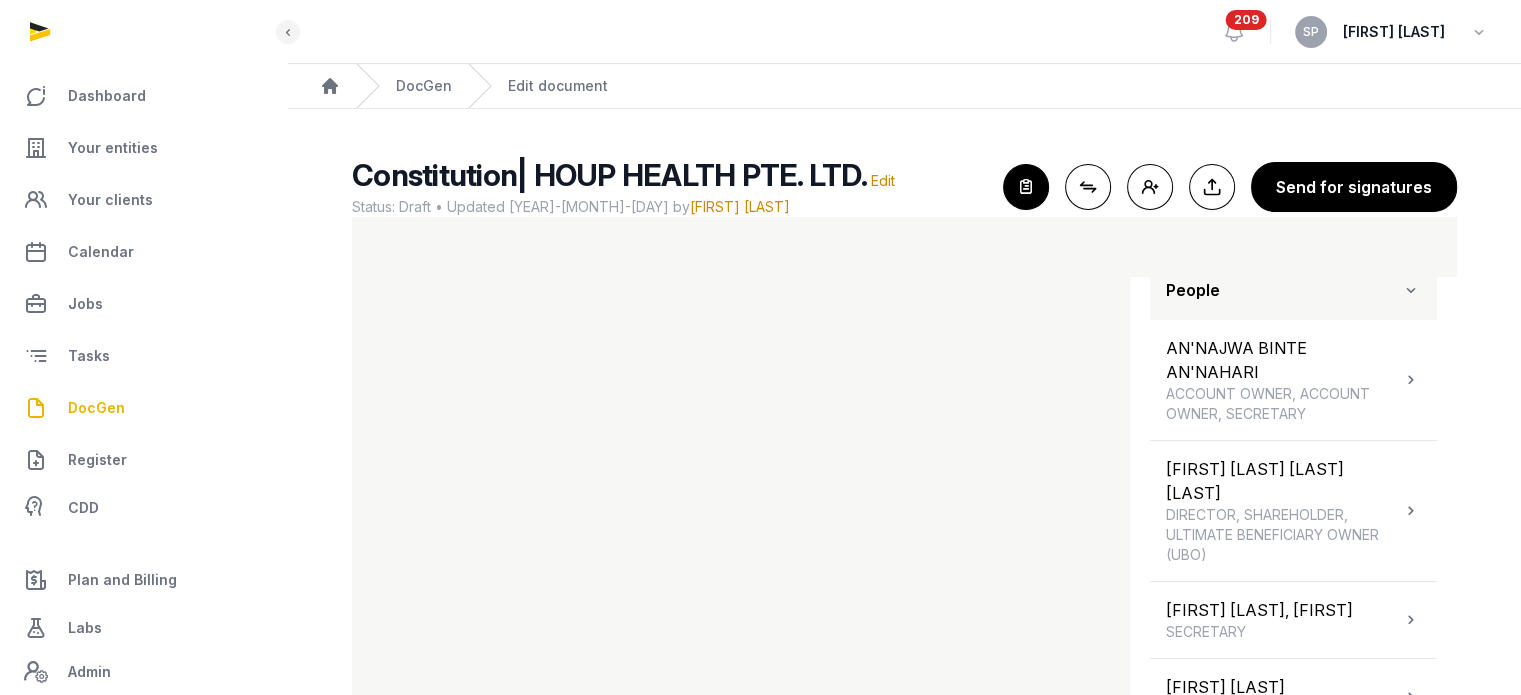 scroll, scrollTop: 300, scrollLeft: 0, axis: vertical 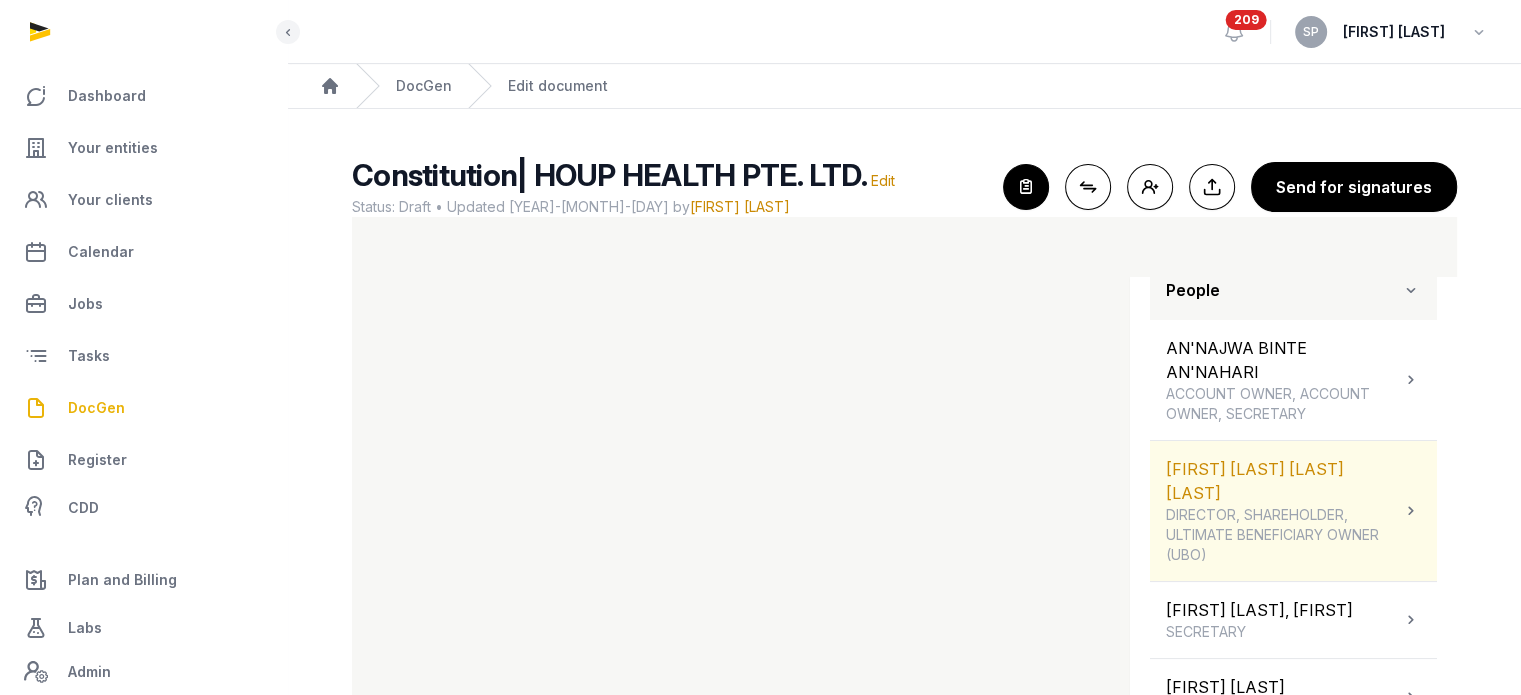 click on "DIRECTOR, SHAREHOLDER, ULTIMATE BENEFICIARY OWNER (UBO)" at bounding box center (1283, 535) 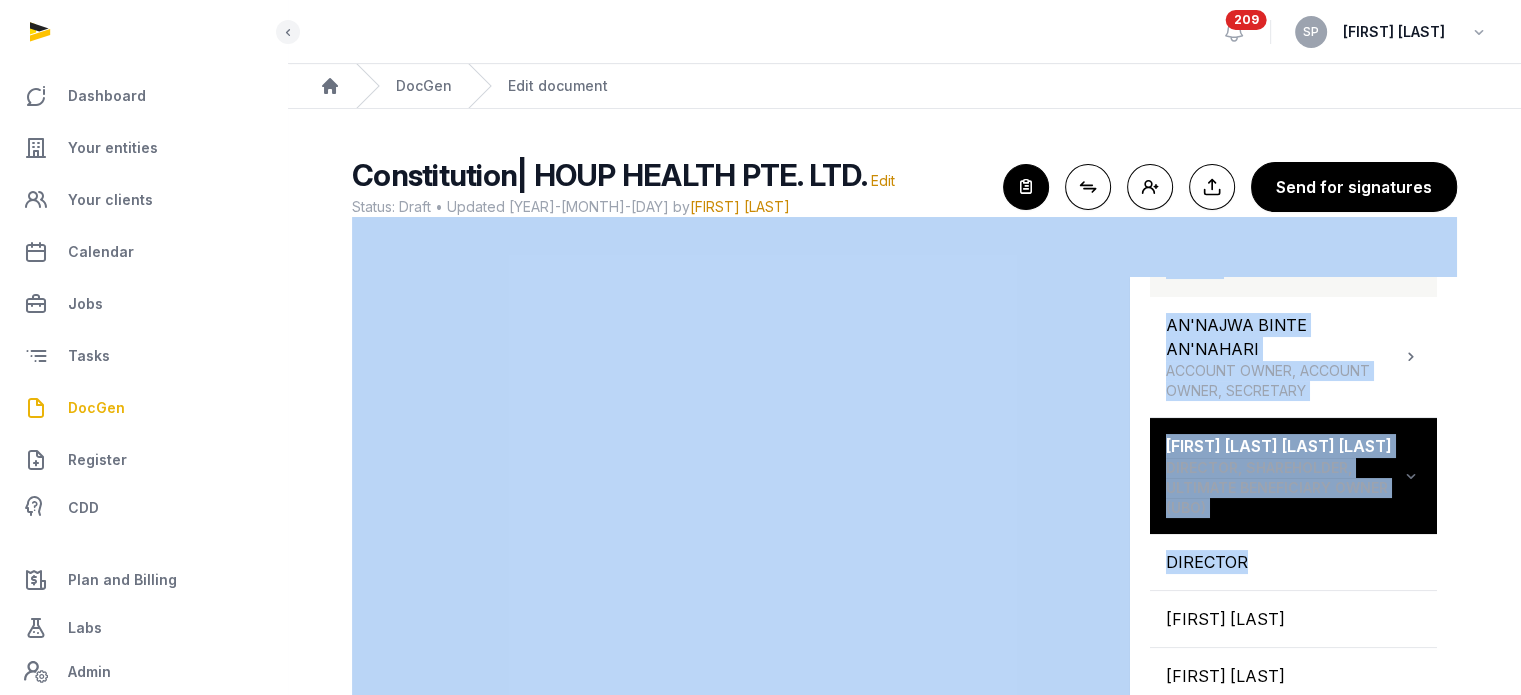 drag, startPoint x: 1459, startPoint y: 471, endPoint x: 1448, endPoint y: 547, distance: 76.79192 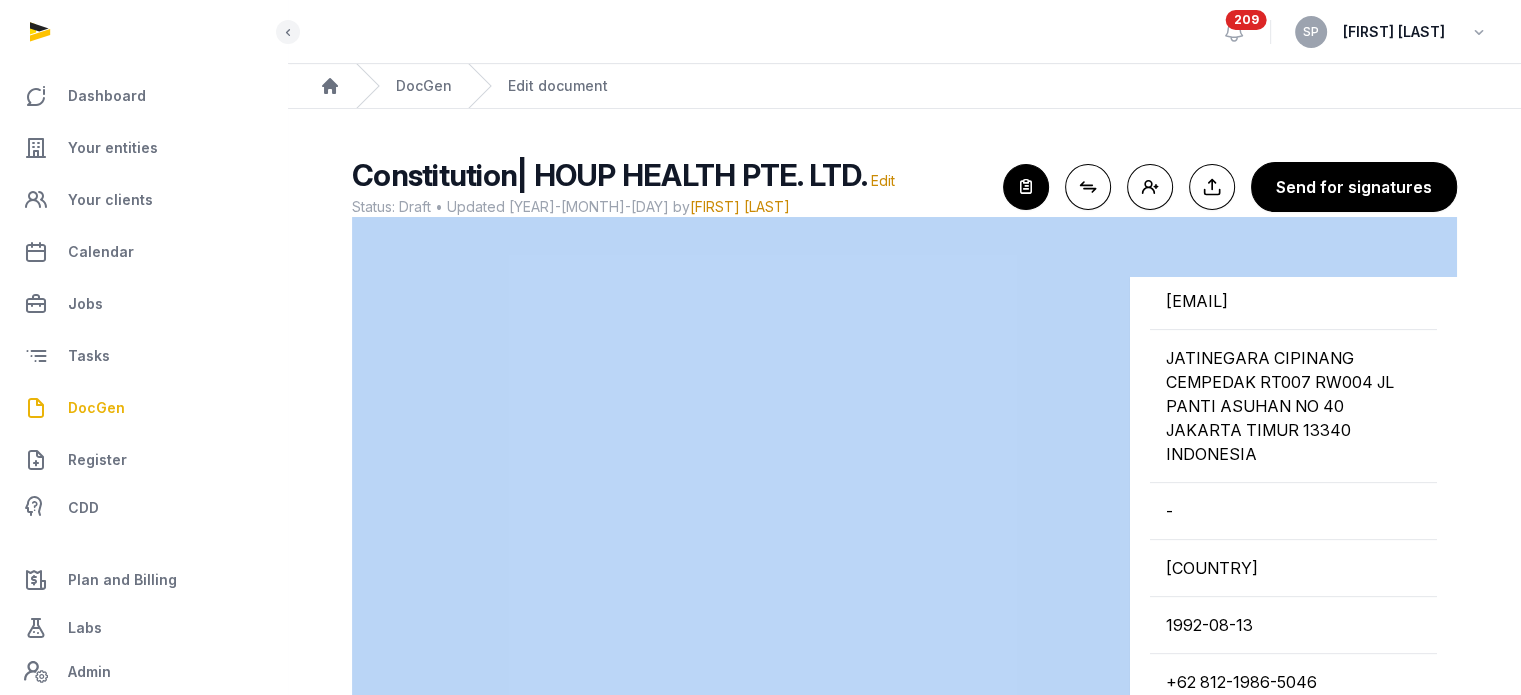scroll, scrollTop: 792, scrollLeft: 0, axis: vertical 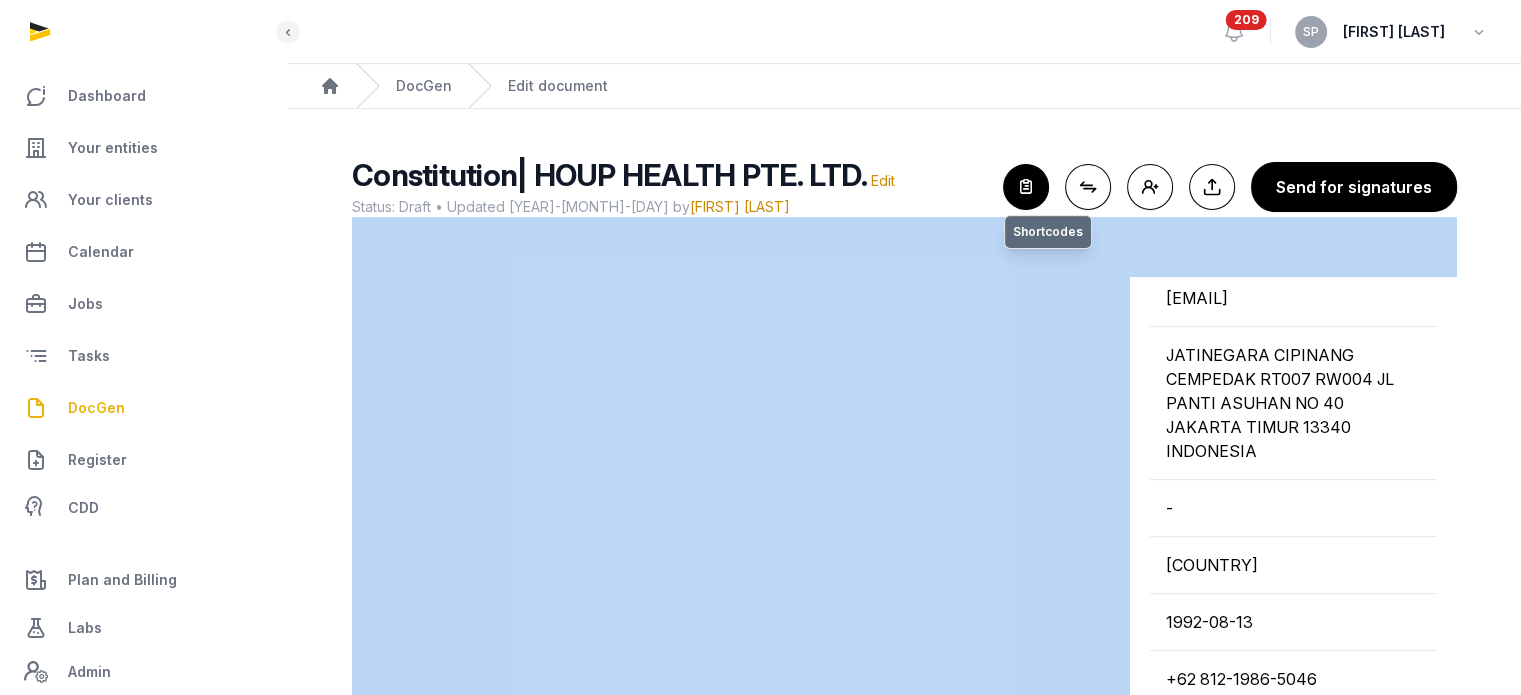 click at bounding box center [1026, 187] 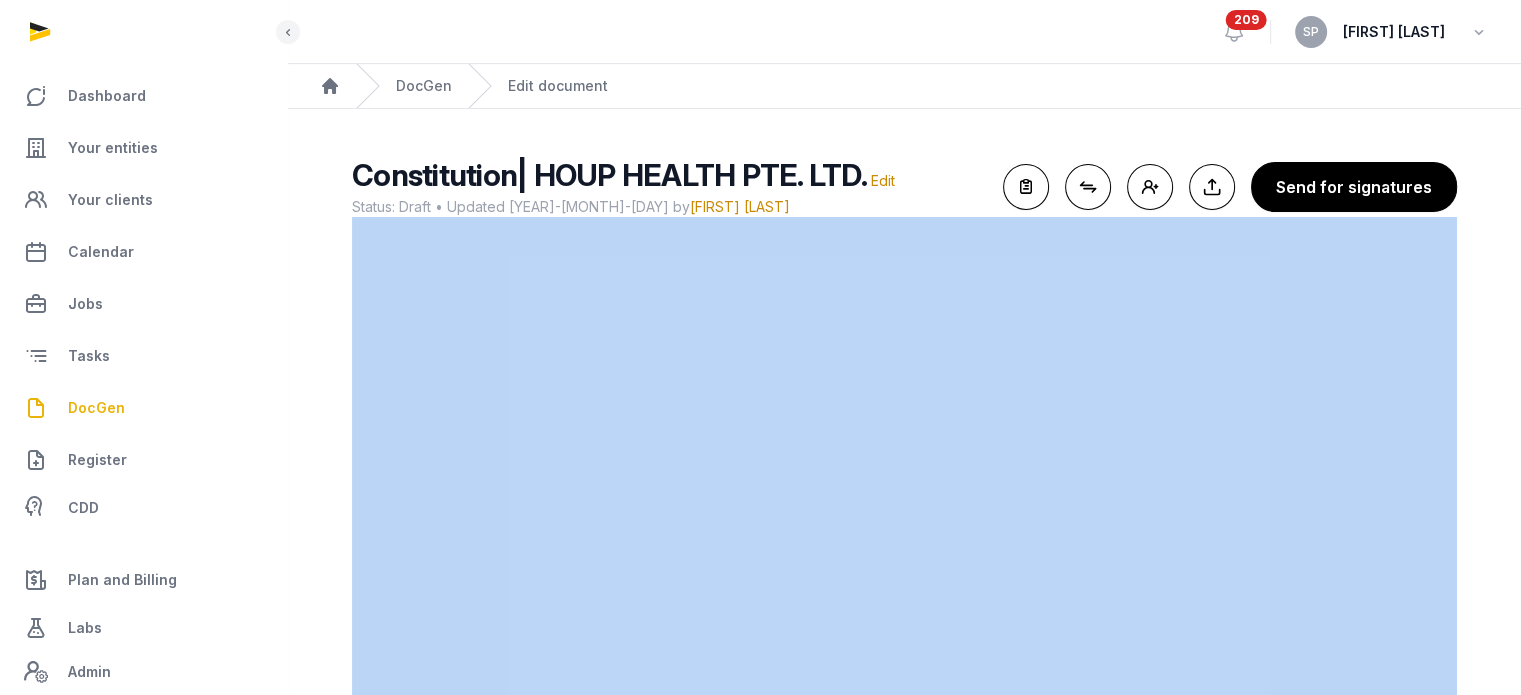 click on "Constitution| HOUP HEALTH PTE. LTD. Edit Status: Draft • Updated [YEAR]-[MONTH]-[DAY] by [FIRST] [LAST] For optimal experience, please use a desktop computer to generate documents for the best user experience. Open shortcodes Connect shortcodes Add people Export to Documents Send for signatures" 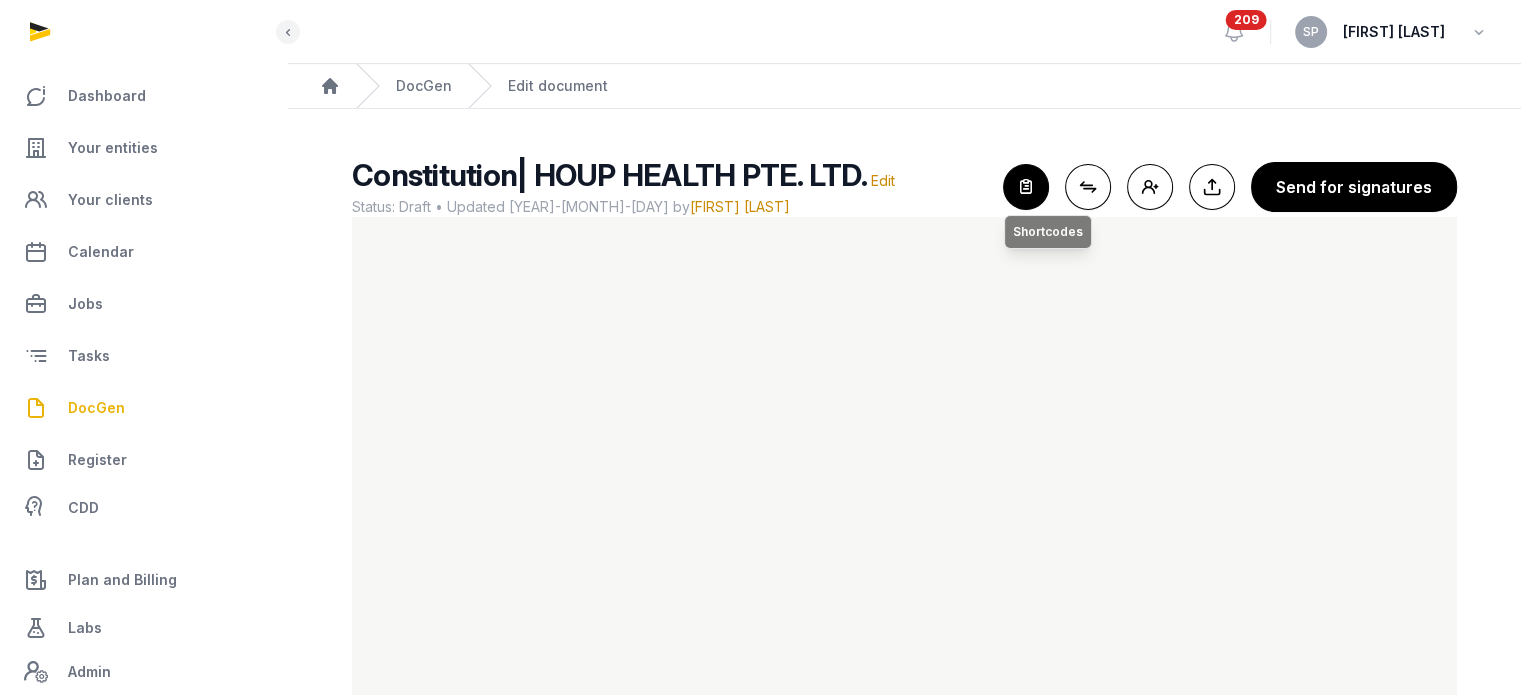 click at bounding box center [1026, 187] 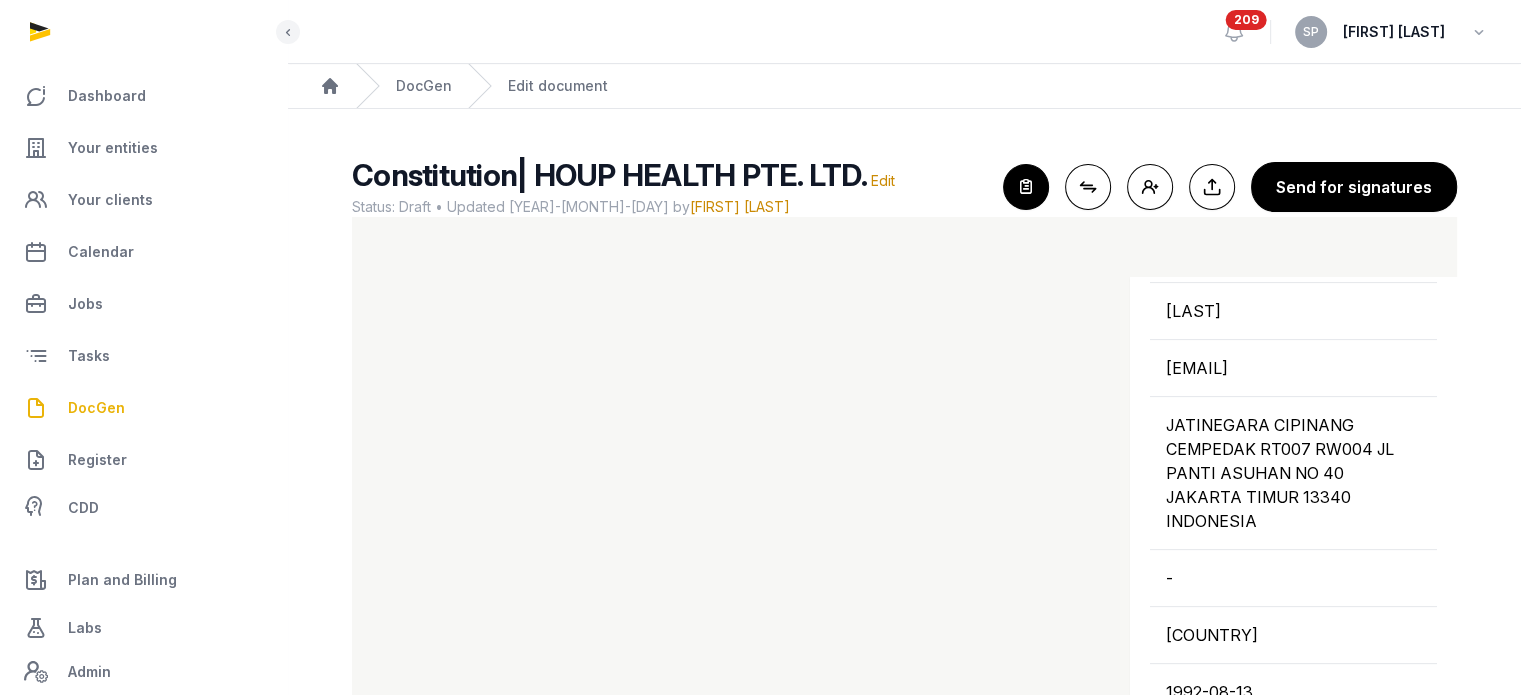 scroll, scrollTop: 772, scrollLeft: 0, axis: vertical 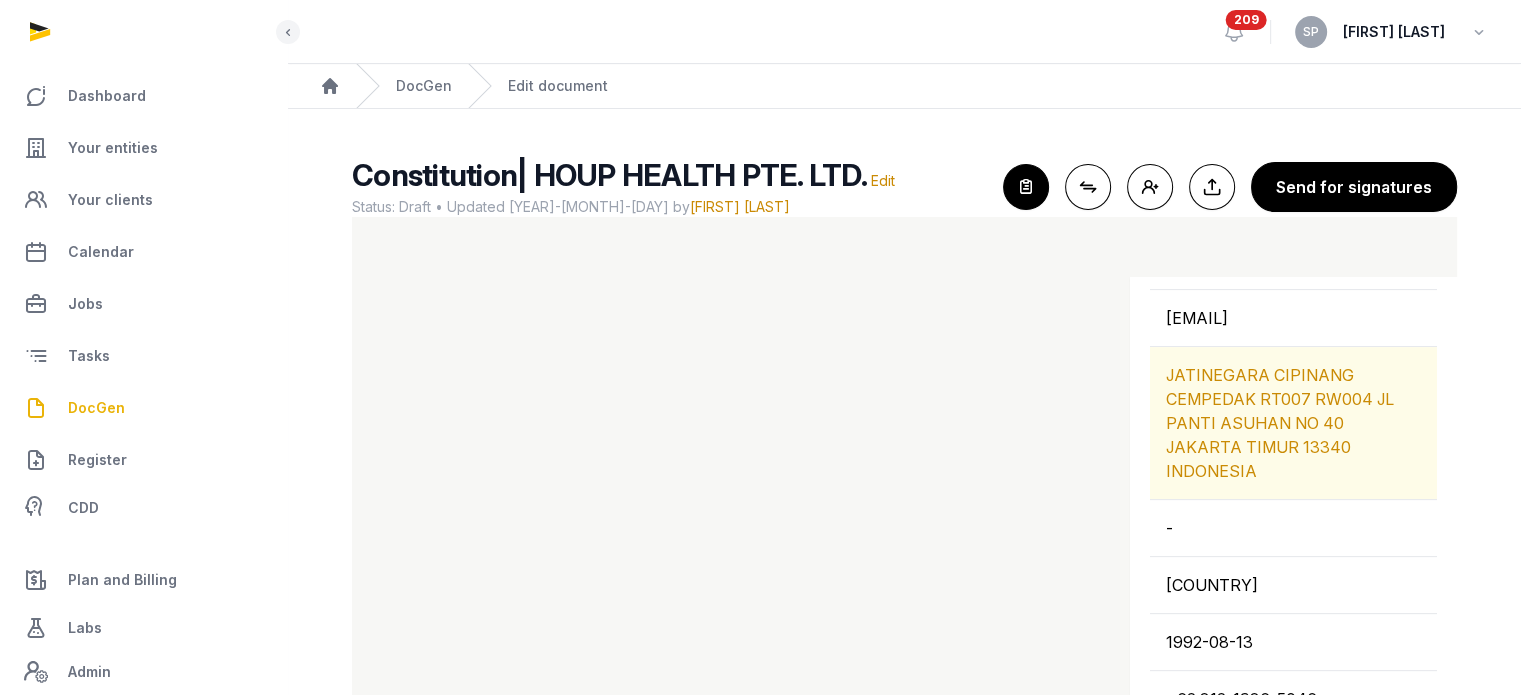 click on "JATINEGARA CIPINANG CEMPEDAK RT007 RW004 JL PANTI ASUHAN NO 40 JAKARTA TIMUR 13340 INDONESIA" at bounding box center (1293, 423) 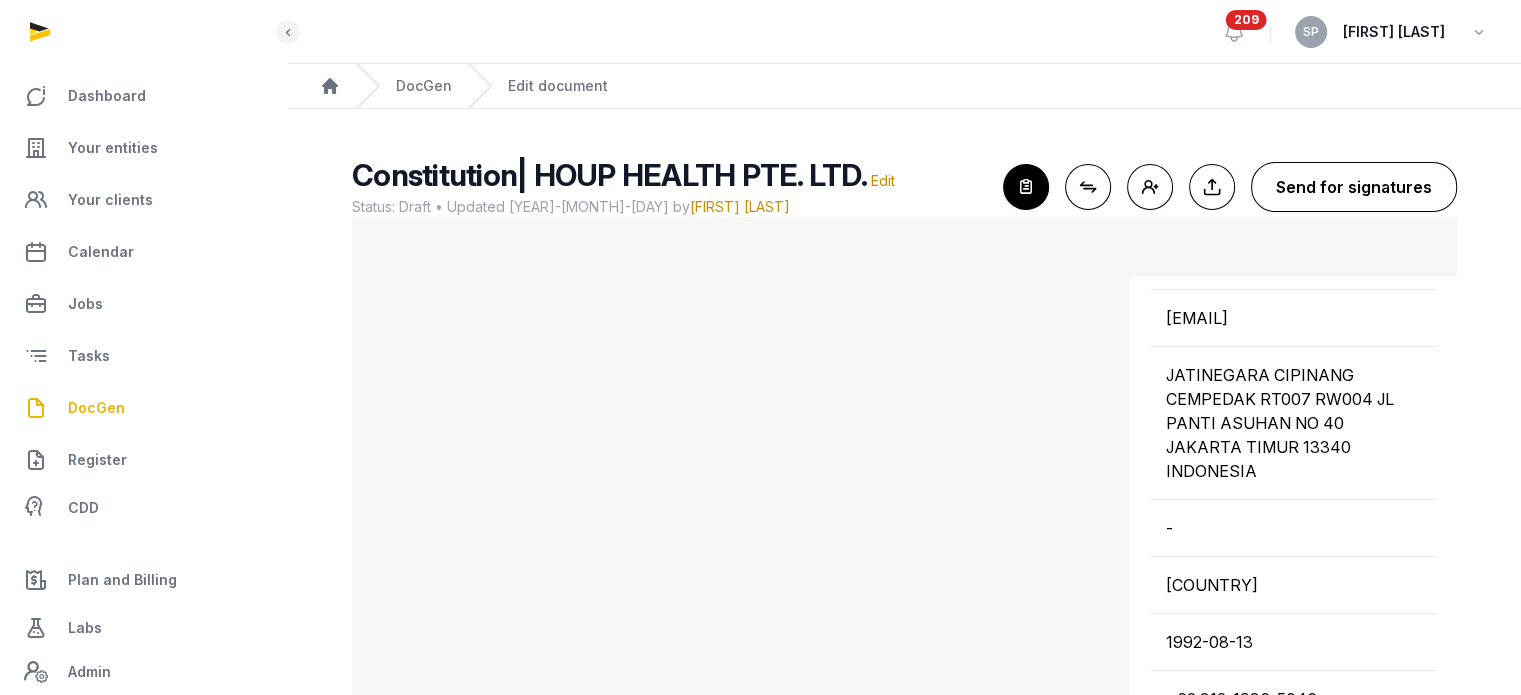 click on "Send for signatures" at bounding box center (1354, 187) 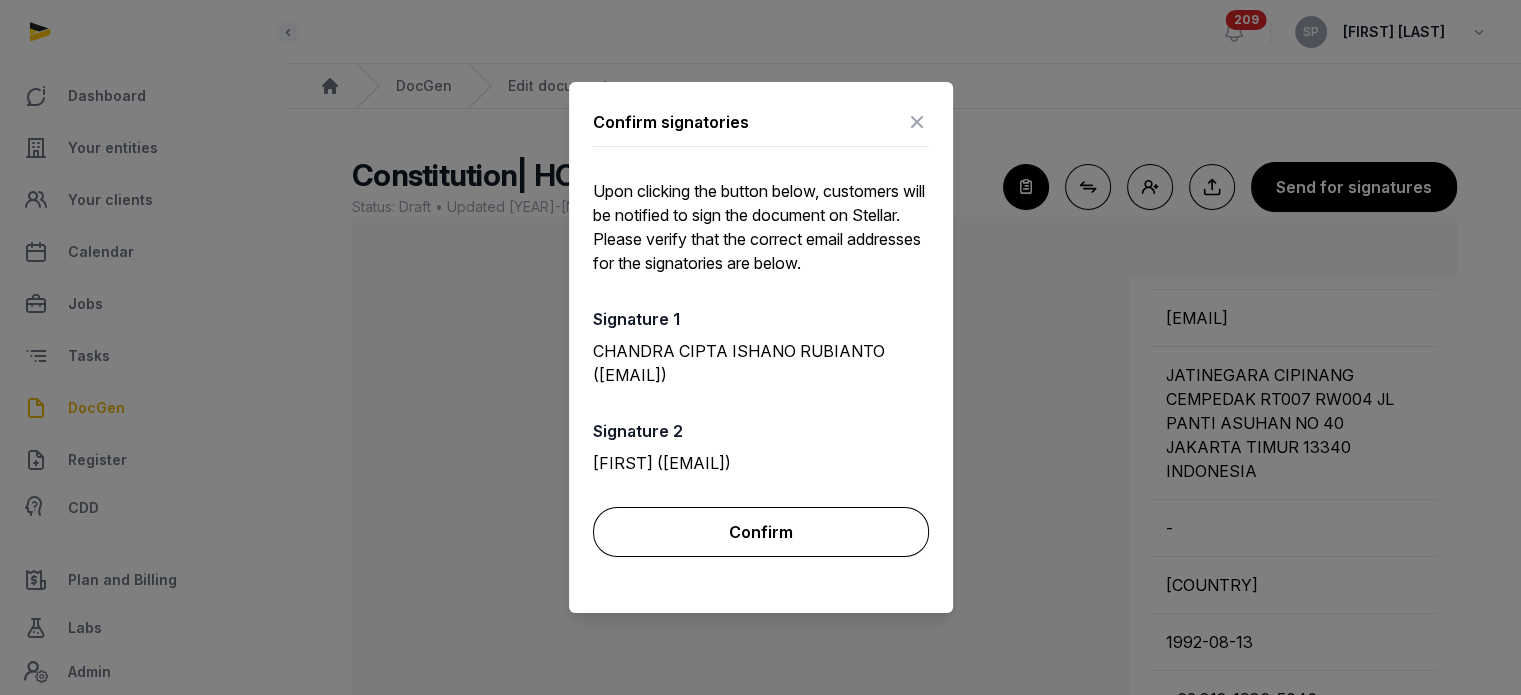 click on "Confirm" at bounding box center [761, 532] 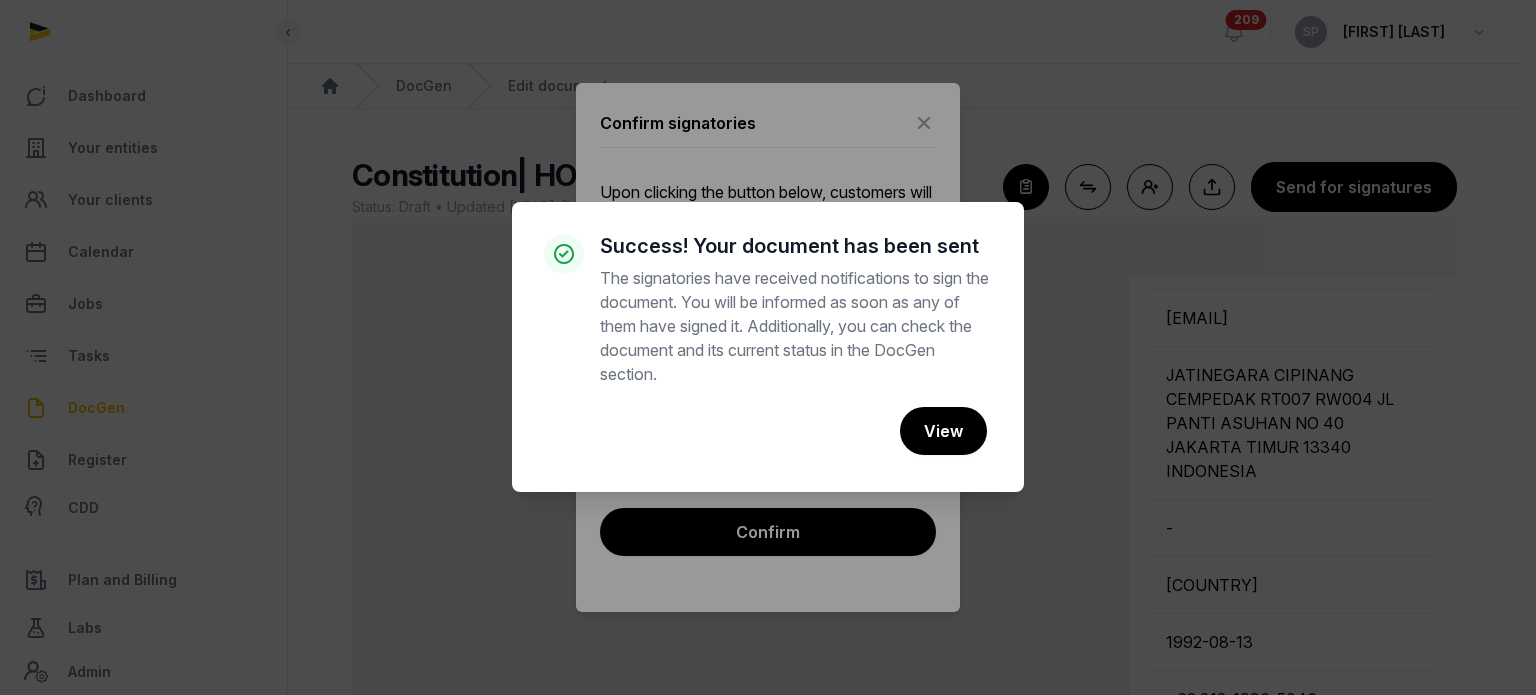 click on "×
Success! Your document has been sent
The signatories have received notifications to sign the document. You will be informed as soon as any of them have signed it. Additionally, you can check the document and its current status in the DocGen section.
Cancel No View" at bounding box center (768, 347) 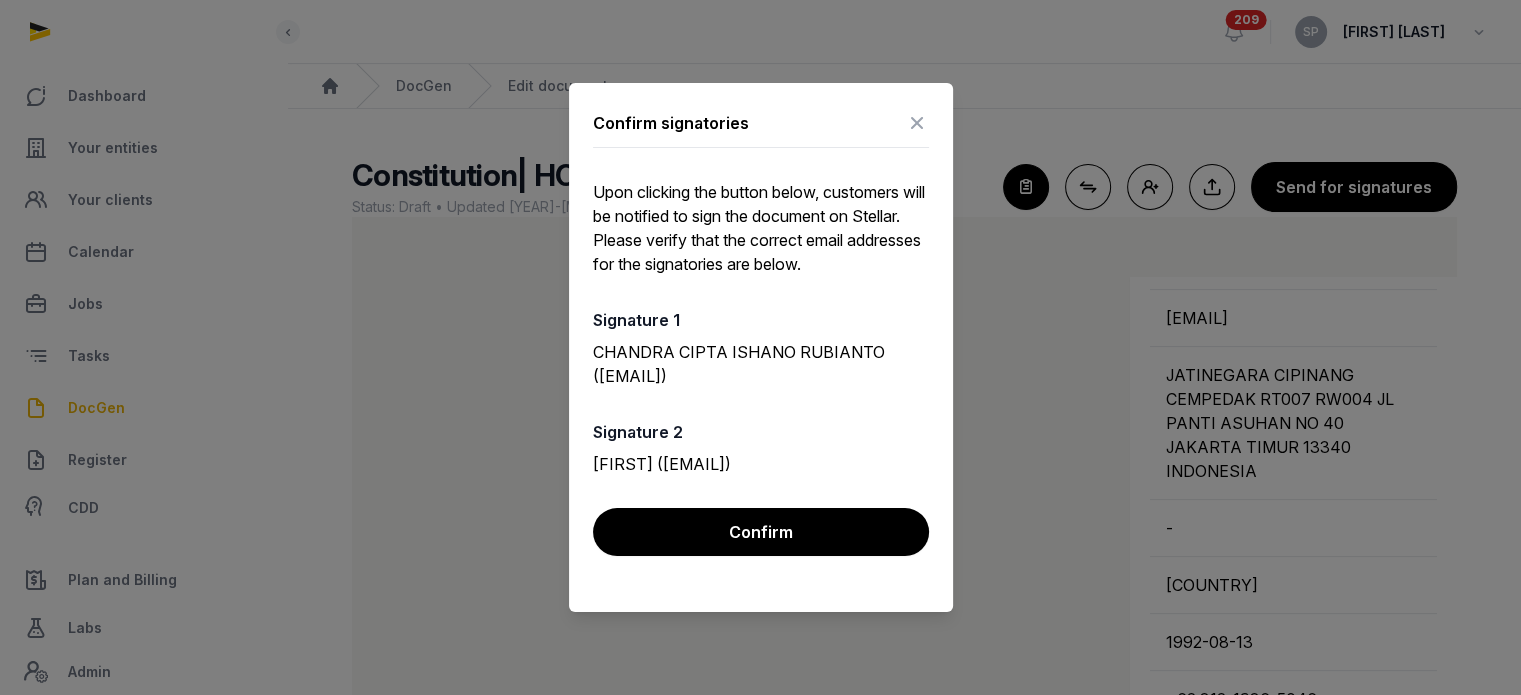click on "Confirm signatories" at bounding box center [761, 127] 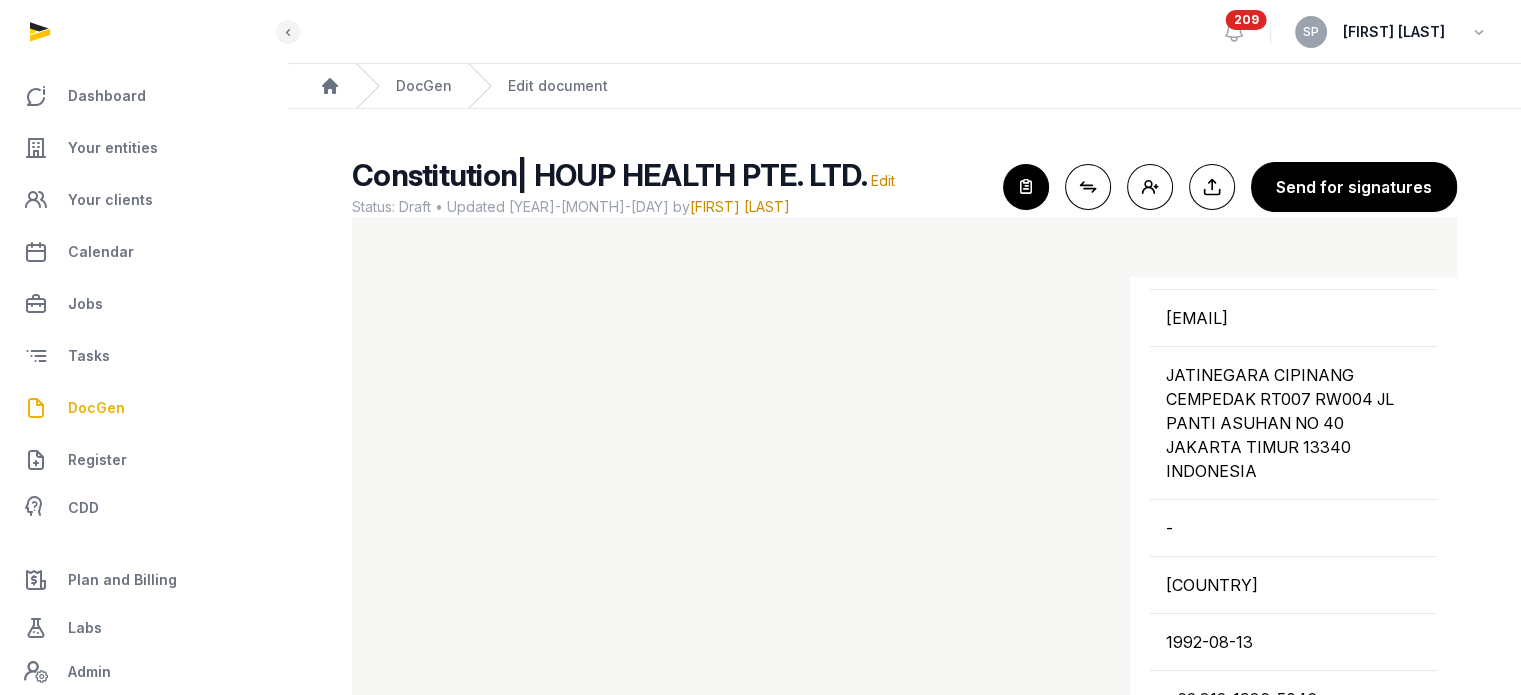 click on "DocGen" at bounding box center (96, 408) 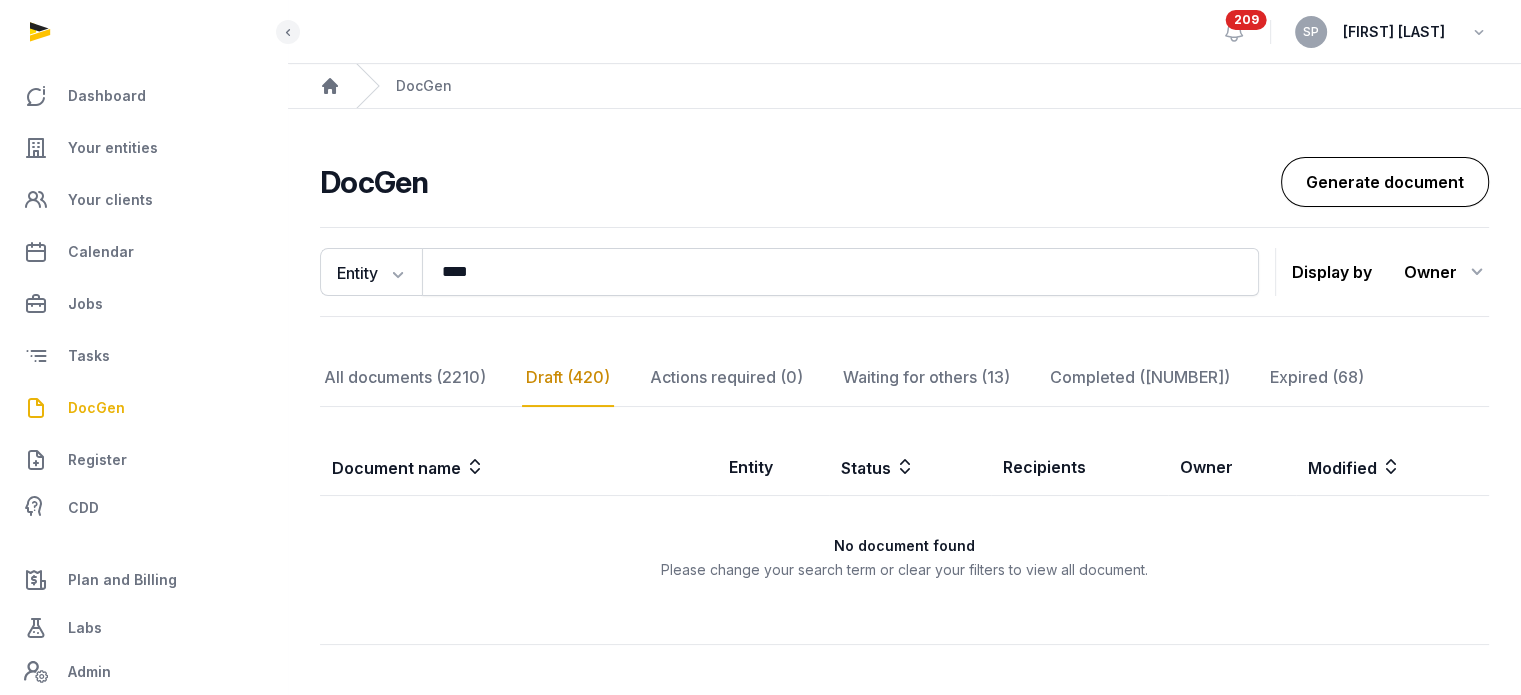 click on "Generate document" at bounding box center [1385, 182] 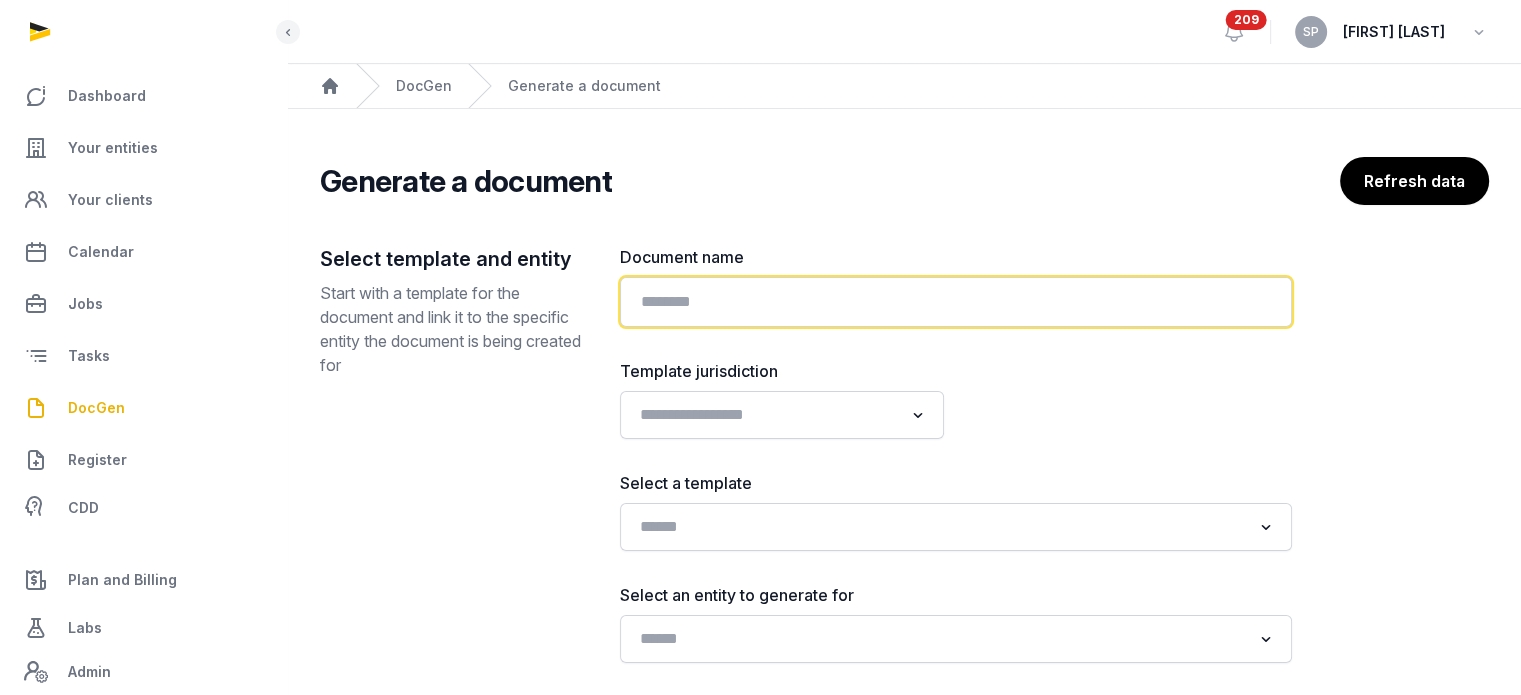 click 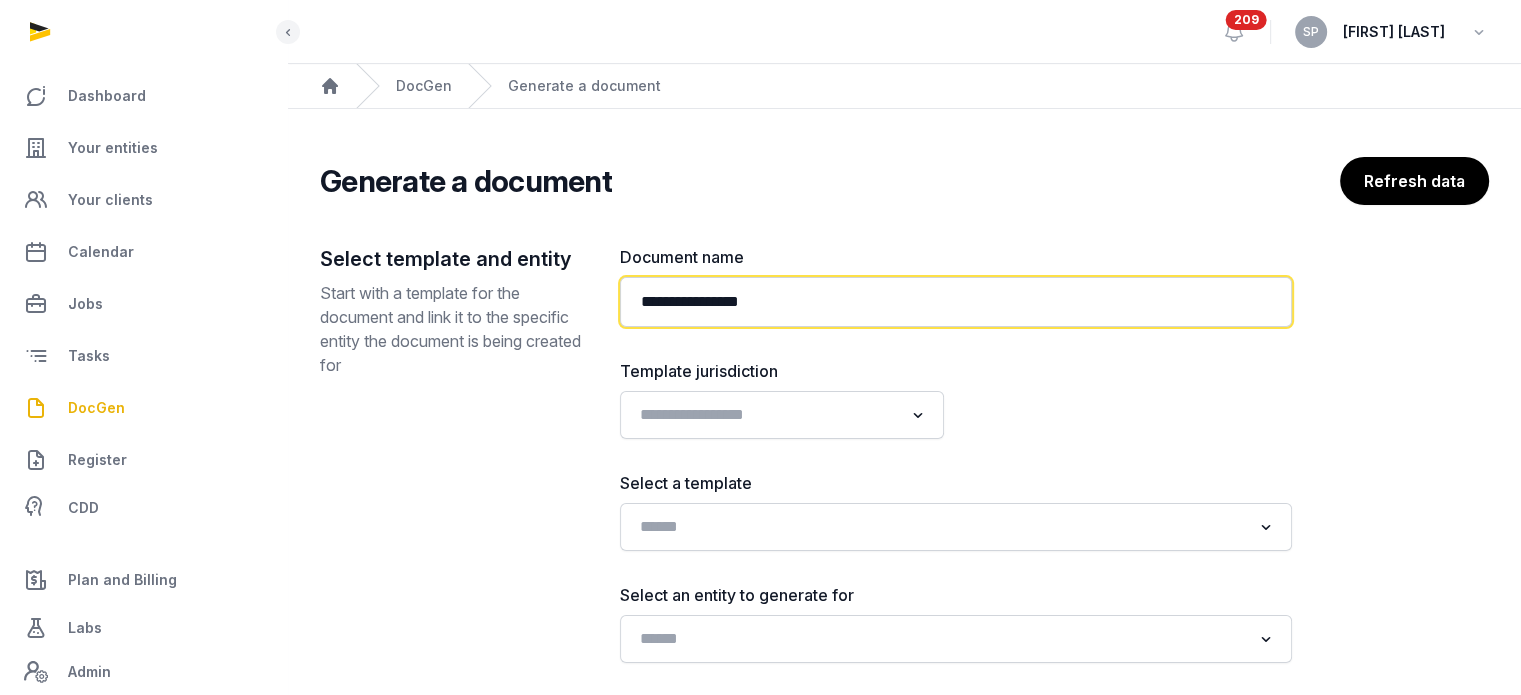 paste on "**********" 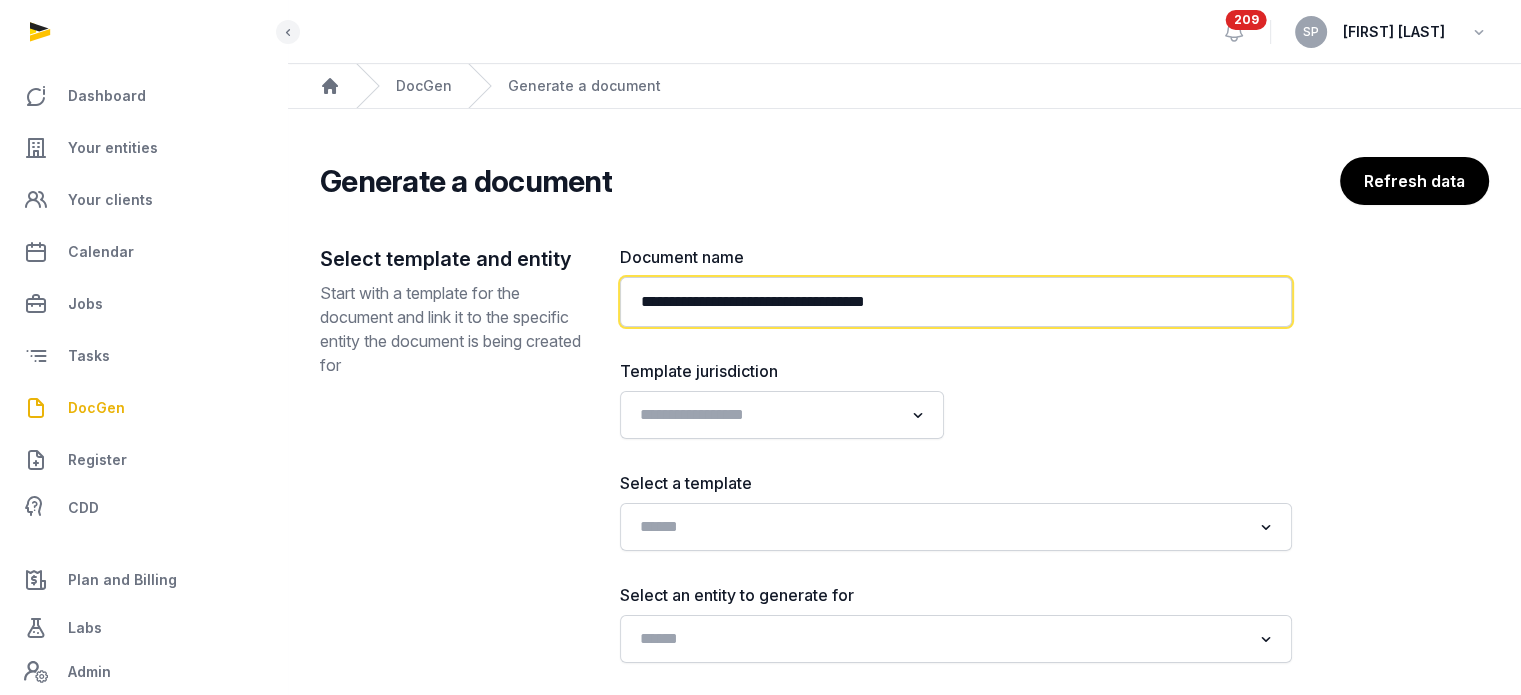 type on "**********" 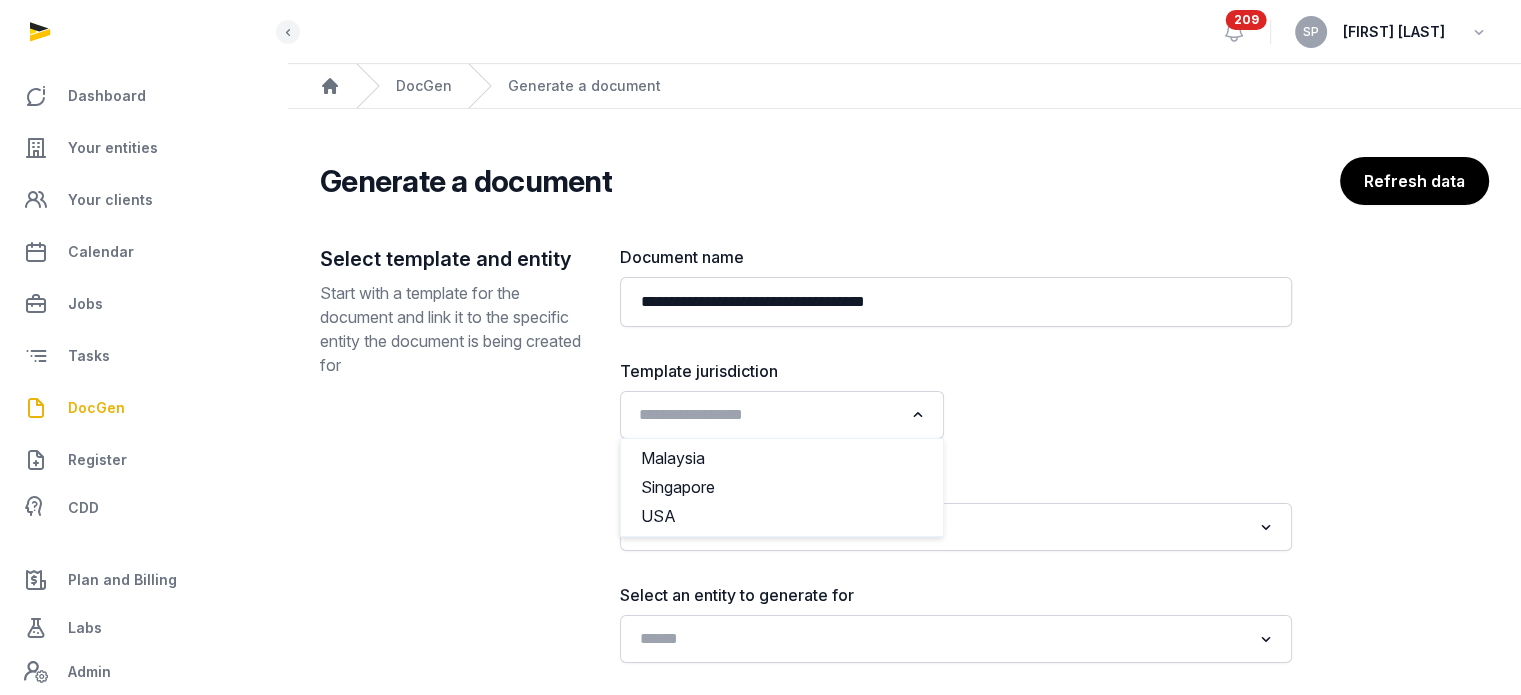 click on "Loading..." at bounding box center (919, 413) 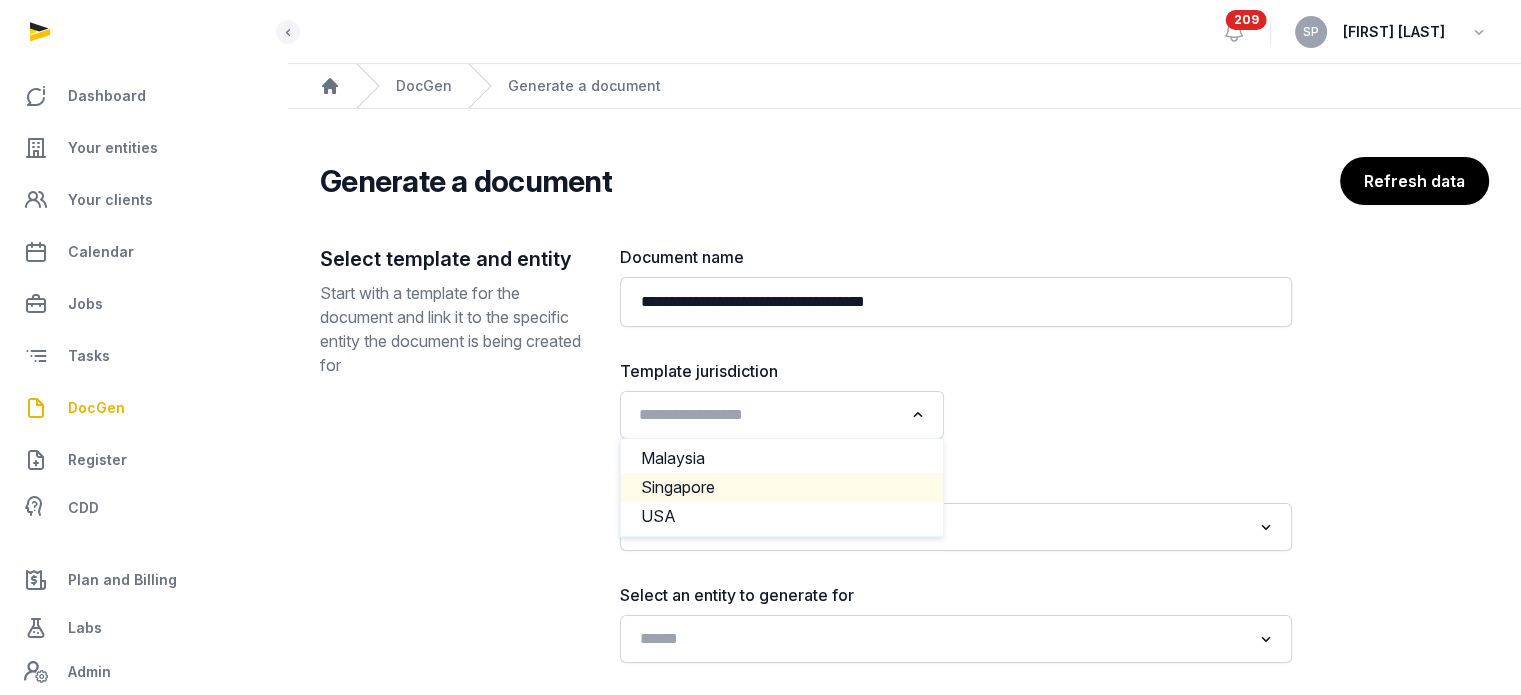 click on "Singapore" 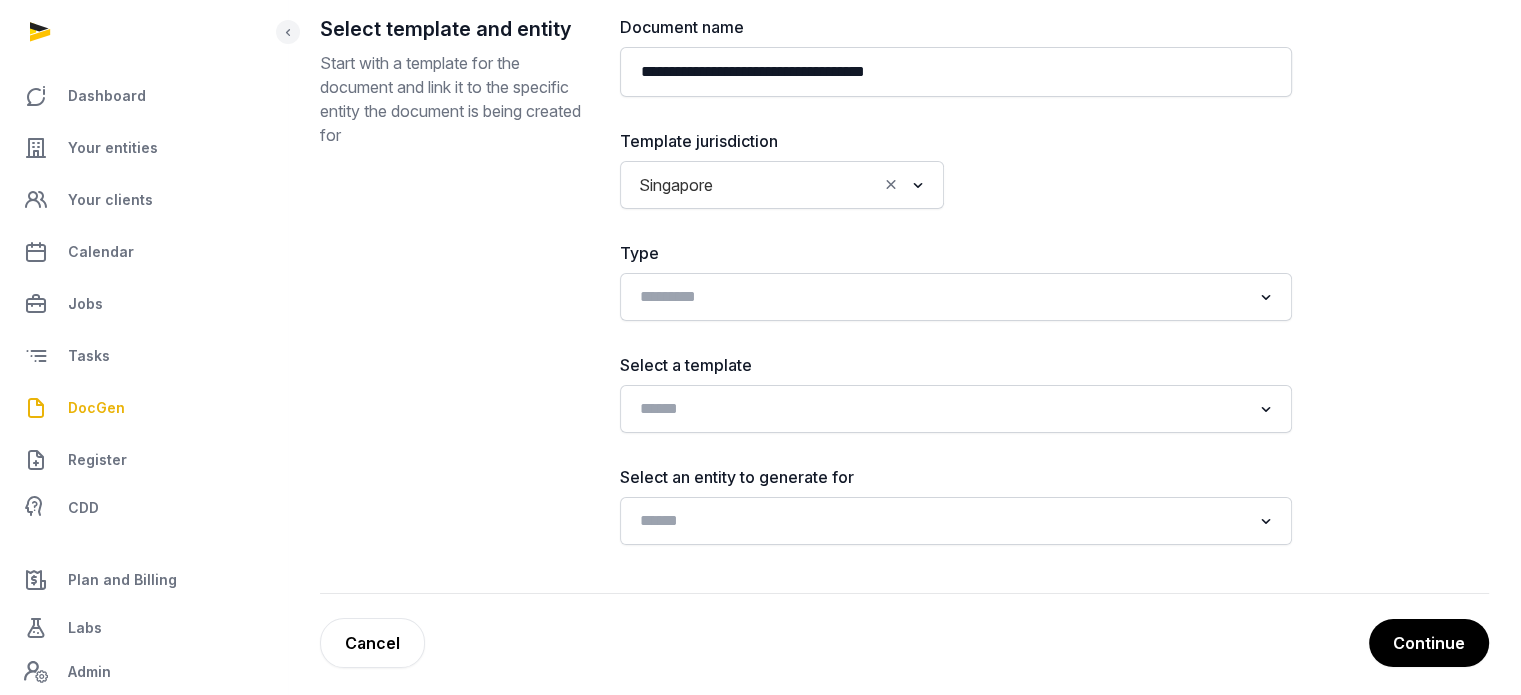 scroll, scrollTop: 232, scrollLeft: 0, axis: vertical 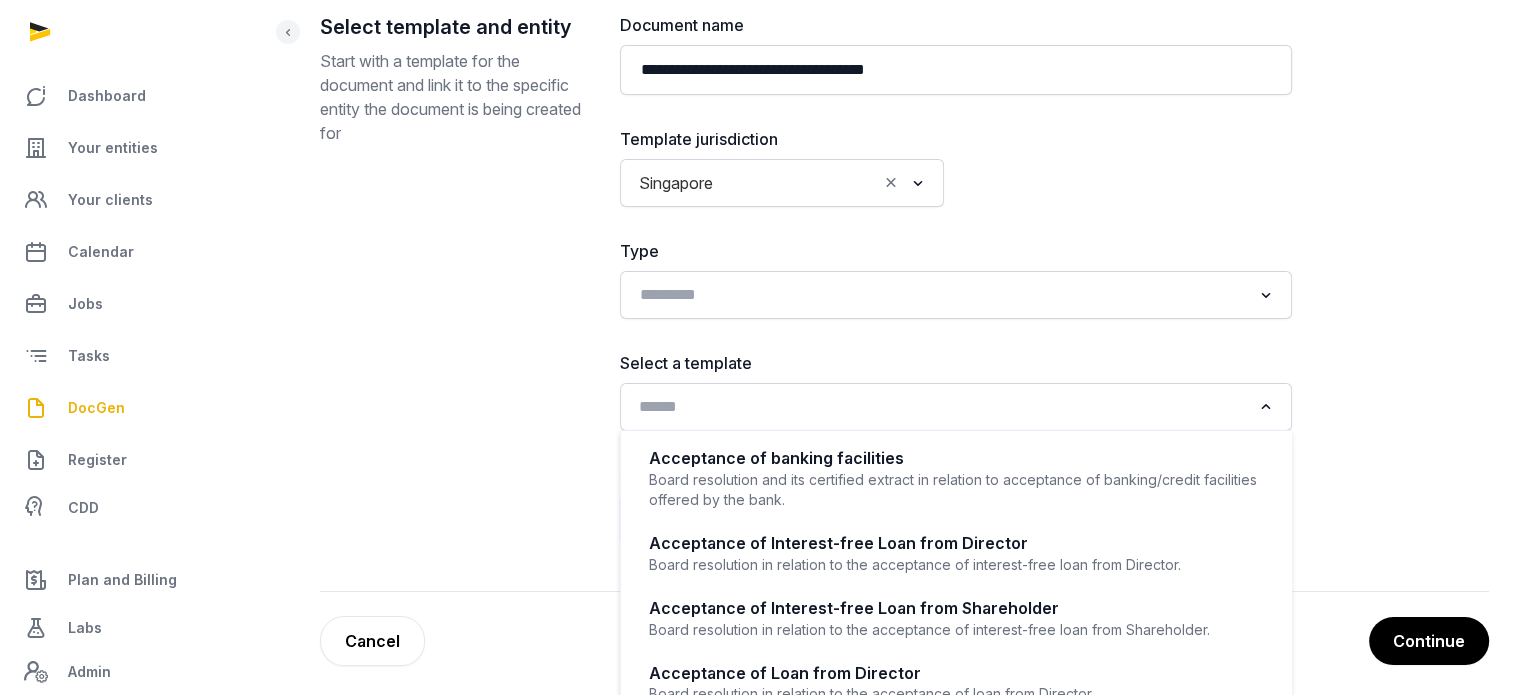 click on "Loading..." 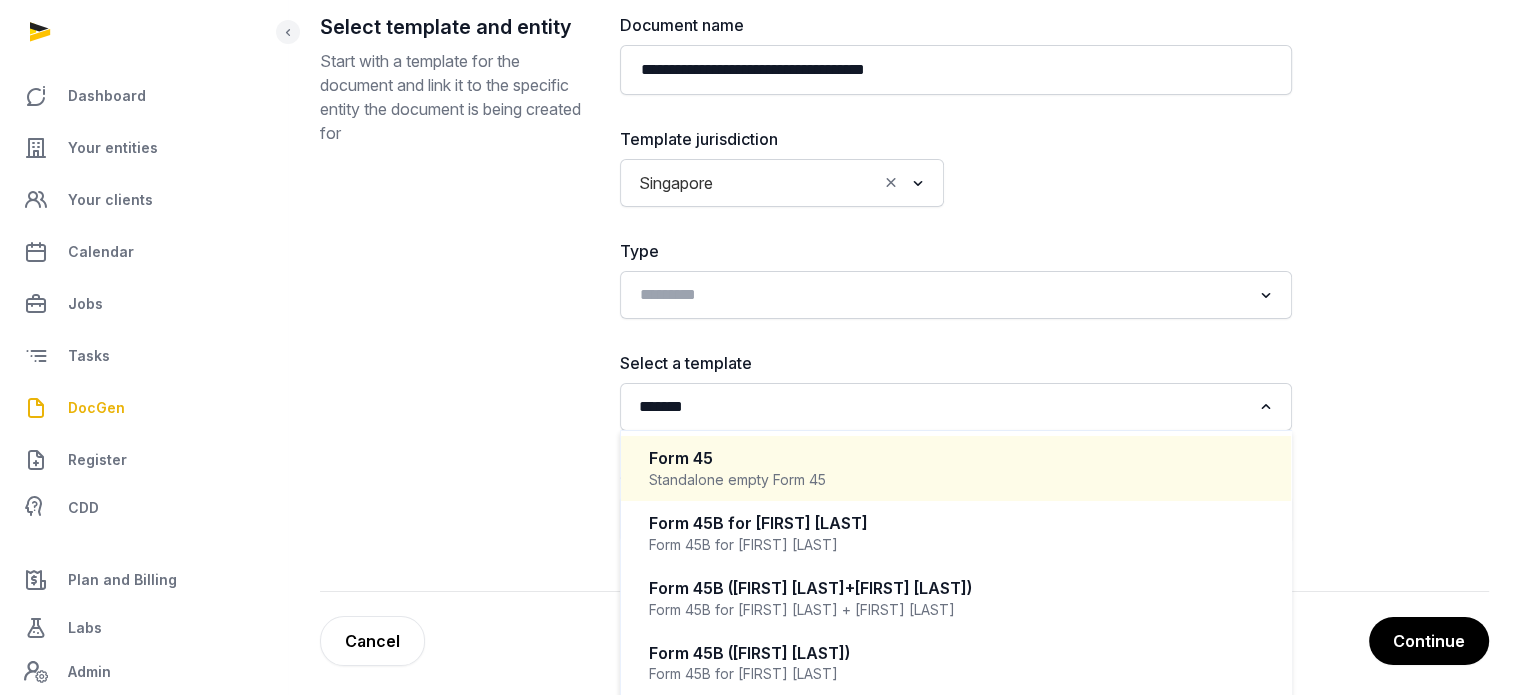 click on "Form 45" at bounding box center [956, 458] 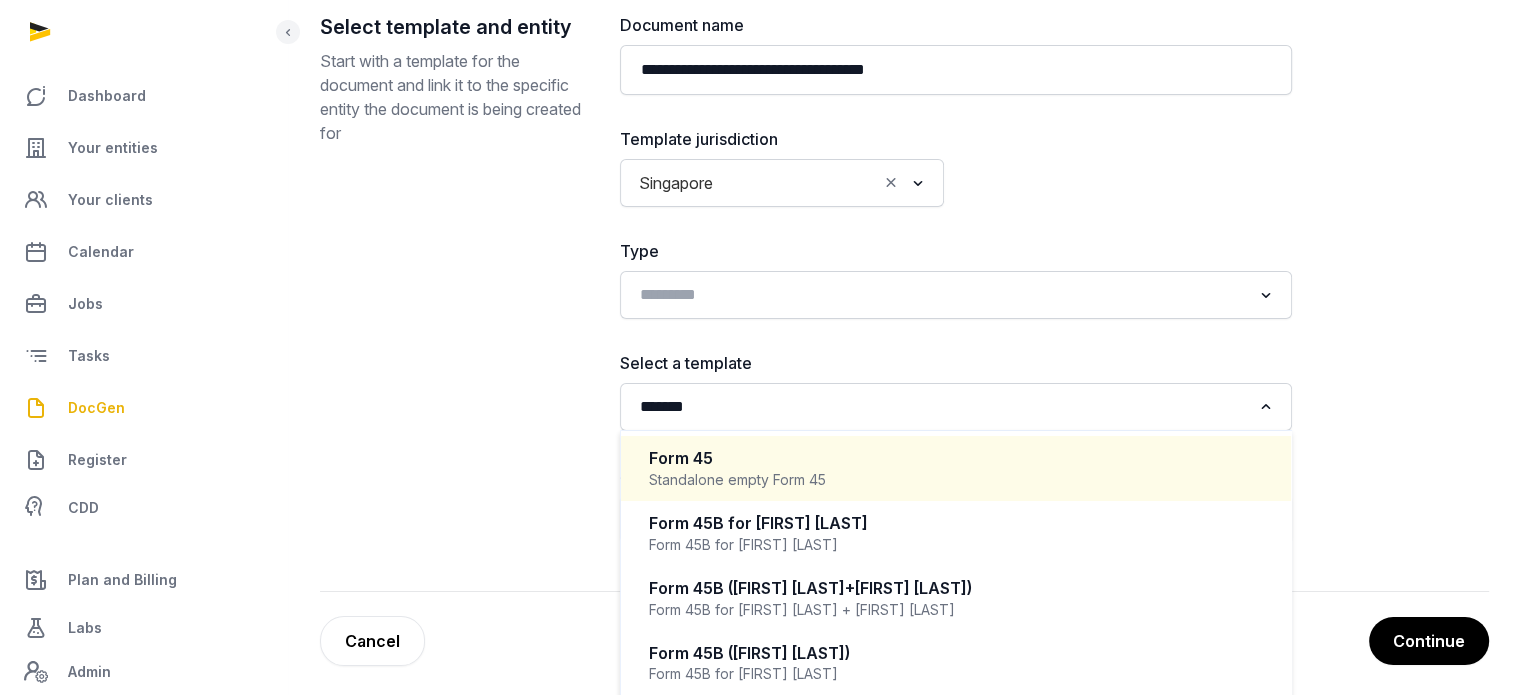 type 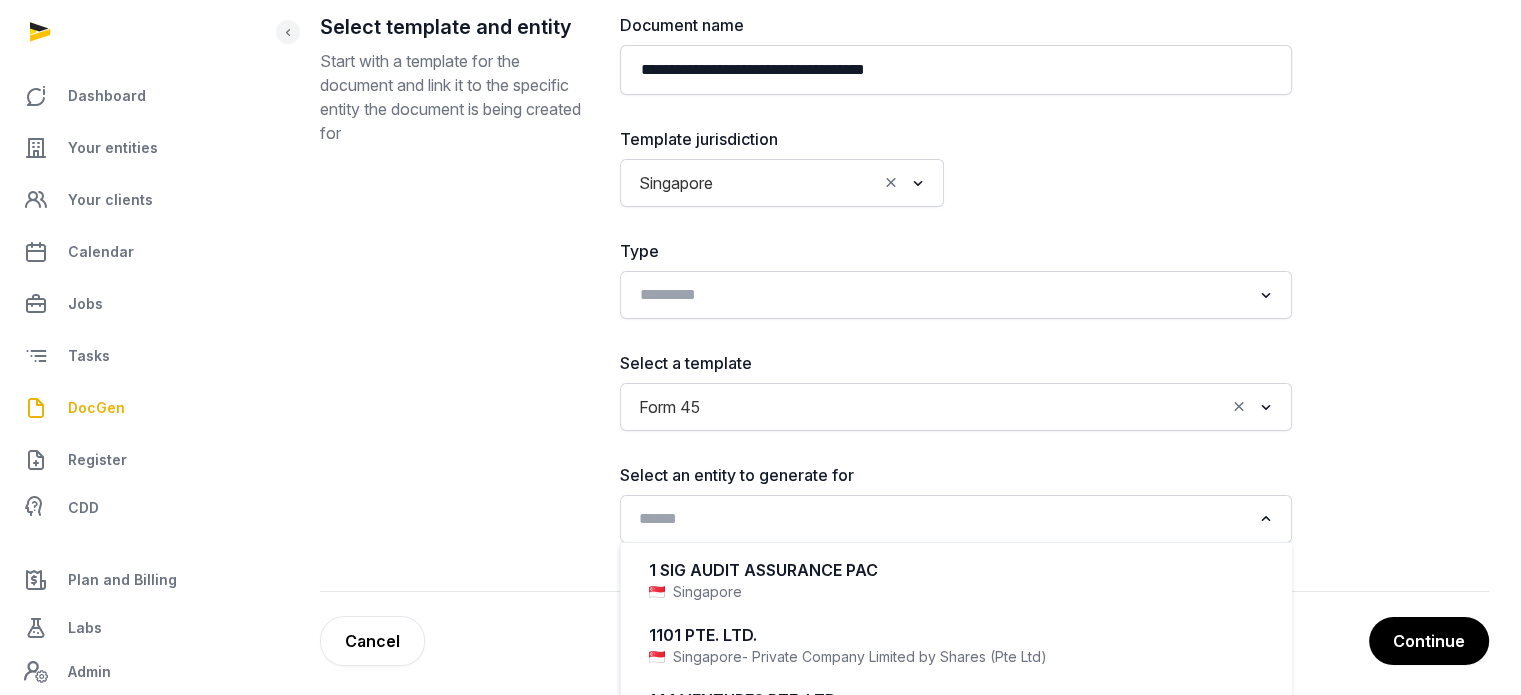 click 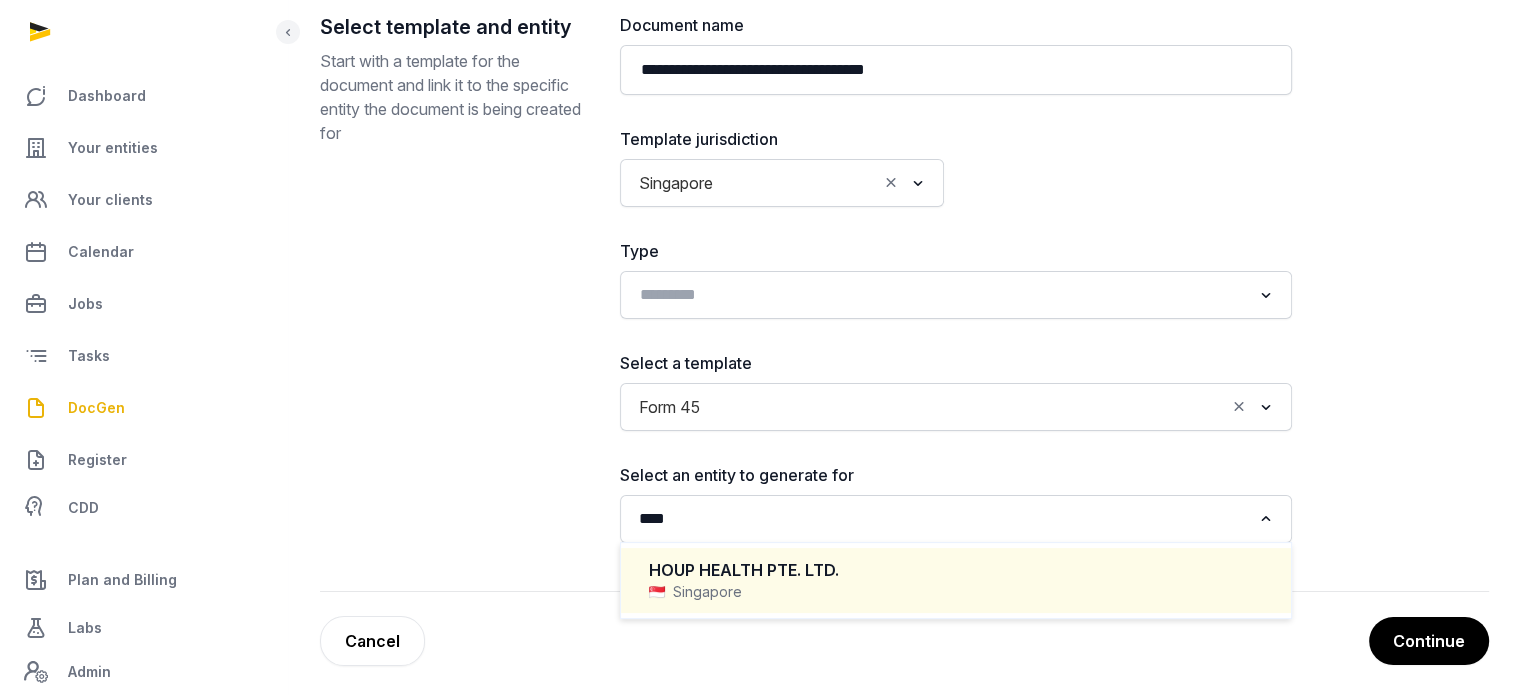 click on "HOUP HEALTH PTE. LTD." at bounding box center [956, 570] 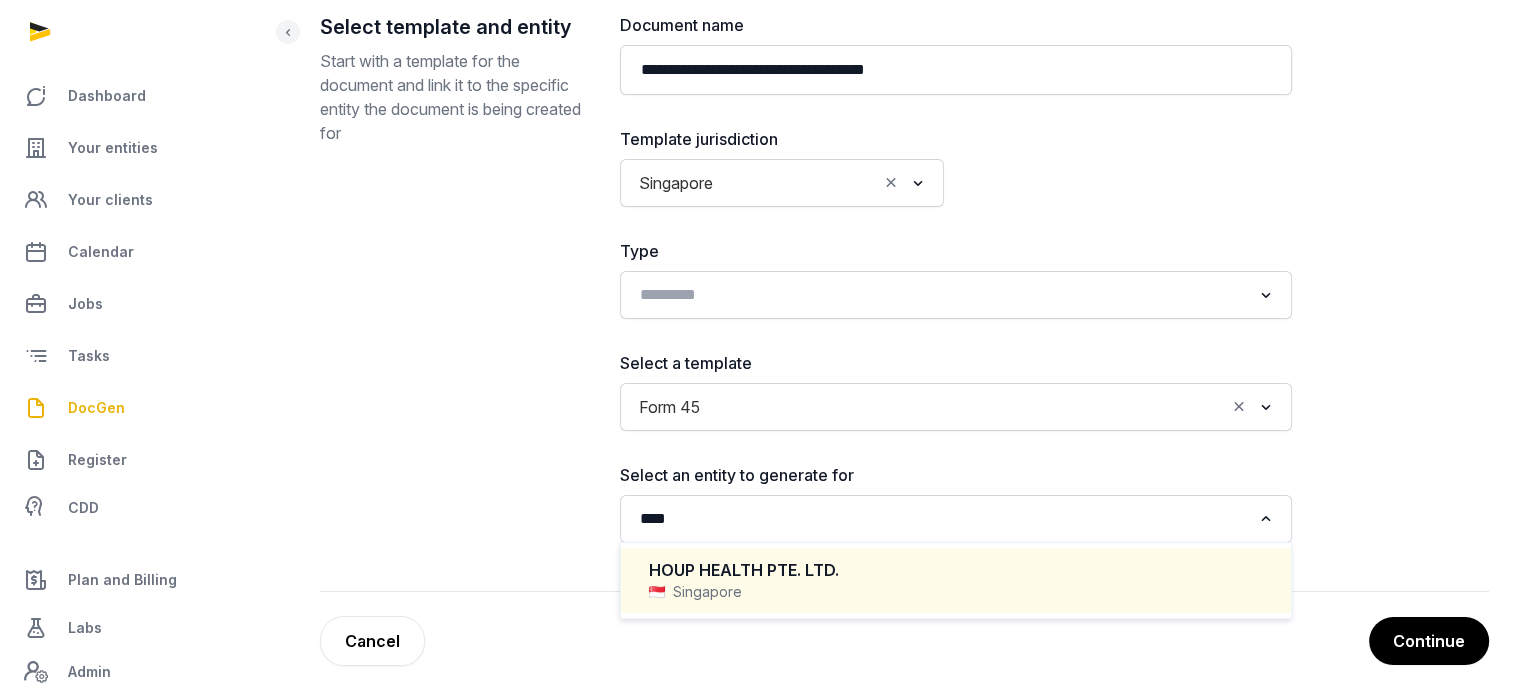 type 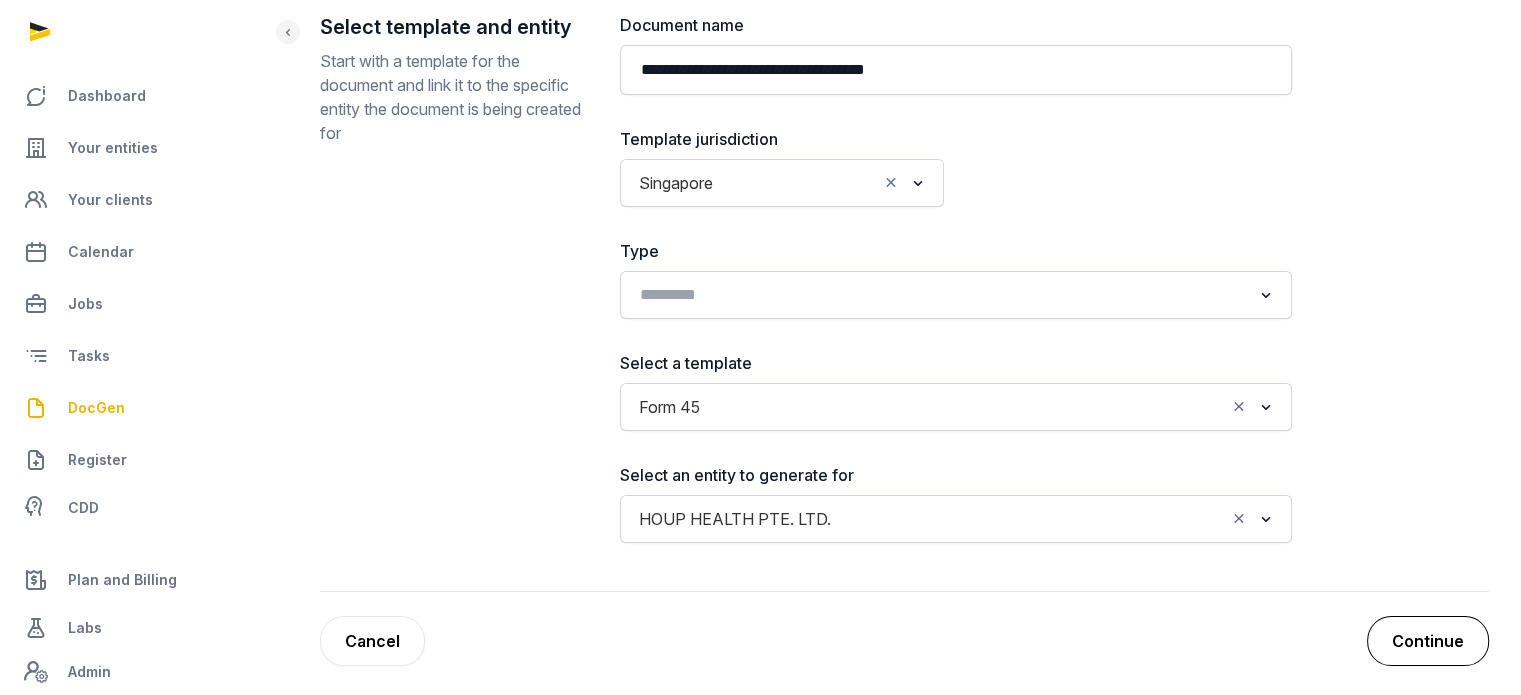 click on "Continue" at bounding box center (1428, 641) 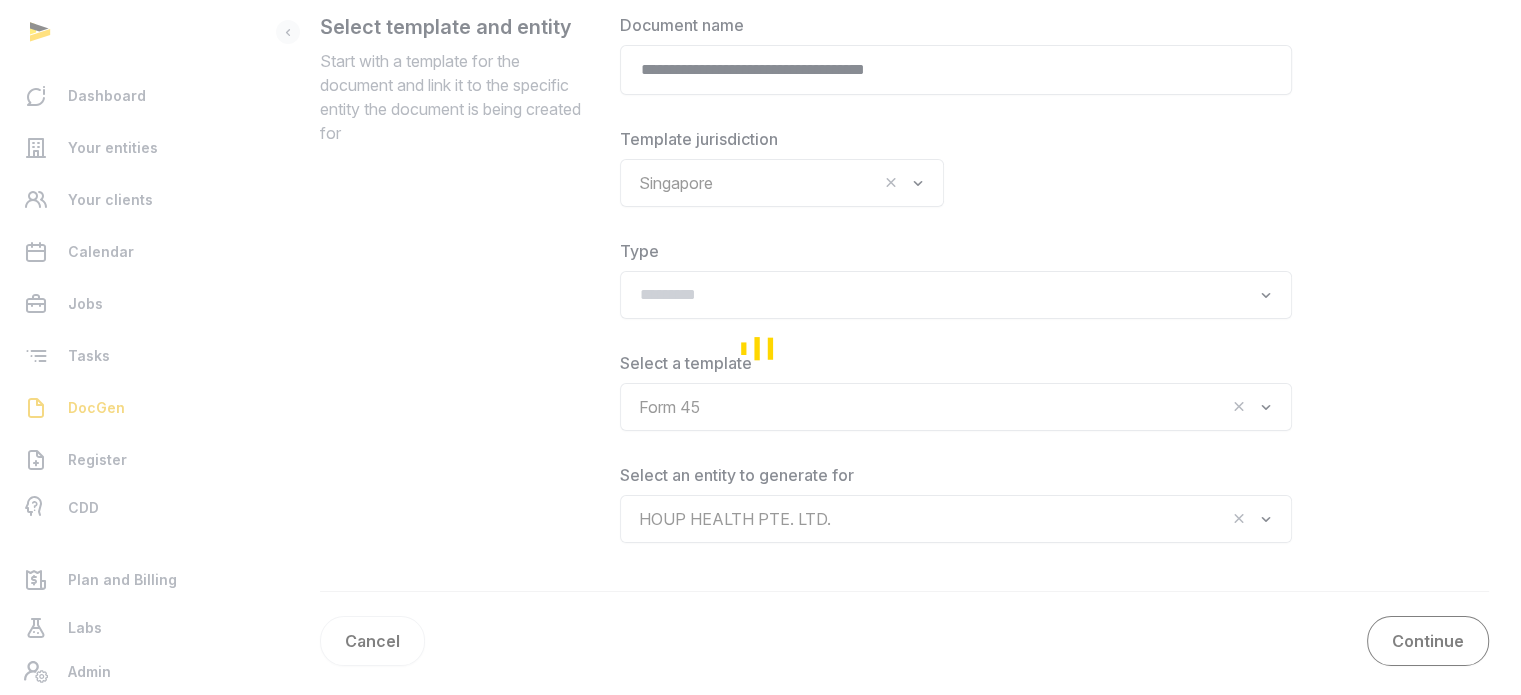 scroll, scrollTop: 223, scrollLeft: 0, axis: vertical 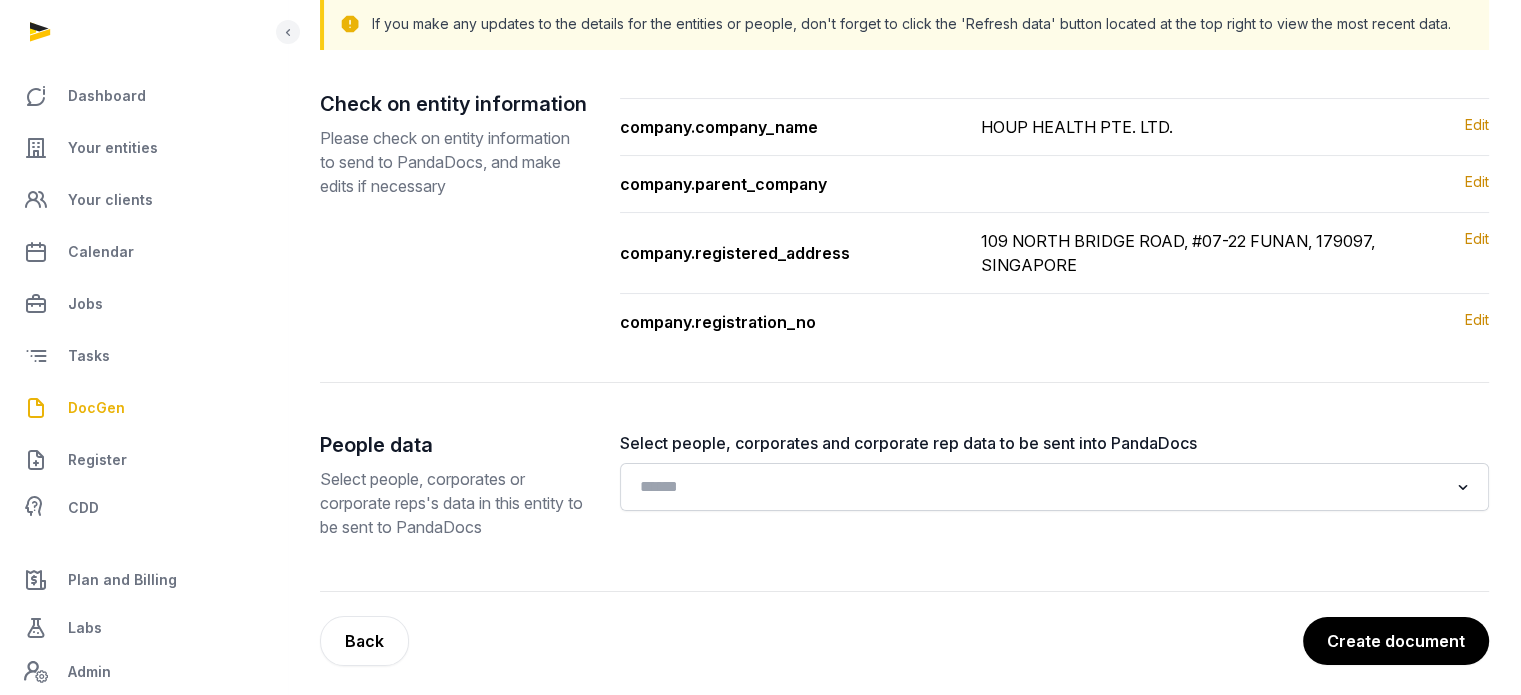 click on "Create document" at bounding box center [1396, 641] 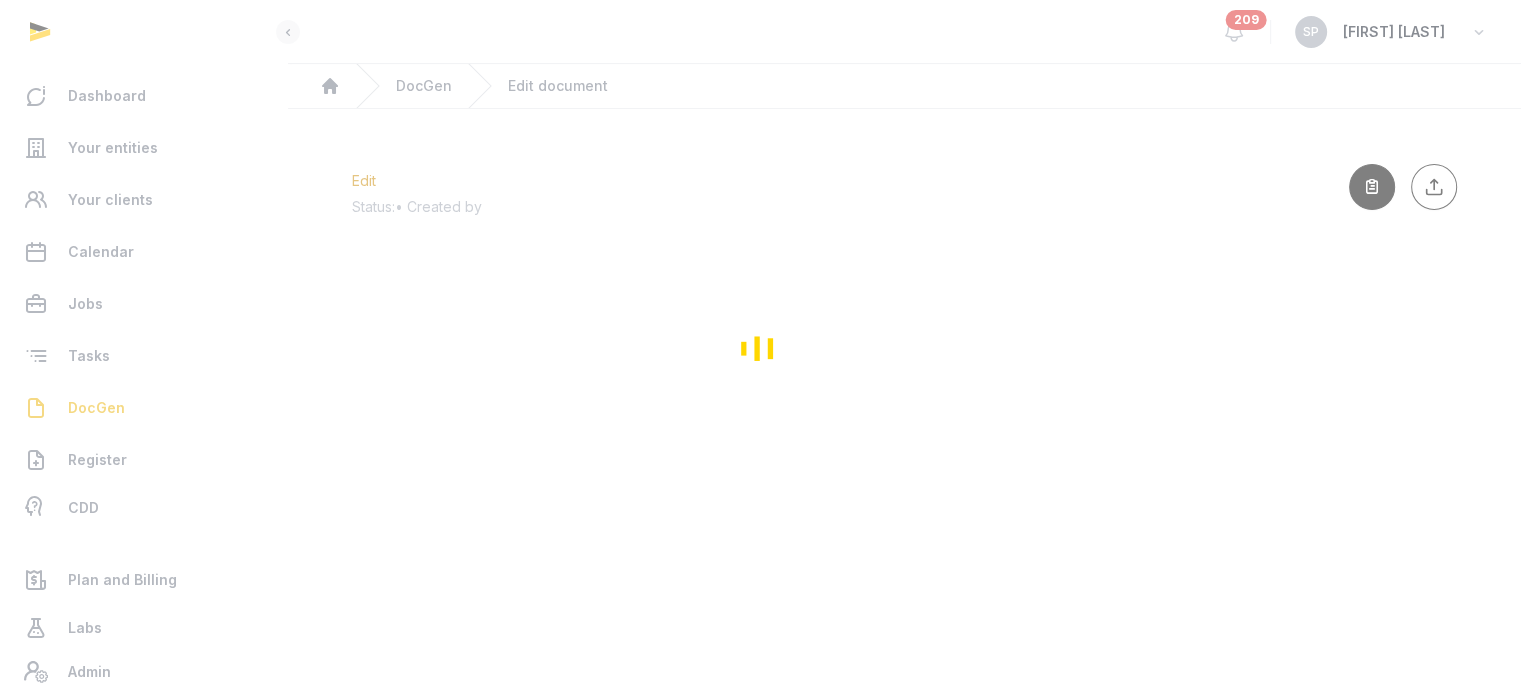 scroll, scrollTop: 0, scrollLeft: 0, axis: both 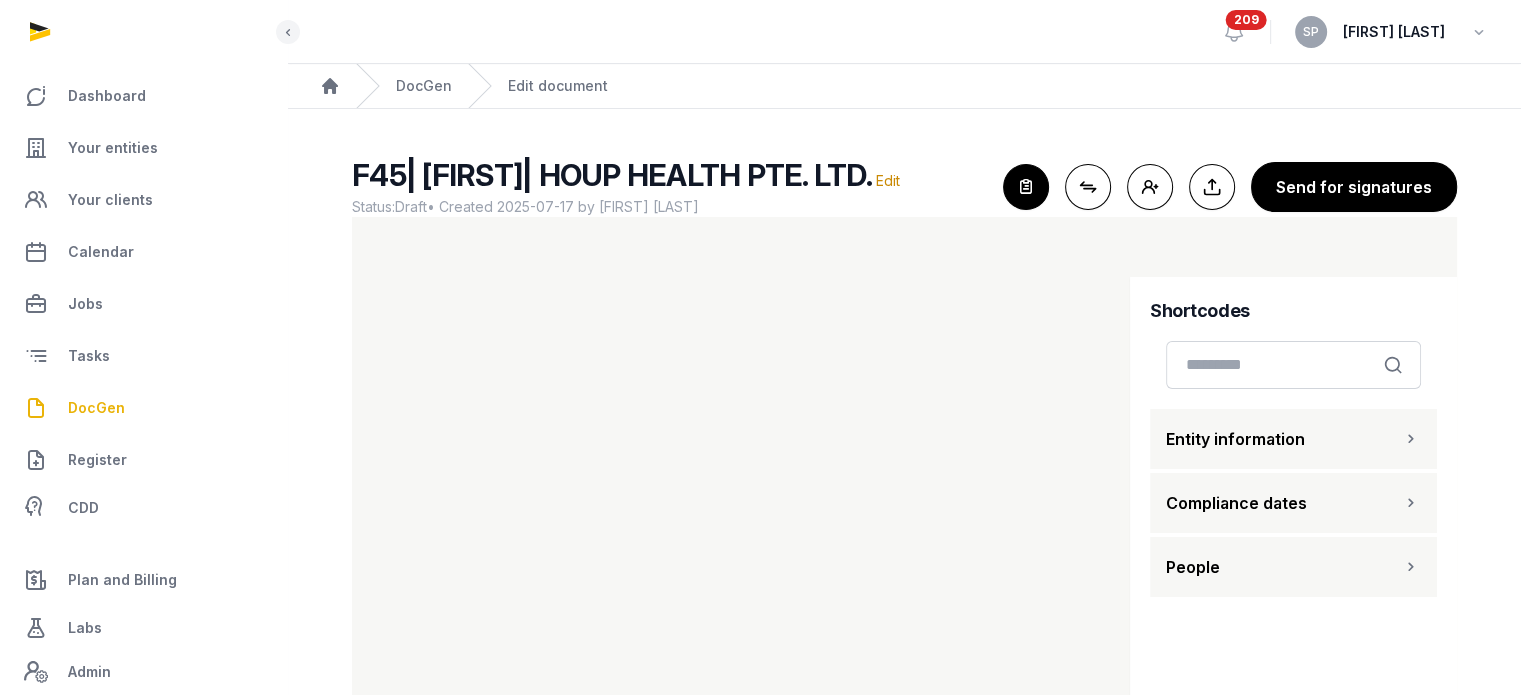 click on "People" at bounding box center [1293, 567] 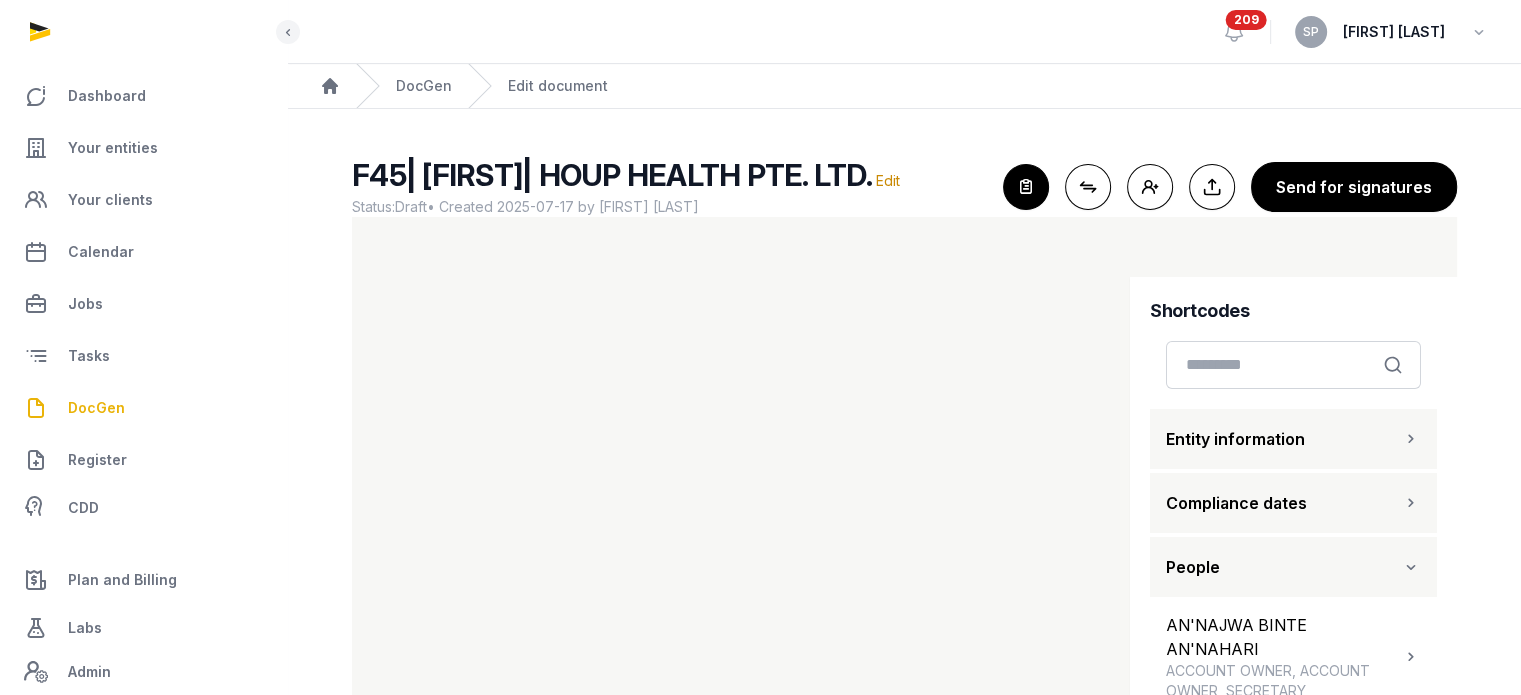 scroll, scrollTop: 300, scrollLeft: 0, axis: vertical 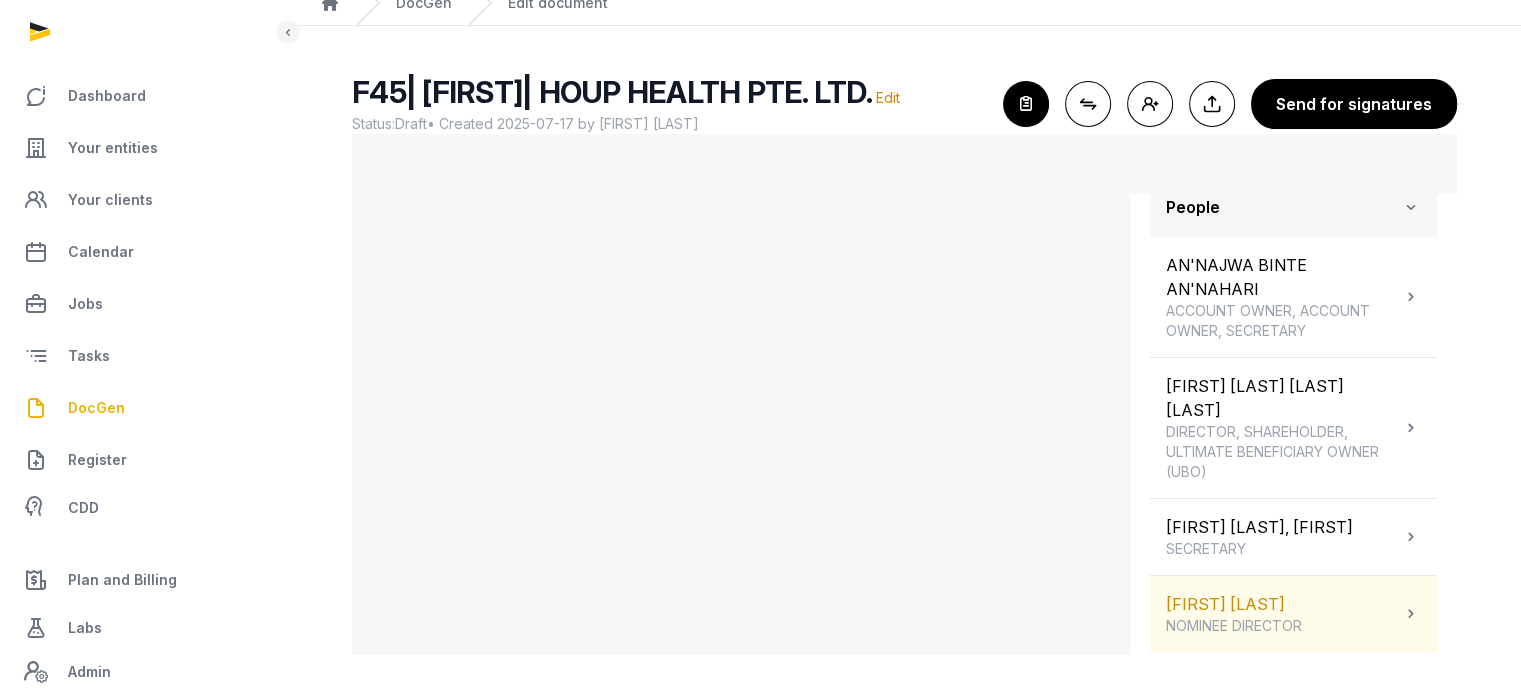 click on "[FIRST] [LAST] NOMINEE DIRECTOR" at bounding box center [1234, 614] 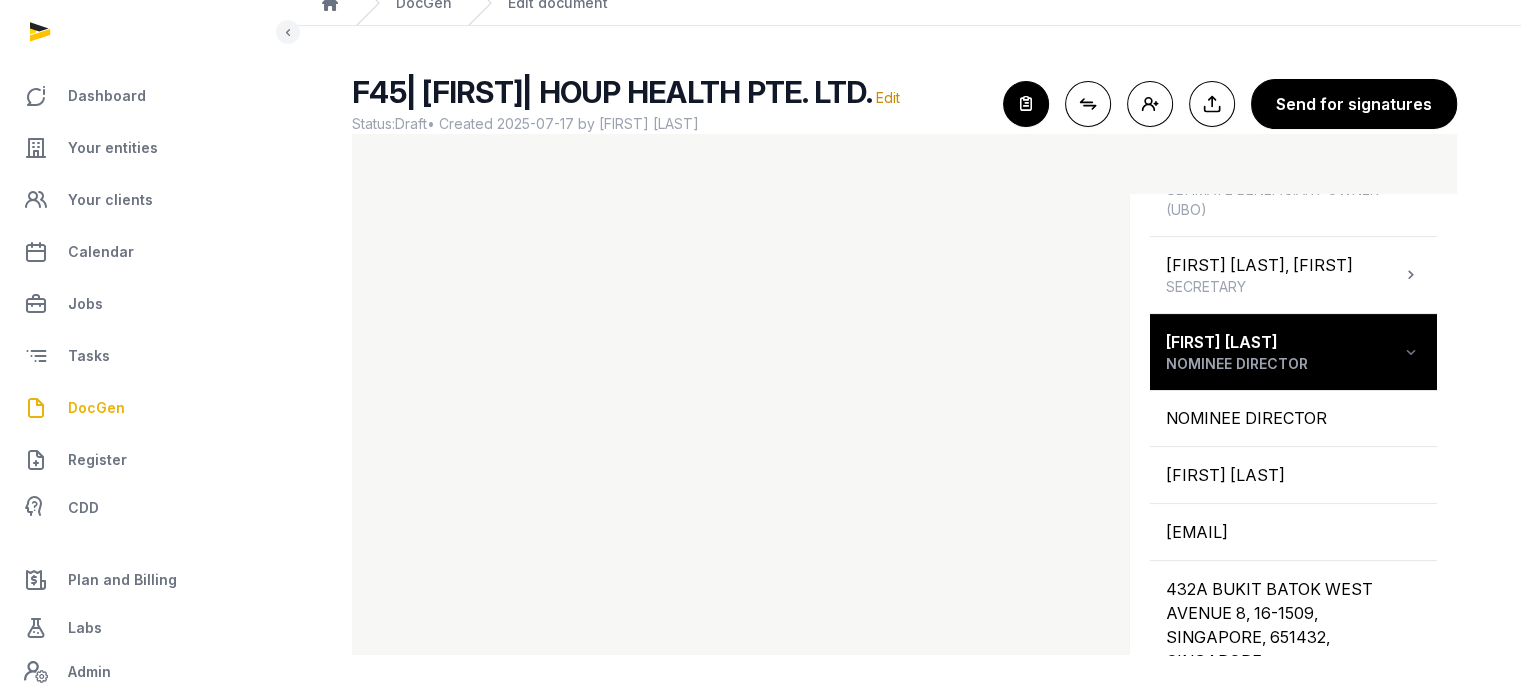 scroll, scrollTop: 559, scrollLeft: 0, axis: vertical 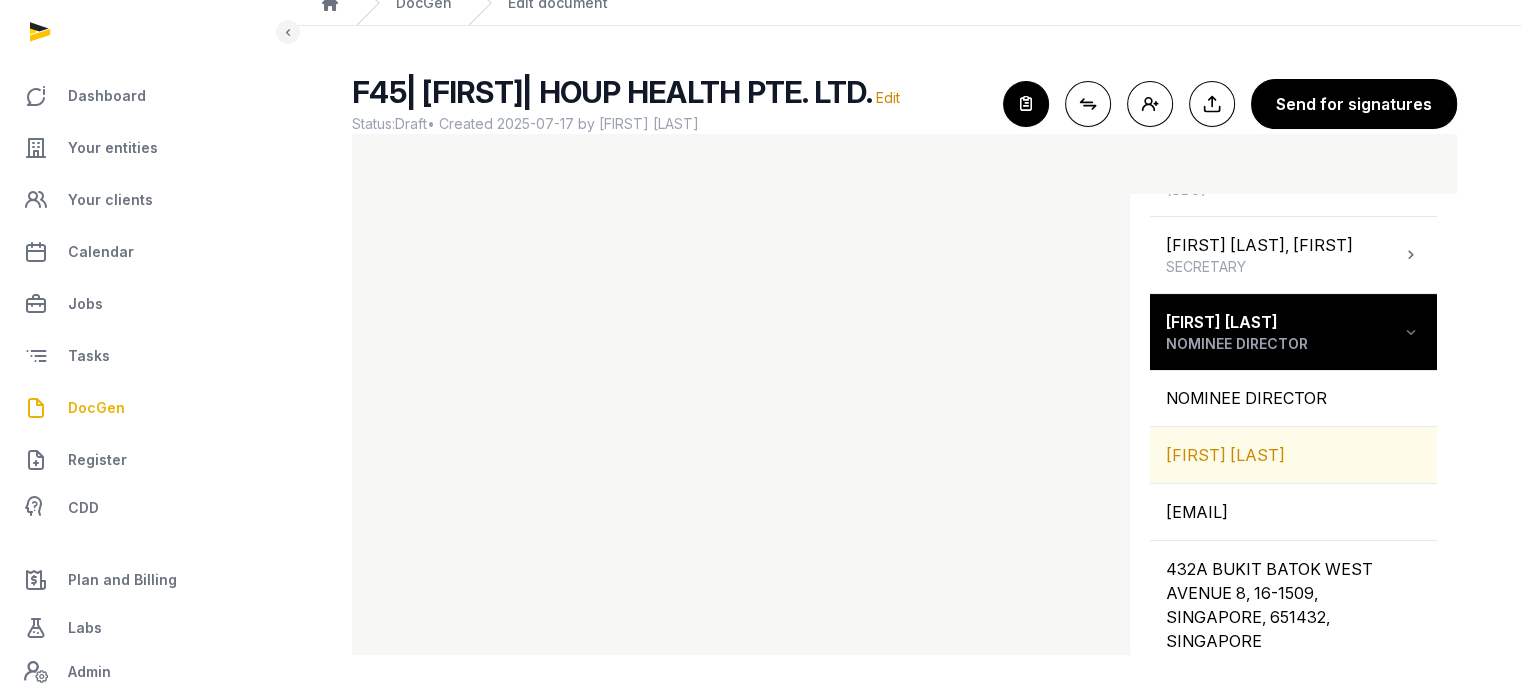 click on "[FIRST] [LAST]" at bounding box center [1293, 455] 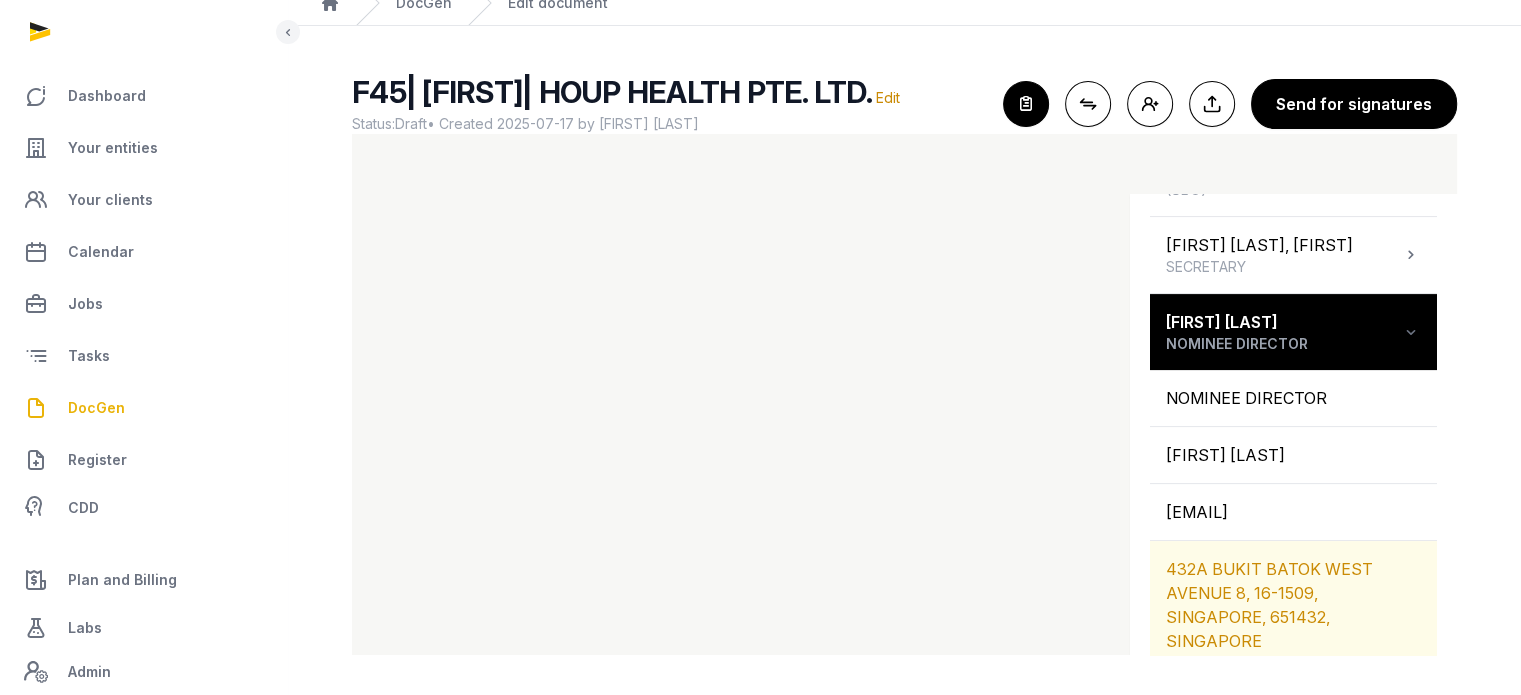 click on "432A BUKIT BATOK WEST AVENUE 8, 16-1509, SINGAPORE, 651432, SINGAPORE" at bounding box center (1293, 605) 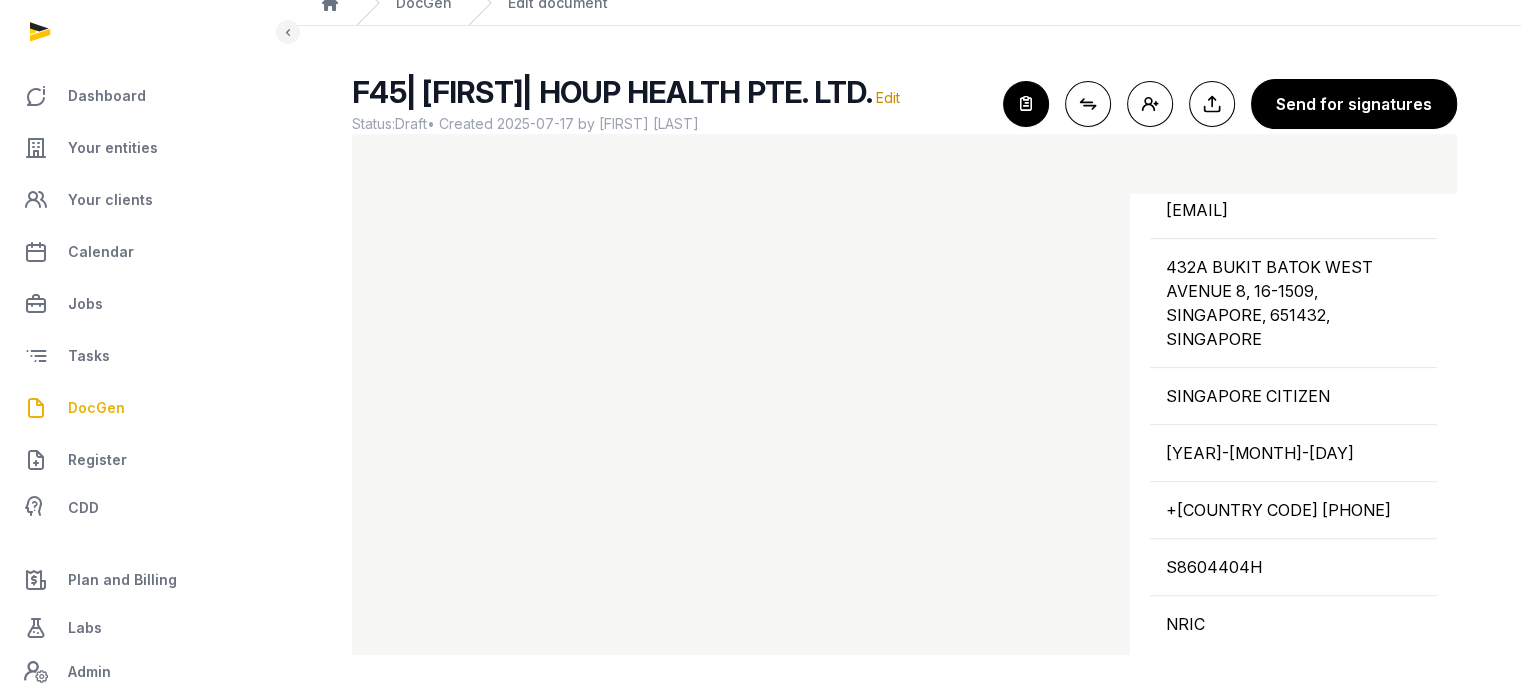 scroll, scrollTop: 906, scrollLeft: 0, axis: vertical 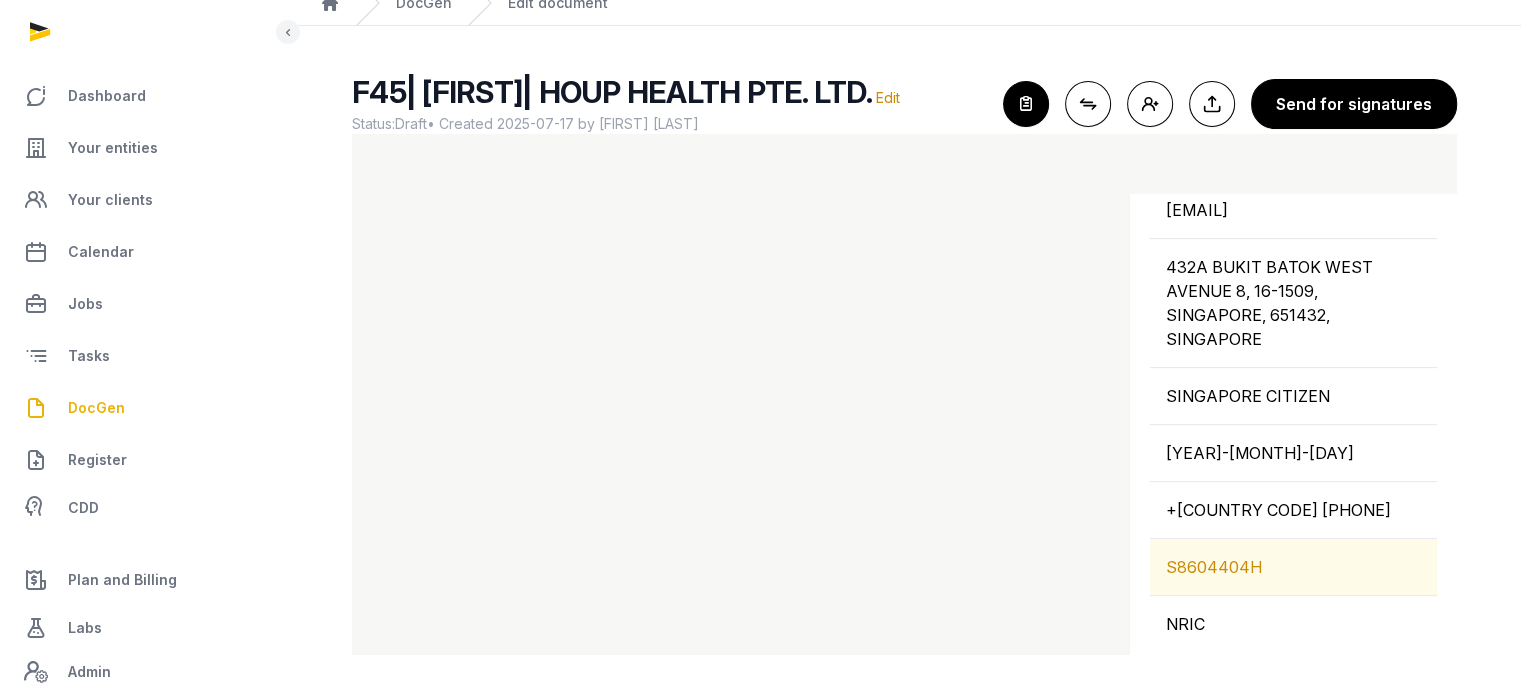 click on "S8604404H" at bounding box center [1293, 567] 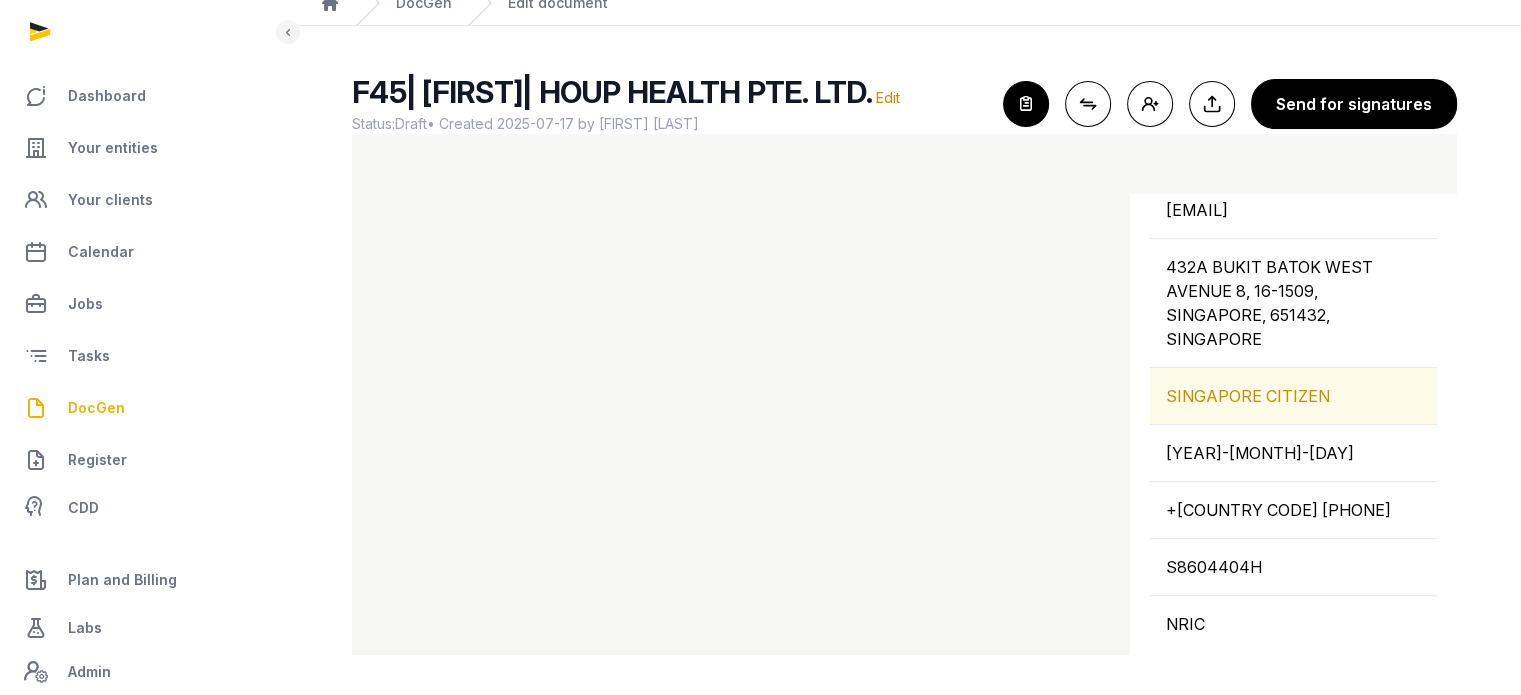 click on "SINGAPORE CITIZEN" at bounding box center (1293, 396) 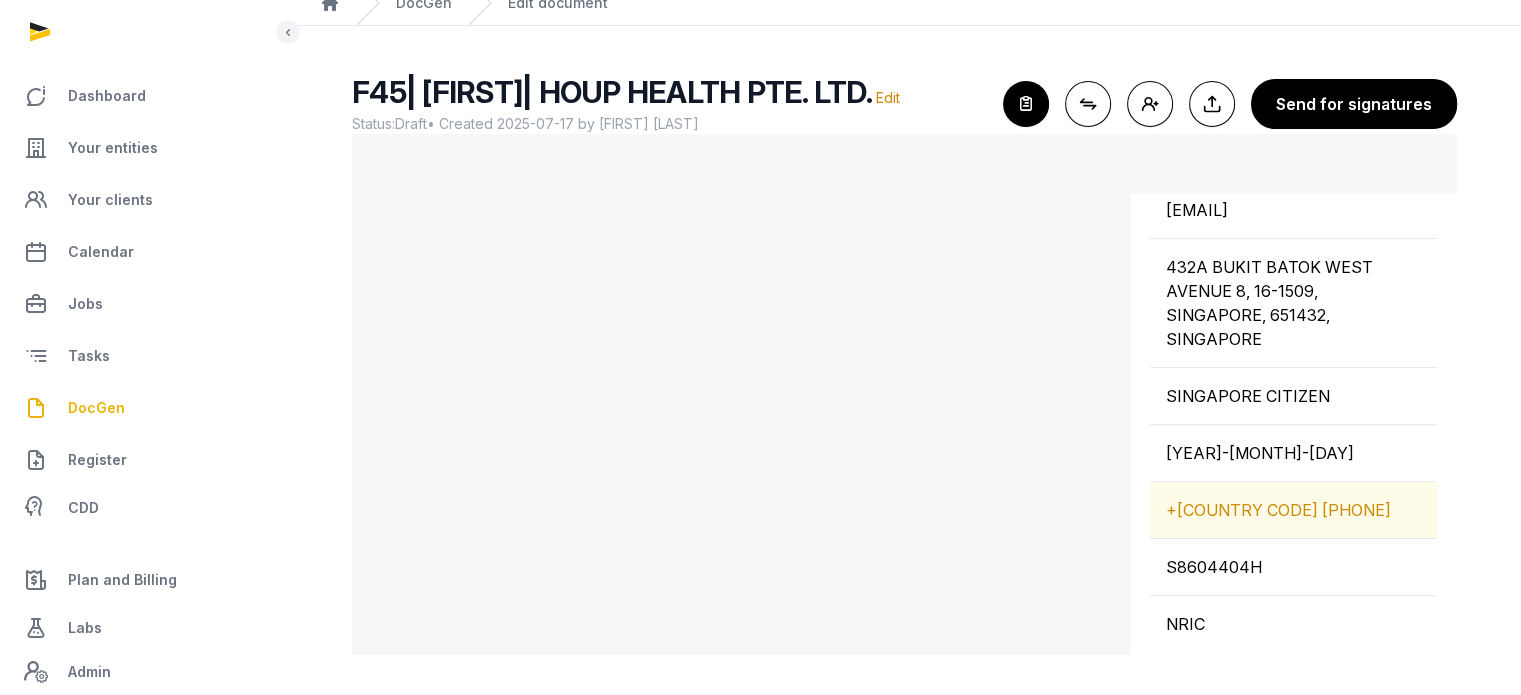 click on "+[COUNTRY CODE] [PHONE]" at bounding box center [1293, 510] 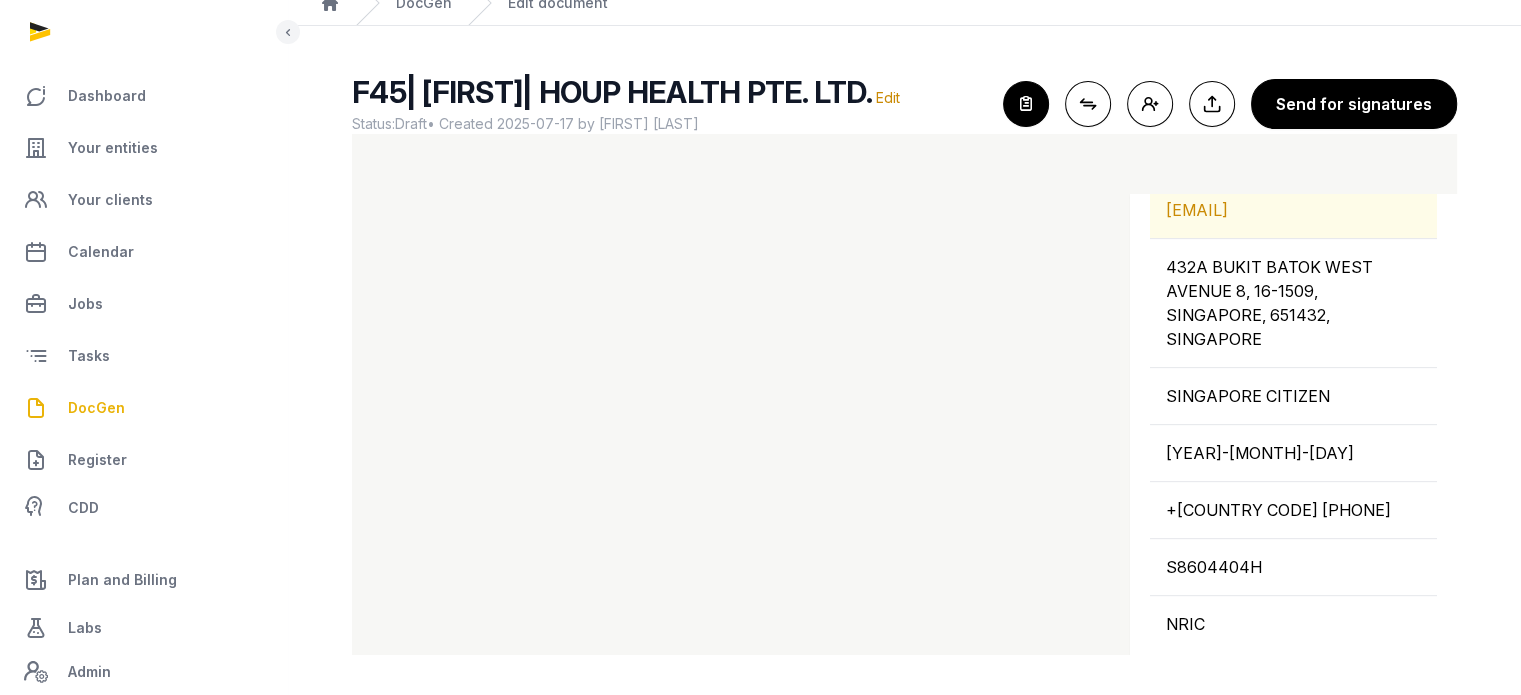 click on "[EMAIL]" at bounding box center [1293, 210] 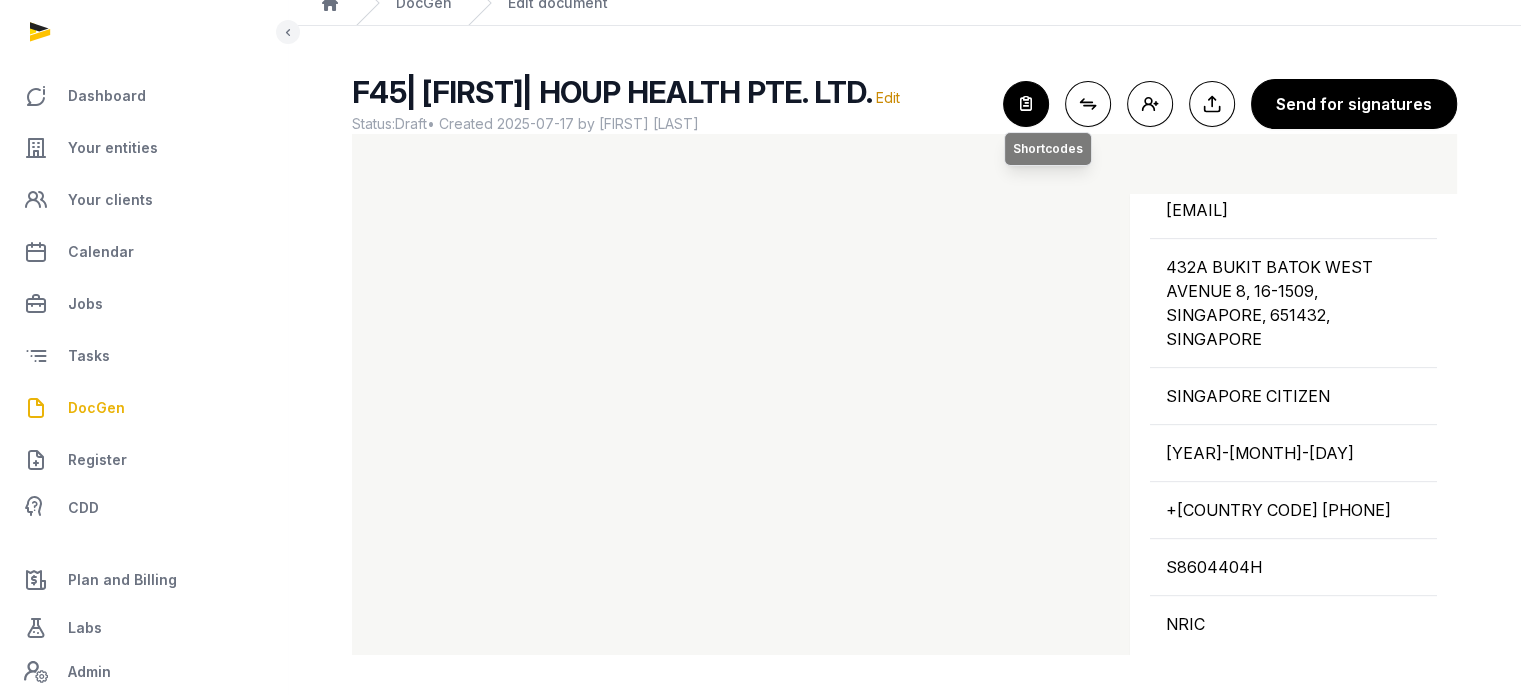 click at bounding box center [1026, 104] 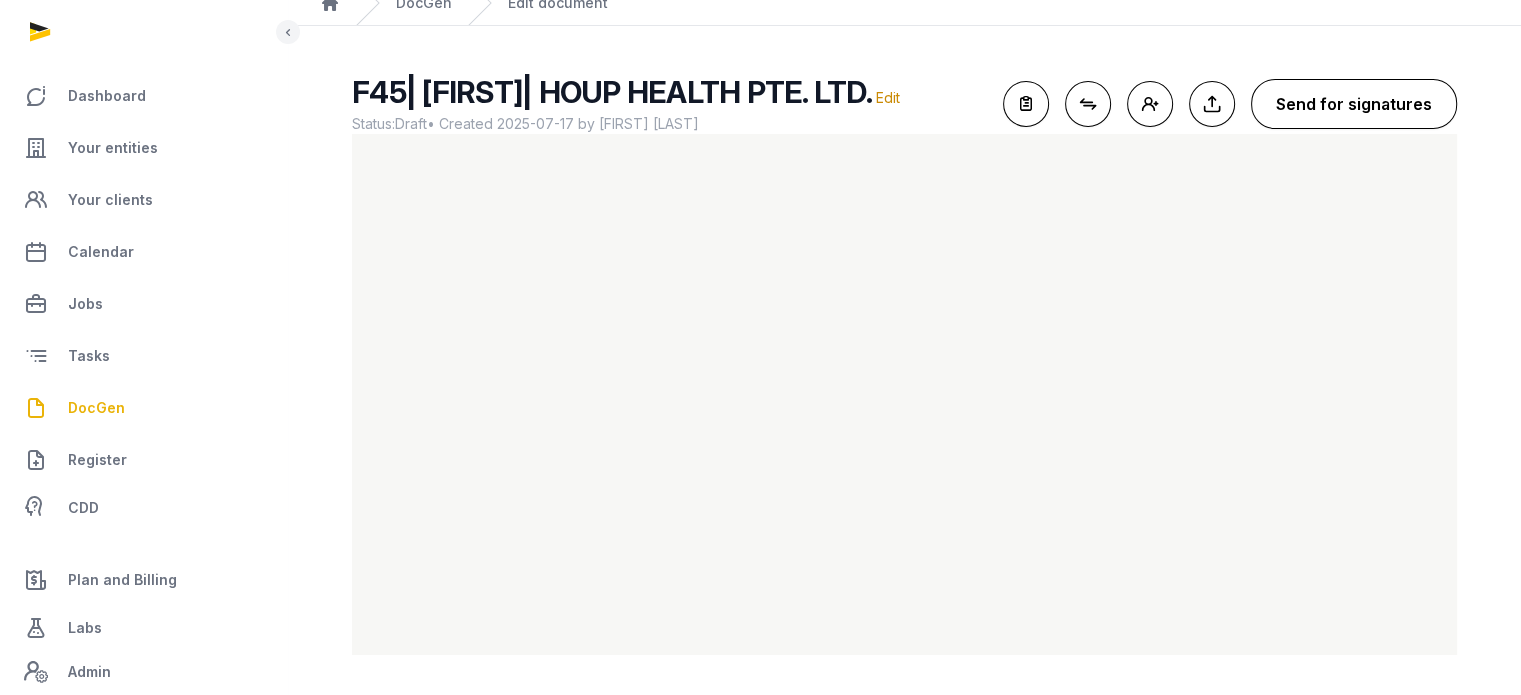 click on "Send for signatures" at bounding box center (1354, 104) 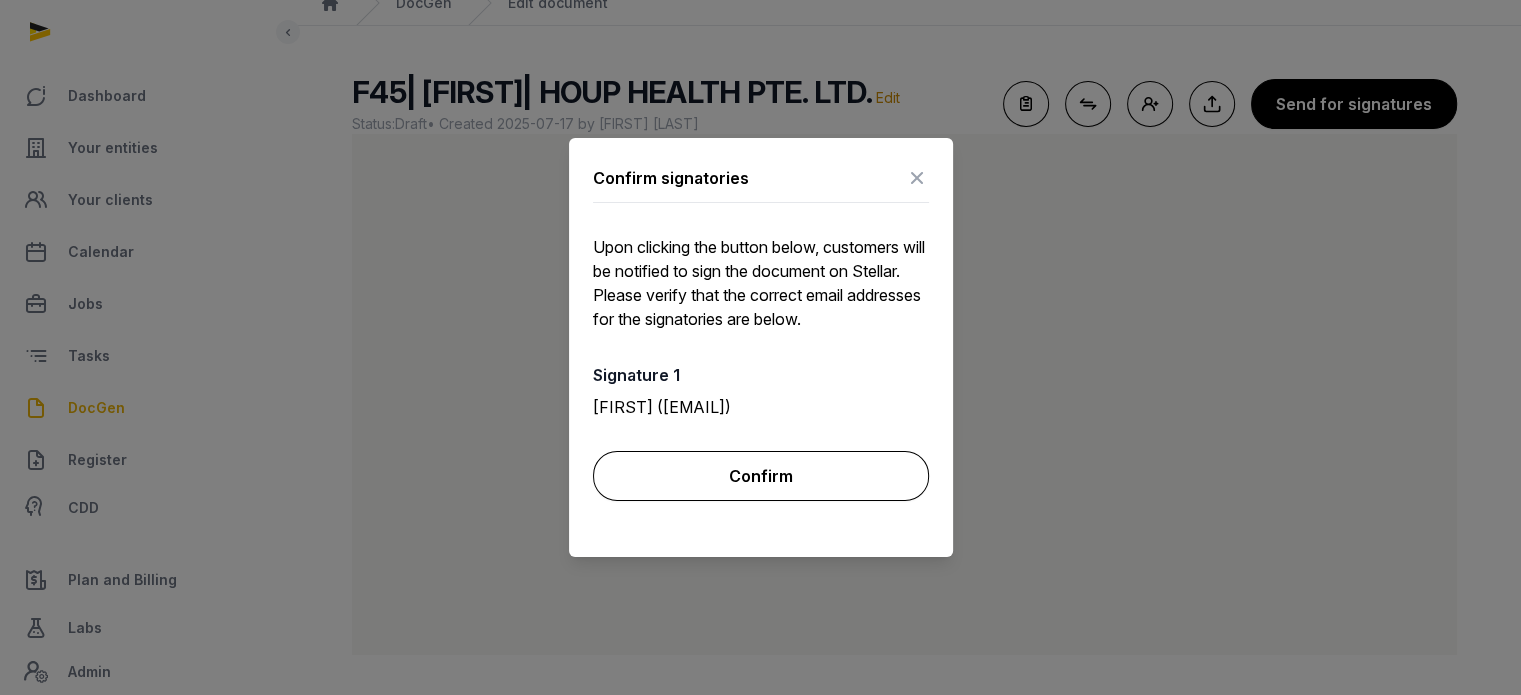 click on "Confirm" at bounding box center (761, 476) 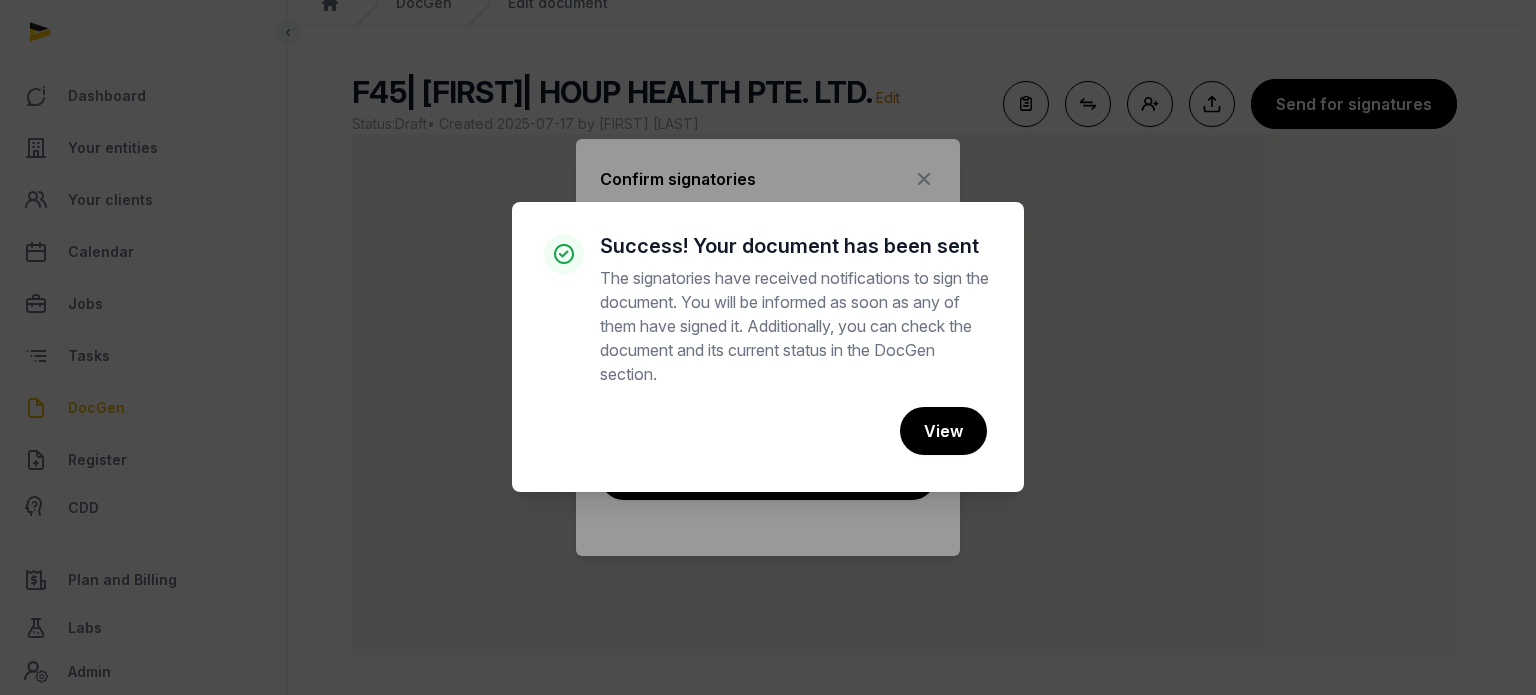 click on "×
Success! Your document has been sent
The signatories have received notifications to sign the document. You will be informed as soon as any of them have signed it. Additionally, you can check the document and its current status in the DocGen section.
Cancel No View" at bounding box center [768, 347] 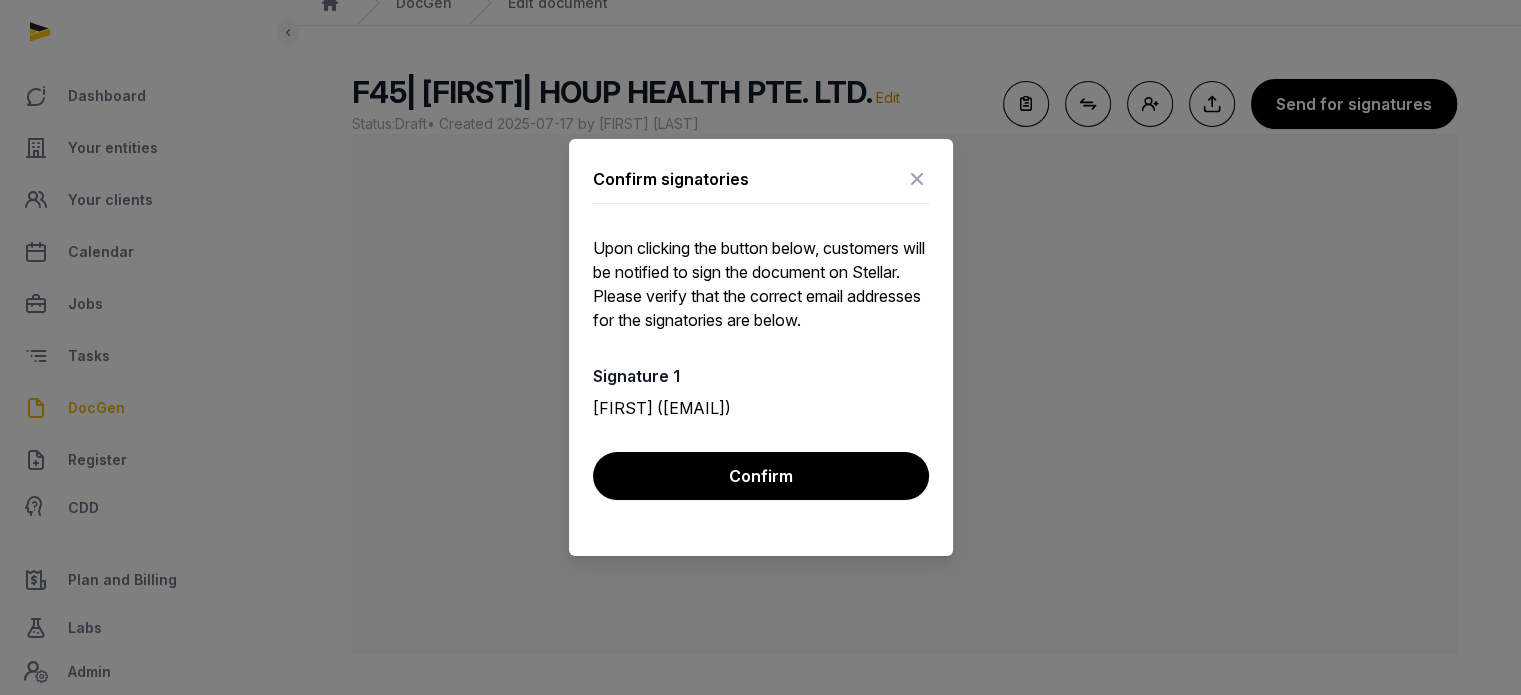 click at bounding box center (917, 179) 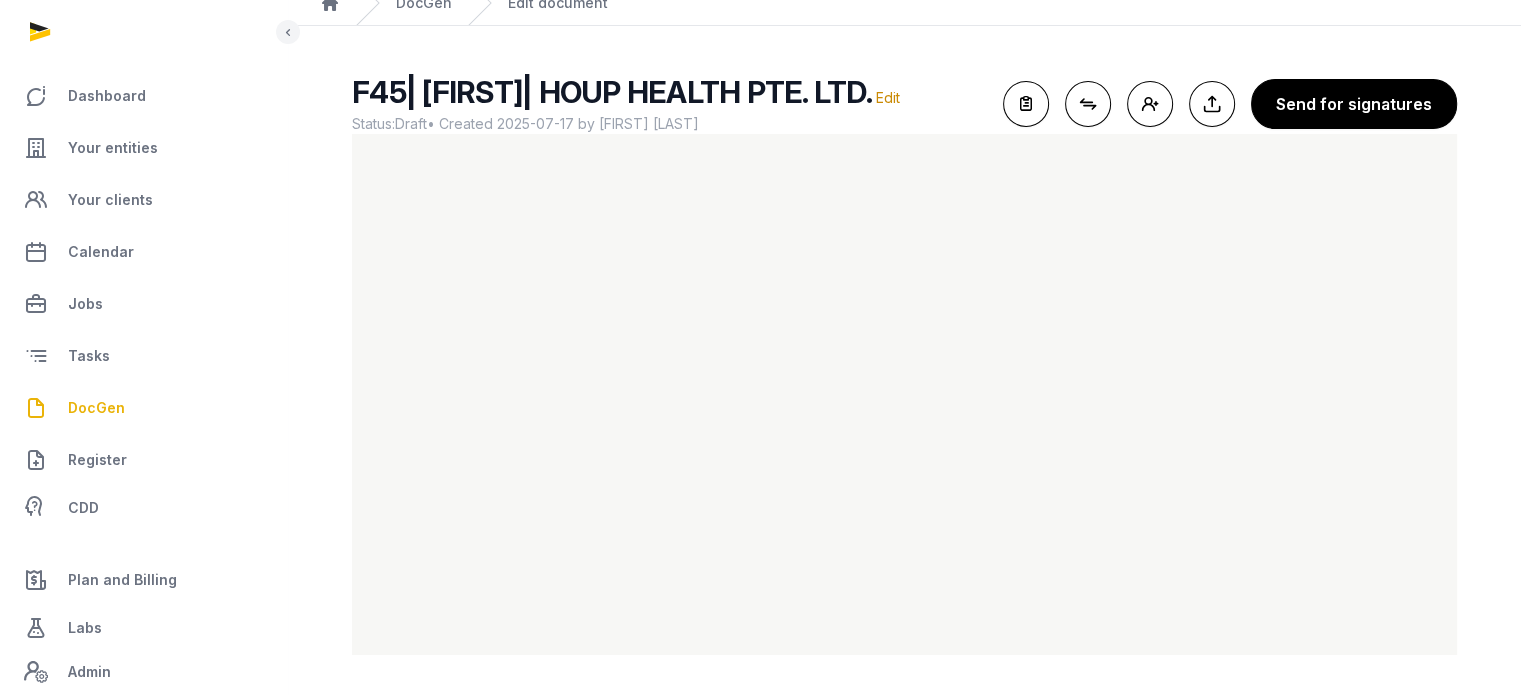 click on "DocGen" at bounding box center [143, 408] 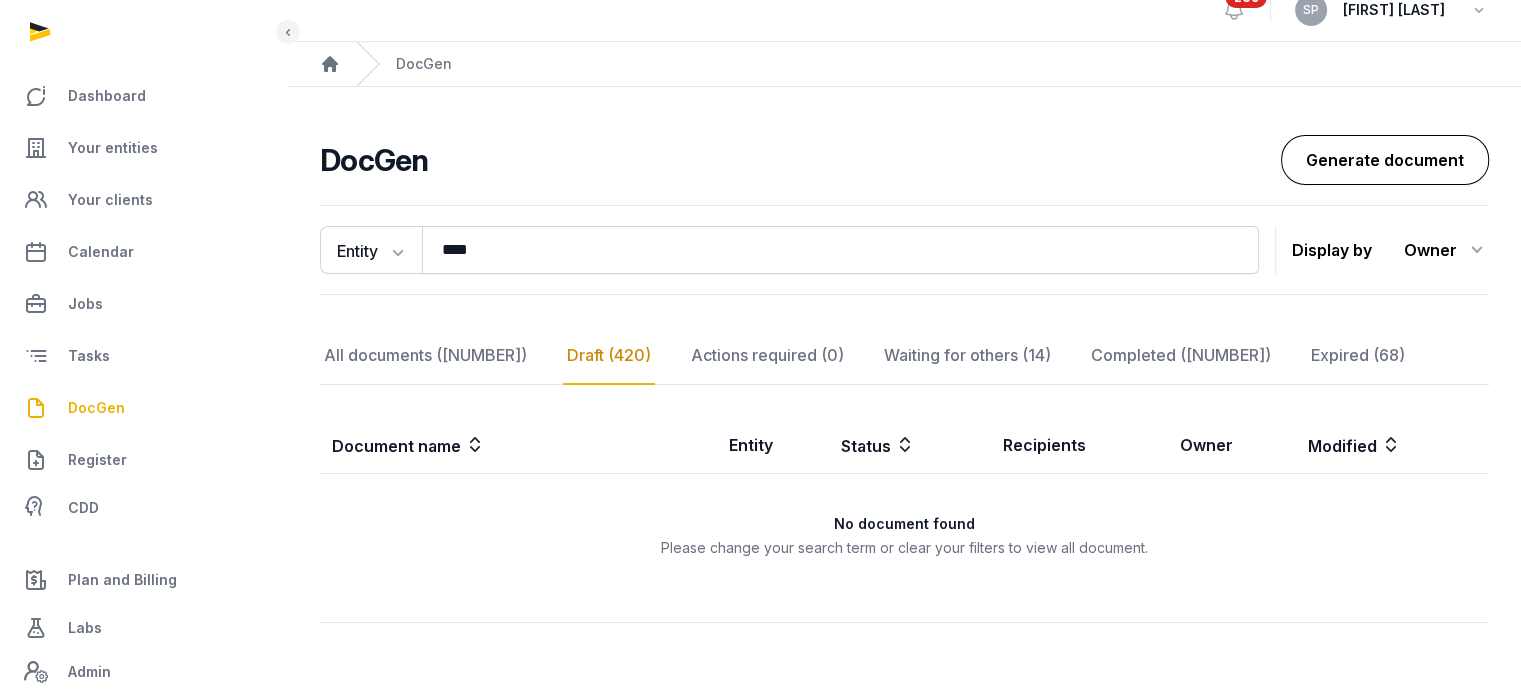 click on "Generate document" at bounding box center (1385, 160) 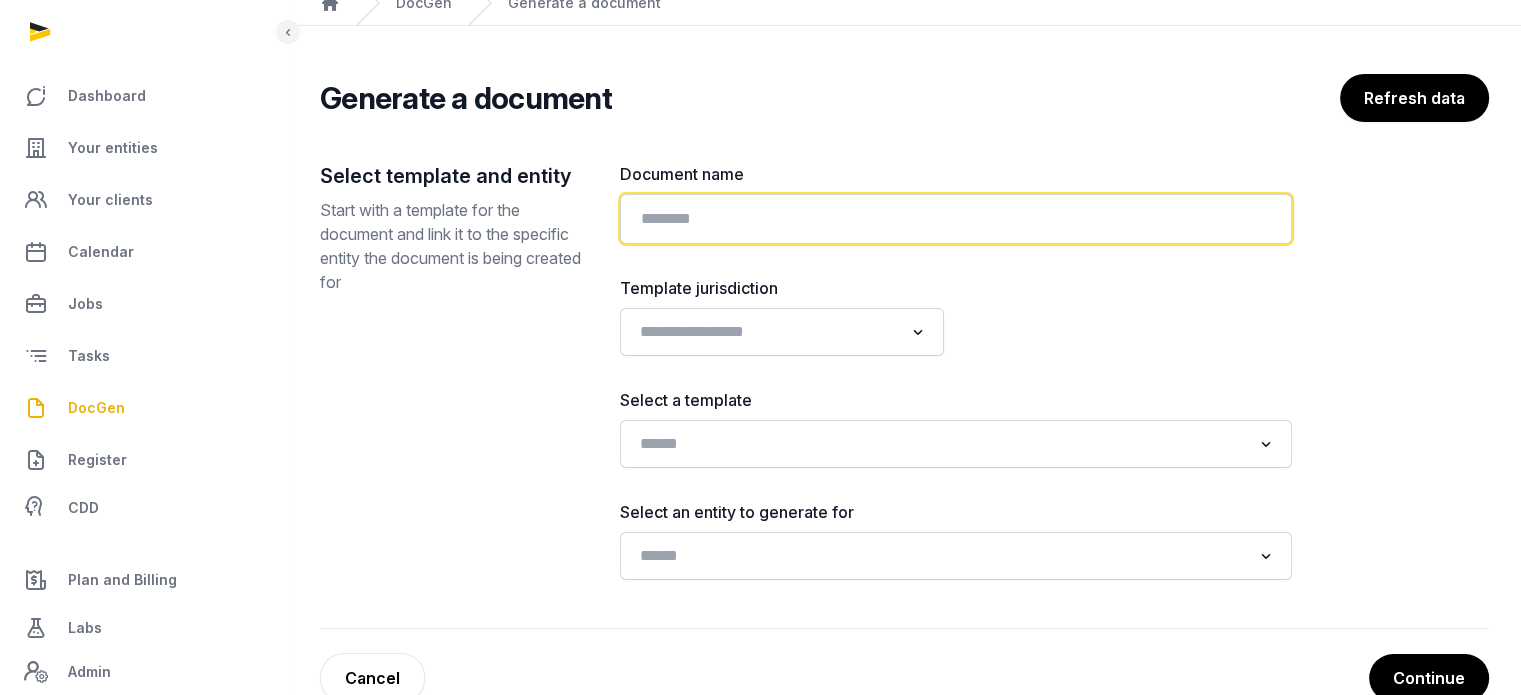 click 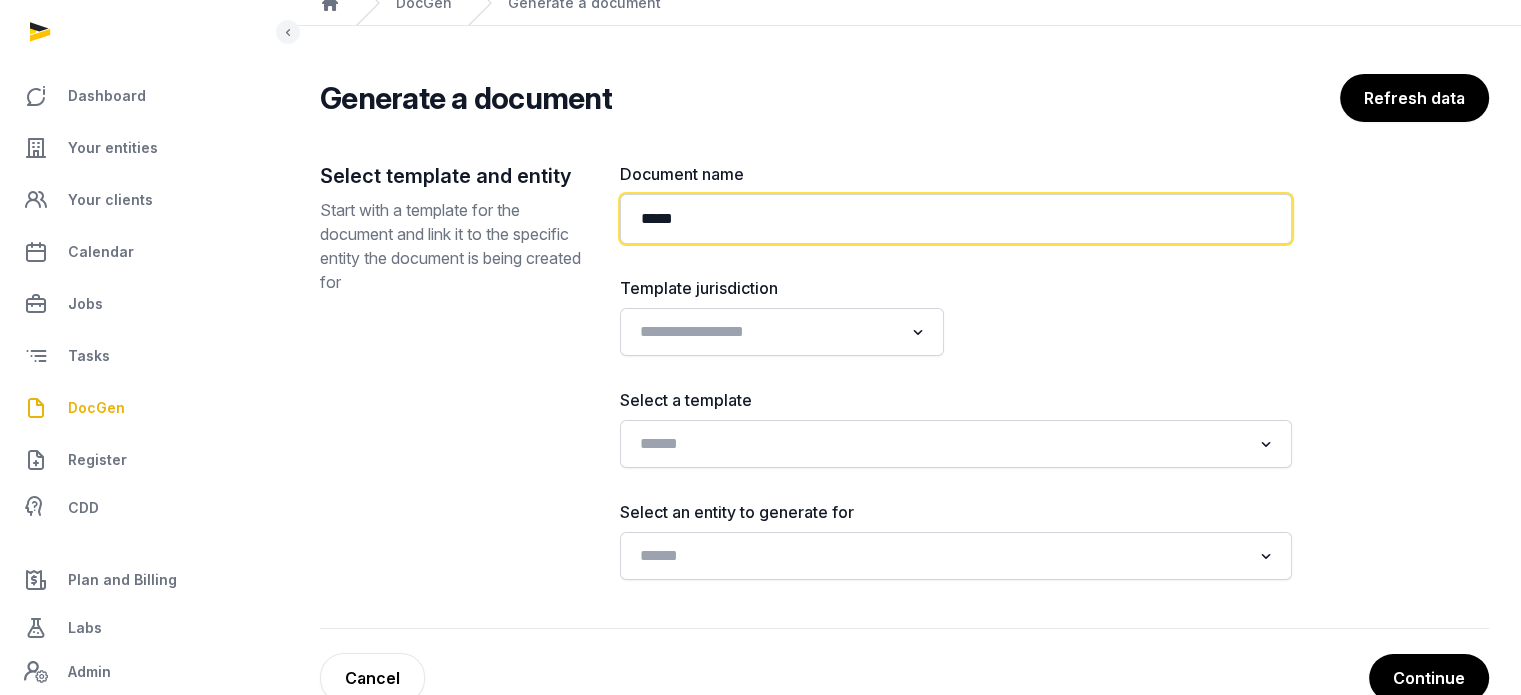 paste on "********" 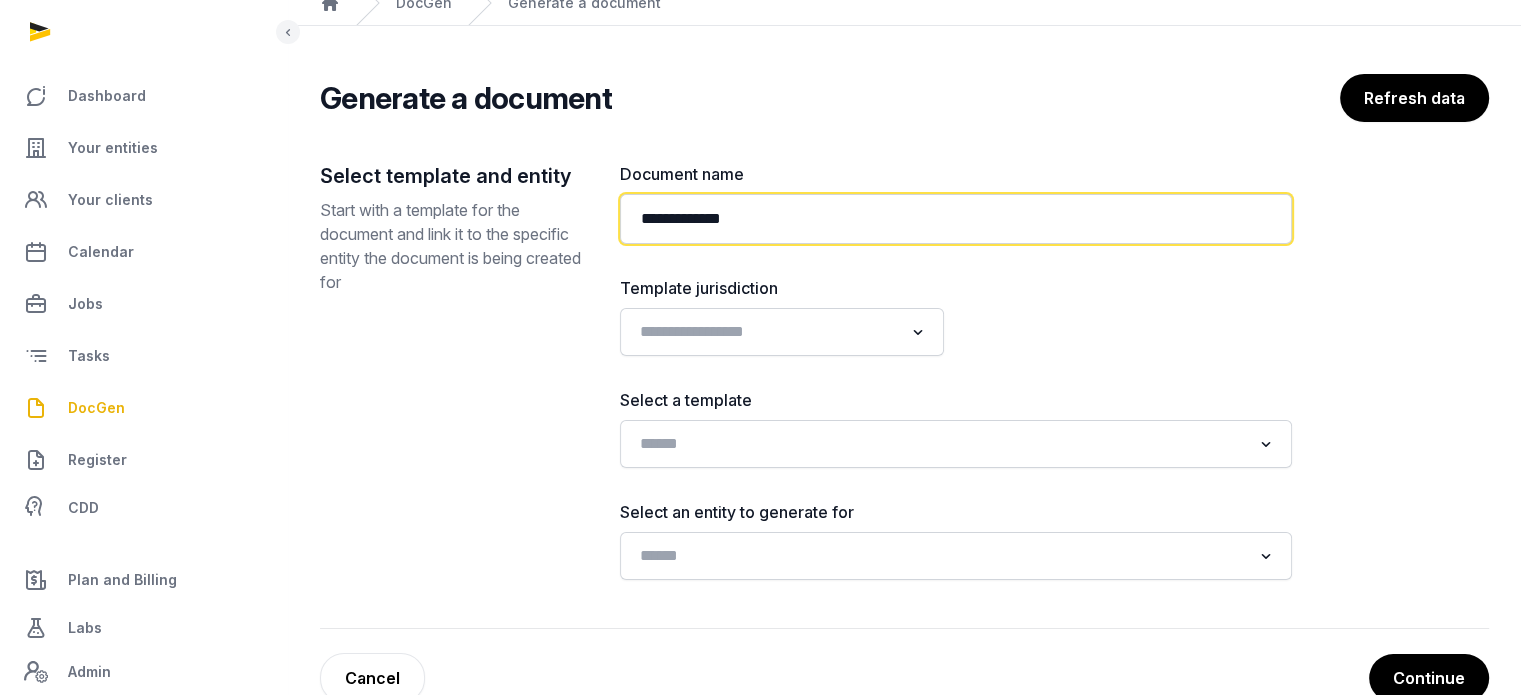 paste on "**********" 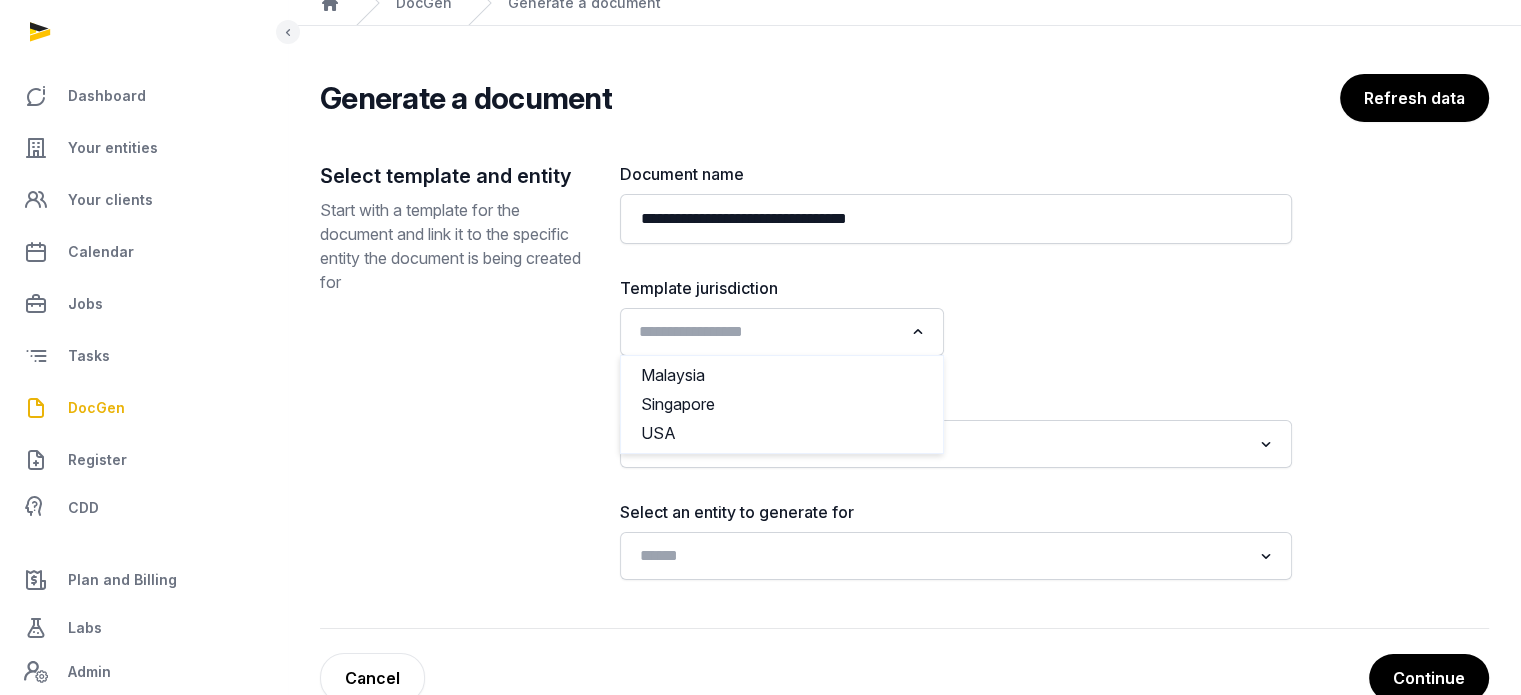 click 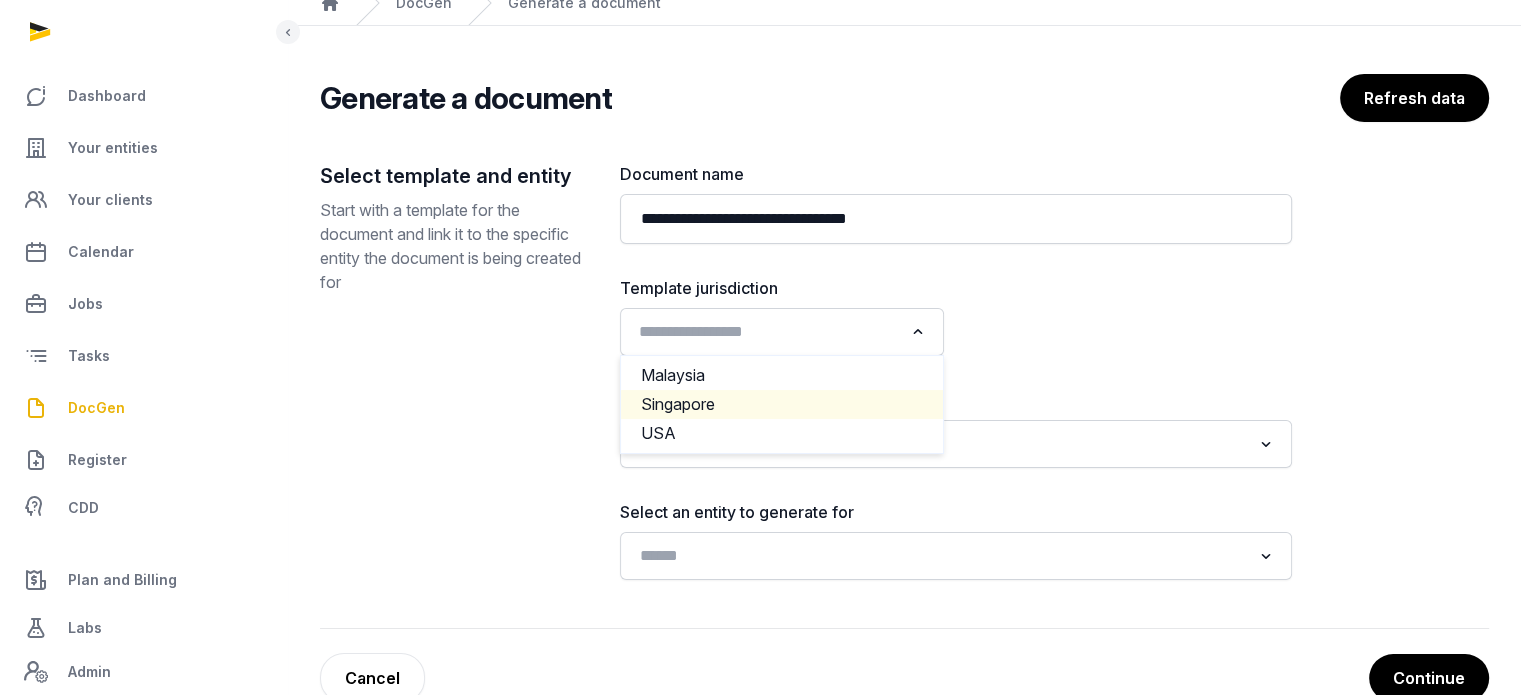 click on "Singapore" 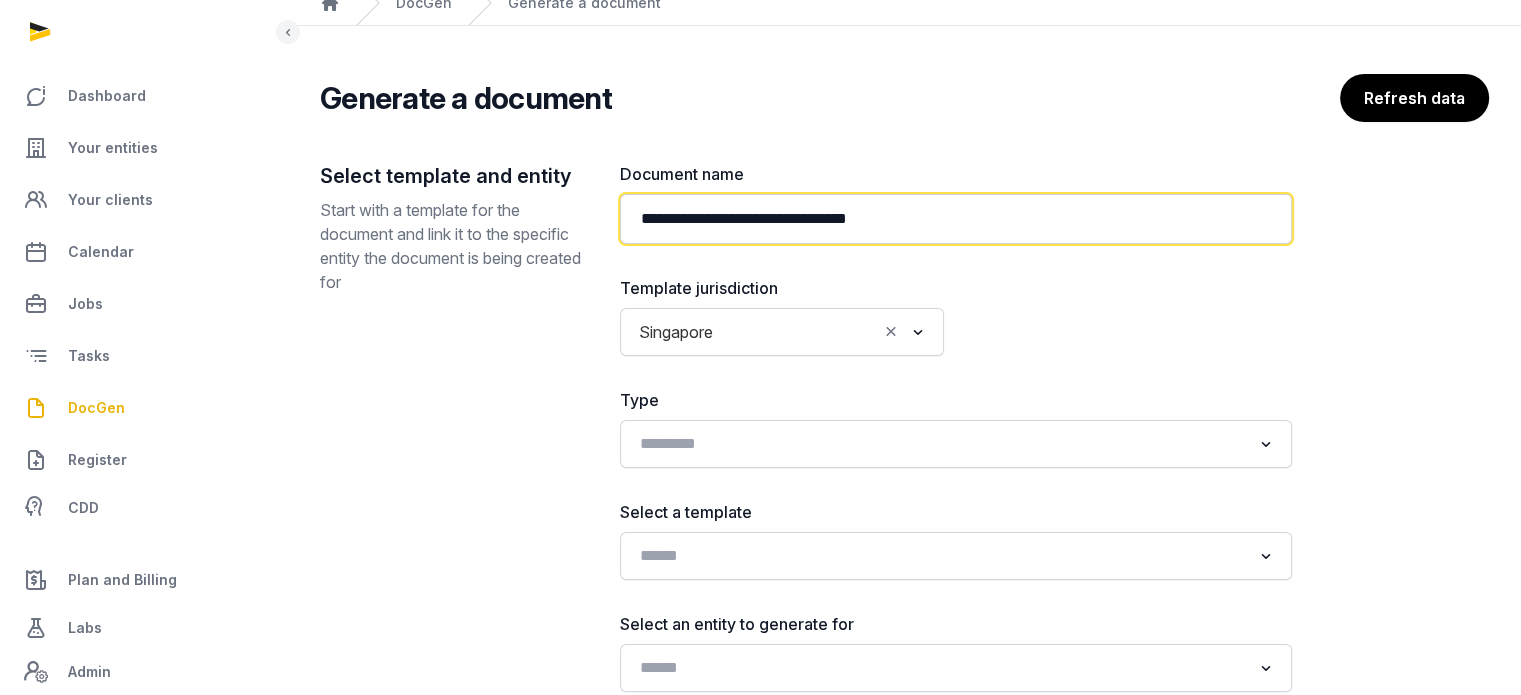 click on "**********" 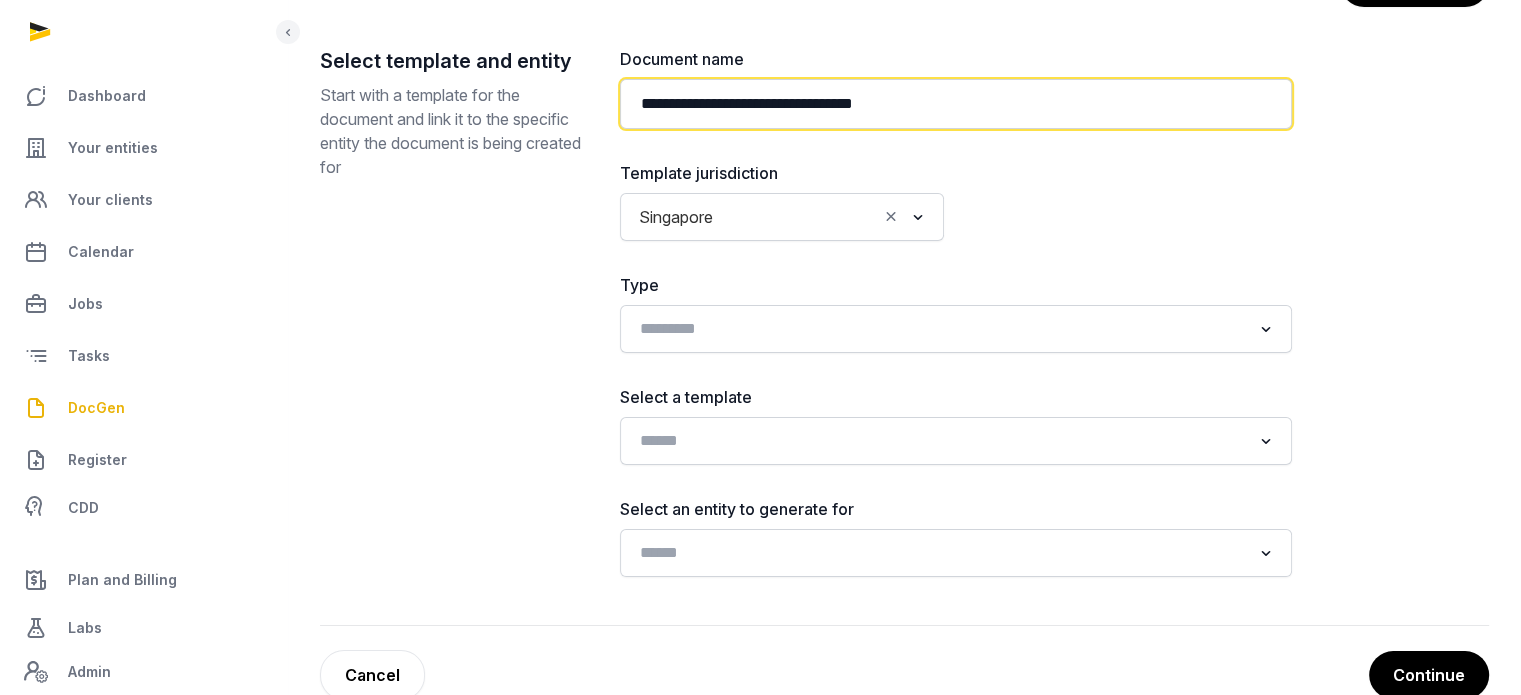 scroll, scrollTop: 241, scrollLeft: 0, axis: vertical 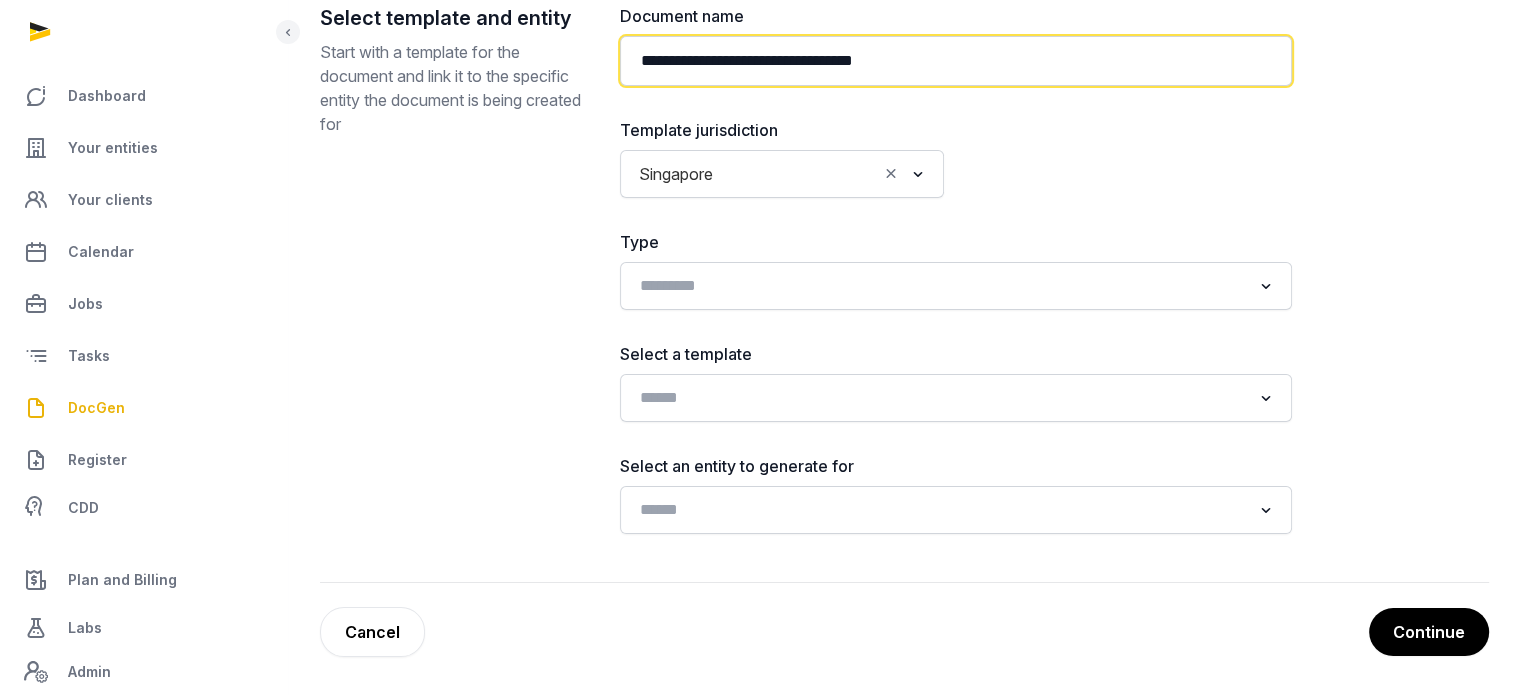 type on "**********" 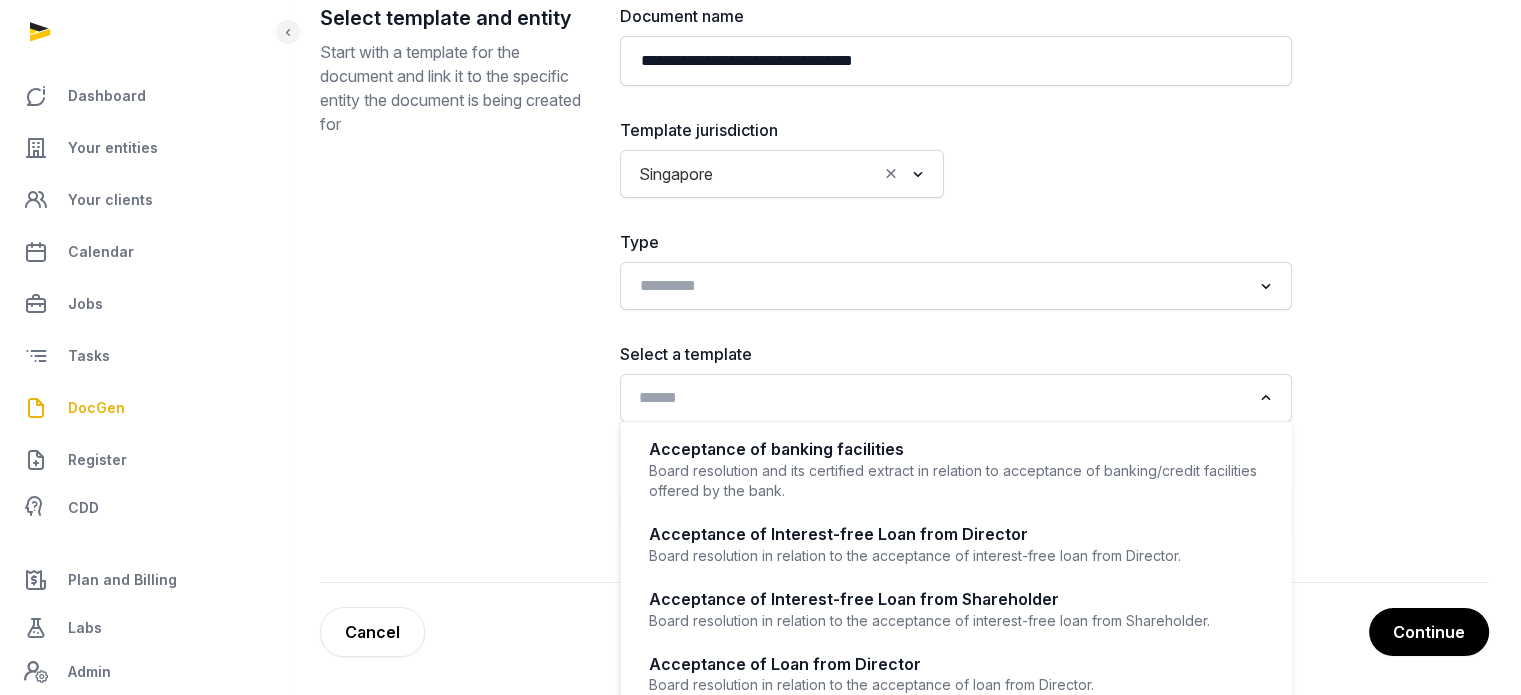 click 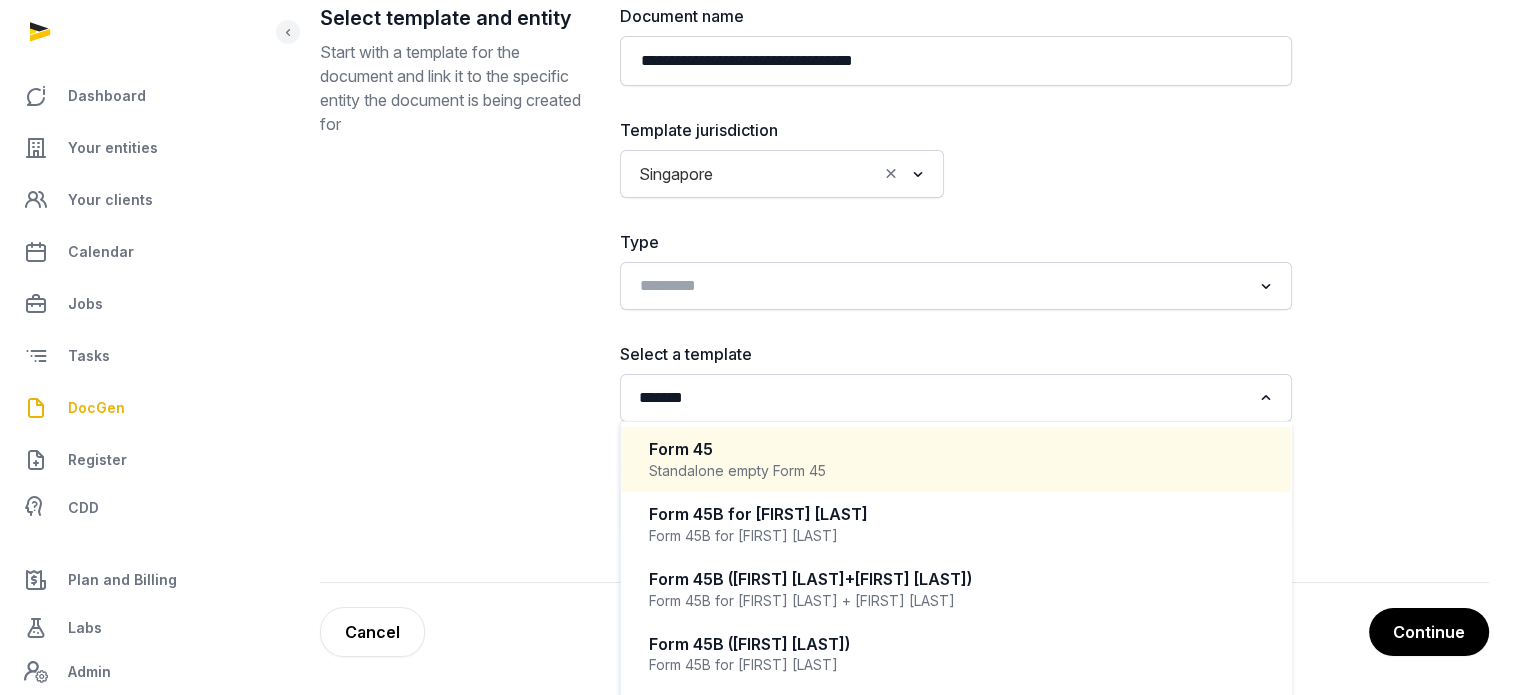 click on "Standalone empty Form 45" at bounding box center [956, 471] 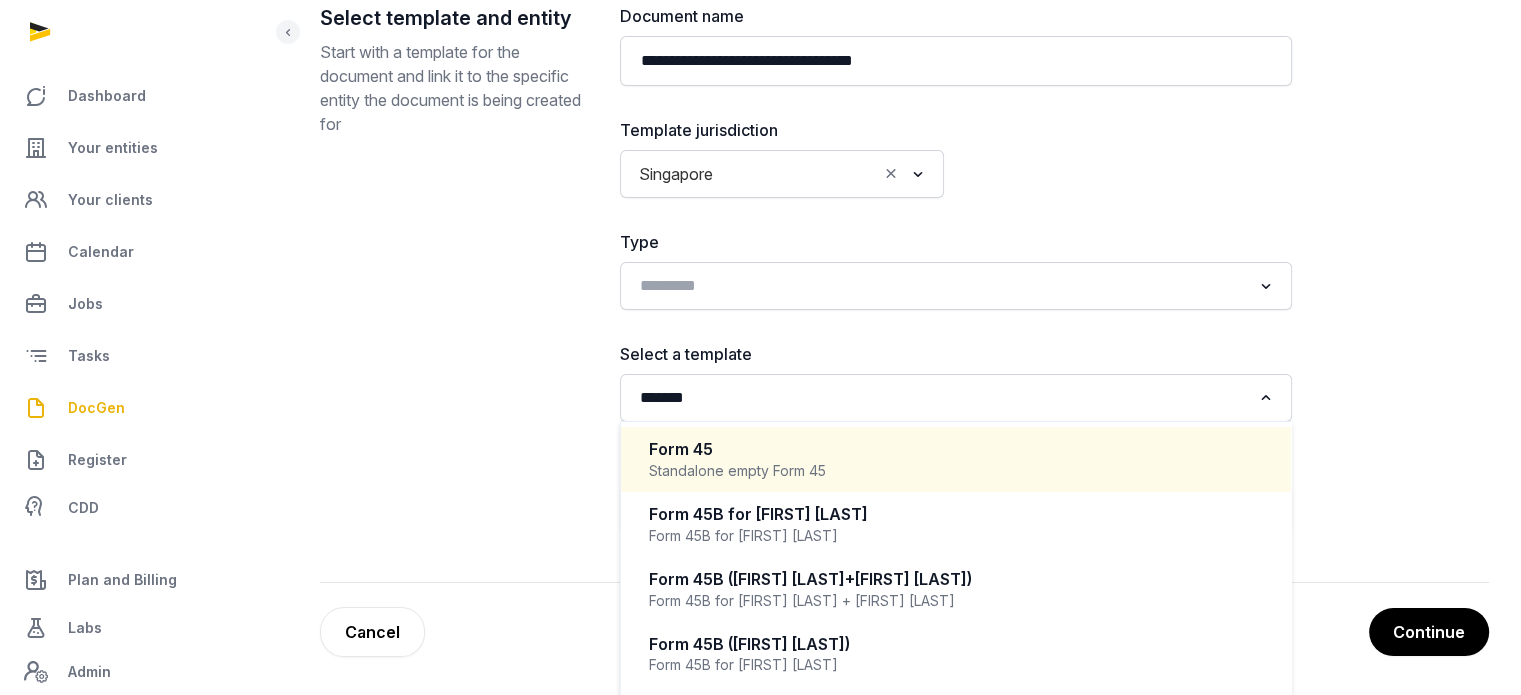 type 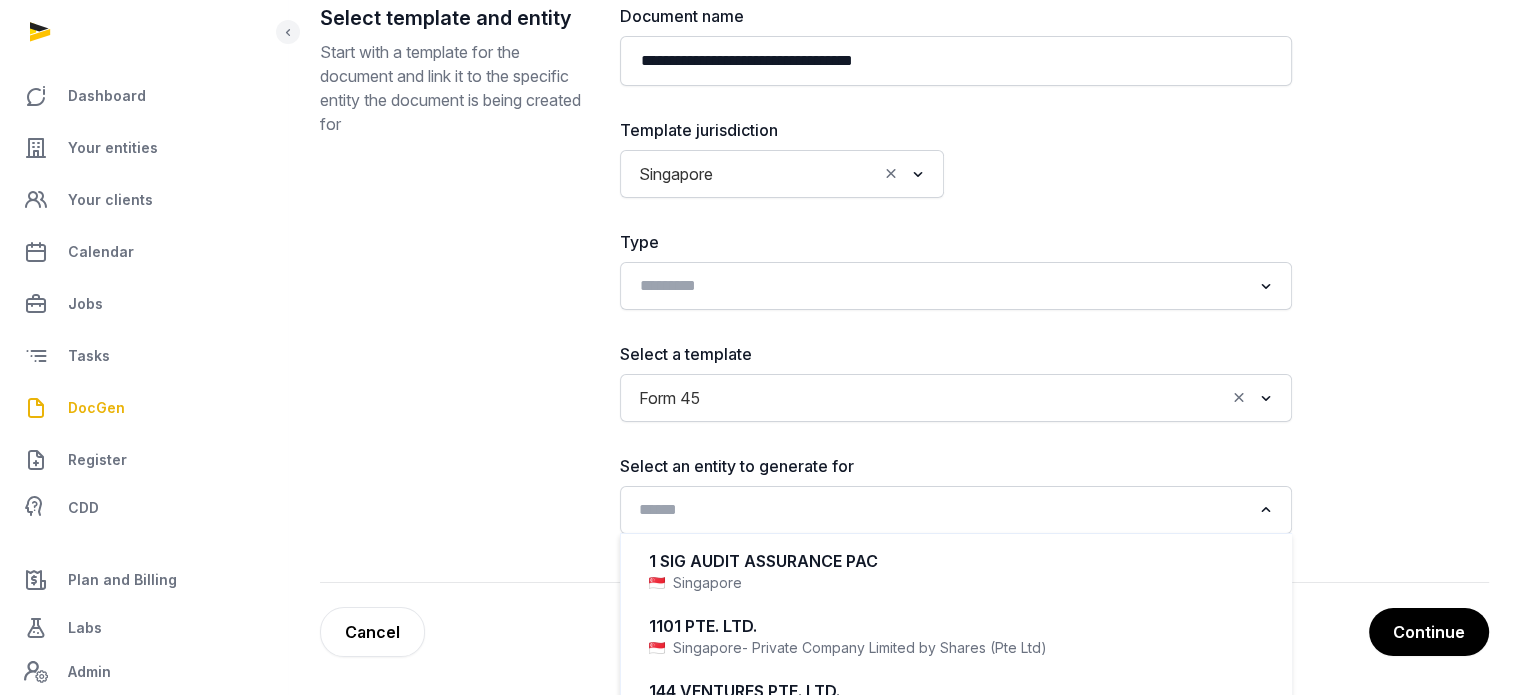 click 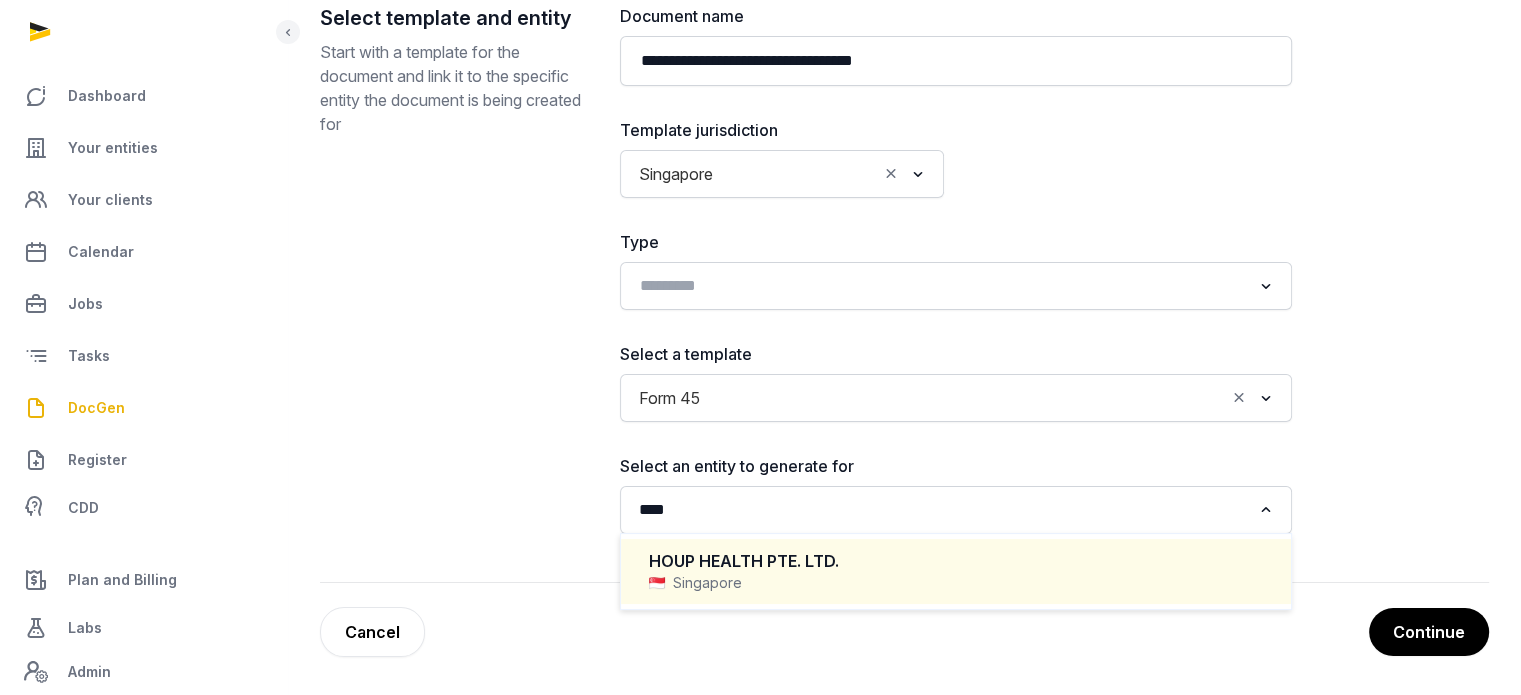 click on "Singapore" at bounding box center (956, 583) 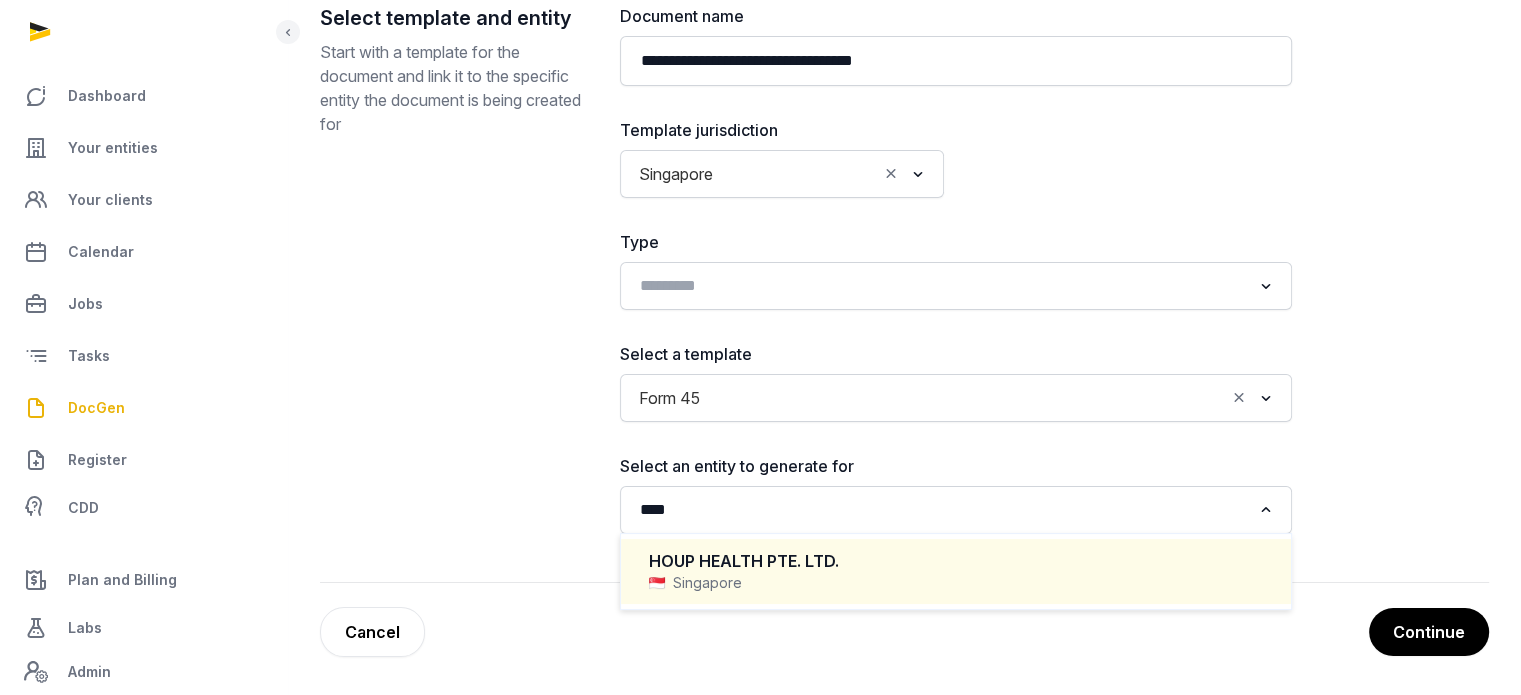 type 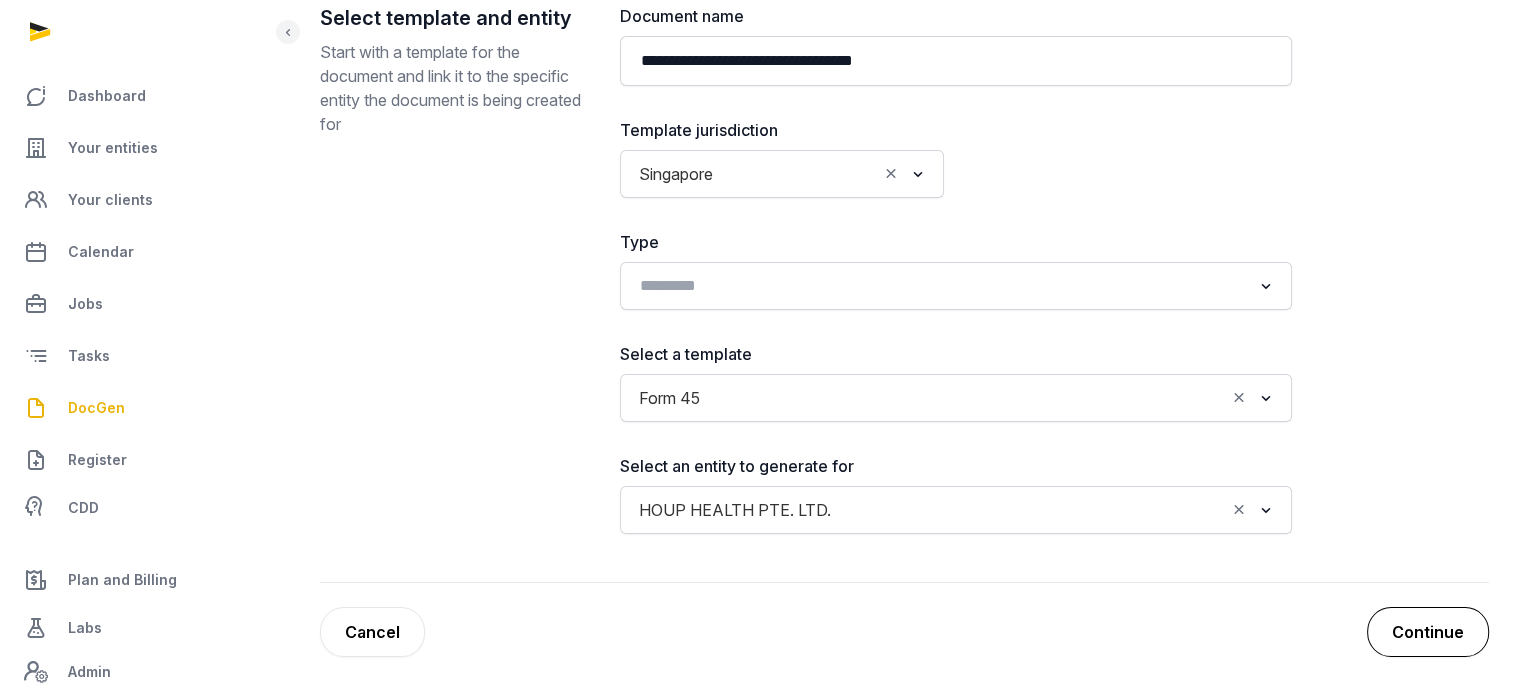 click on "Continue" at bounding box center (1428, 632) 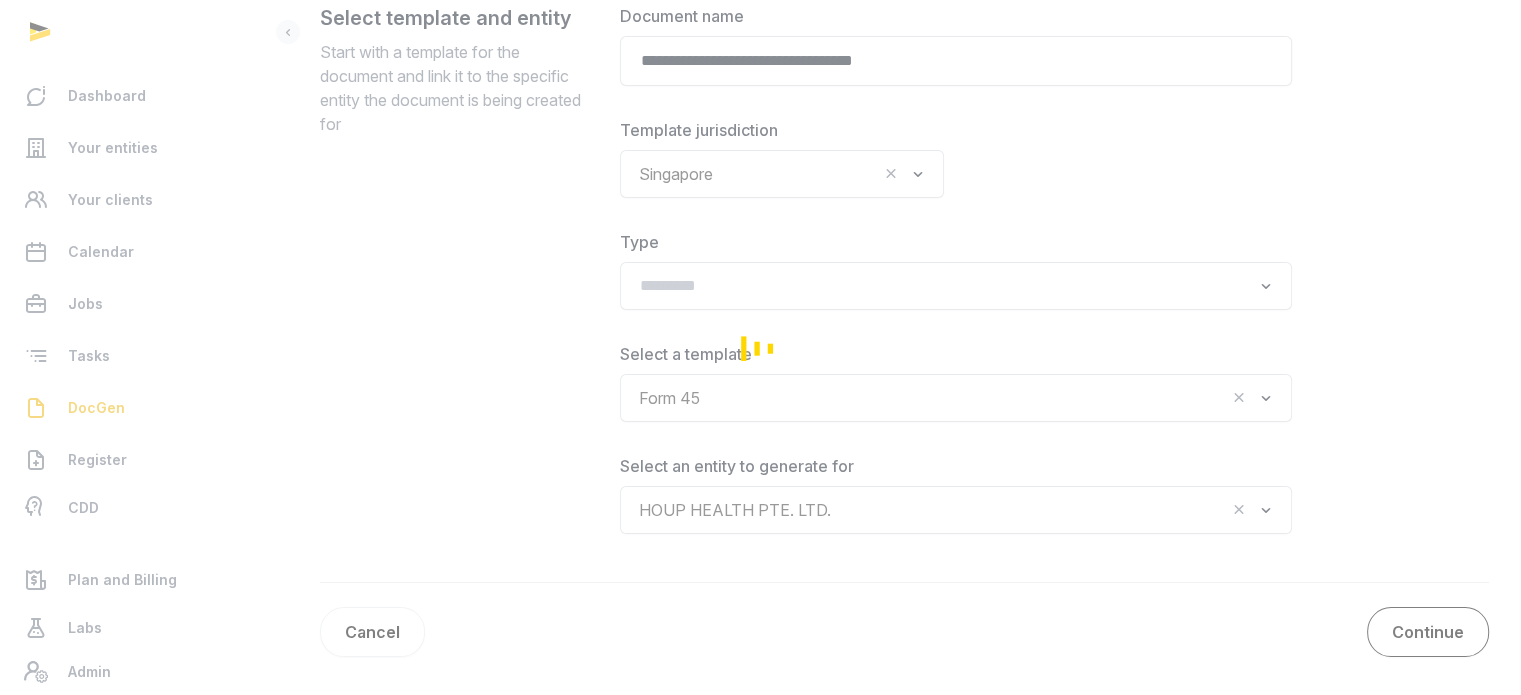 scroll, scrollTop: 232, scrollLeft: 0, axis: vertical 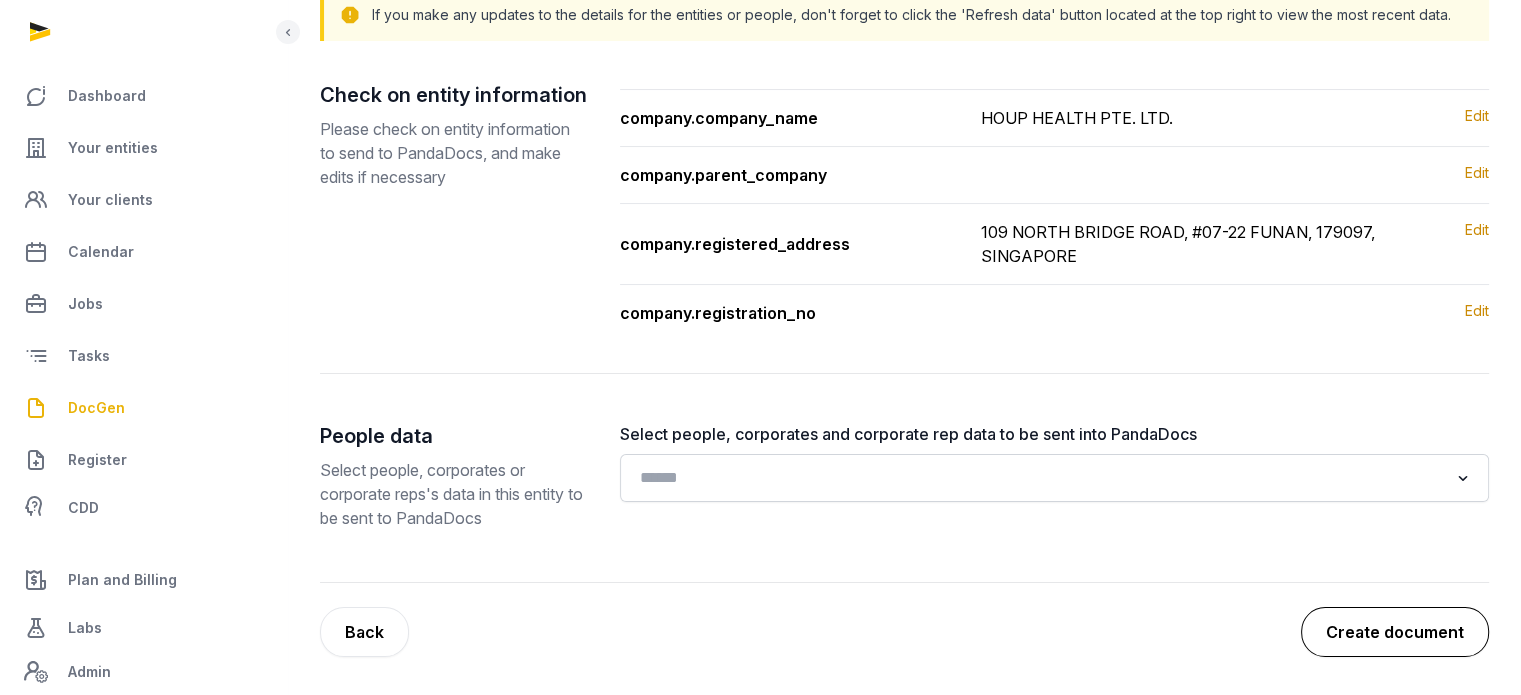 click on "Create document" at bounding box center (1395, 632) 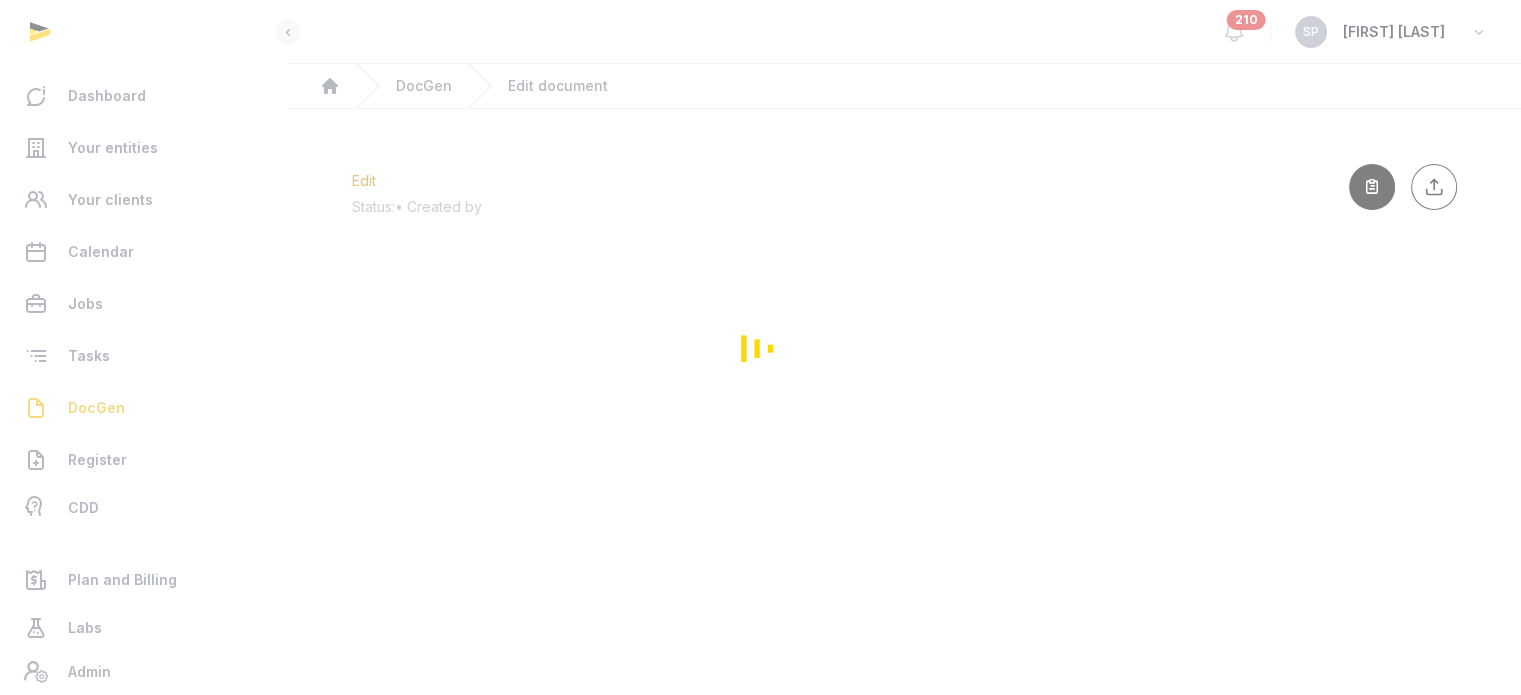 scroll, scrollTop: 0, scrollLeft: 0, axis: both 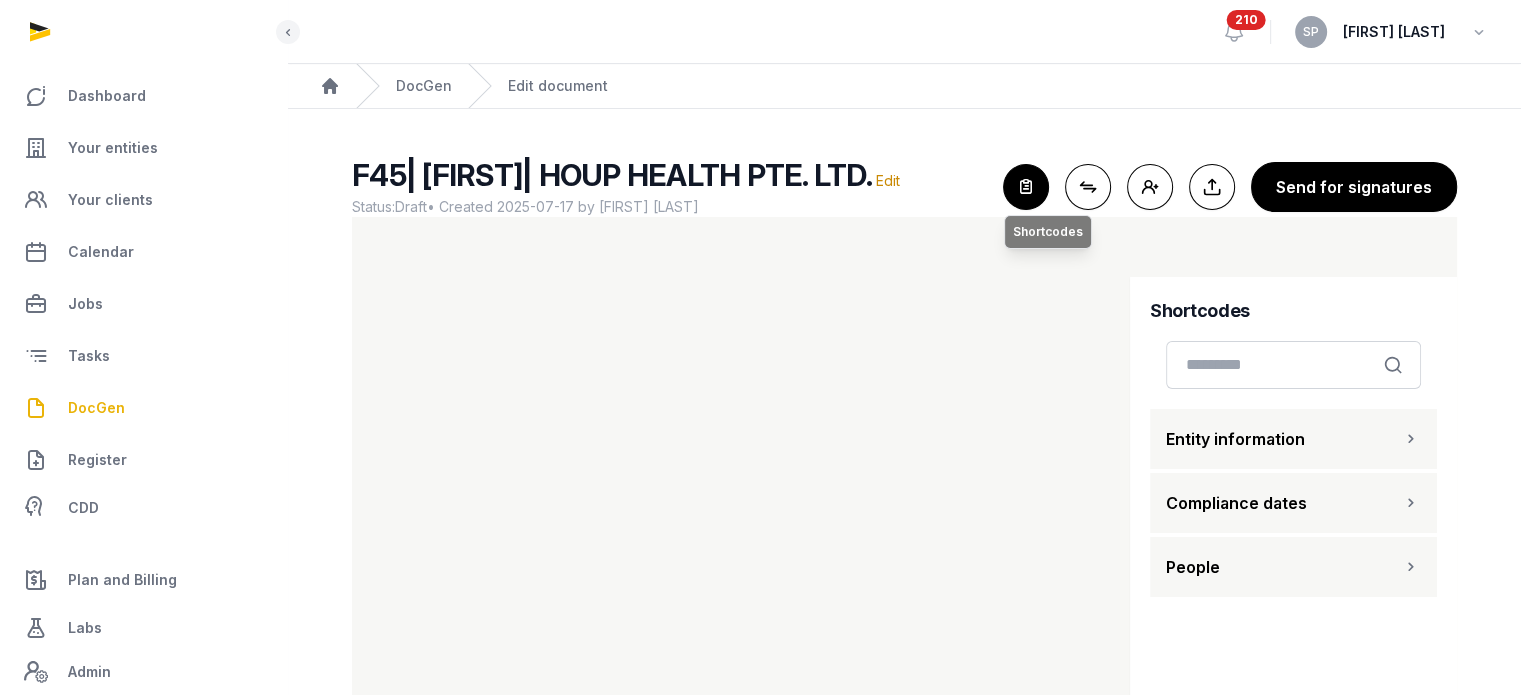 click at bounding box center (1026, 187) 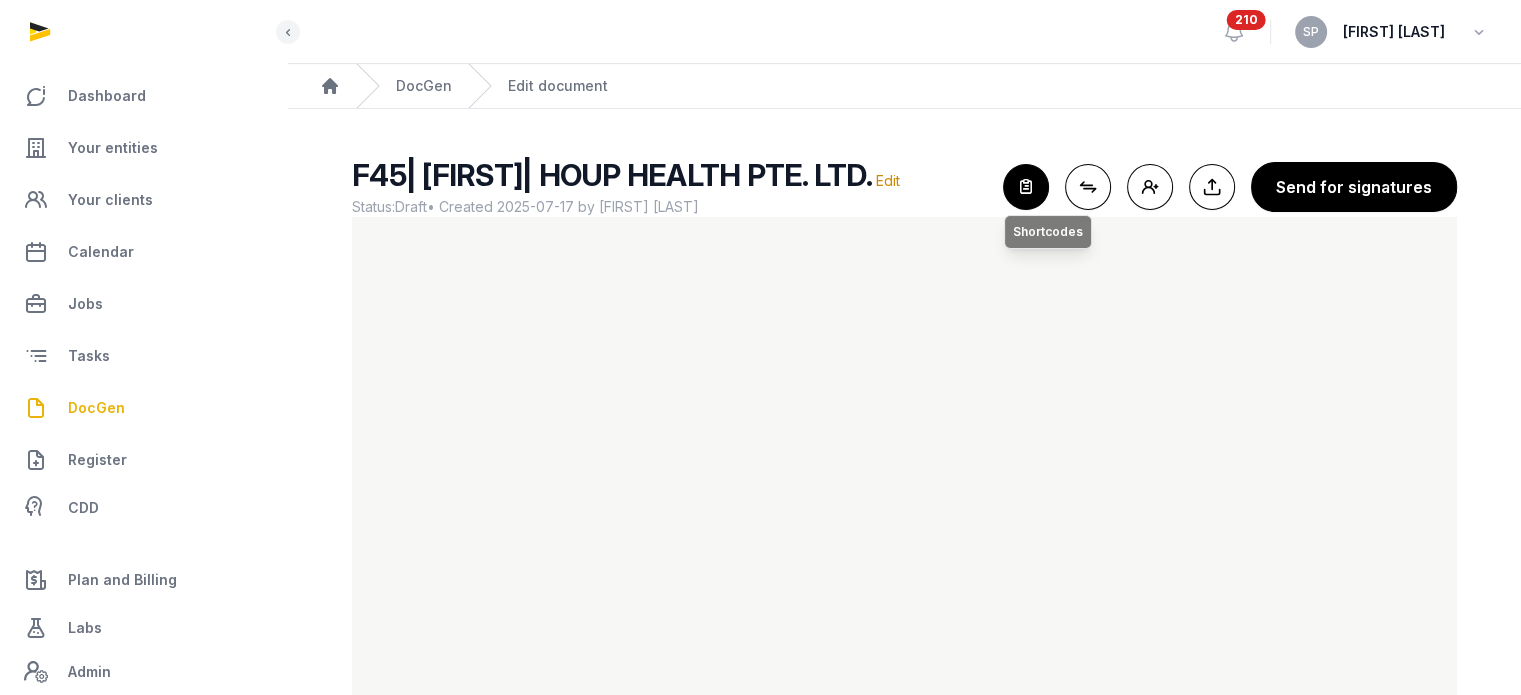 click at bounding box center [1026, 187] 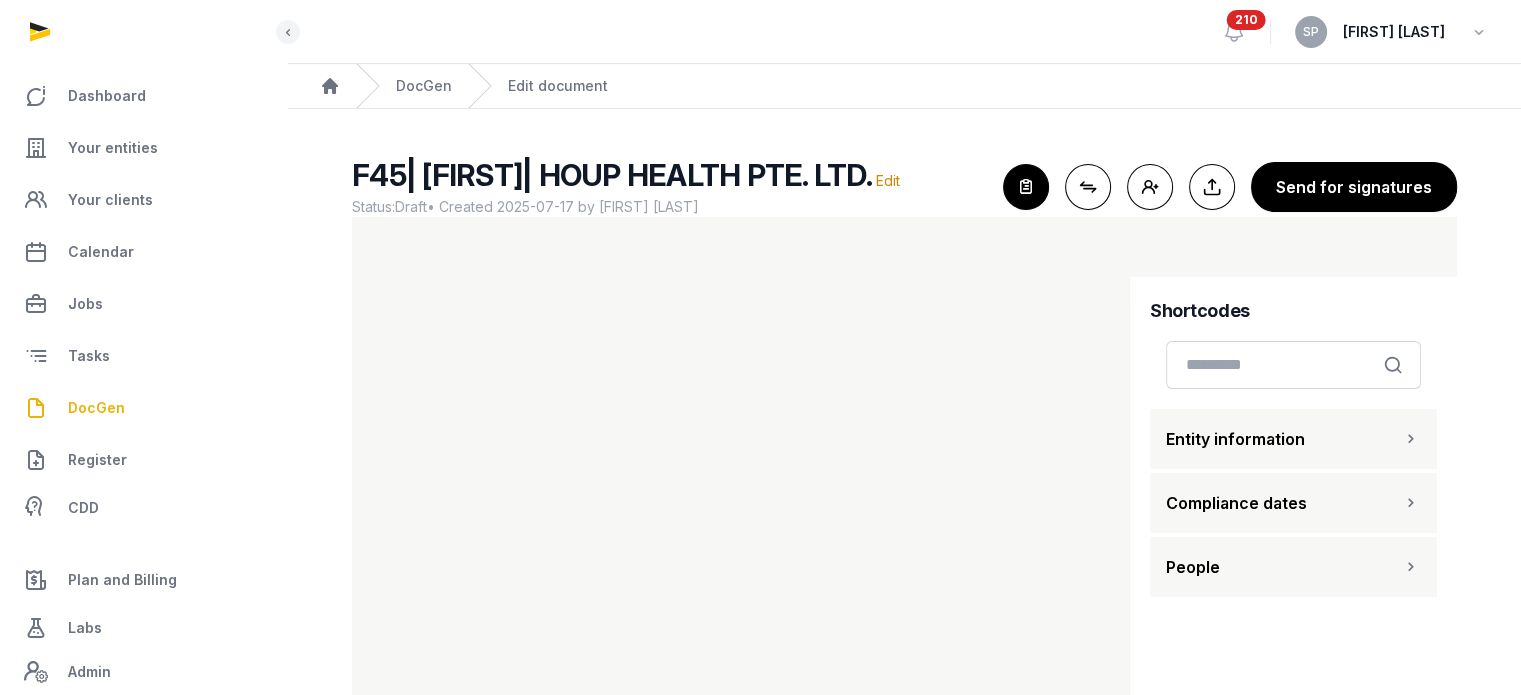 click at bounding box center (1411, 567) 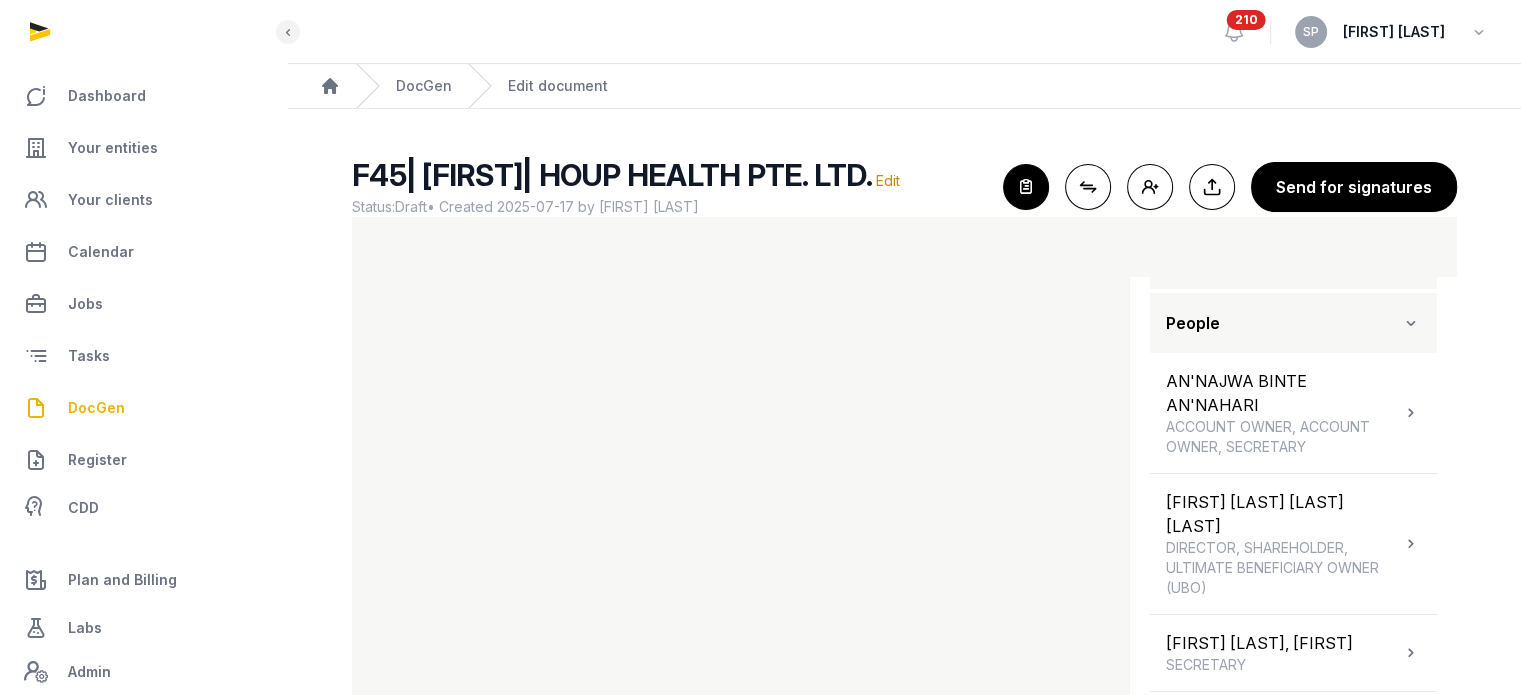 scroll, scrollTop: 300, scrollLeft: 0, axis: vertical 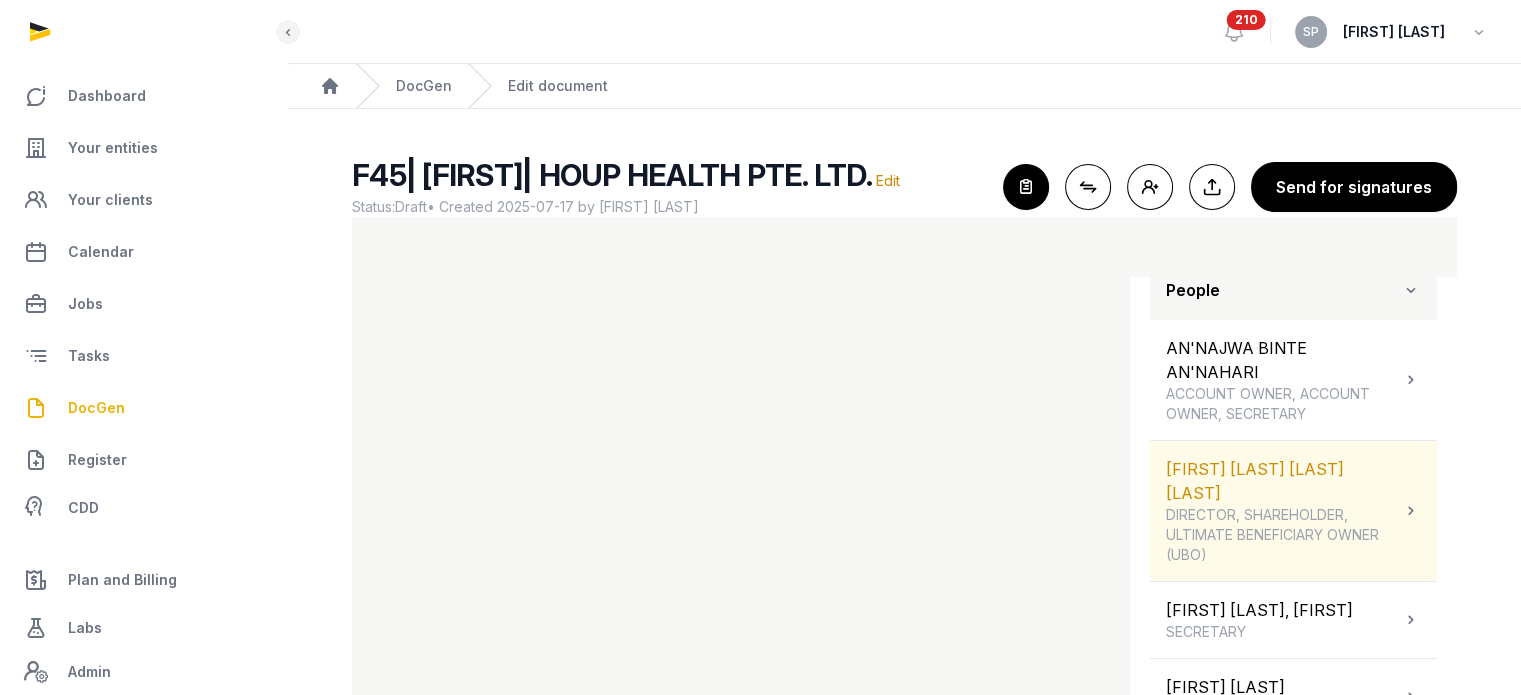 click on "Rubianto Chandra Cipta Ishano DIRECTOR, SHAREHOLDER, ULTIMATE BENEFICIARY OWNER (UBO)" at bounding box center [1283, 511] 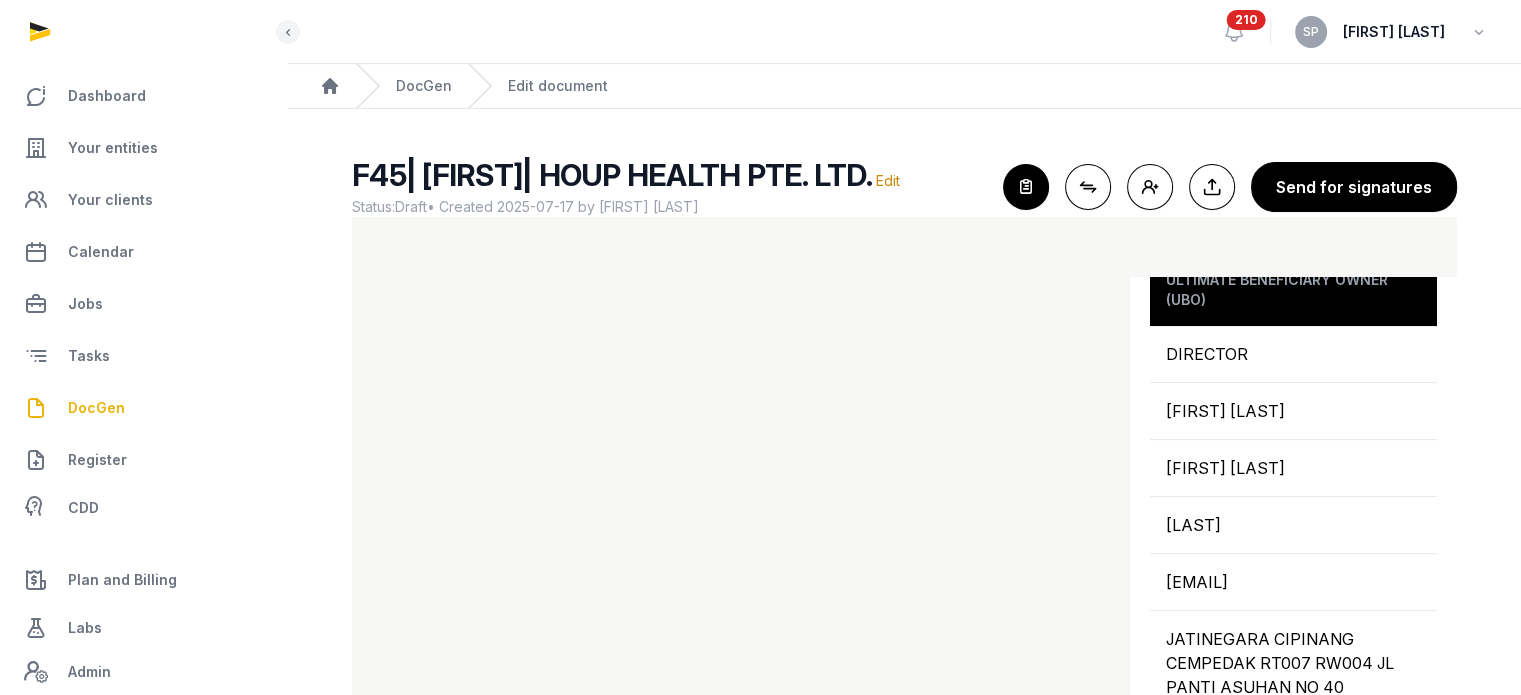 scroll, scrollTop: 603, scrollLeft: 0, axis: vertical 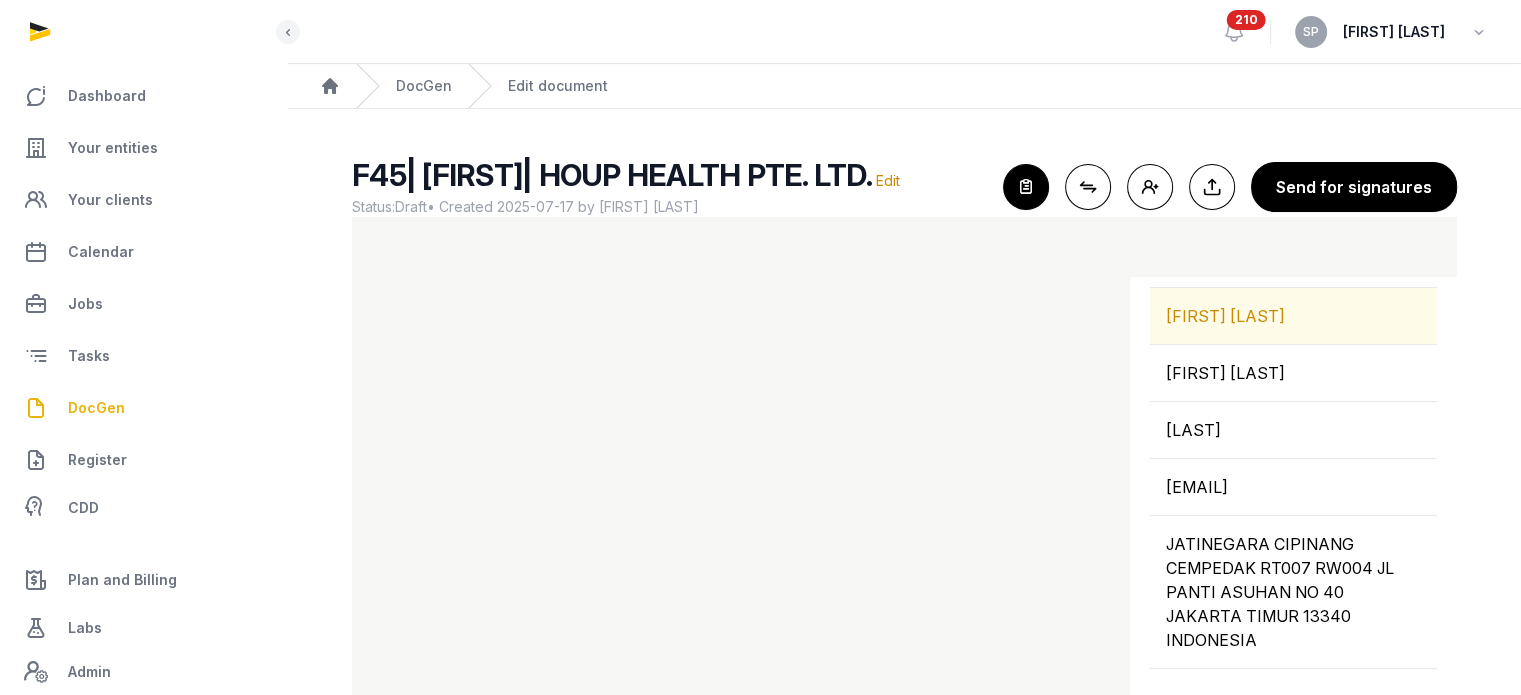 click on "[FIRST] [LAST]" at bounding box center [1293, 316] 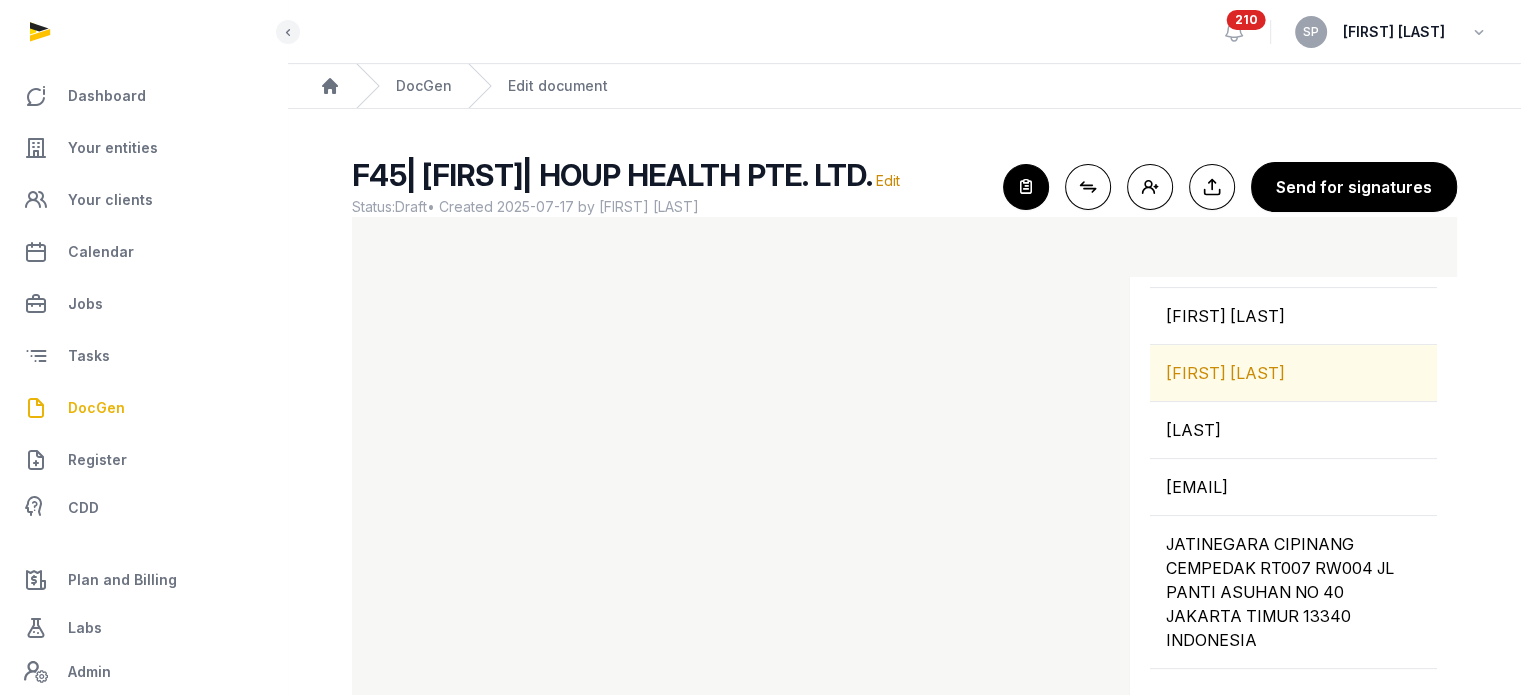 click on "[FIRST] [LAST]" at bounding box center [1293, 373] 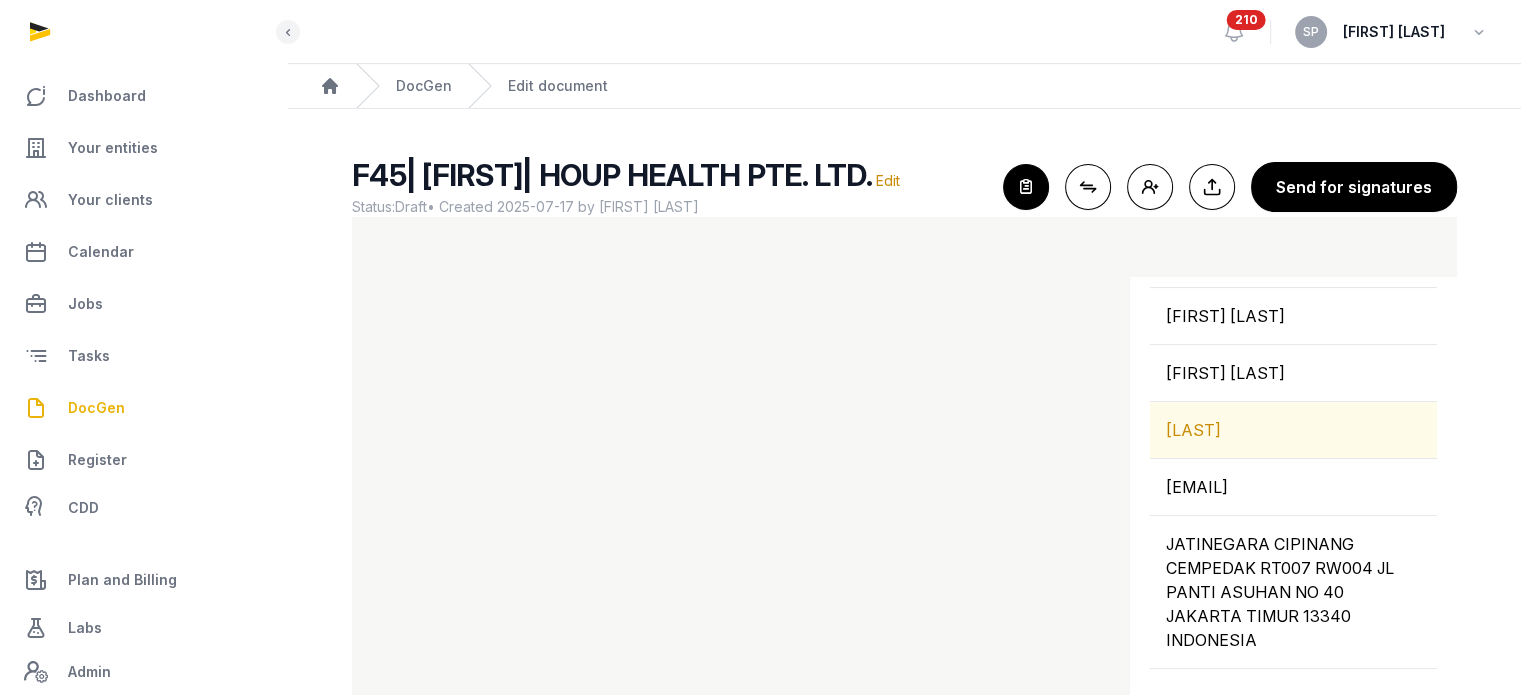 click on "[LAST]" at bounding box center (1293, 430) 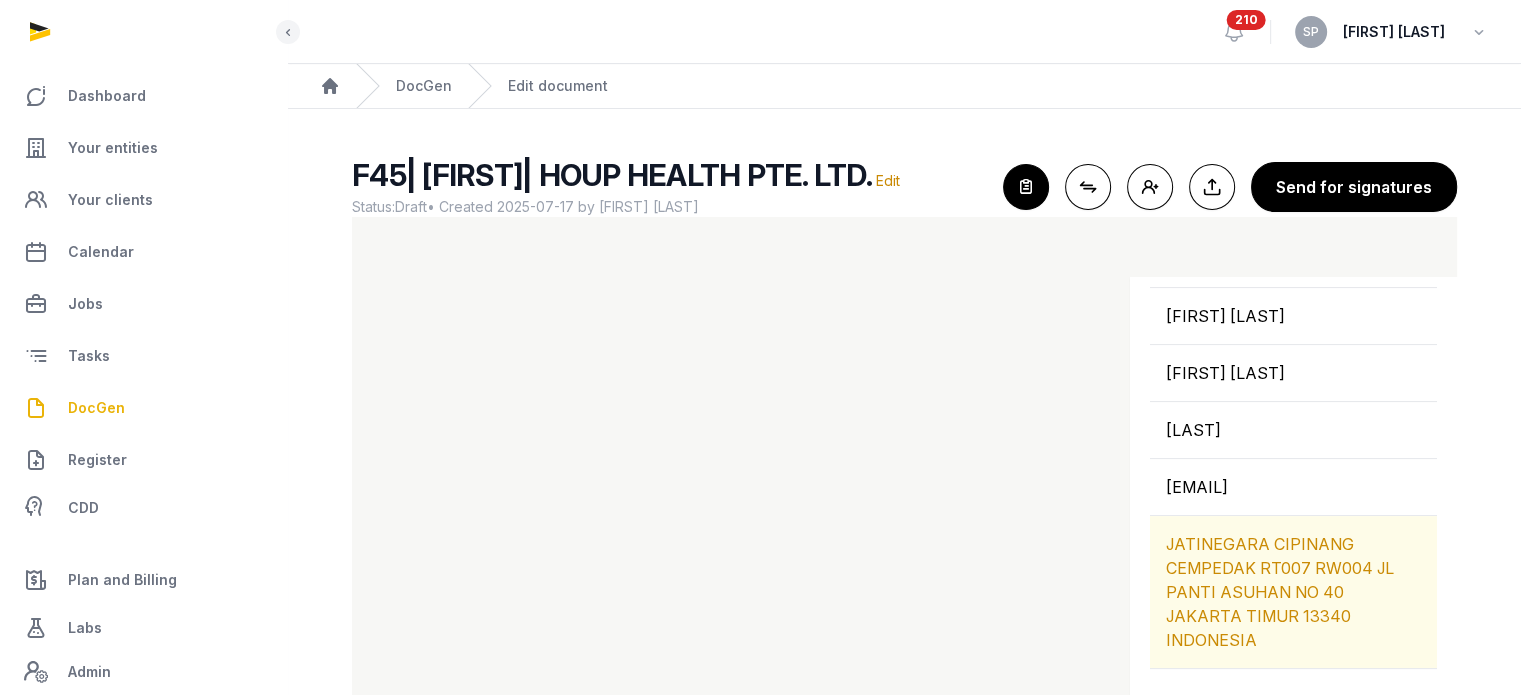 click on "JATINEGARA CIPINANG CEMPEDAK RT007 RW004 JL PANTI ASUHAN NO 40 JAKARTA TIMUR 13340 INDONESIA" at bounding box center [1293, 592] 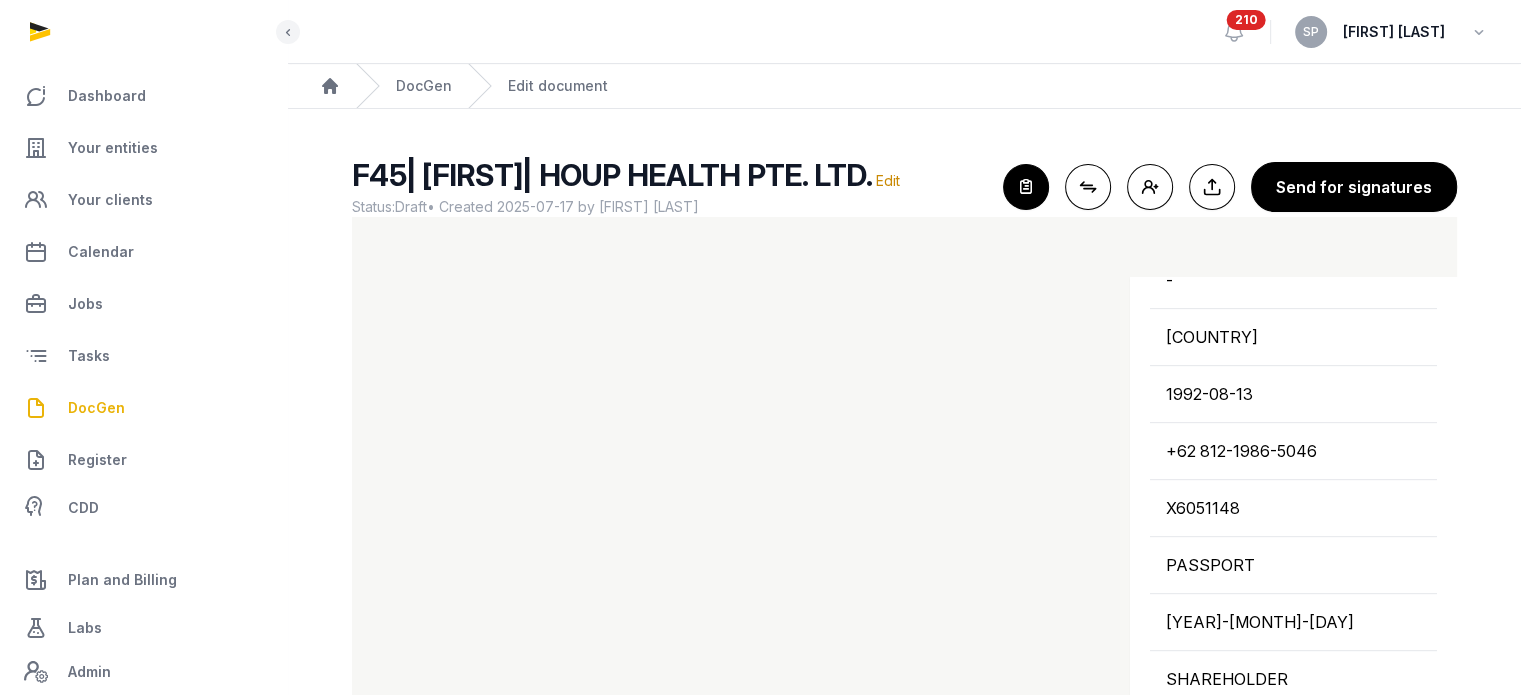 scroll, scrollTop: 1042, scrollLeft: 0, axis: vertical 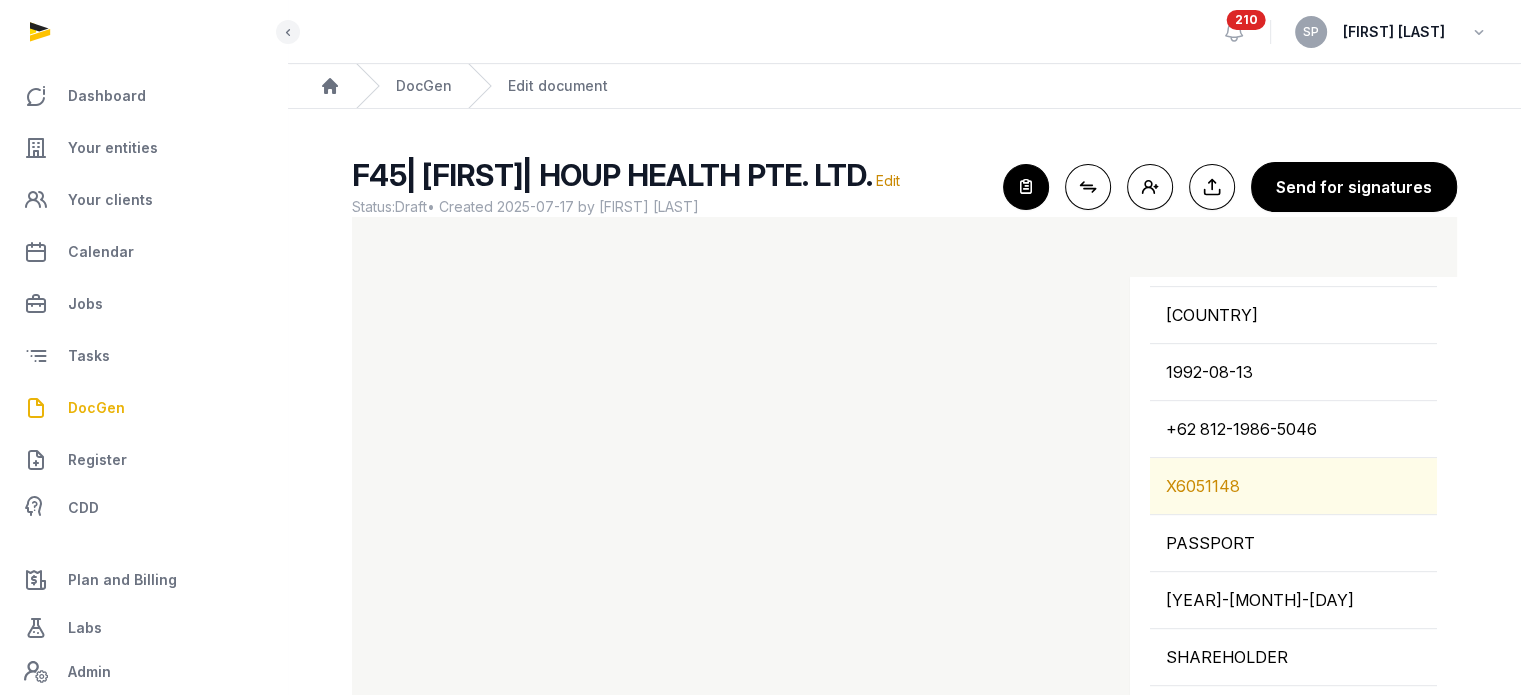 click on "X6051148" at bounding box center [1293, 486] 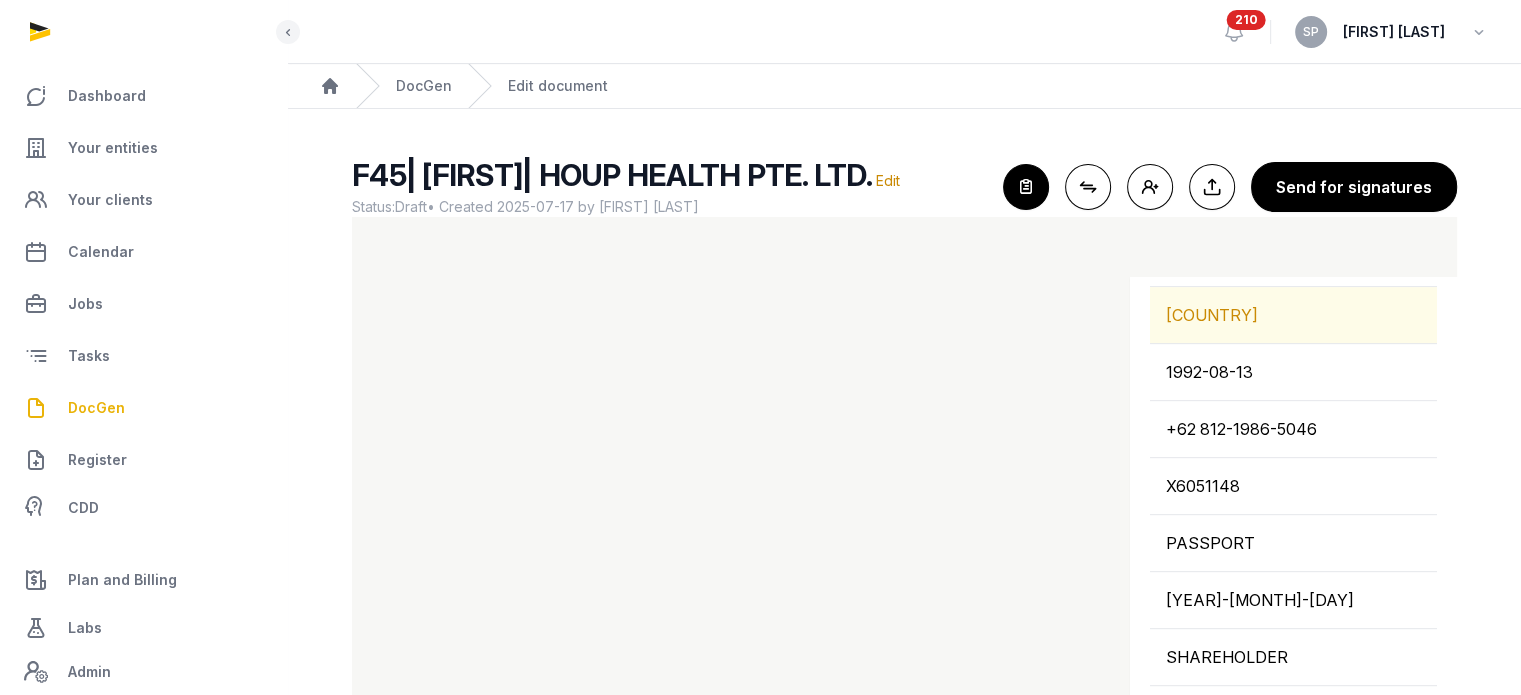 click on "[COUNTRY]" at bounding box center [1293, 315] 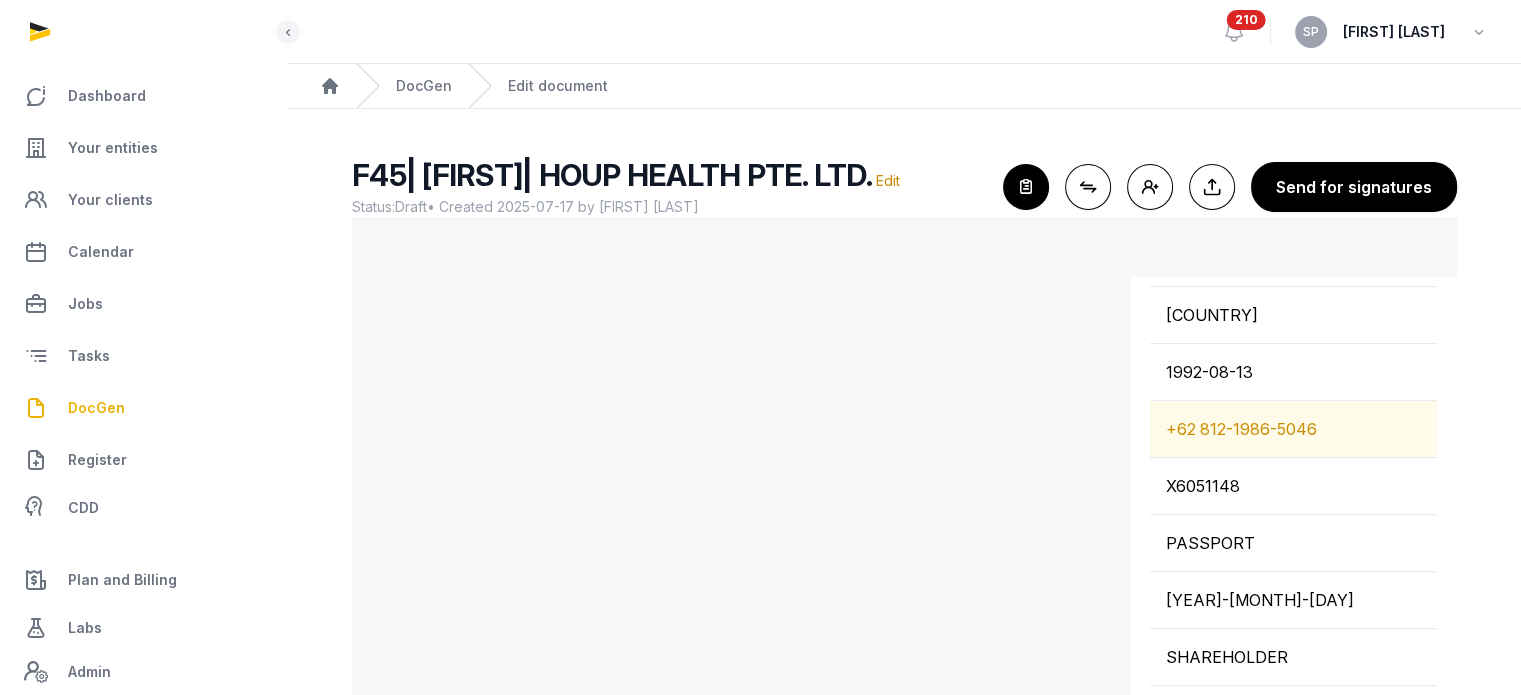 click on "+62 812-1986-5046" at bounding box center (1293, 429) 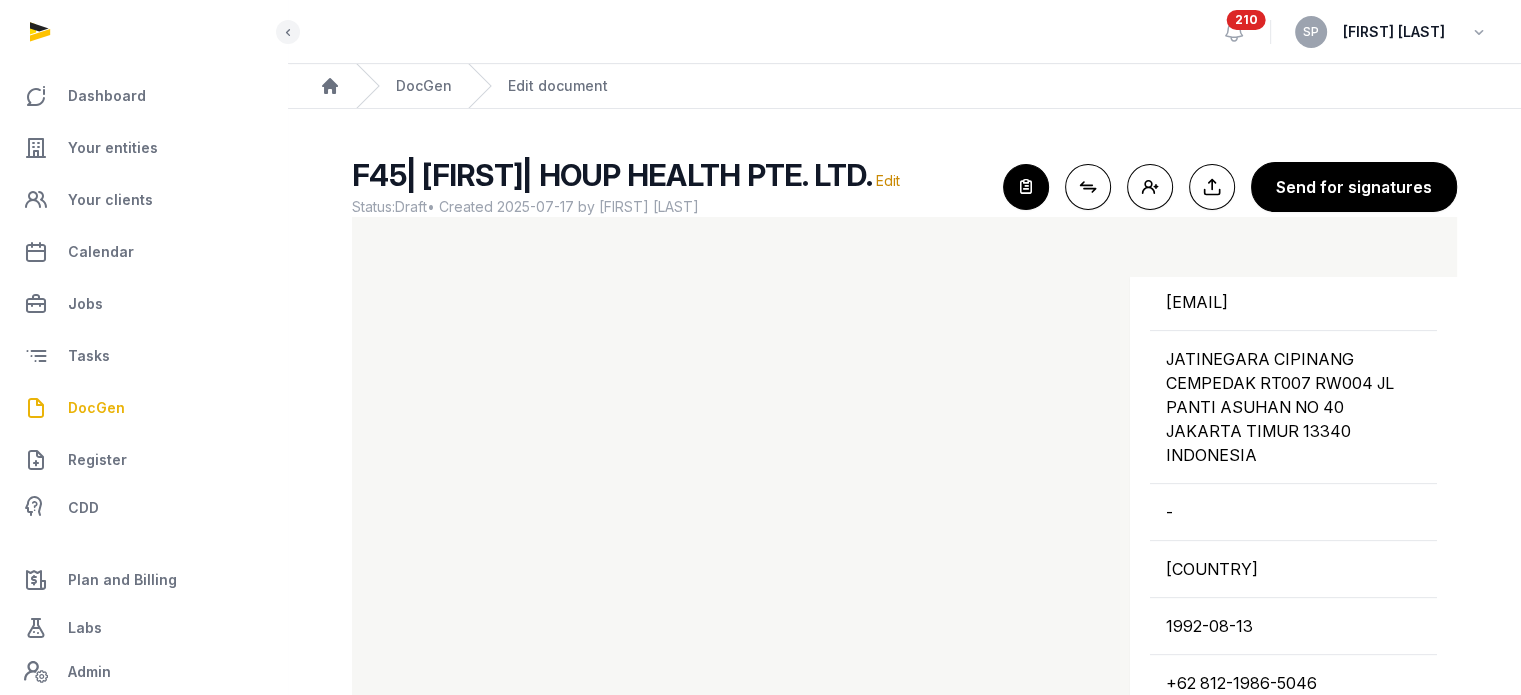 scroll, scrollTop: 752, scrollLeft: 0, axis: vertical 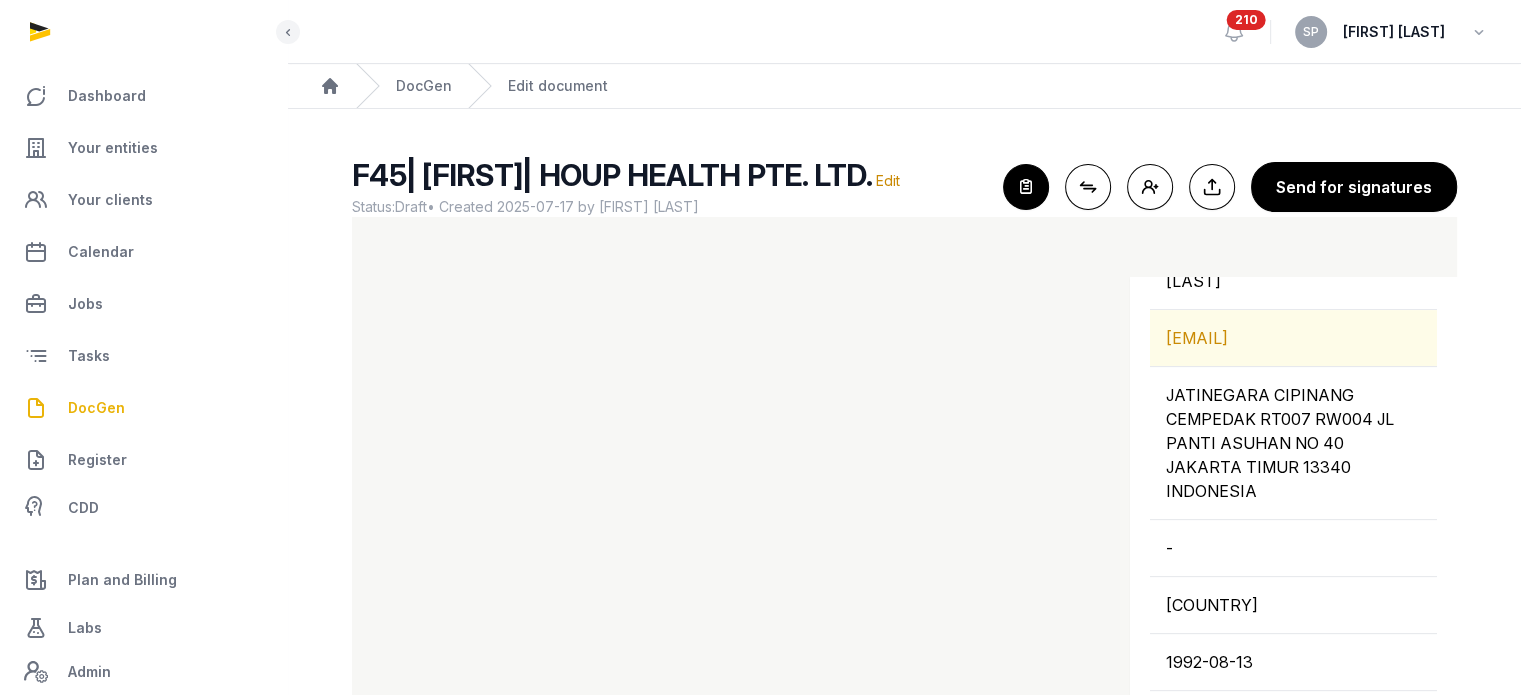 click on "[EMAIL]" at bounding box center [1293, 338] 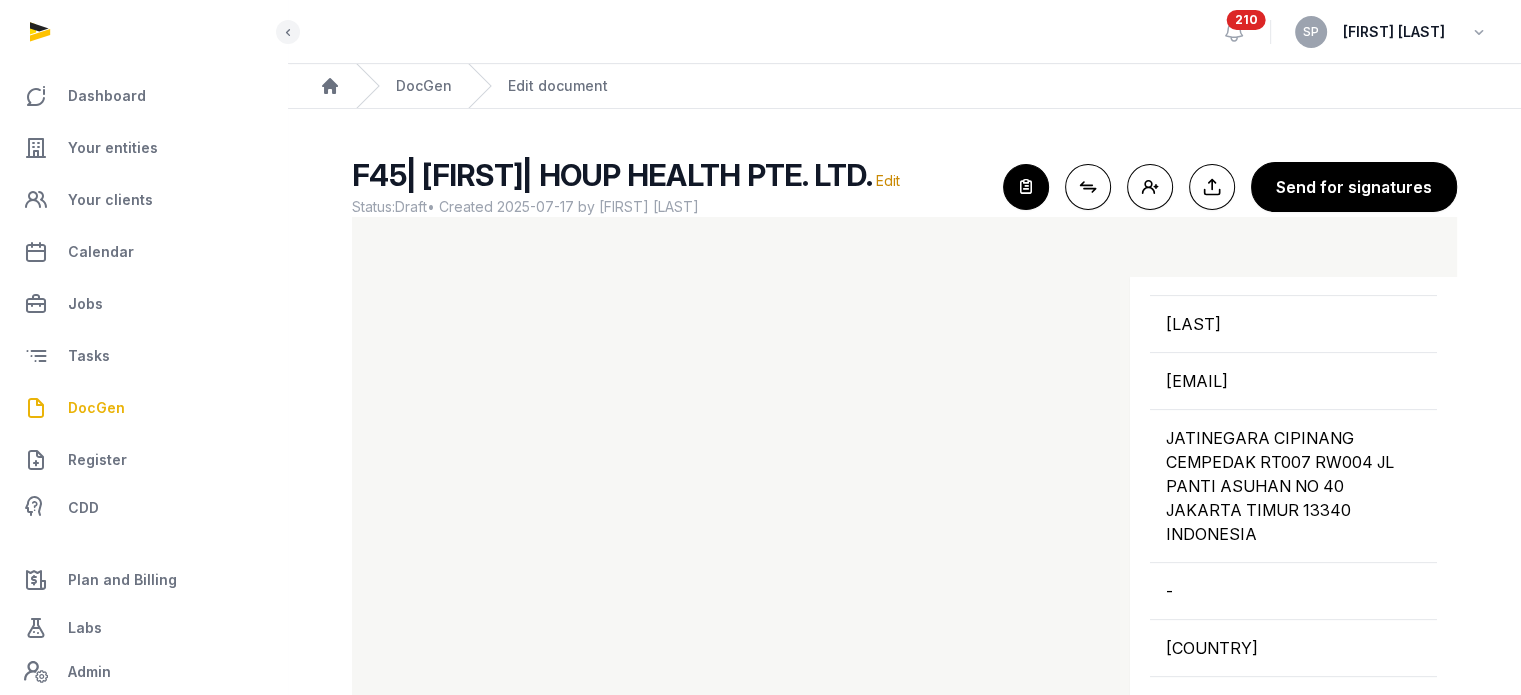 scroll, scrollTop: 681, scrollLeft: 0, axis: vertical 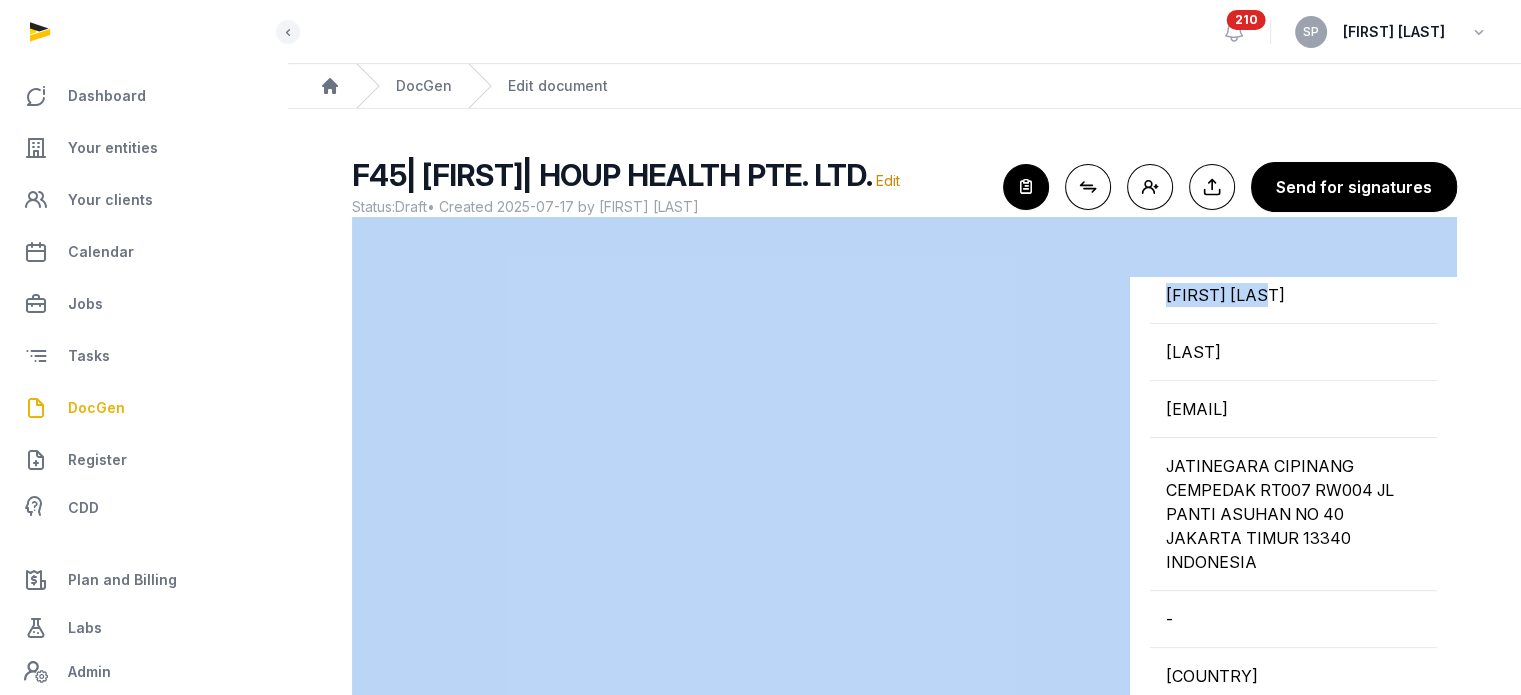 drag, startPoint x: 1282, startPoint y: 338, endPoint x: 1120, endPoint y: 345, distance: 162.15117 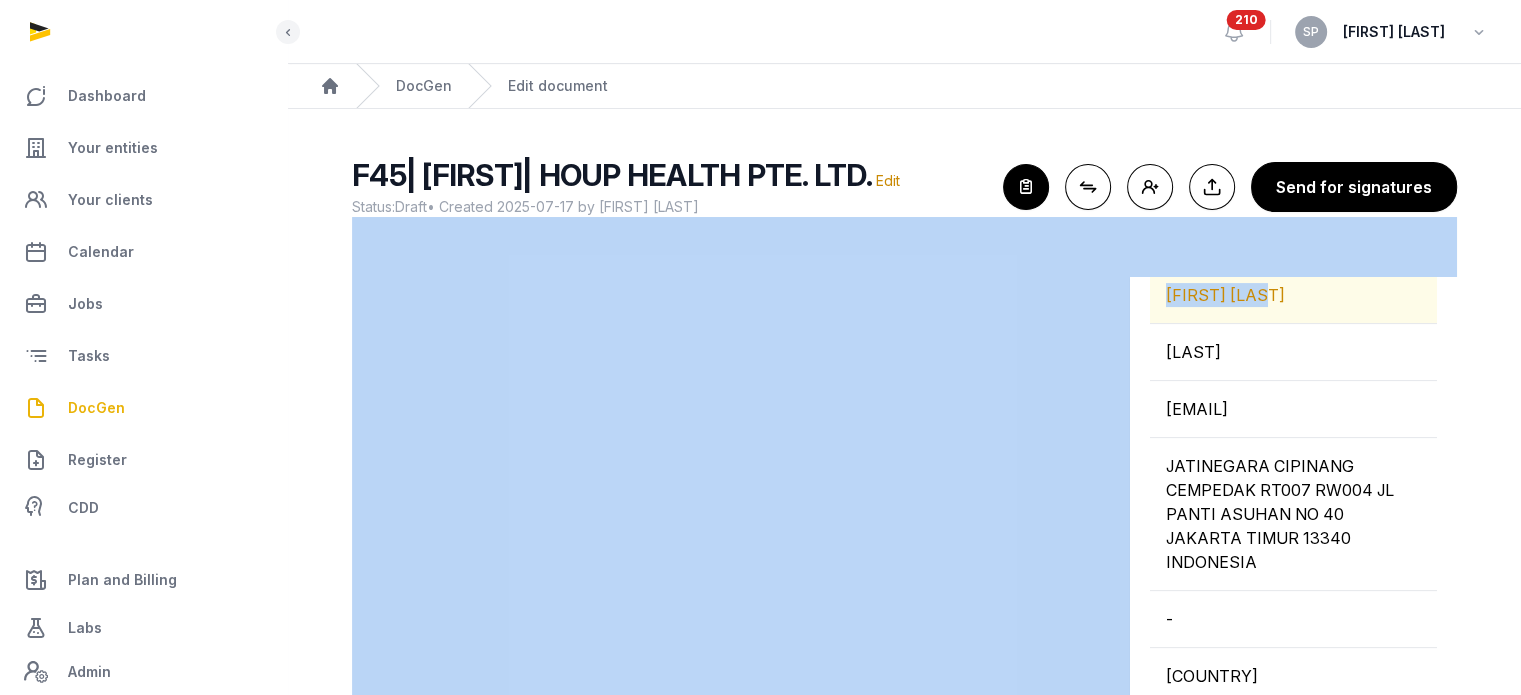 click on "[FIRST] [LAST]" at bounding box center [1293, 295] 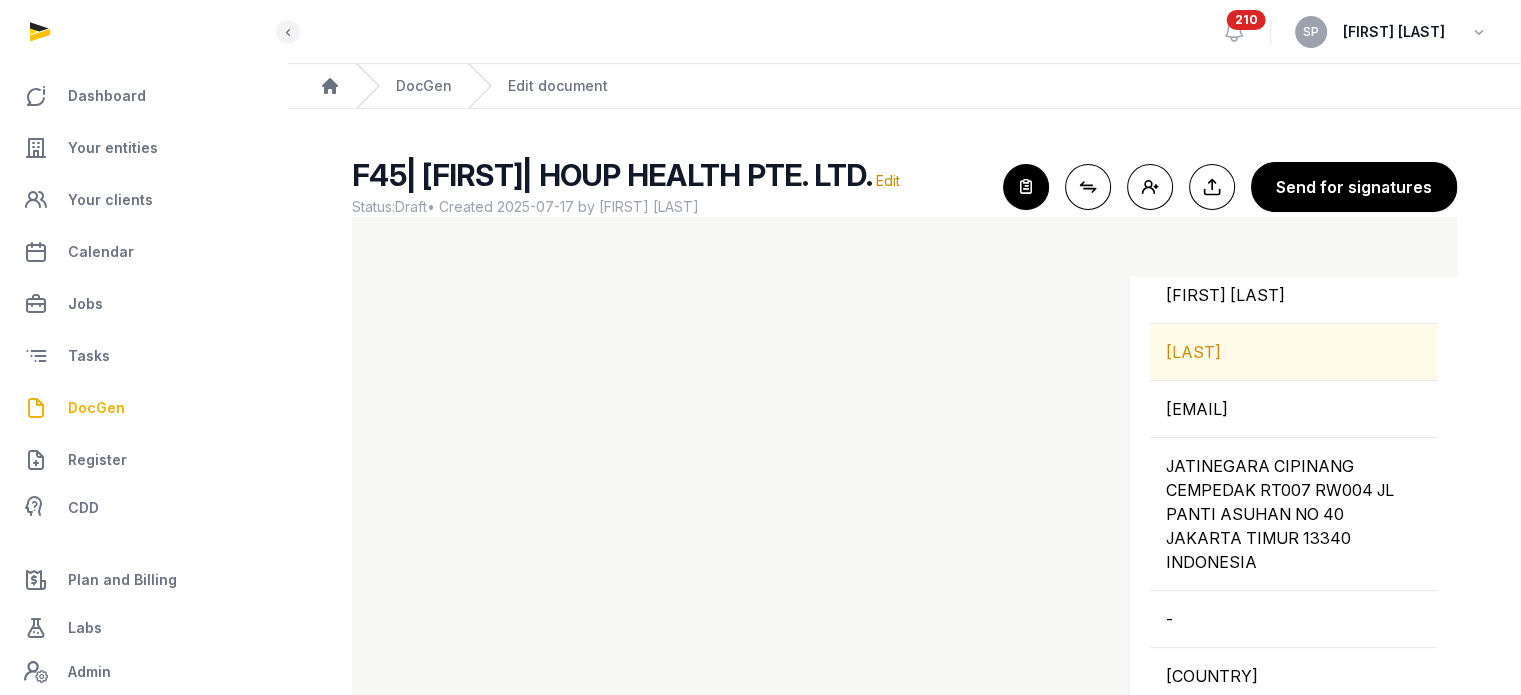 click on "[LAST]" at bounding box center (1293, 352) 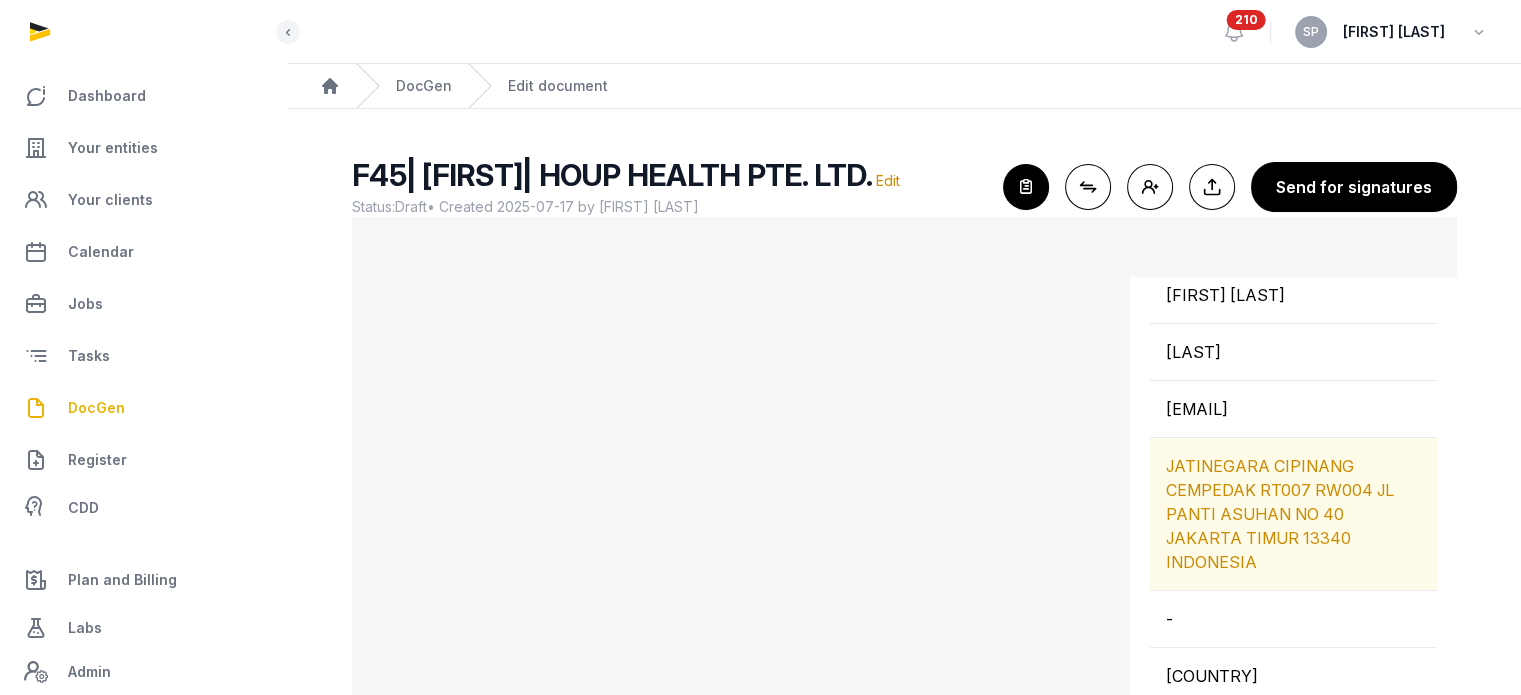 click on "JATINEGARA CIPINANG CEMPEDAK RT007 RW004 JL PANTI ASUHAN NO 40 JAKARTA TIMUR 13340 INDONESIA" at bounding box center (1293, 514) 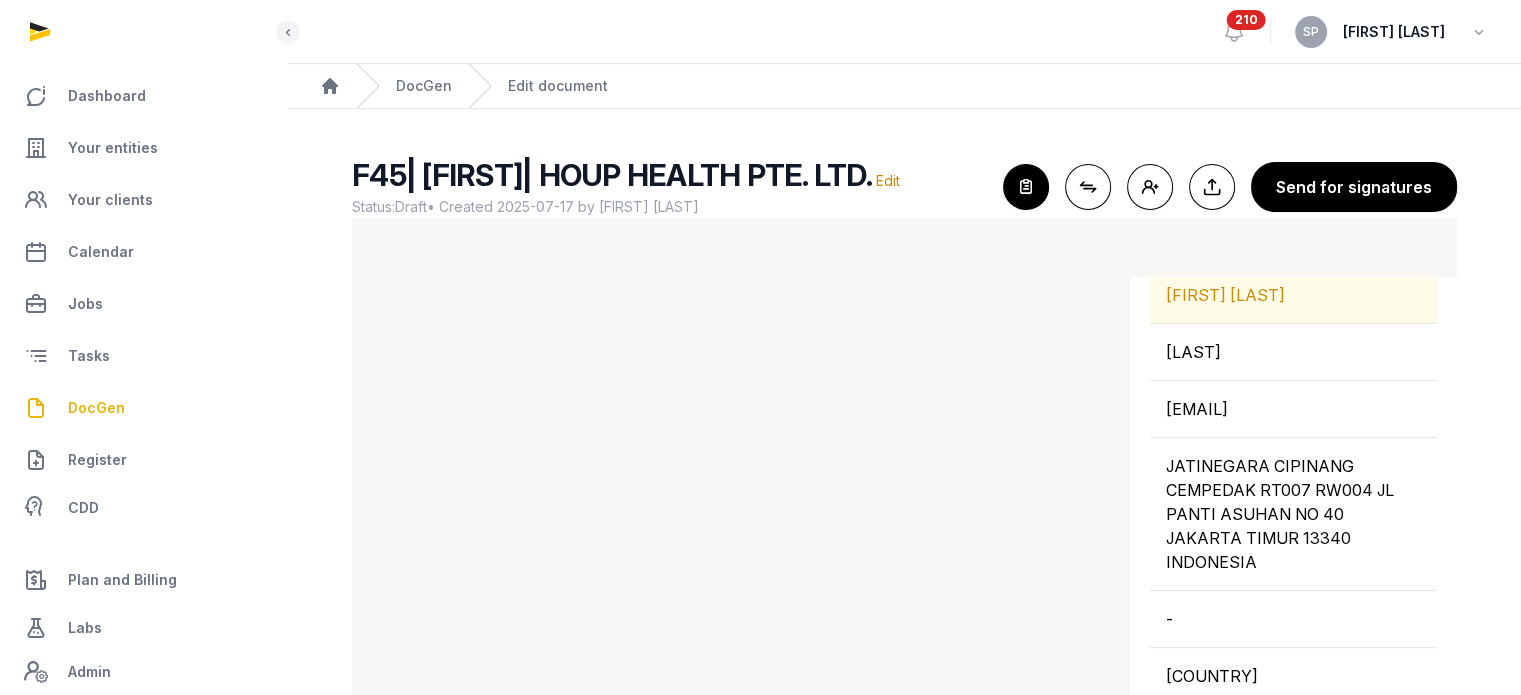 click on "[FIRST] [LAST]" at bounding box center (1293, 295) 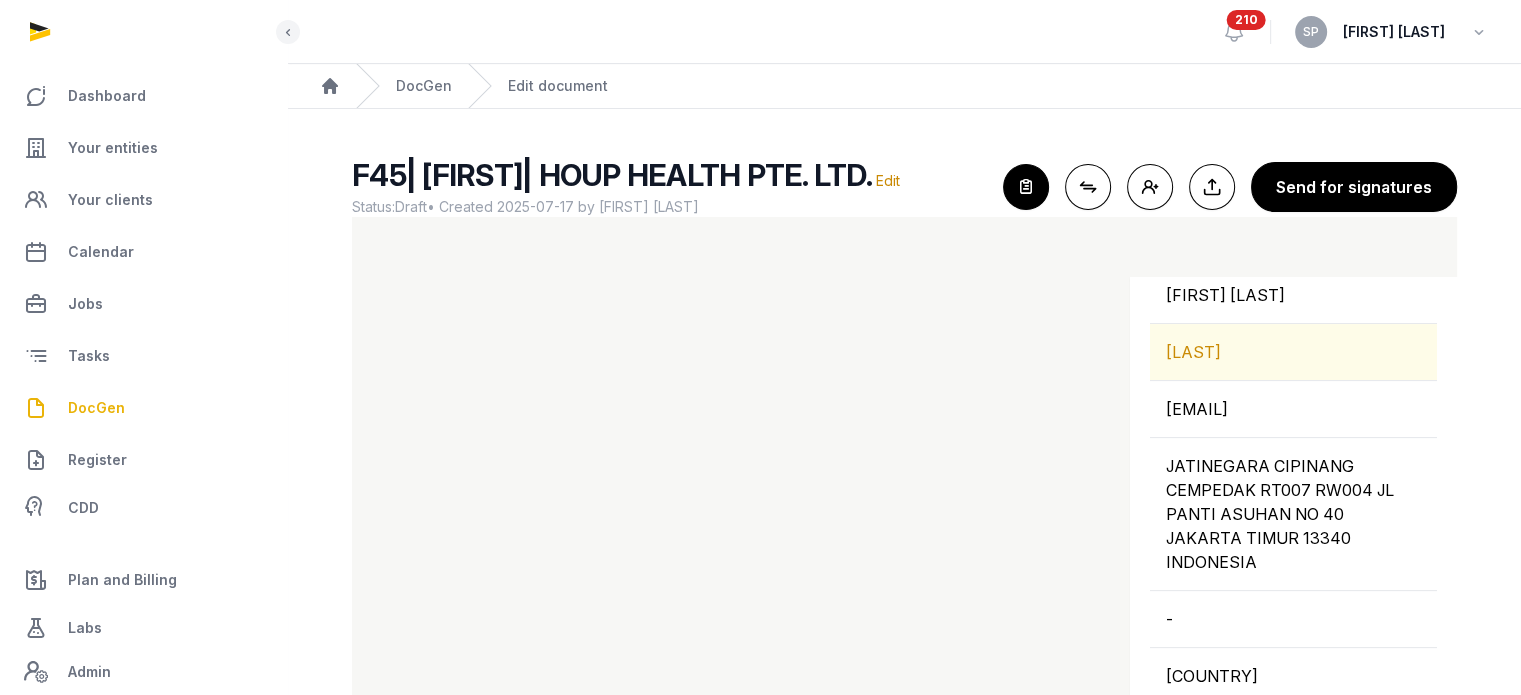 click on "[LAST]" at bounding box center [1293, 352] 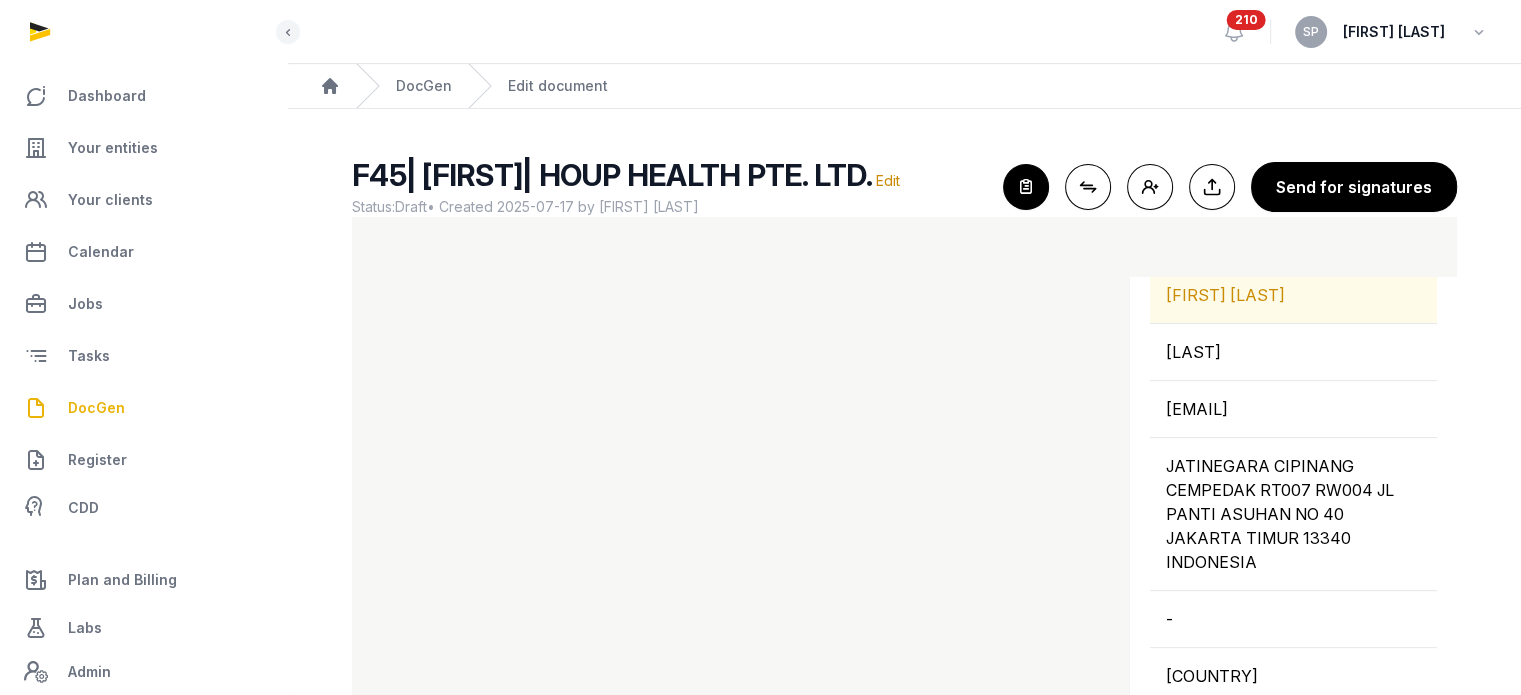 click on "[FIRST] [LAST]" at bounding box center (1293, 295) 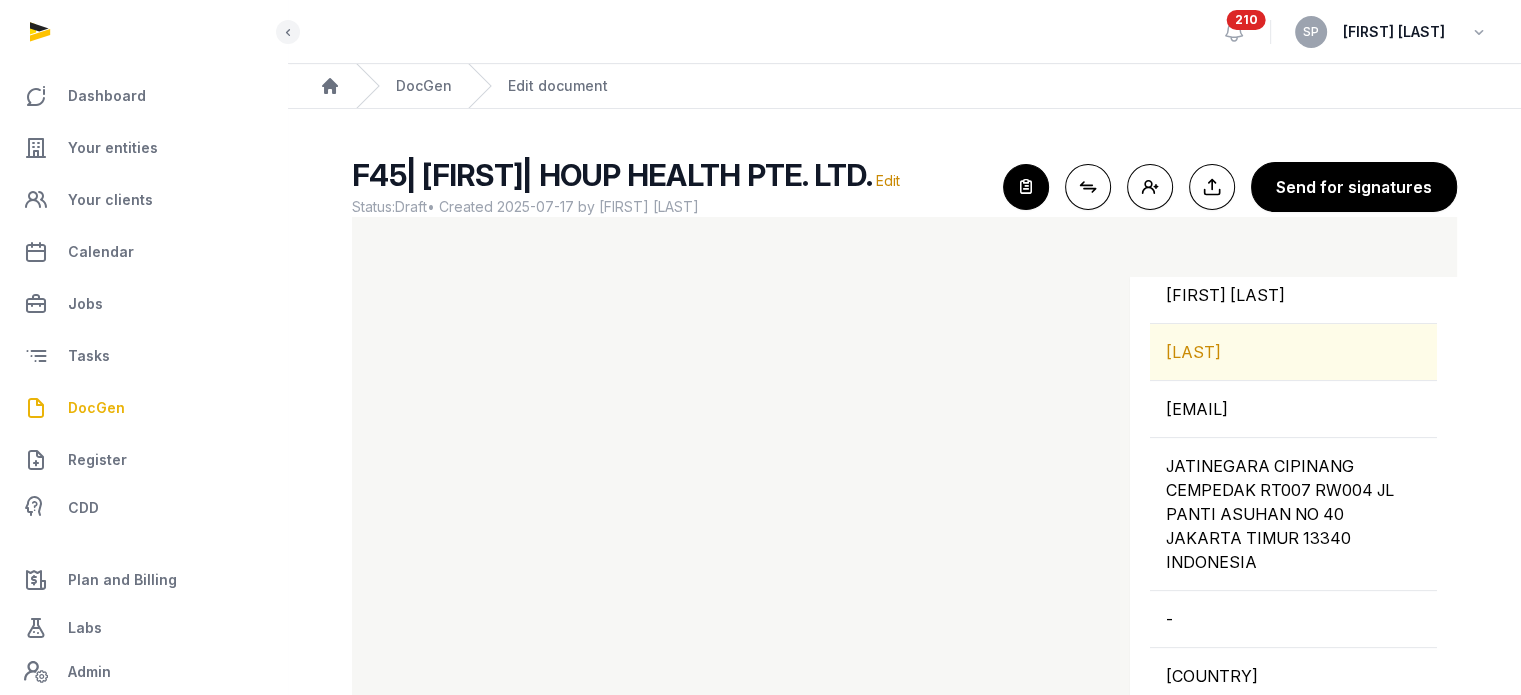 click on "[LAST]" at bounding box center [1293, 352] 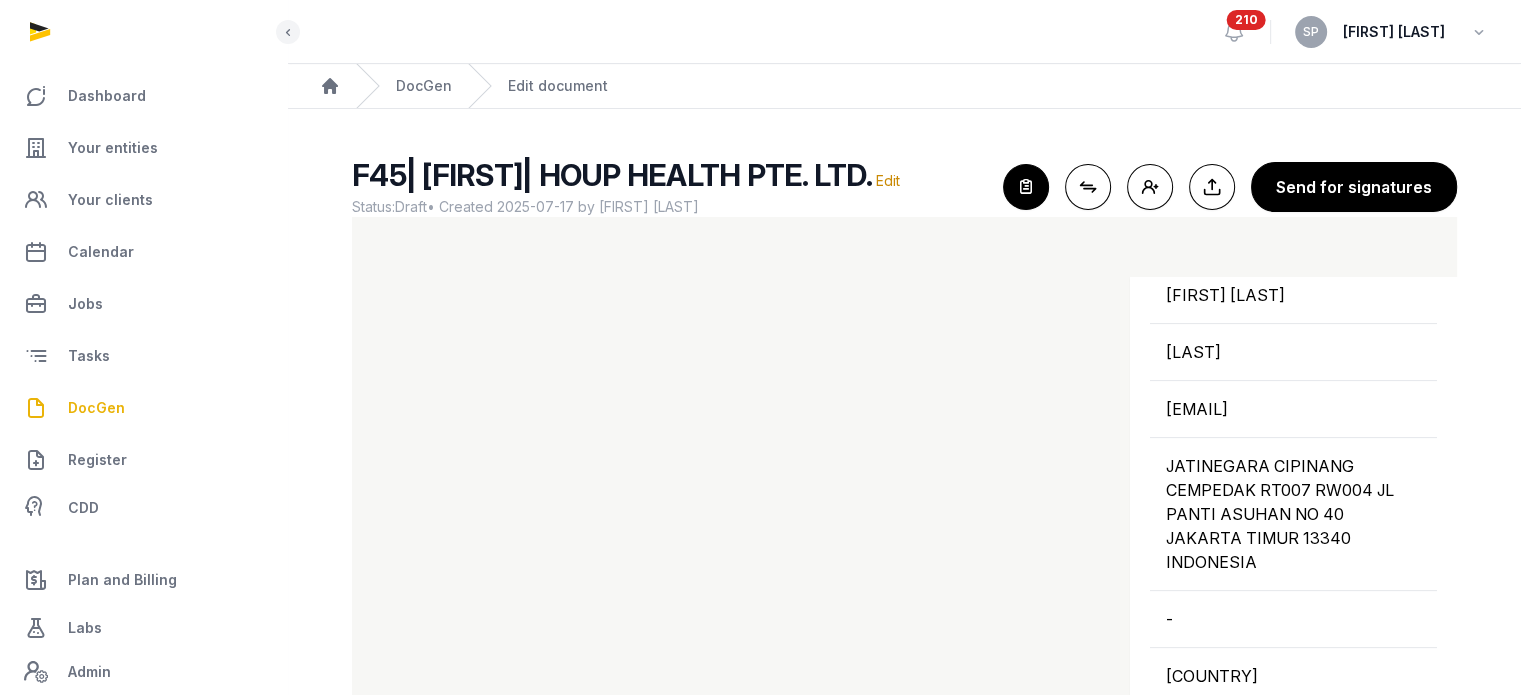 scroll, scrollTop: 83, scrollLeft: 0, axis: vertical 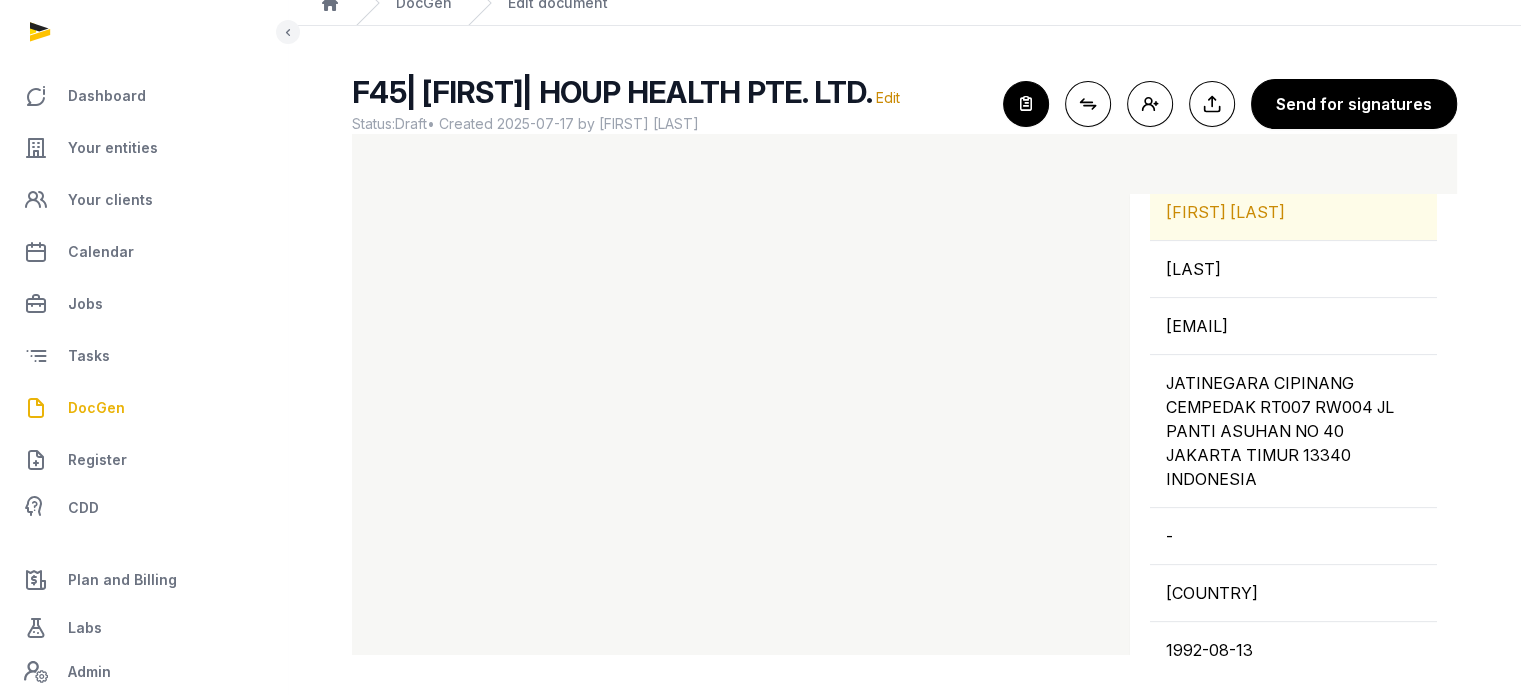 click on "[FIRST] [LAST]" at bounding box center [1293, 212] 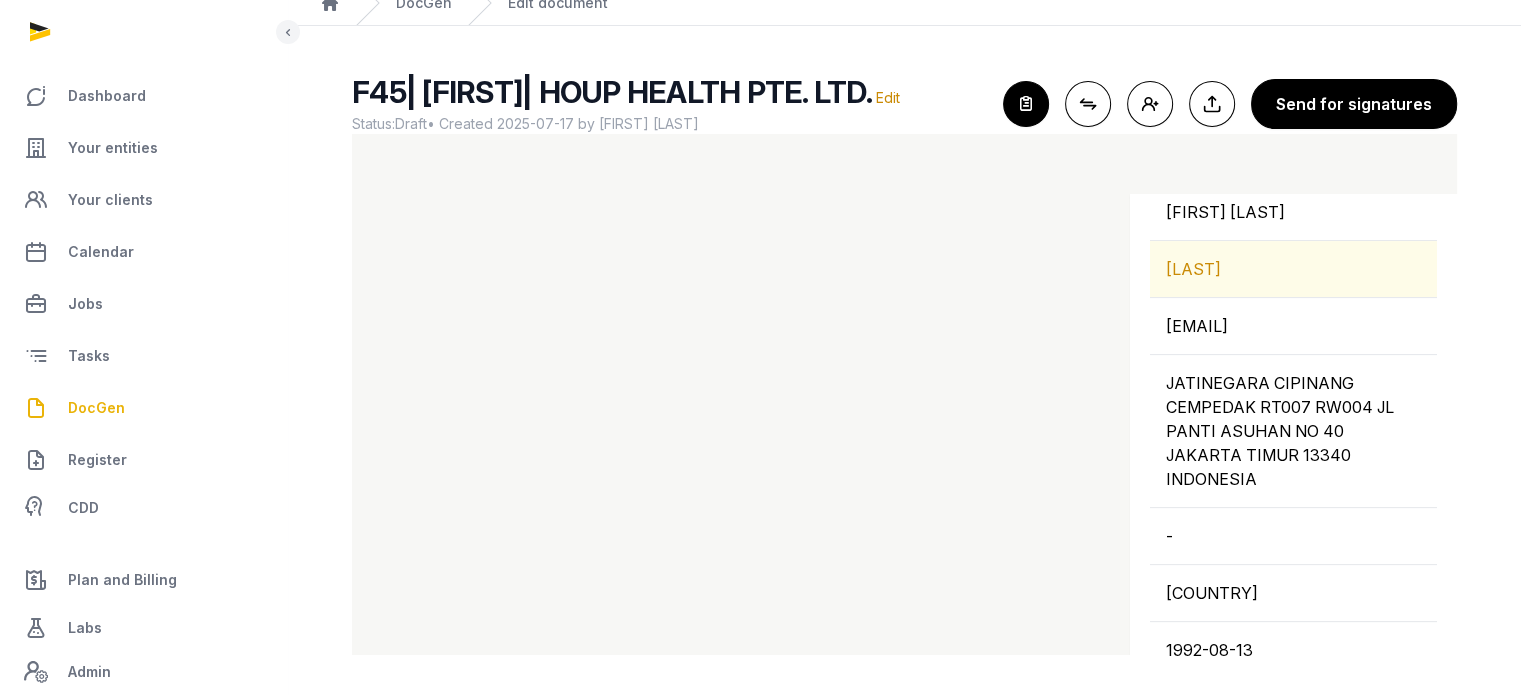 click on "[LAST]" at bounding box center [1293, 269] 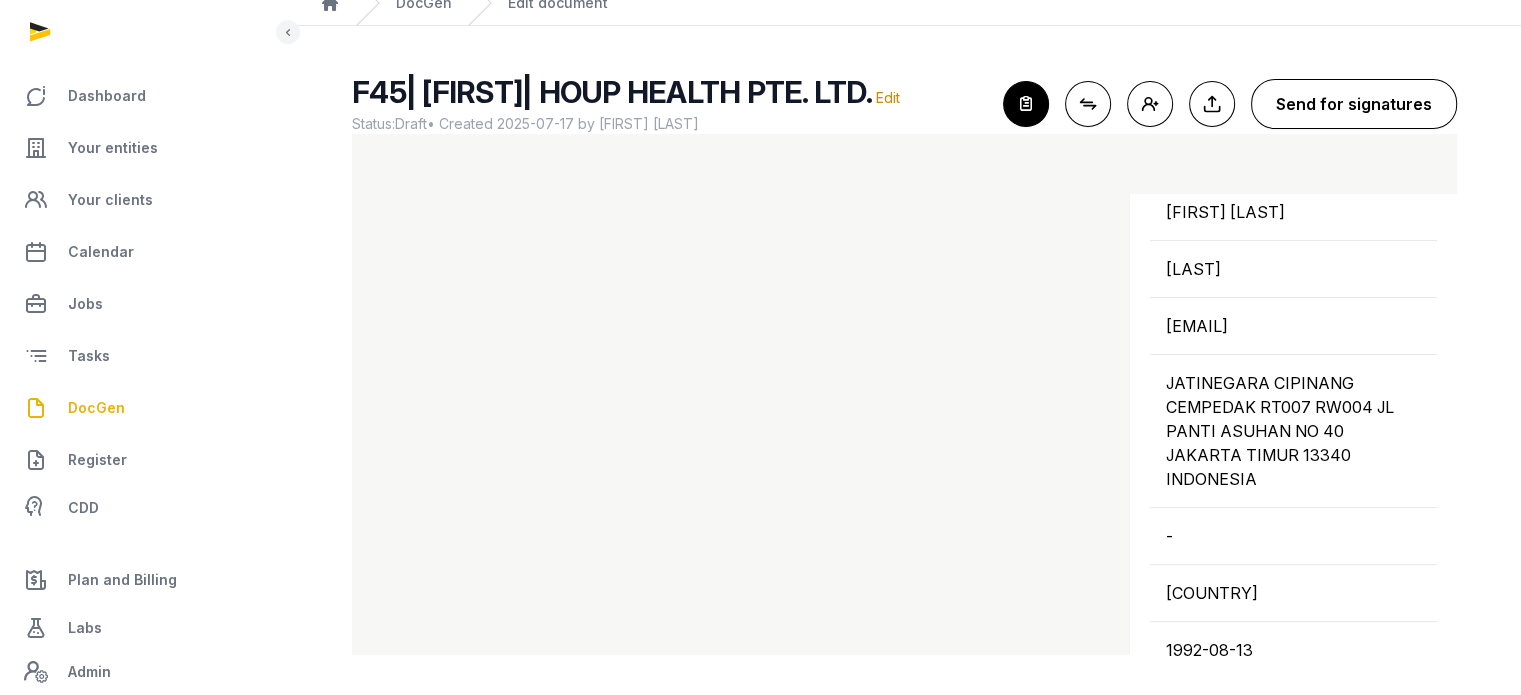 click on "Send for signatures" at bounding box center (1354, 104) 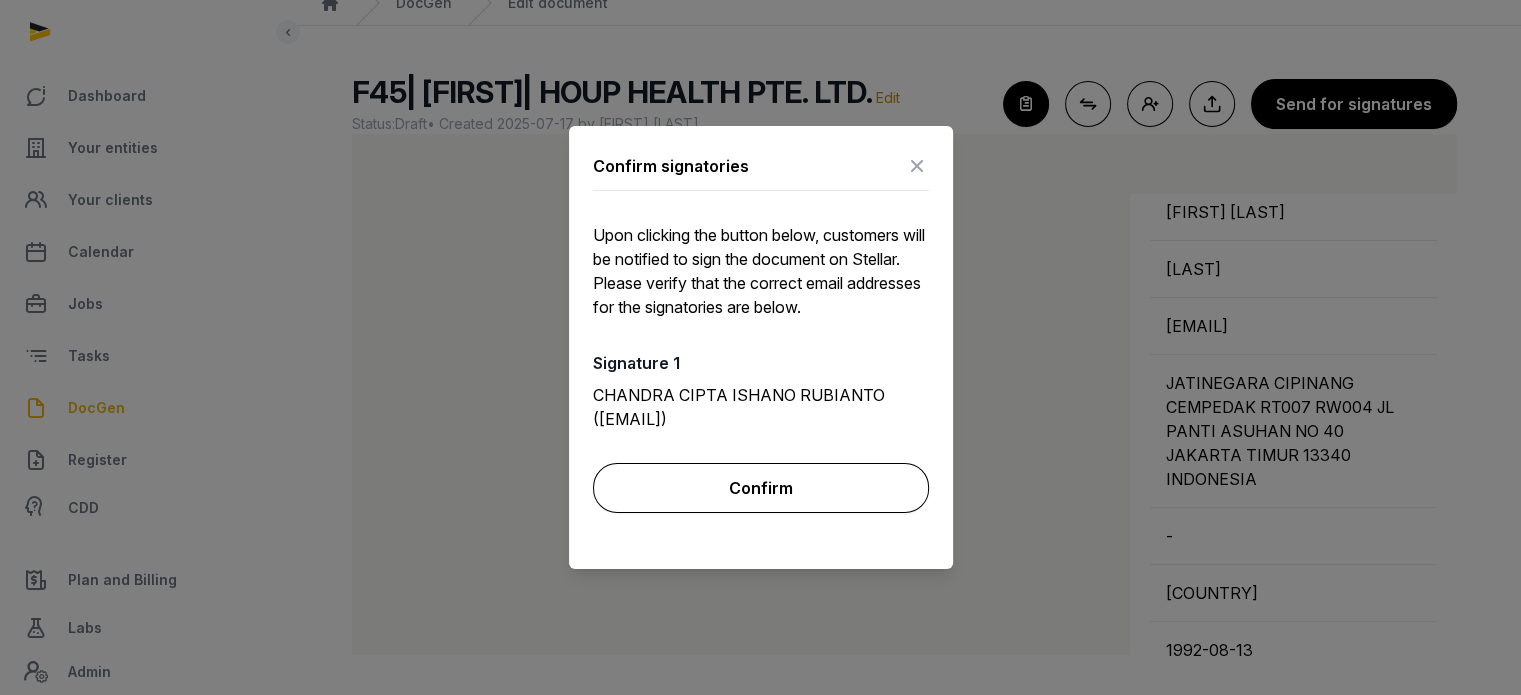 click on "Confirm" at bounding box center (761, 488) 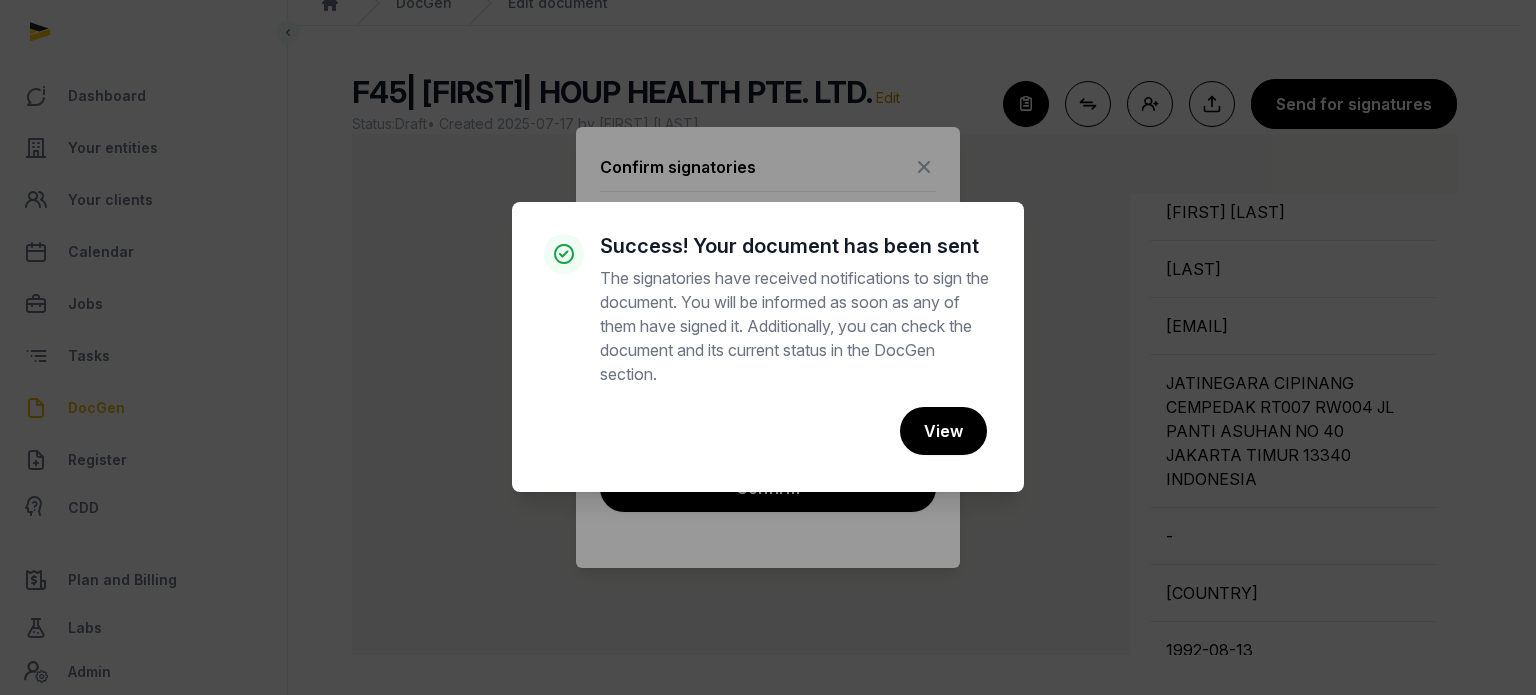 click on "×
Success! Your document has been sent
The signatories have received notifications to sign the document. You will be informed as soon as any of them have signed it. Additionally, you can check the document and its current status in the DocGen section.
Cancel No View" at bounding box center (768, 347) 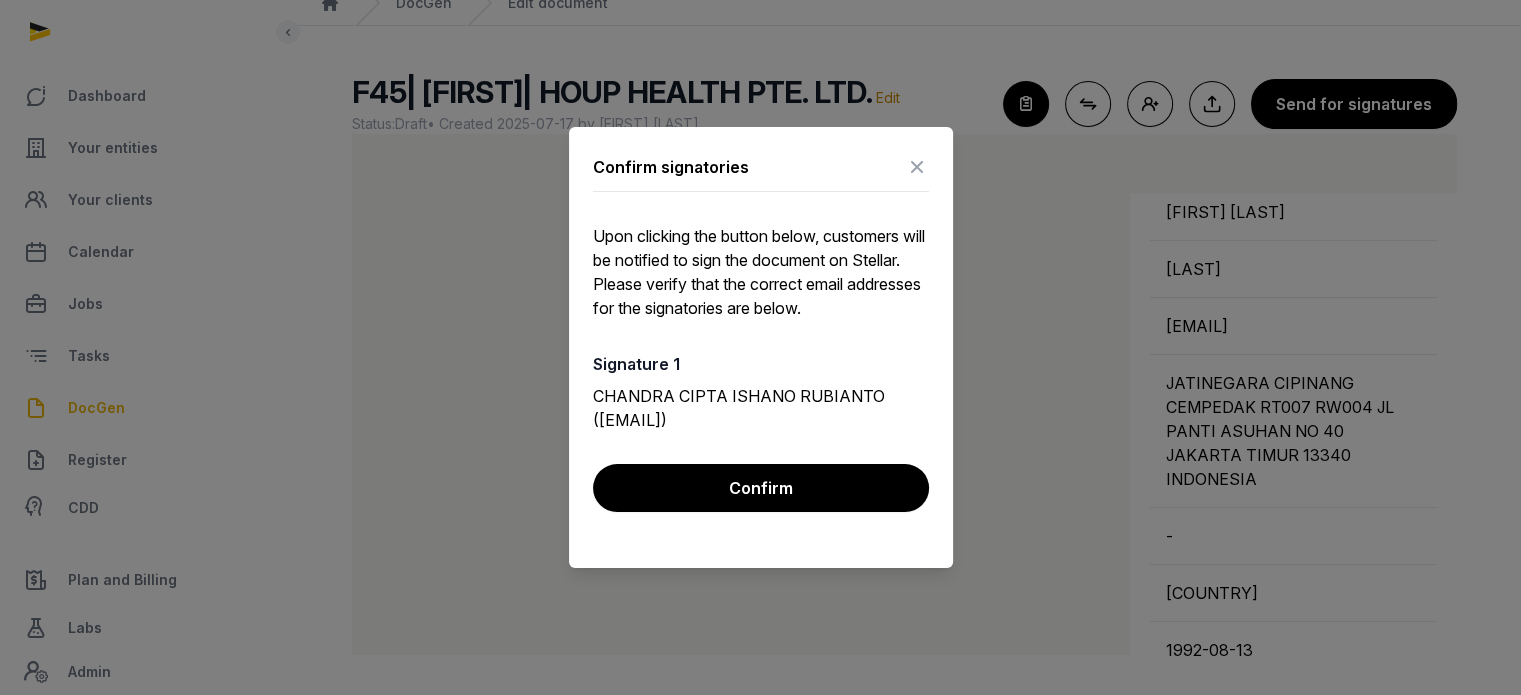 click at bounding box center (917, 167) 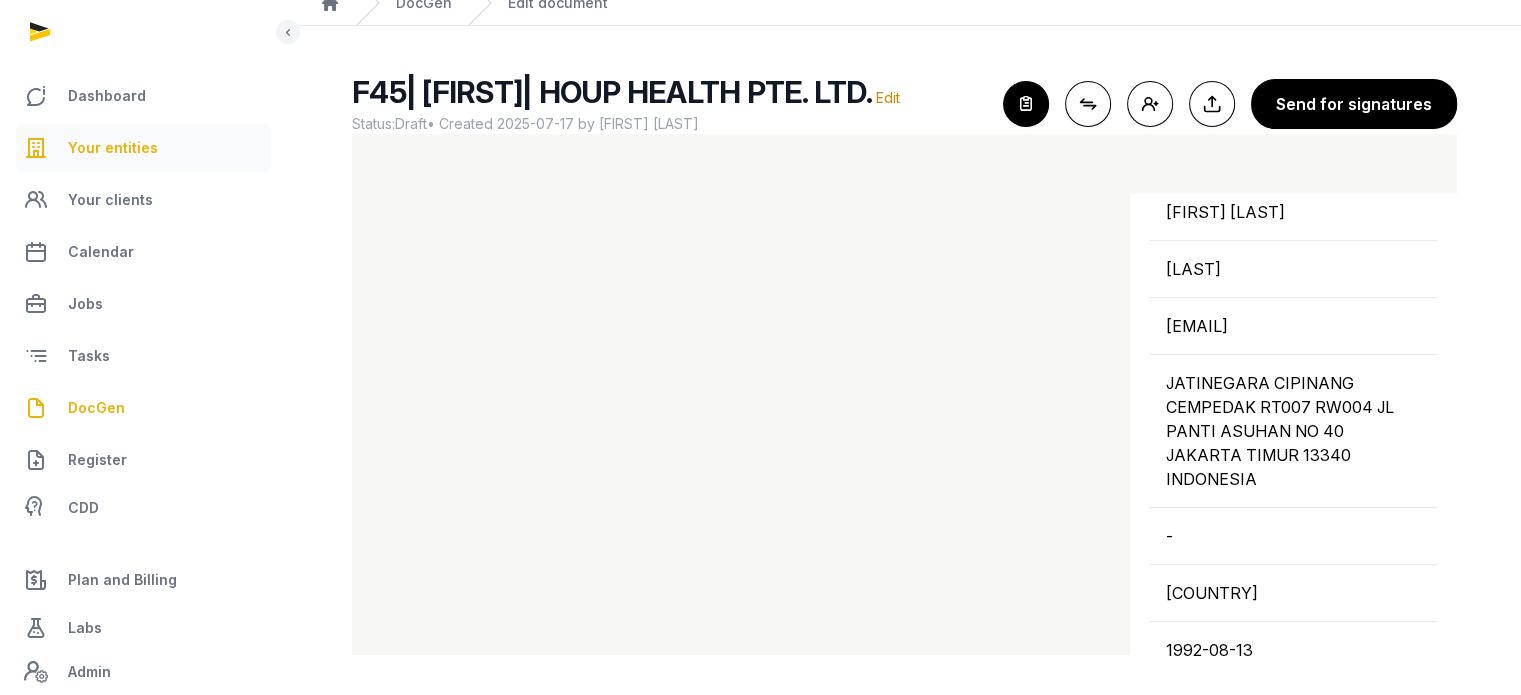 click on "Your entities" at bounding box center [113, 148] 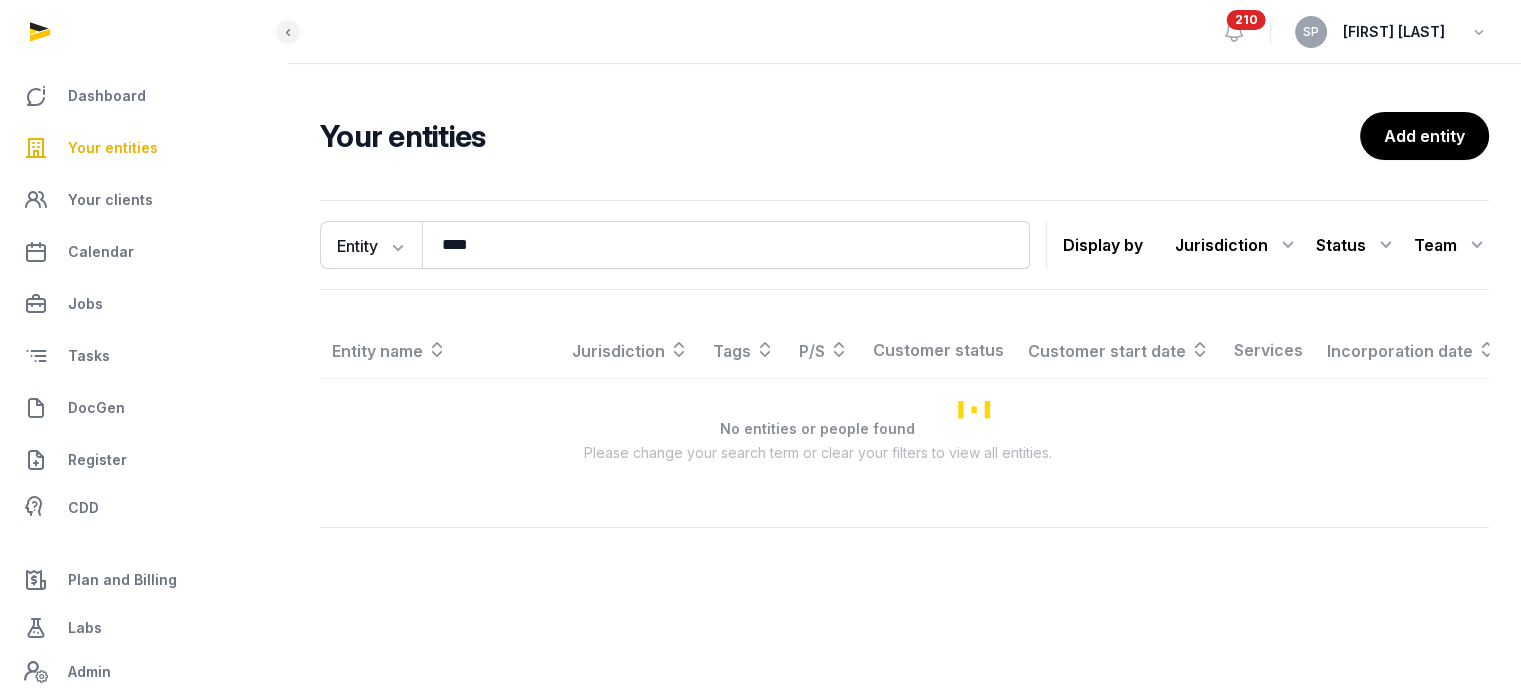 scroll, scrollTop: 0, scrollLeft: 0, axis: both 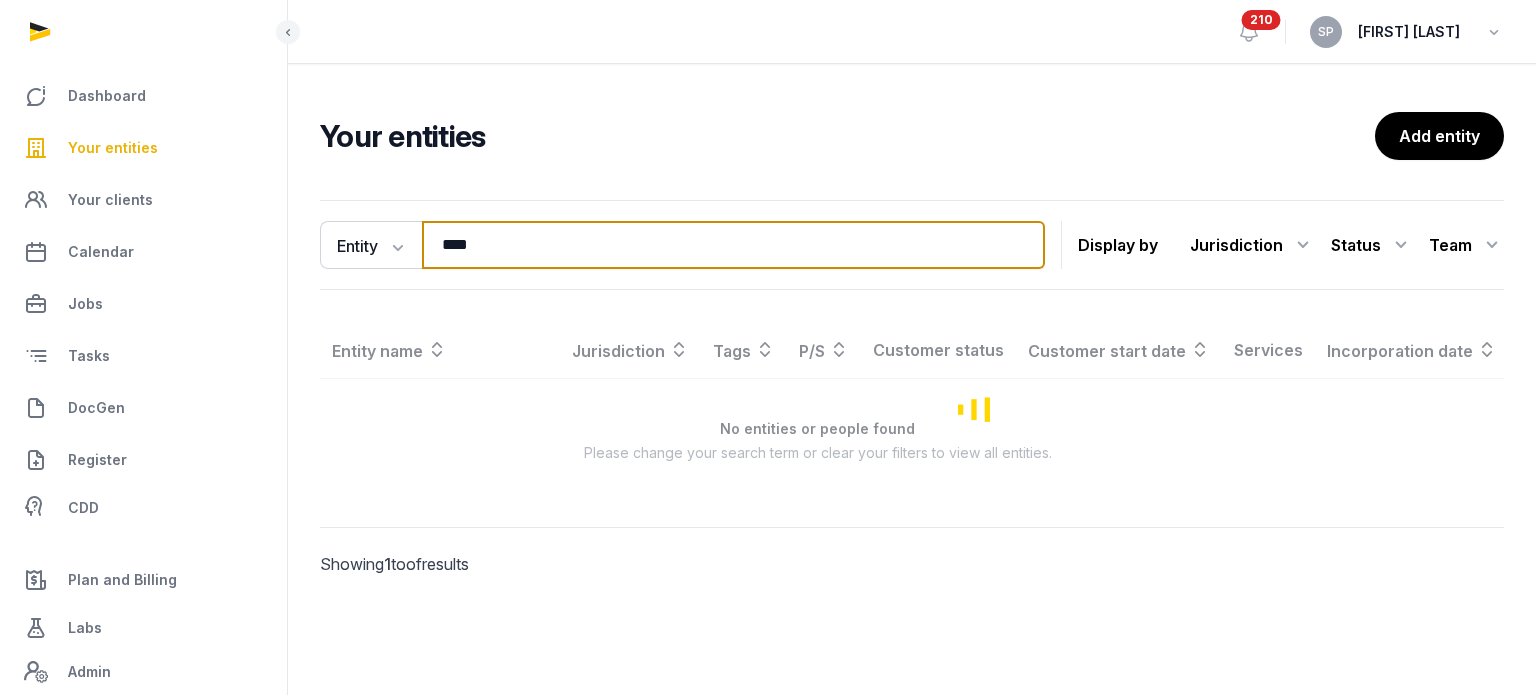 click on "****" at bounding box center (733, 245) 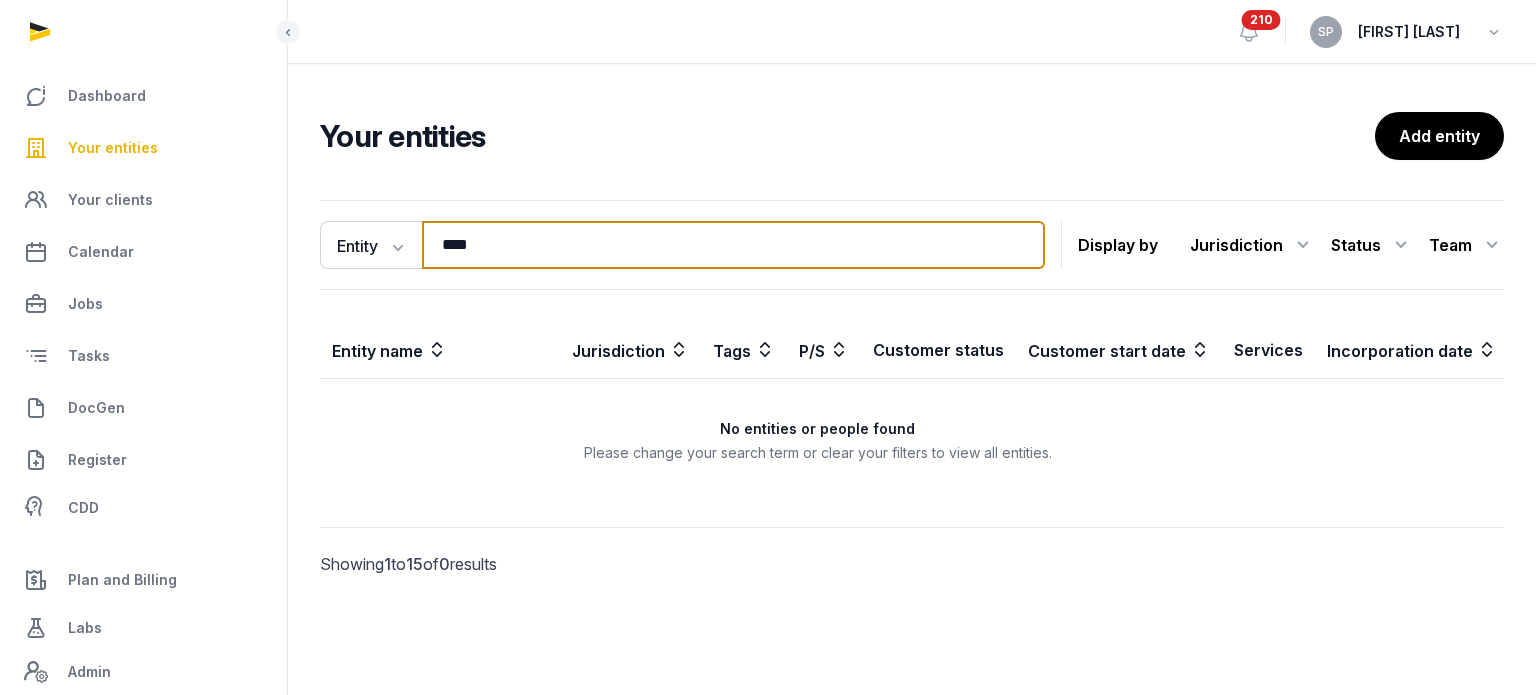 type on "****" 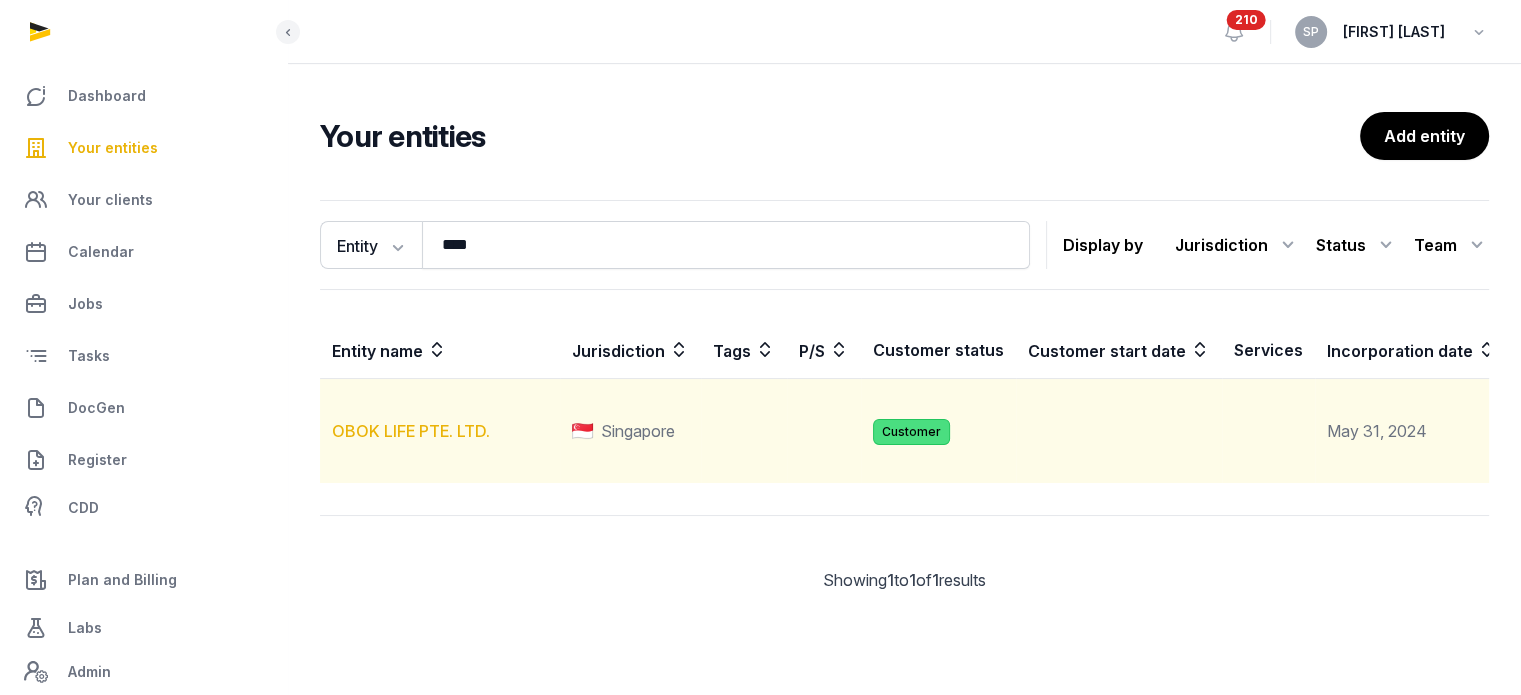 click on "OBOK LIFE PTE. LTD." at bounding box center [411, 431] 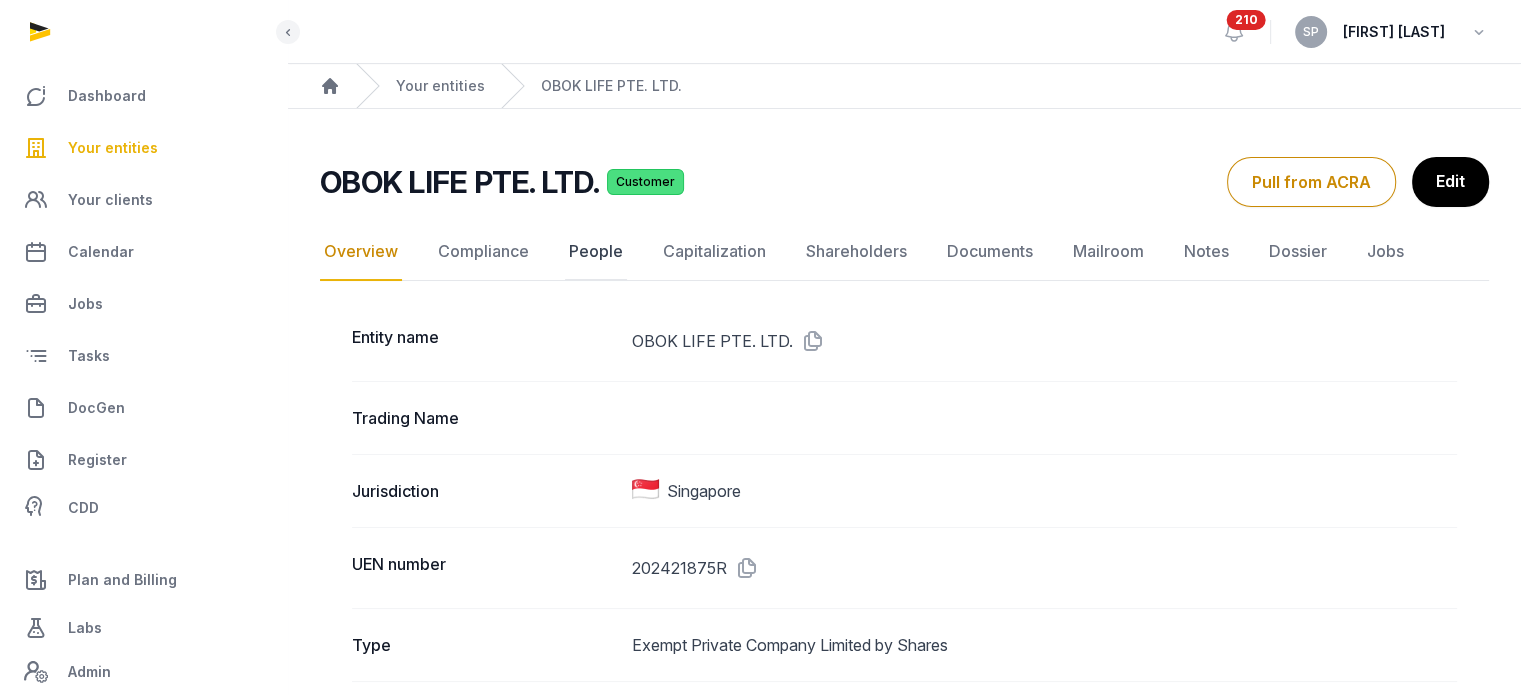 click on "People" 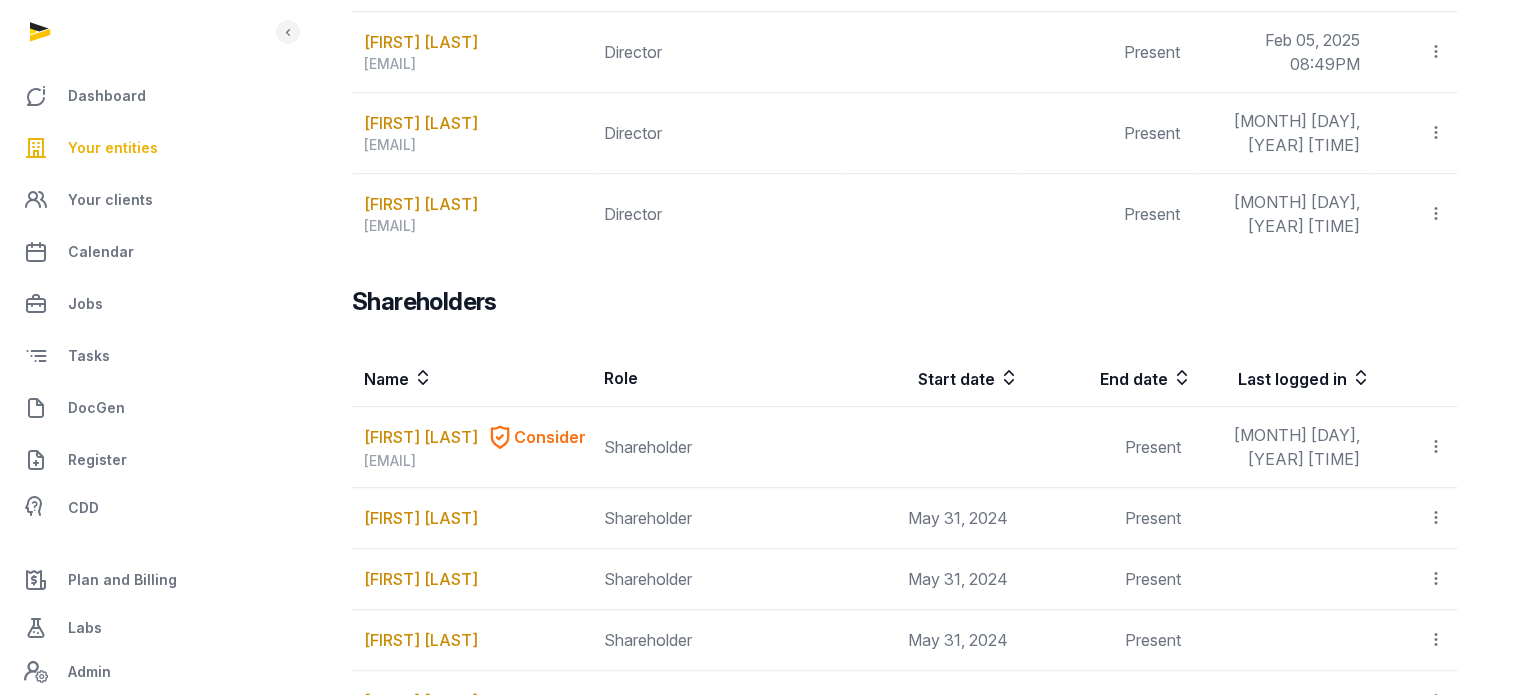 scroll, scrollTop: 1352, scrollLeft: 0, axis: vertical 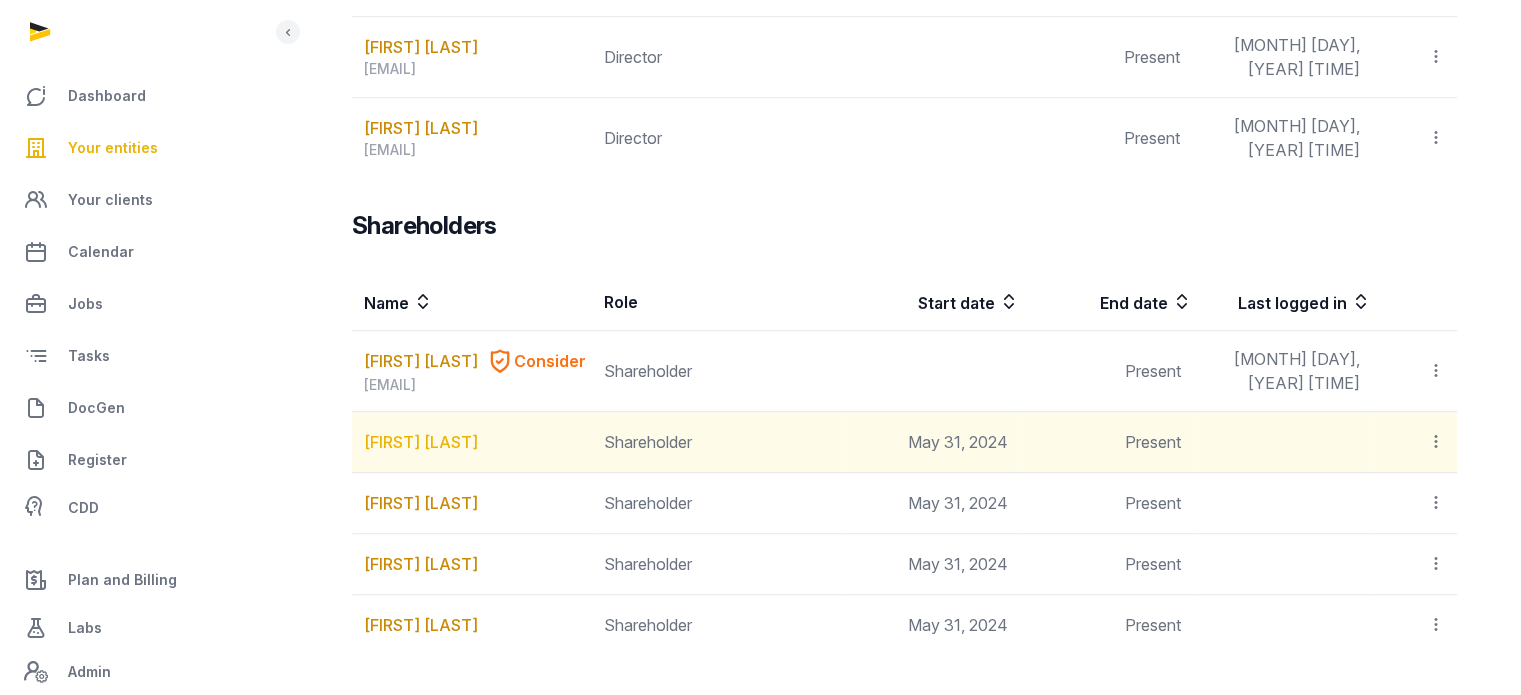 click on "[FIRST] [LAST]" at bounding box center (421, 442) 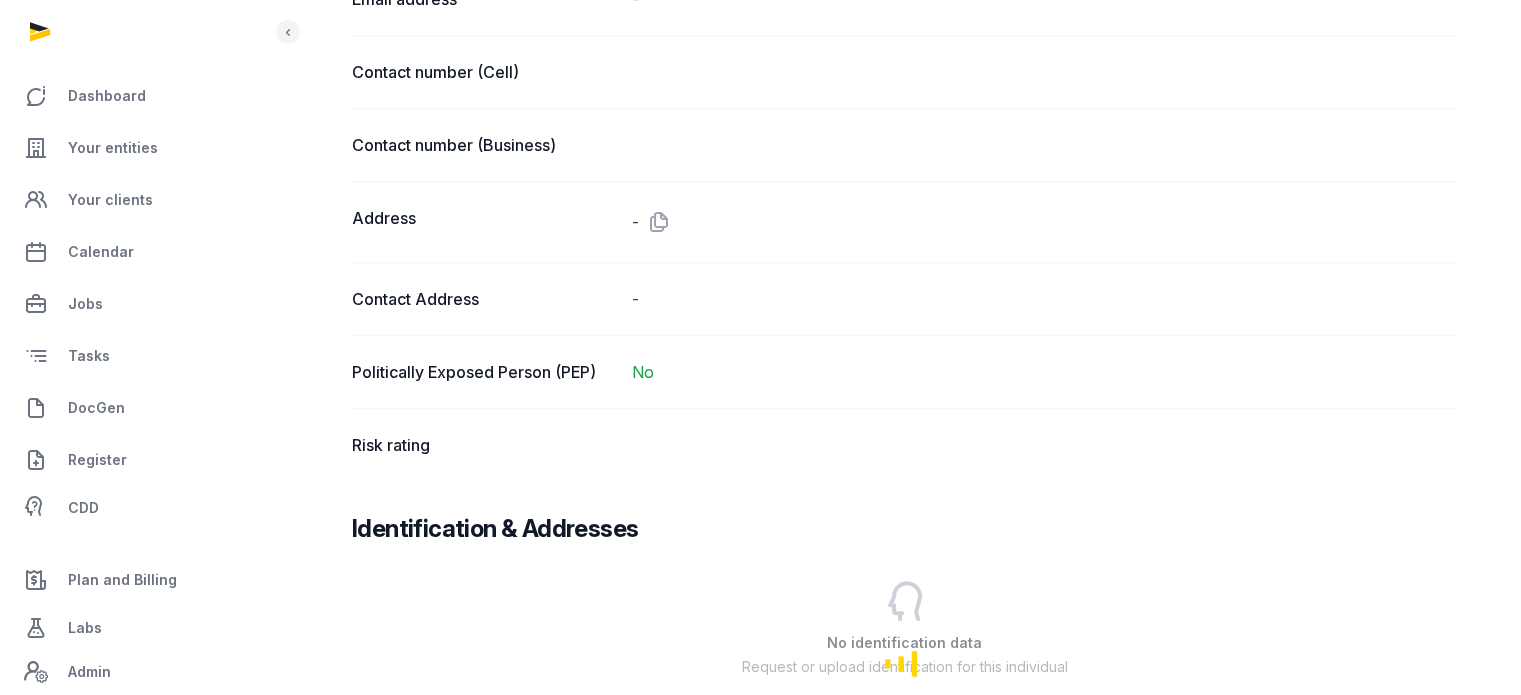 scroll, scrollTop: 1352, scrollLeft: 0, axis: vertical 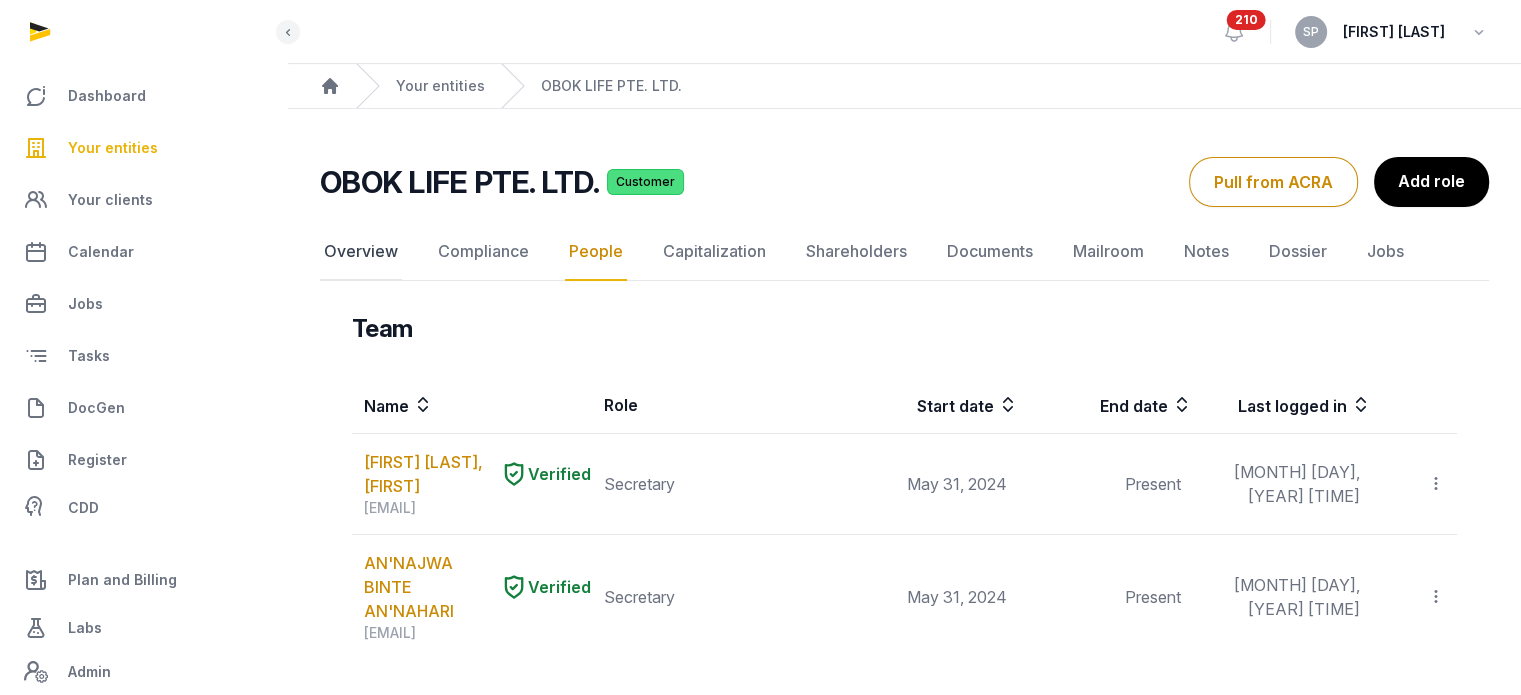 click on "Overview" 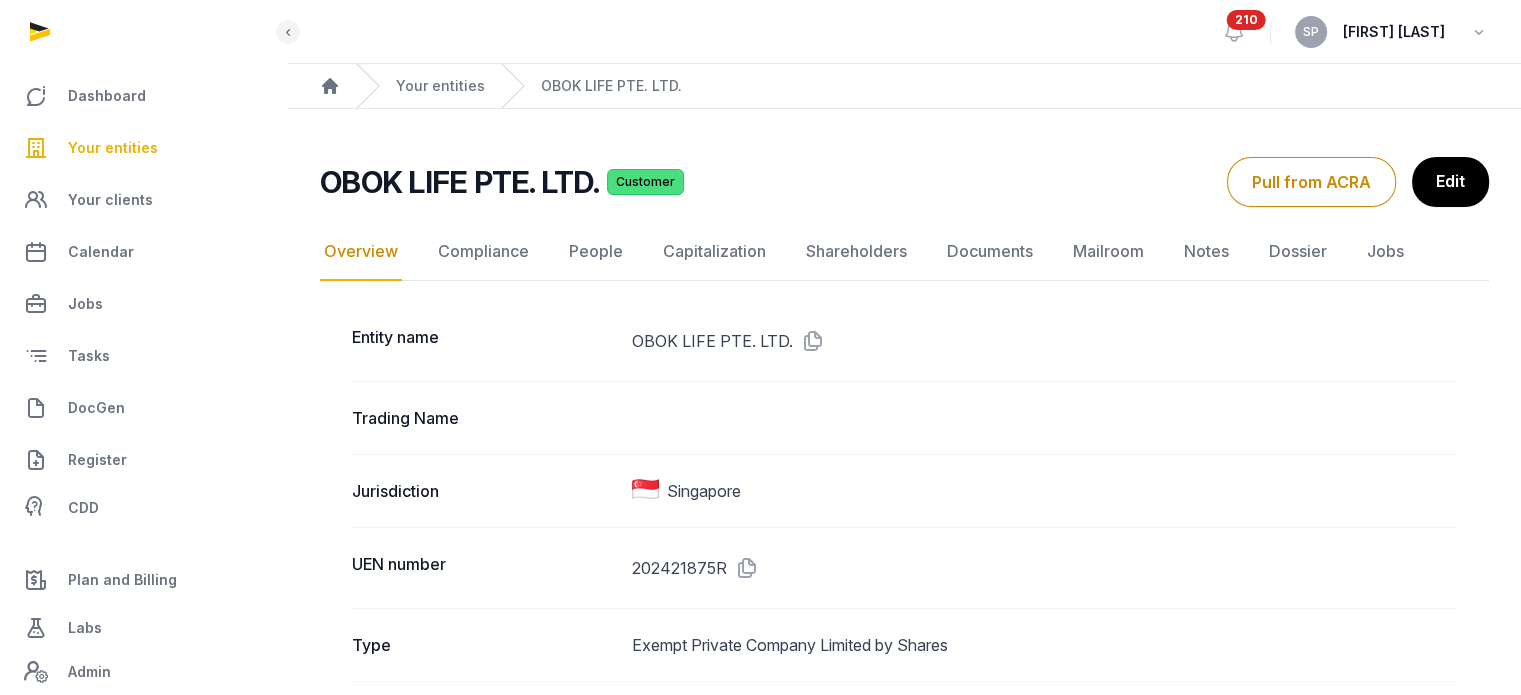 click at bounding box center (743, 568) 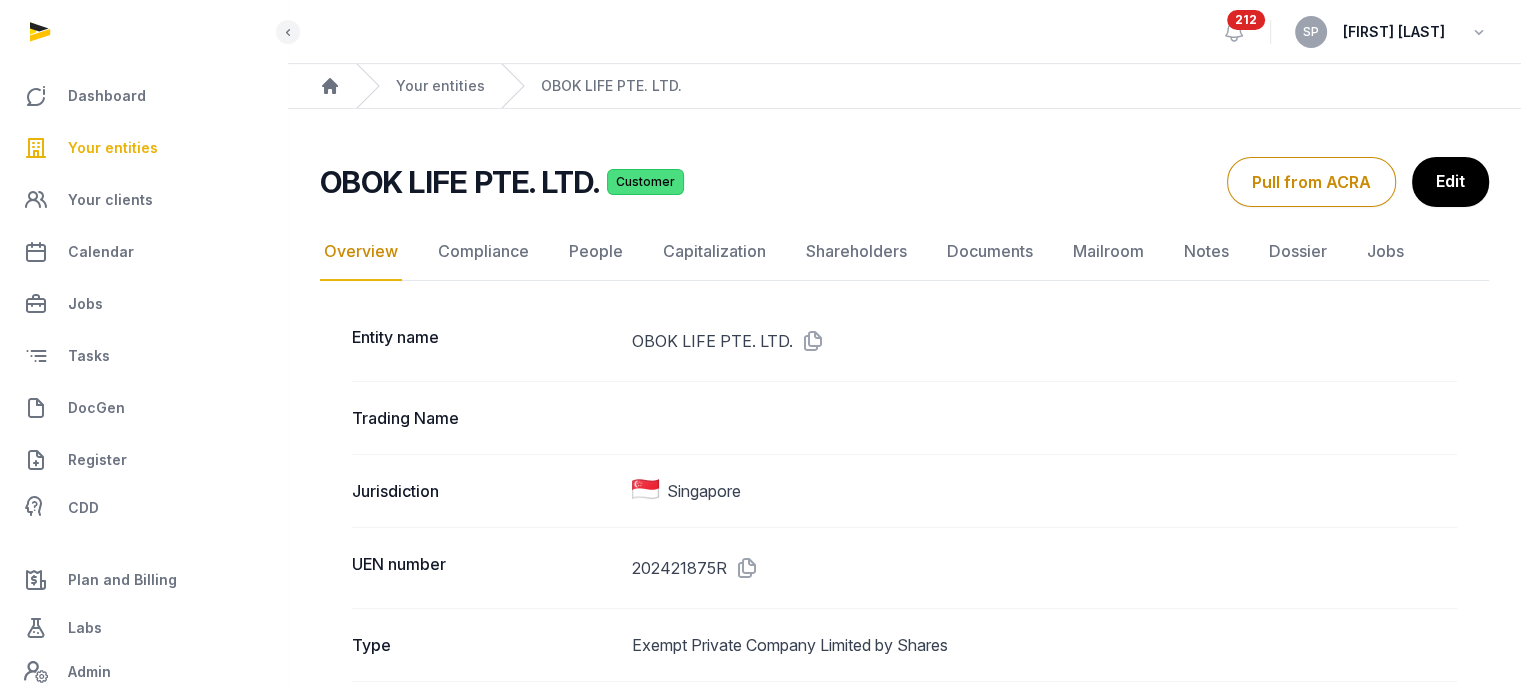 click on "Your entities" at bounding box center (113, 148) 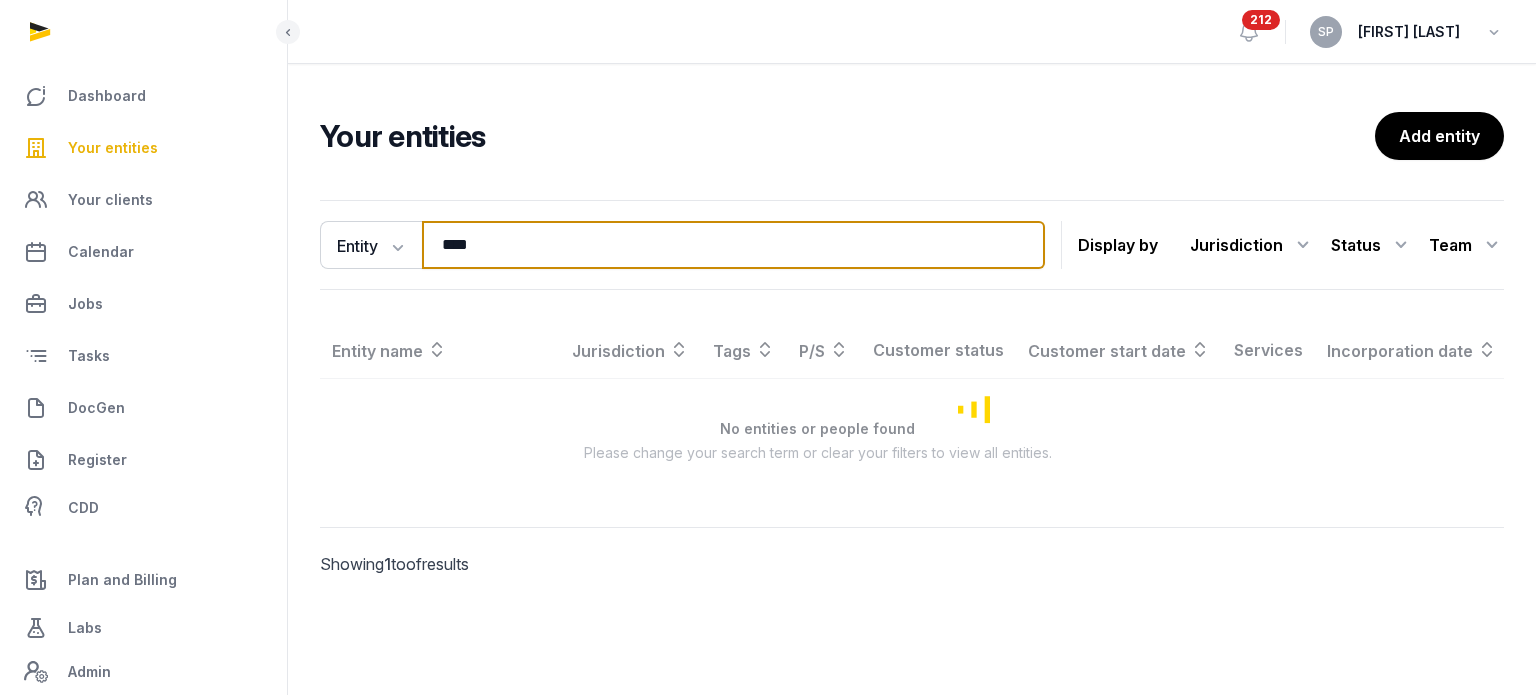 click on "****" at bounding box center [733, 245] 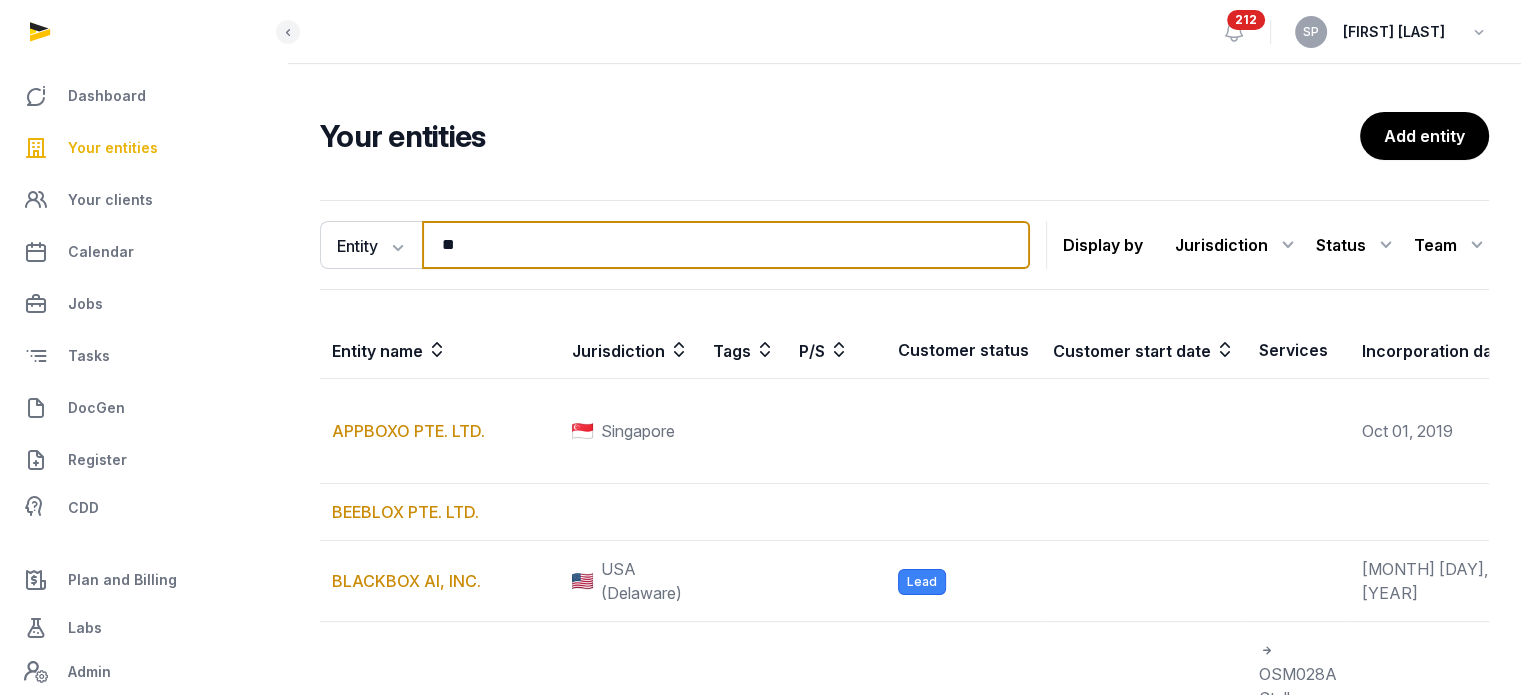 type on "*" 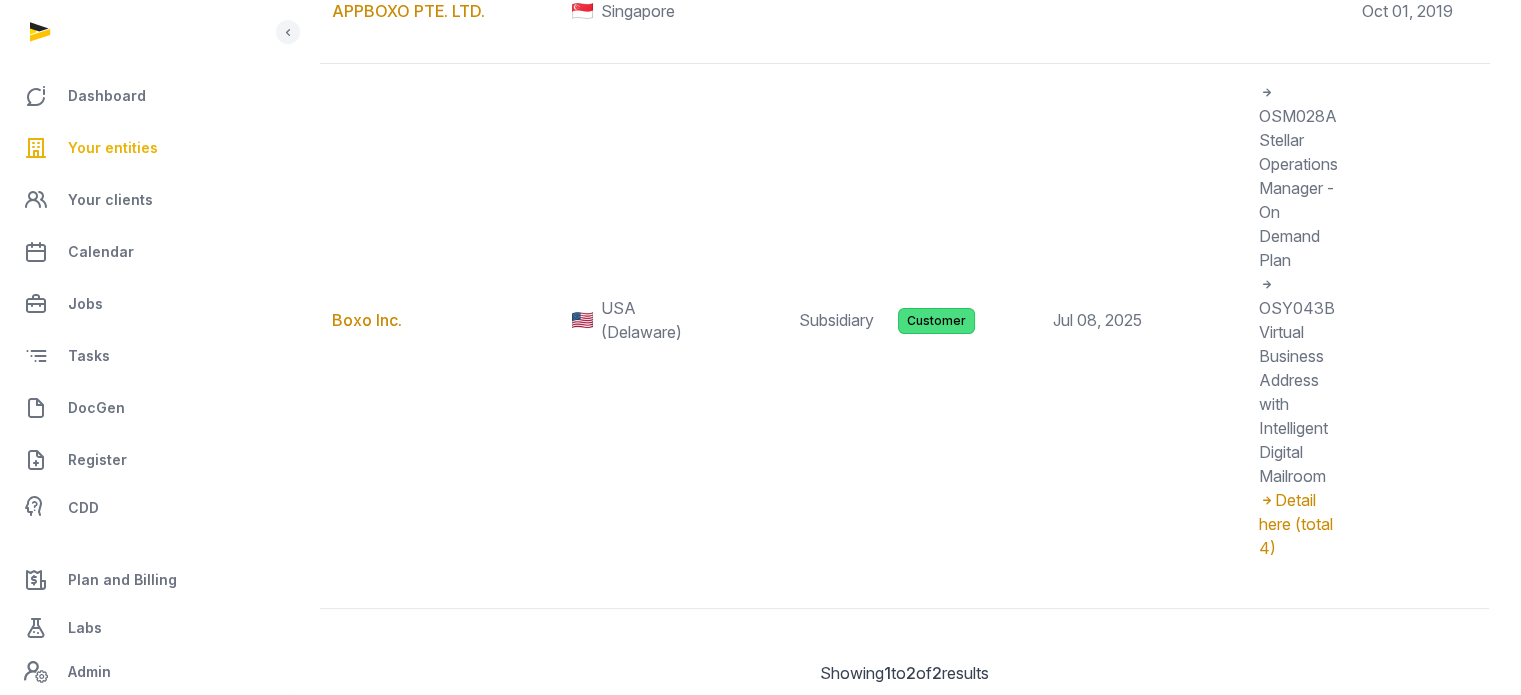 scroll, scrollTop: 540, scrollLeft: 0, axis: vertical 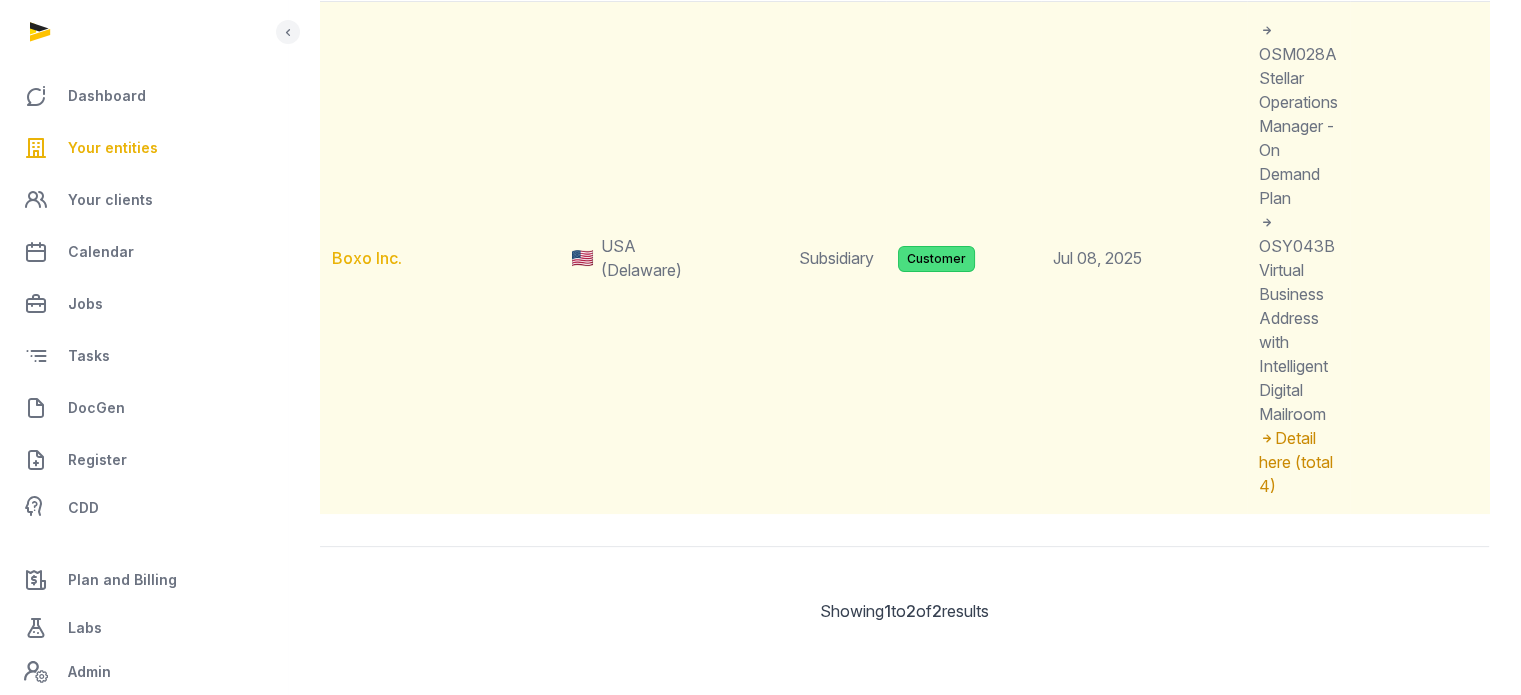 type on "****" 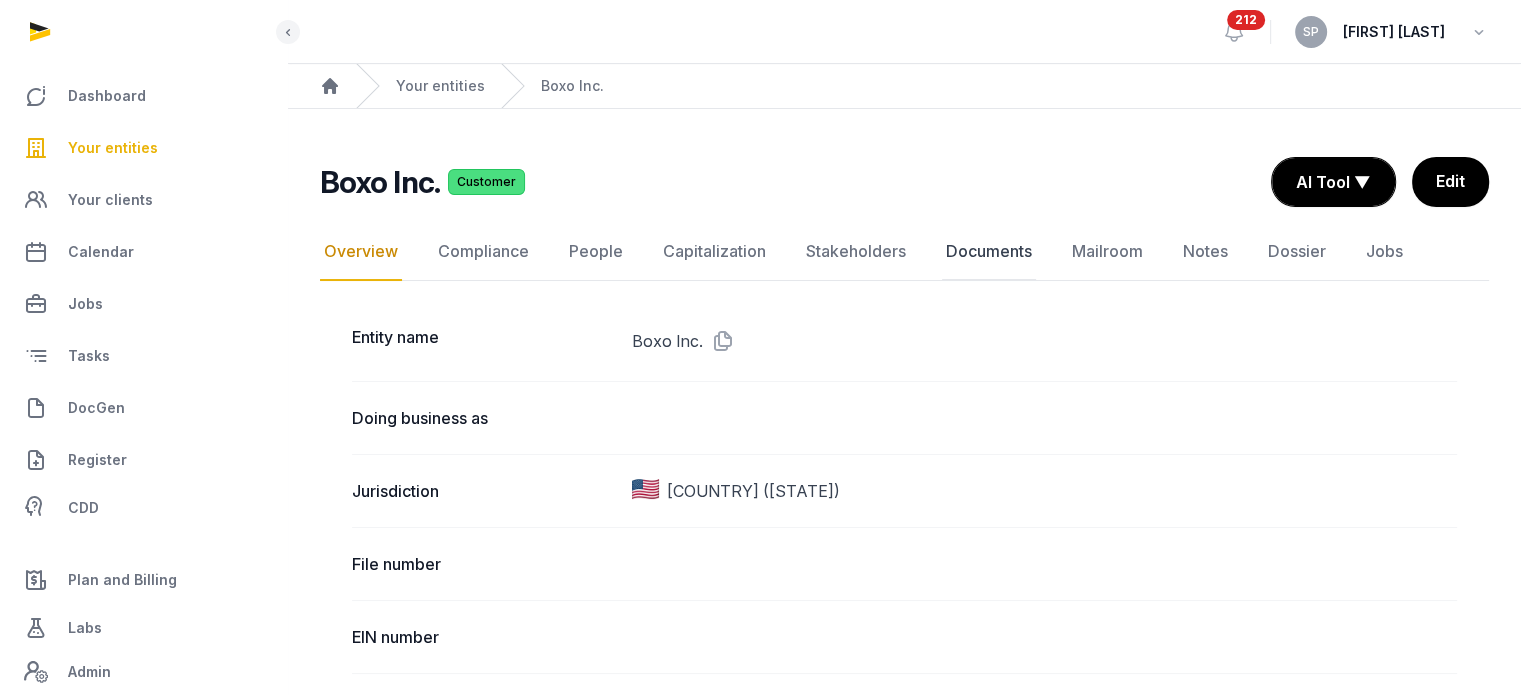 click on "Documents" 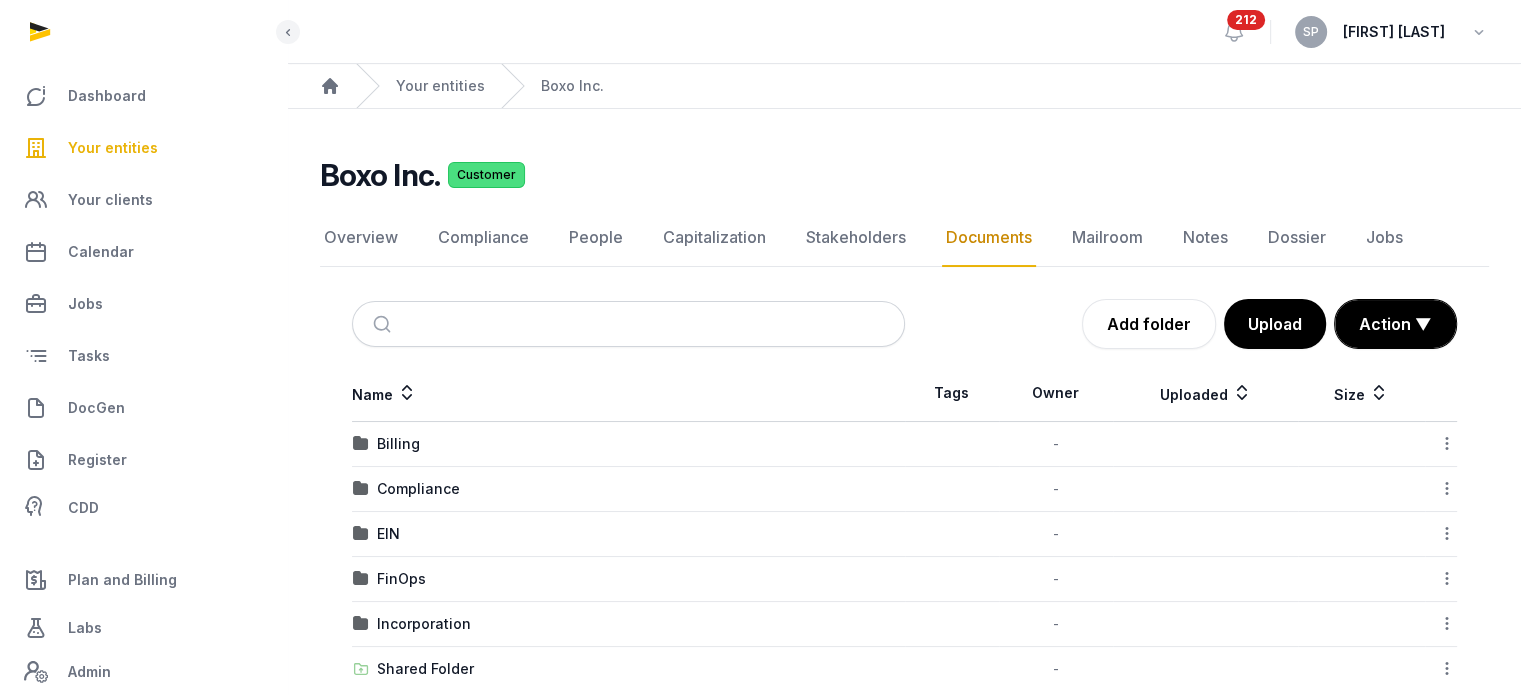 scroll, scrollTop: 33, scrollLeft: 0, axis: vertical 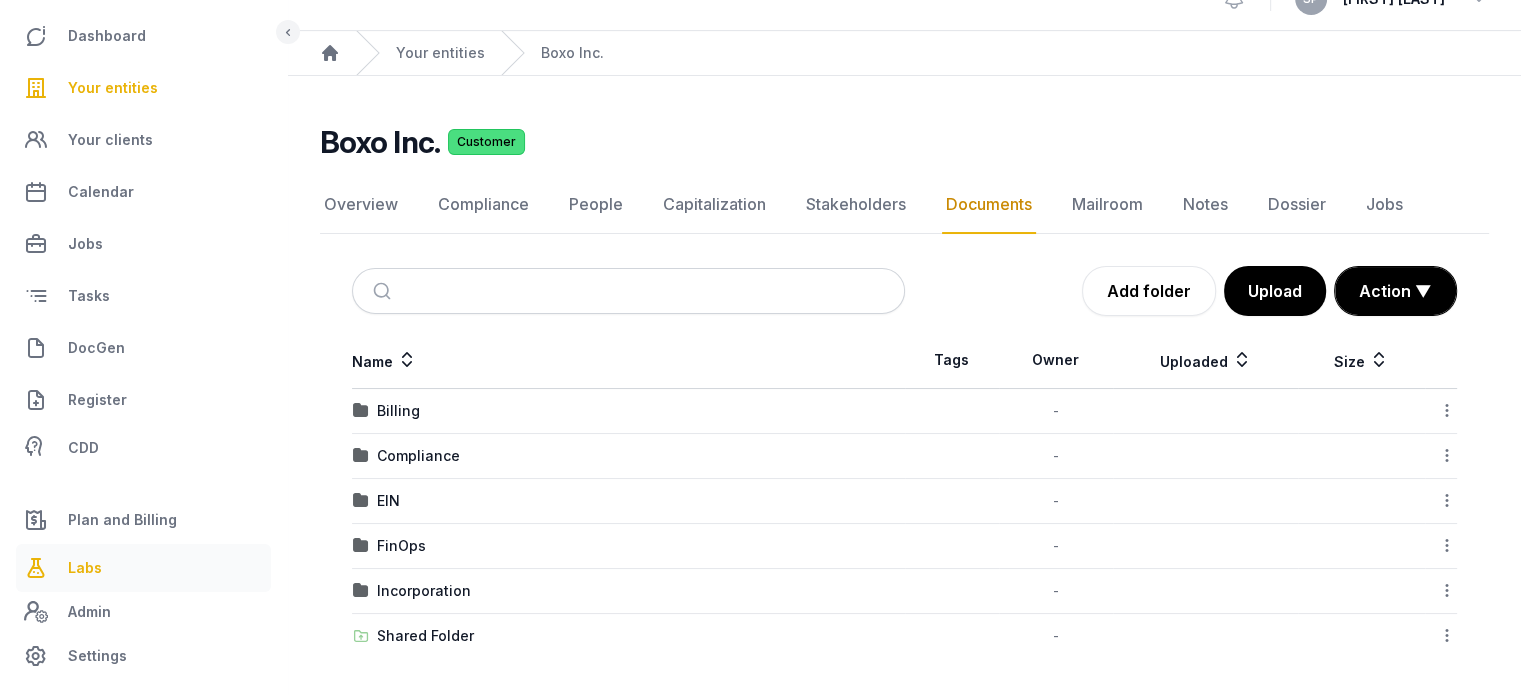 click on "Labs" at bounding box center [85, 568] 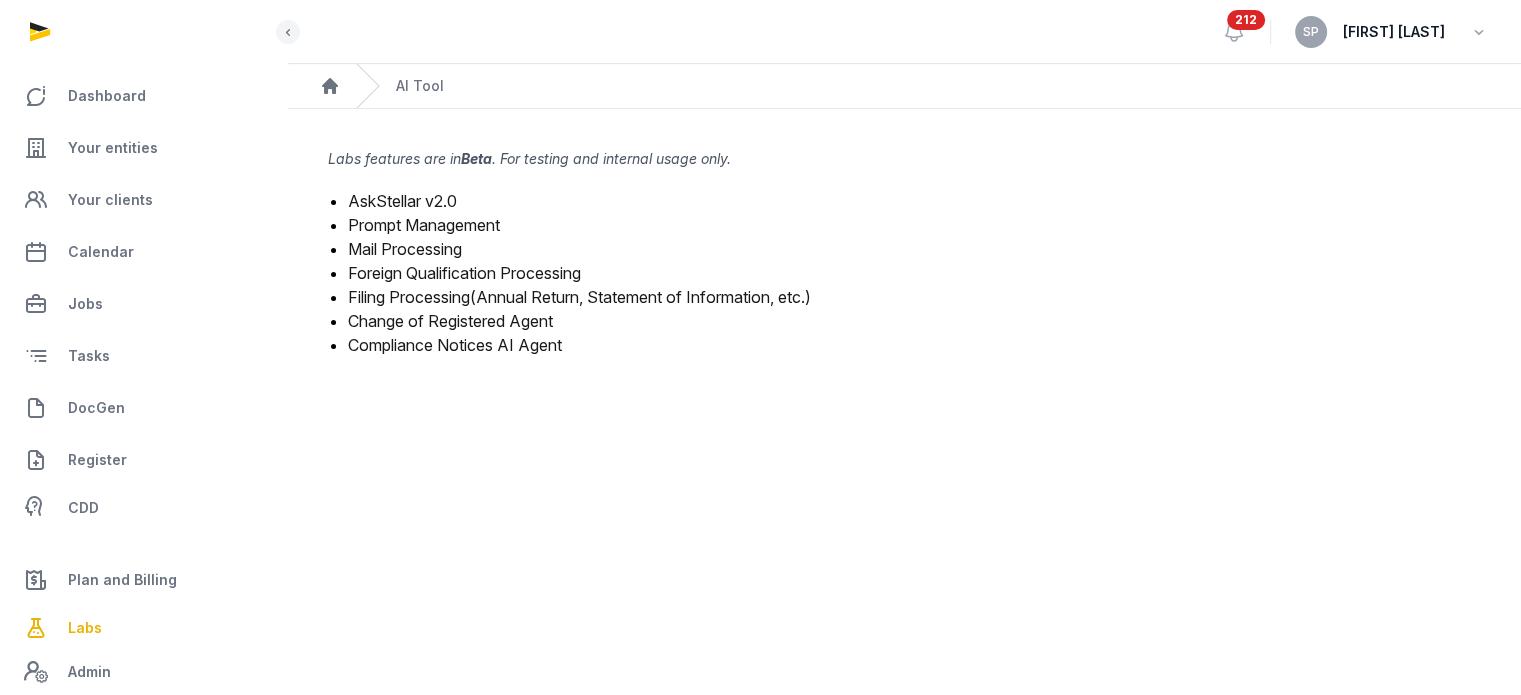 scroll, scrollTop: 0, scrollLeft: 0, axis: both 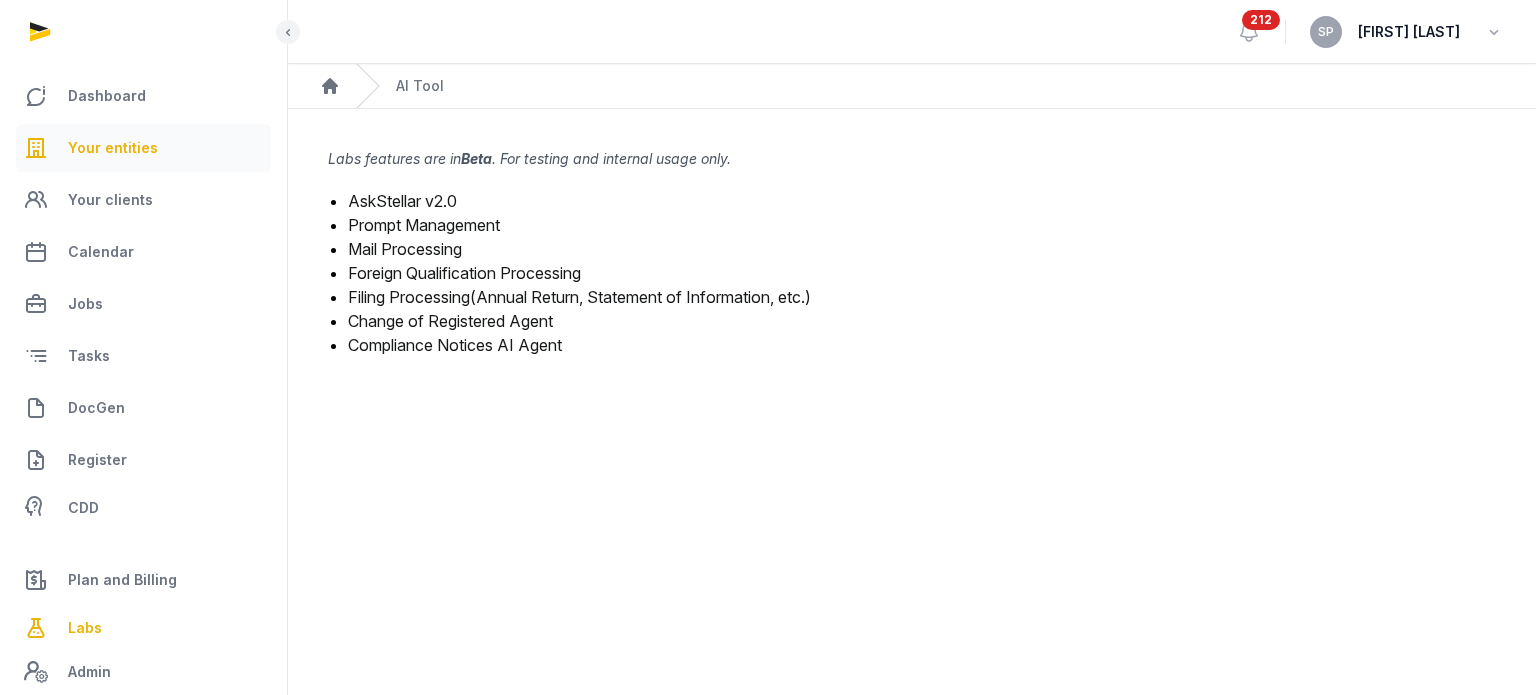 click on "Your entities" at bounding box center [143, 148] 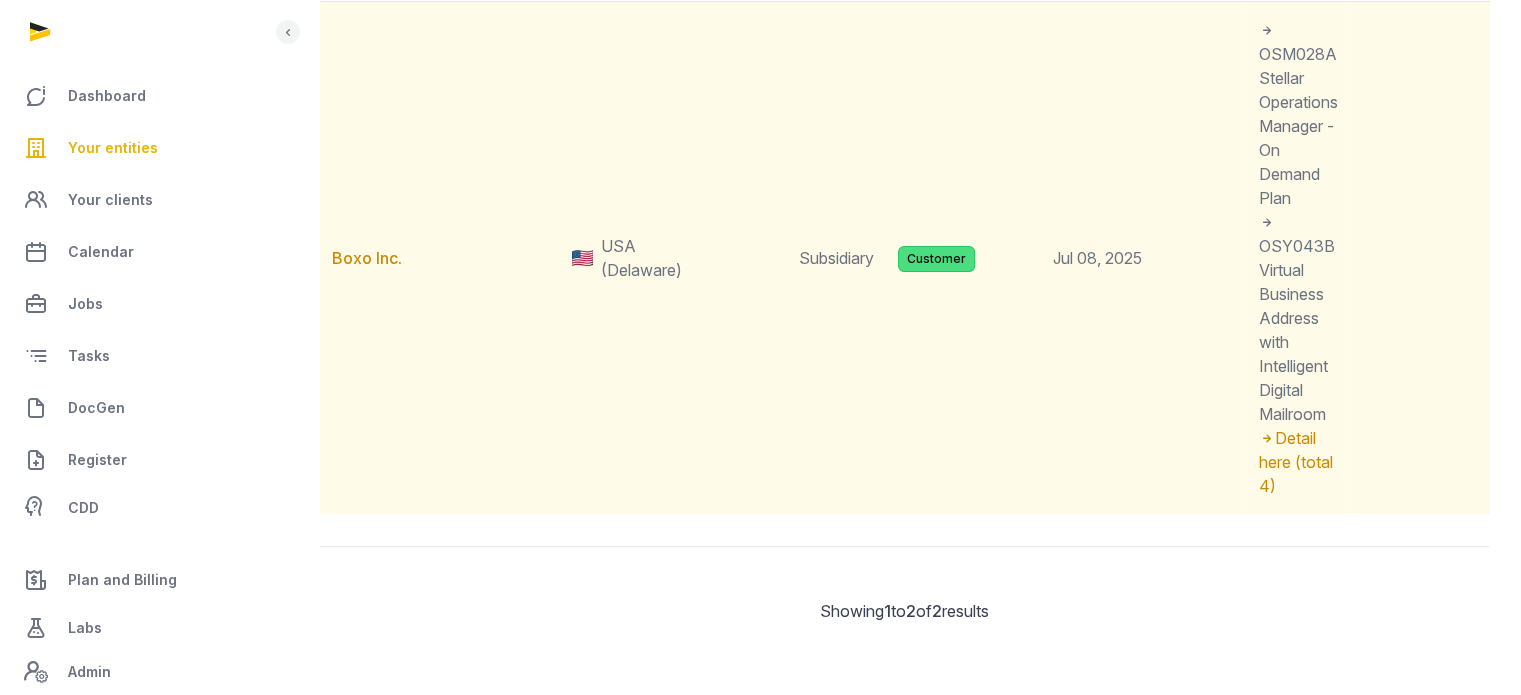 scroll, scrollTop: 524, scrollLeft: 0, axis: vertical 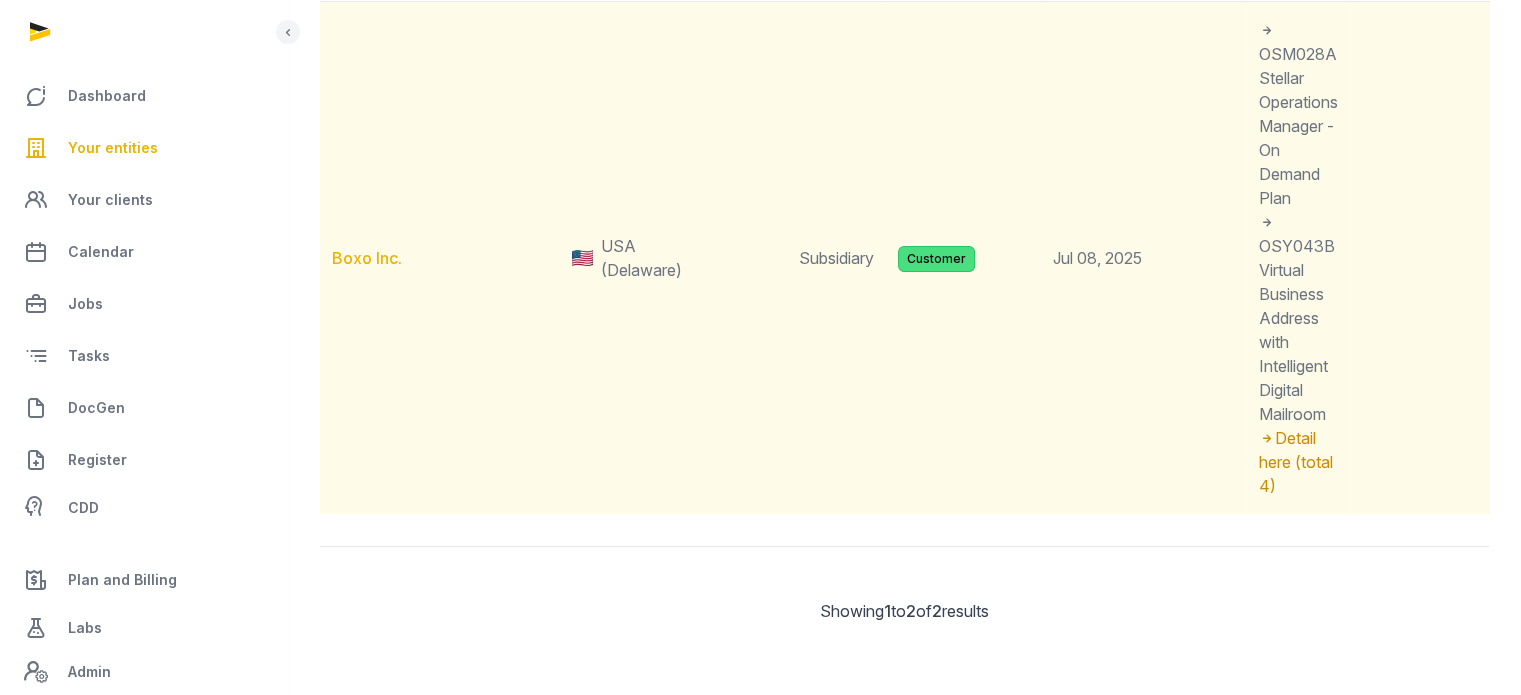 click on "Boxo Inc." at bounding box center [367, 258] 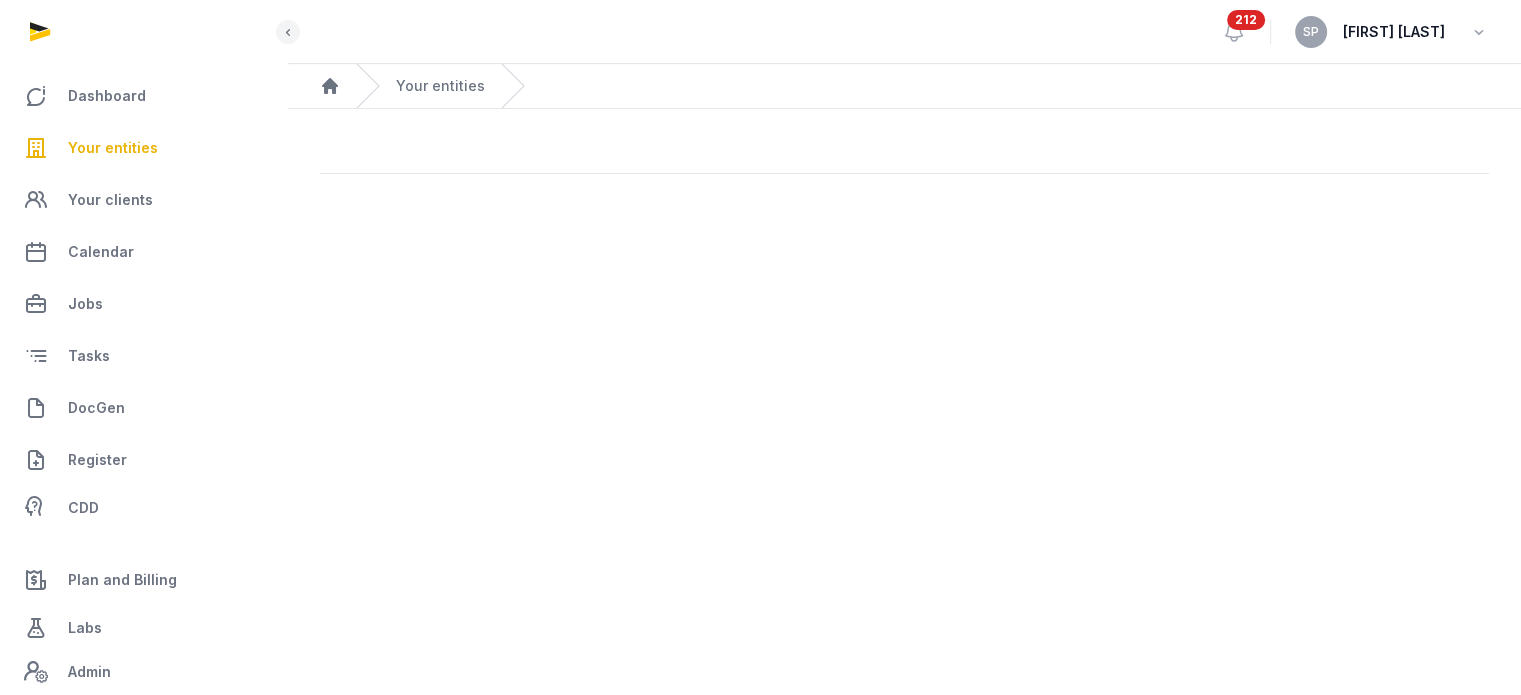 scroll, scrollTop: 0, scrollLeft: 0, axis: both 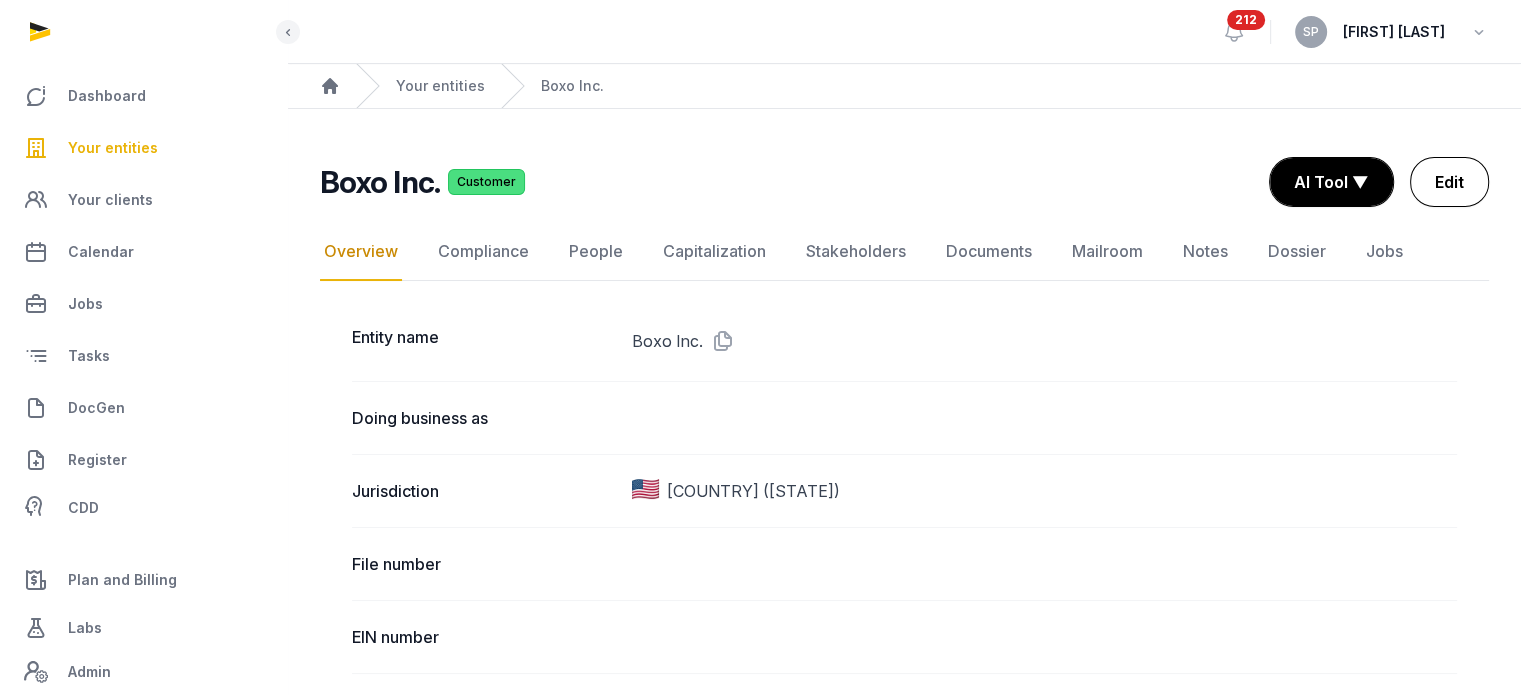click on "Edit" at bounding box center (1449, 182) 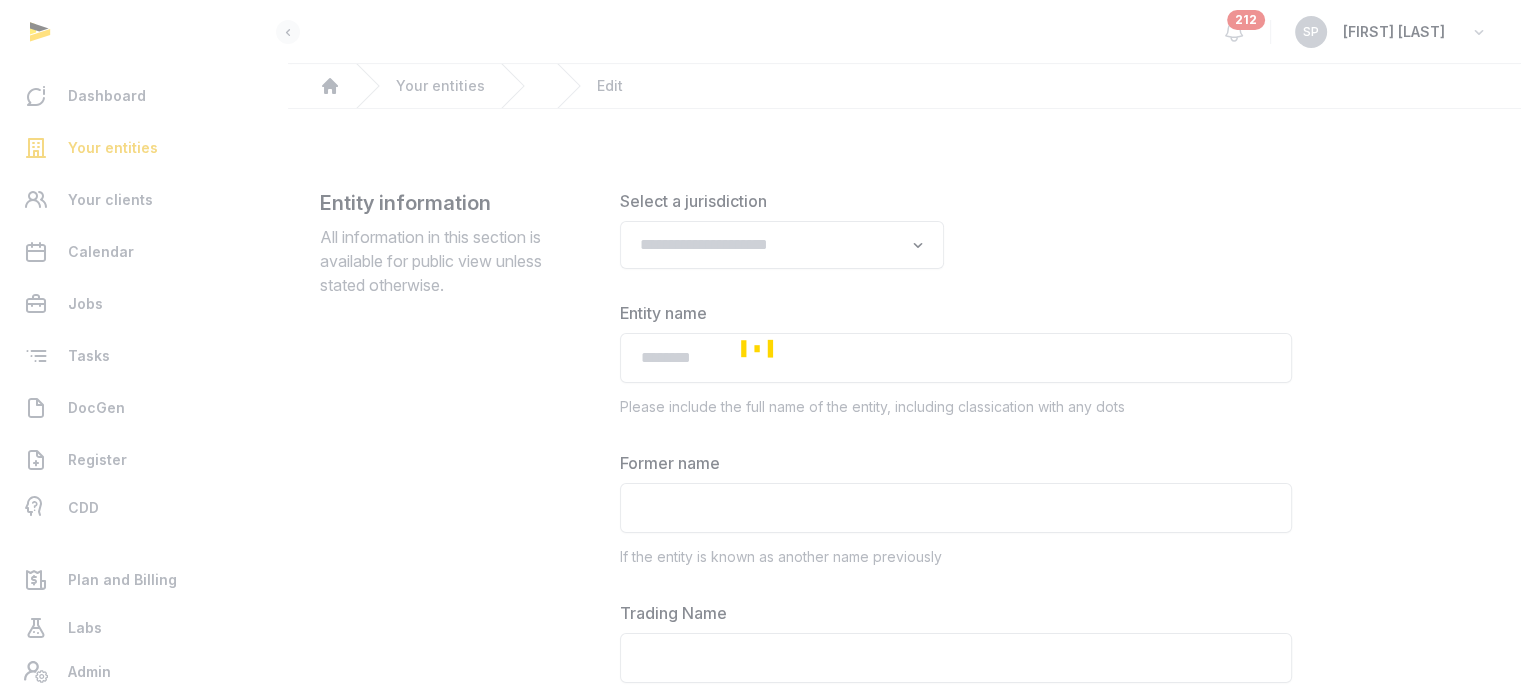 type on "*********" 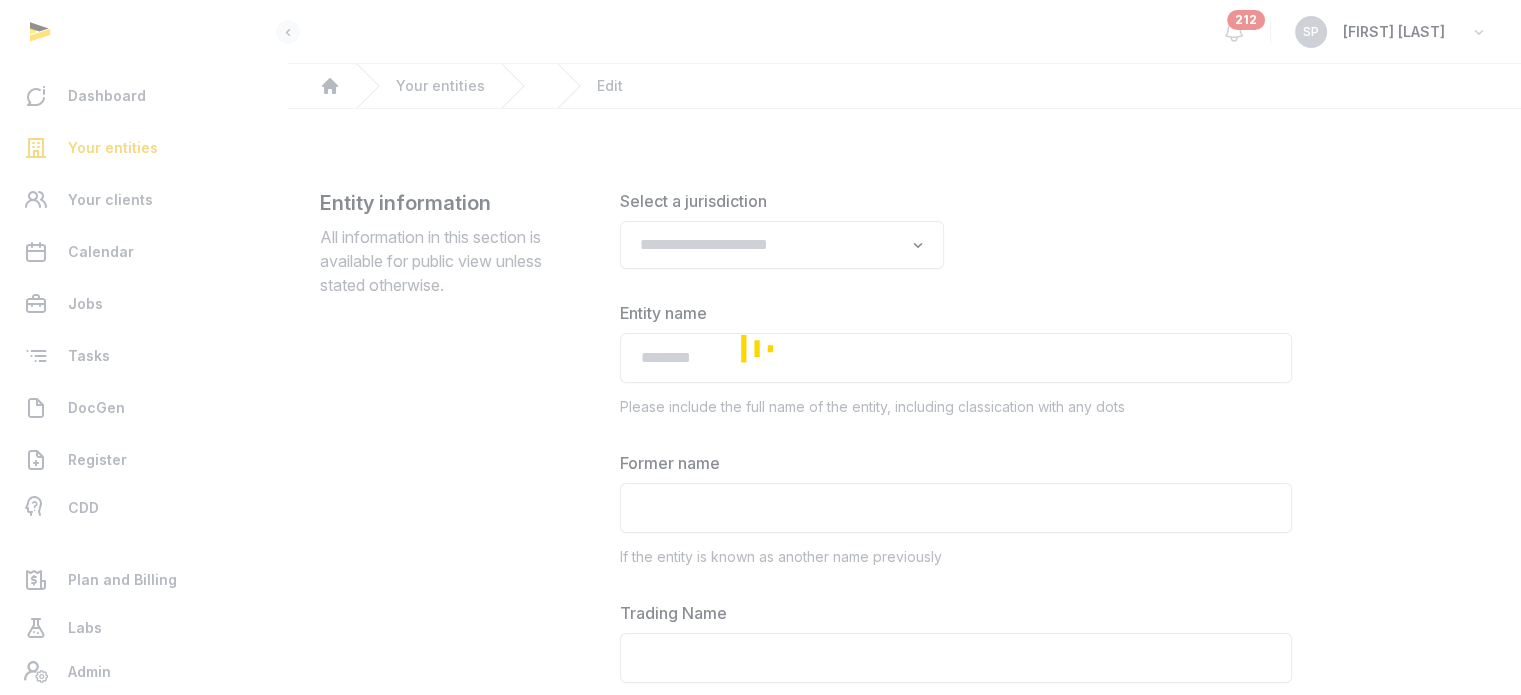 type on "**********" 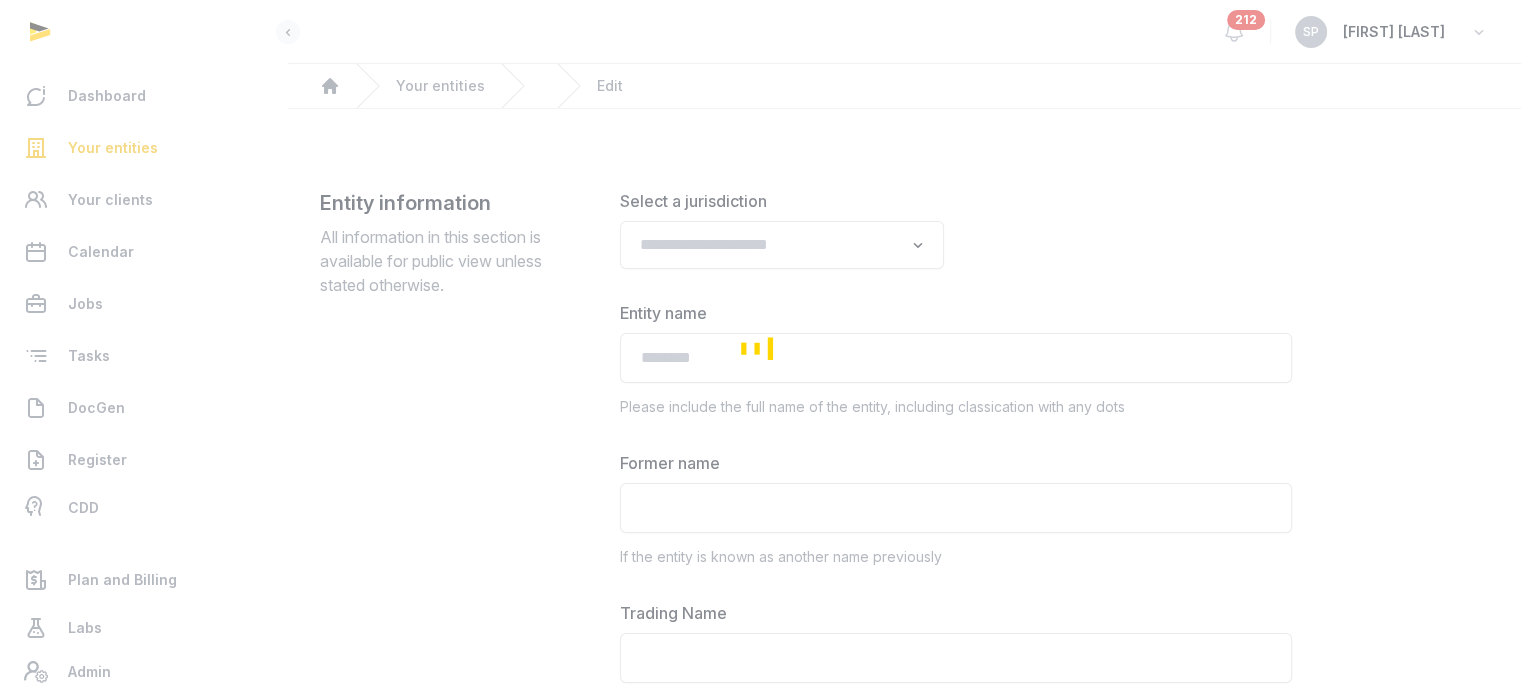 type on "**********" 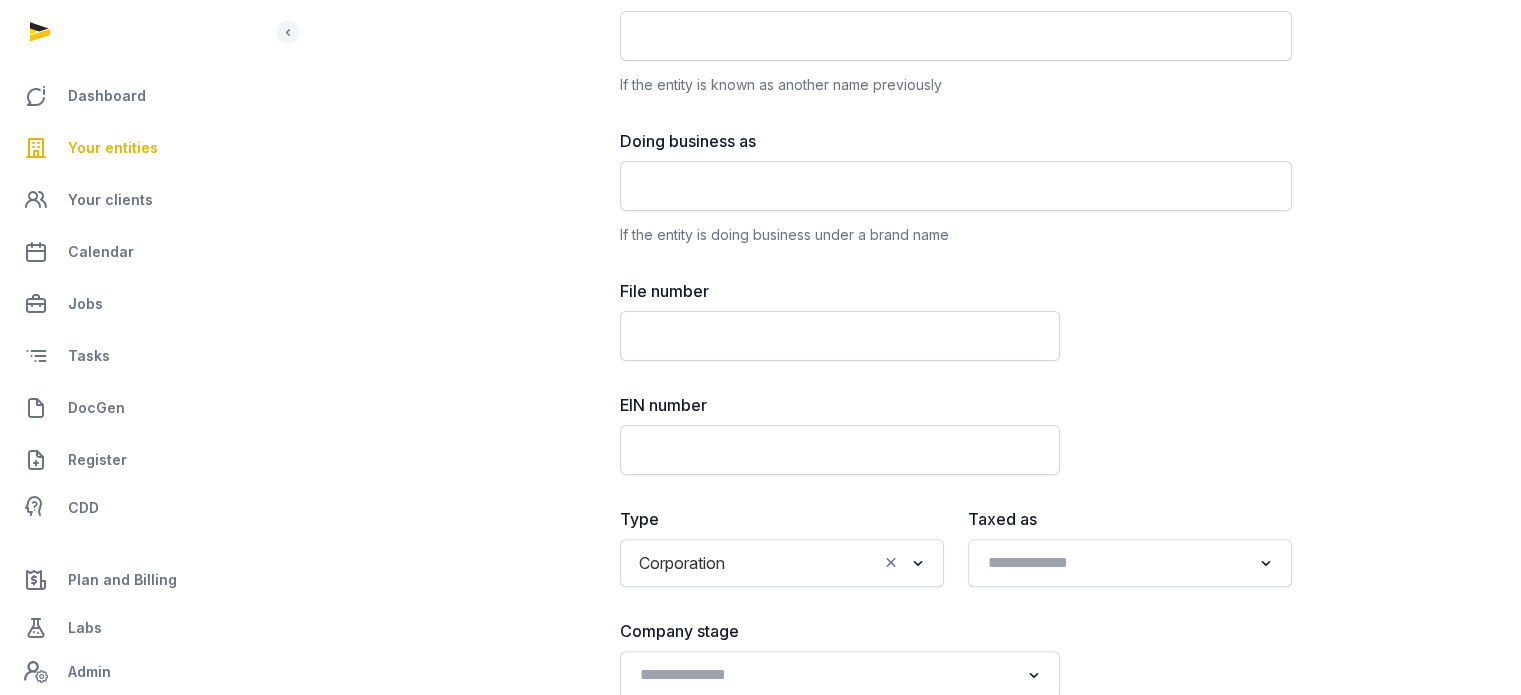 scroll, scrollTop: 480, scrollLeft: 0, axis: vertical 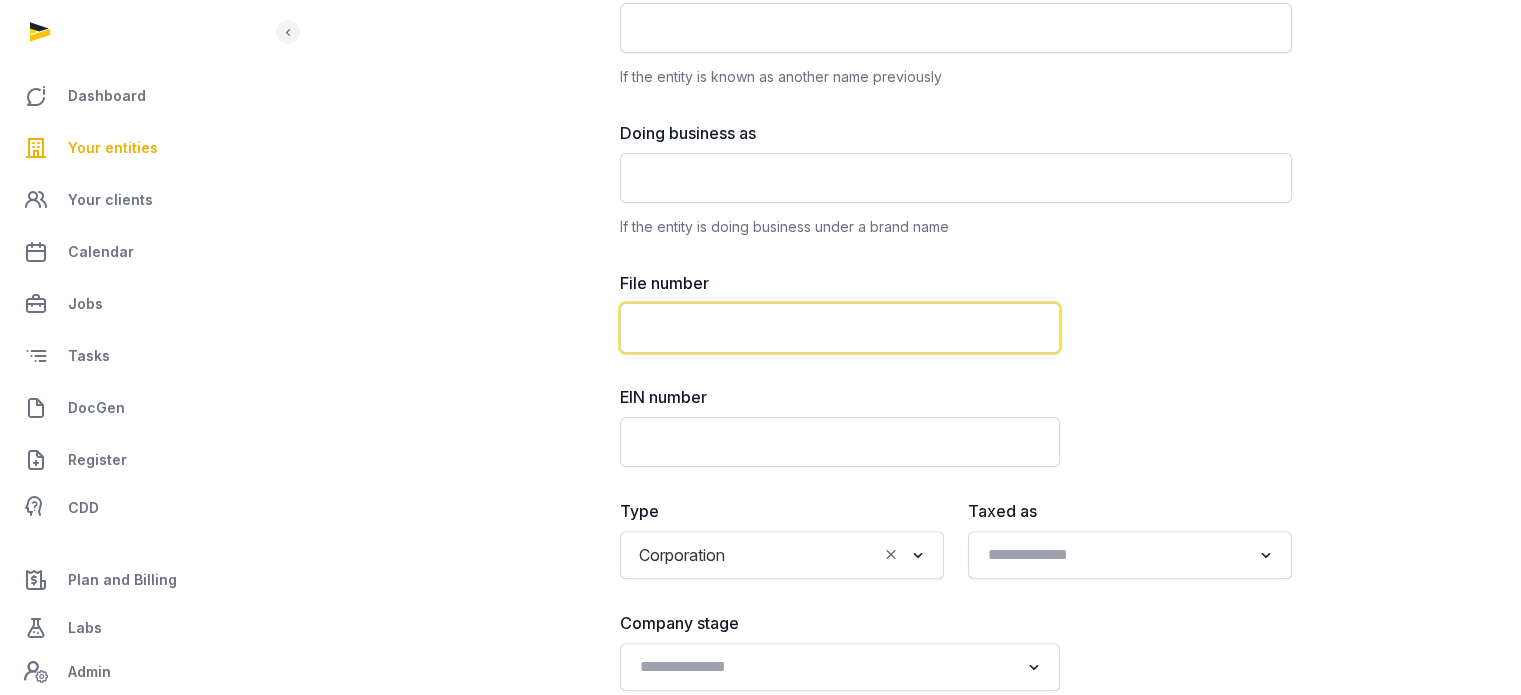 click 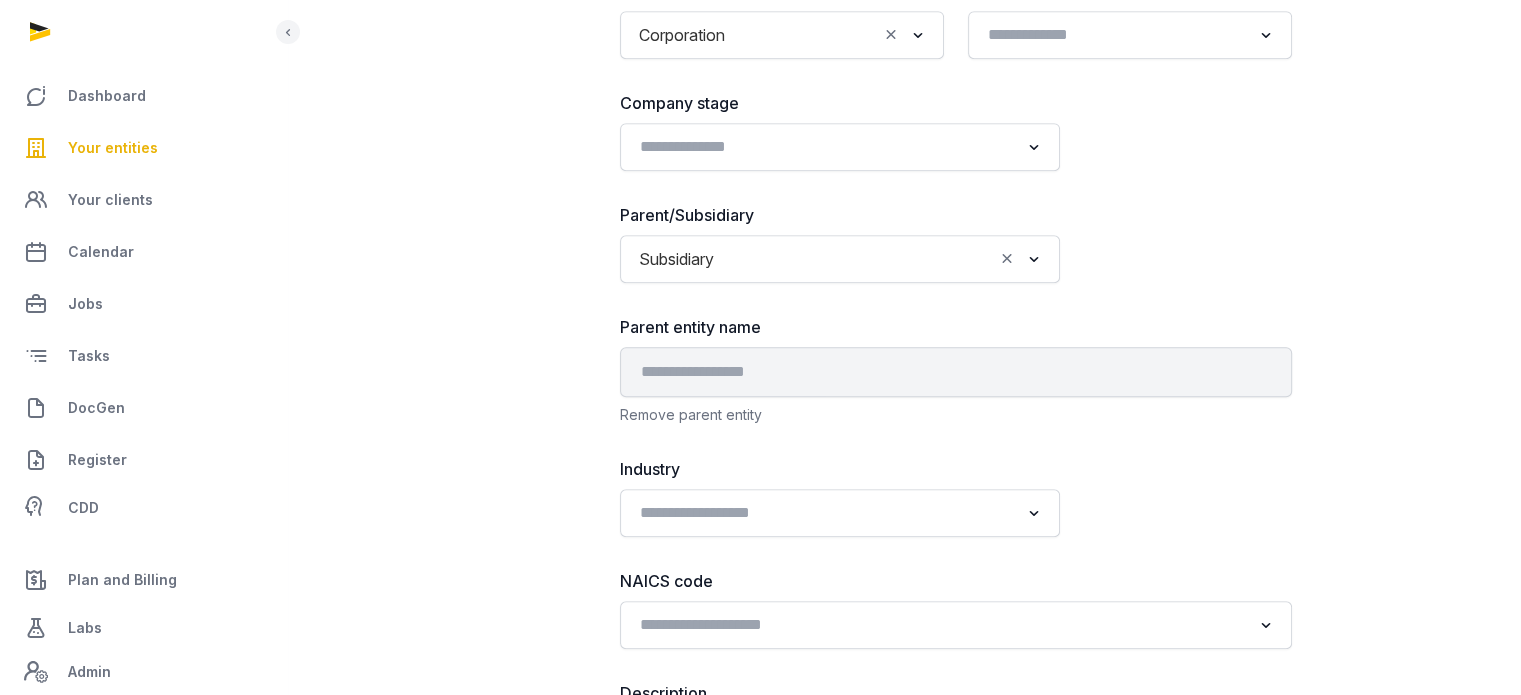 scroll, scrollTop: 1007, scrollLeft: 0, axis: vertical 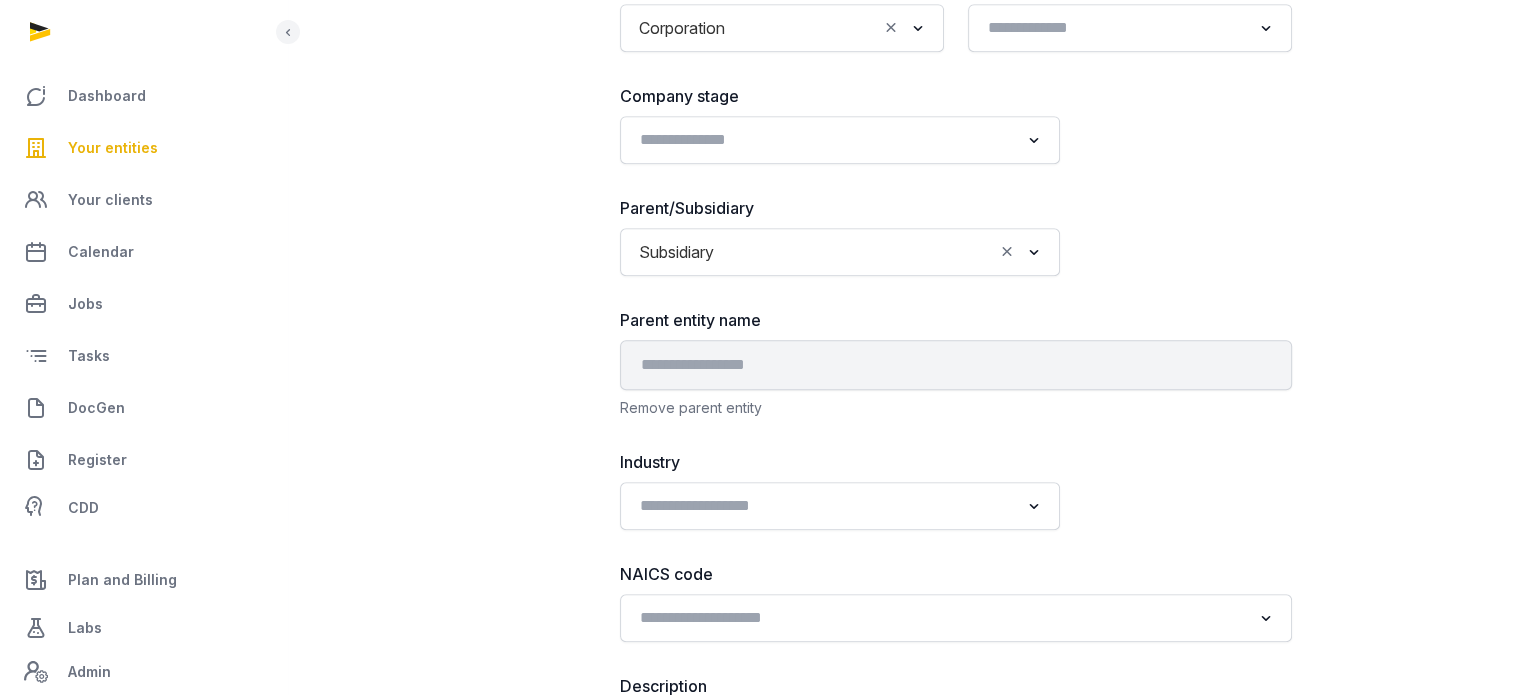 type on "********" 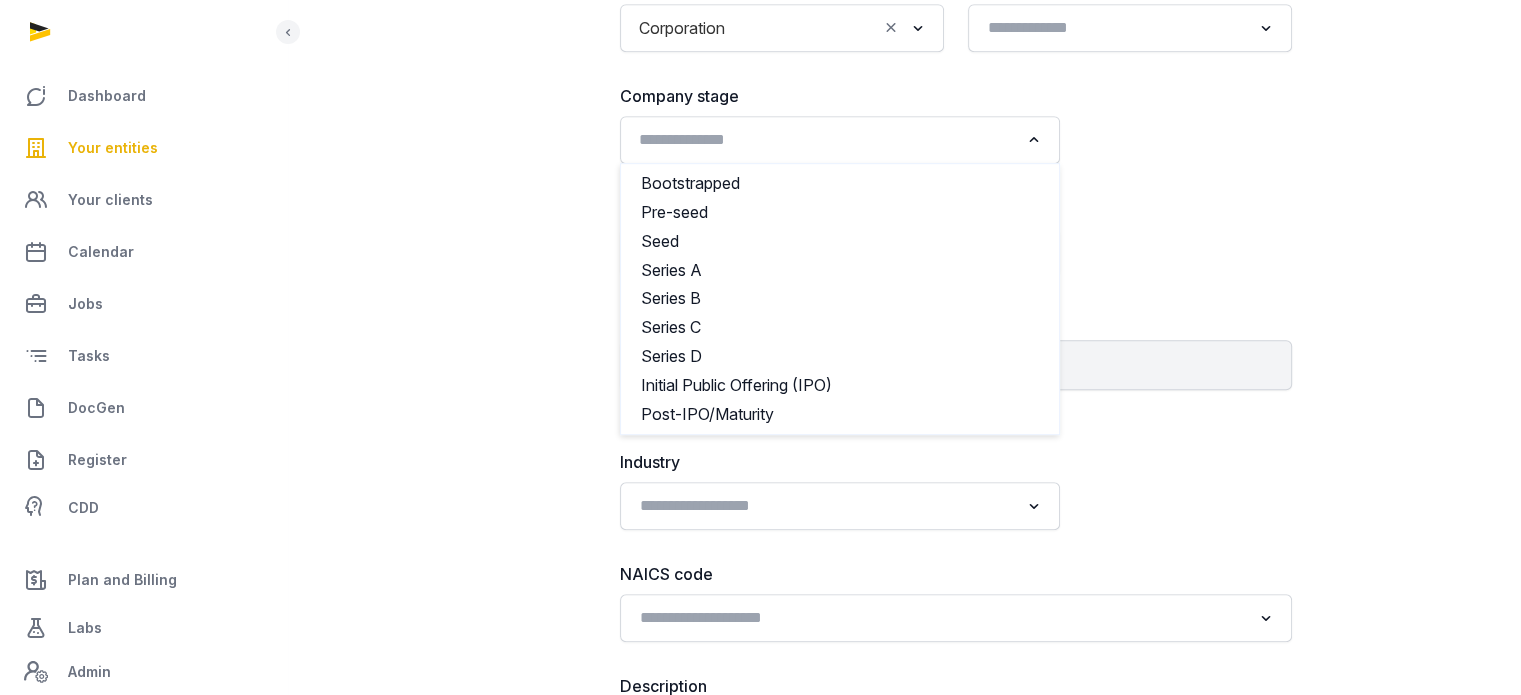 click on "Loading..." at bounding box center (1035, 138) 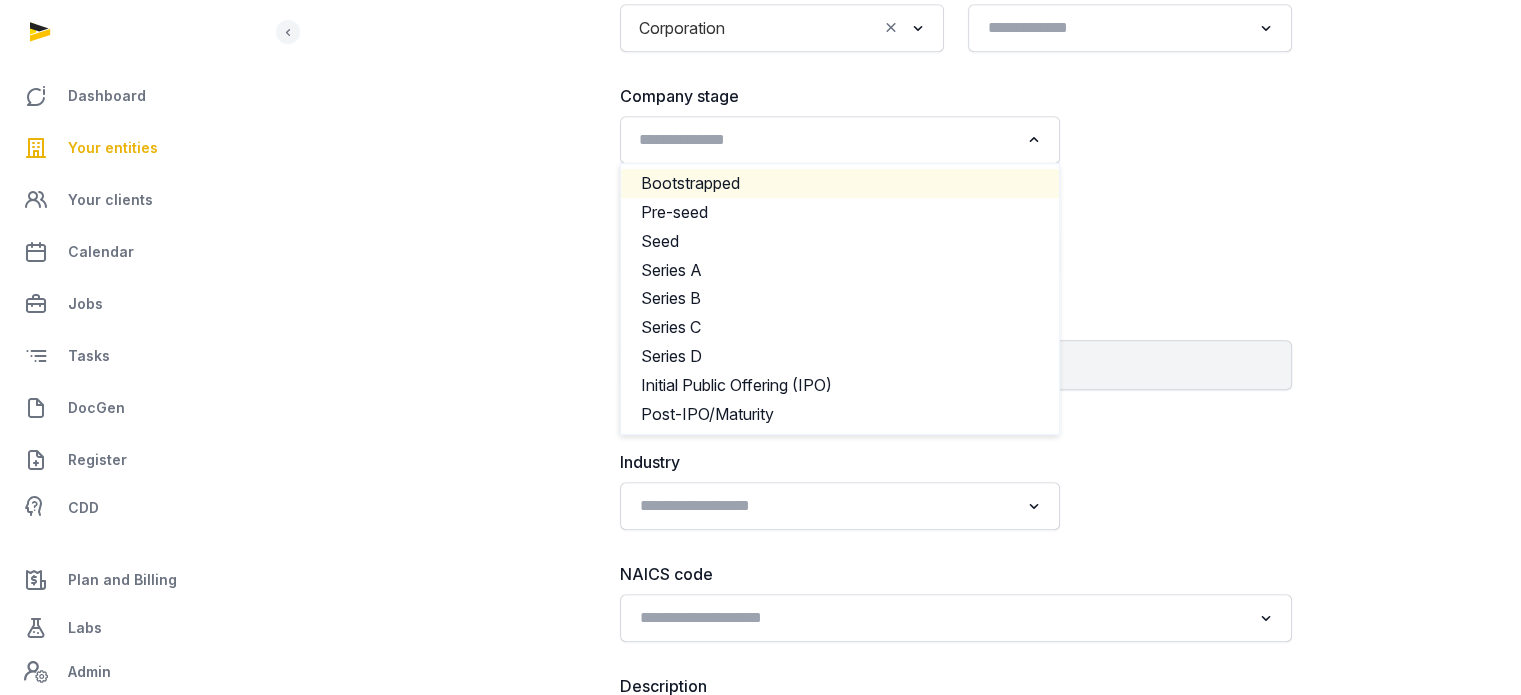 click on "Bootstrapped" 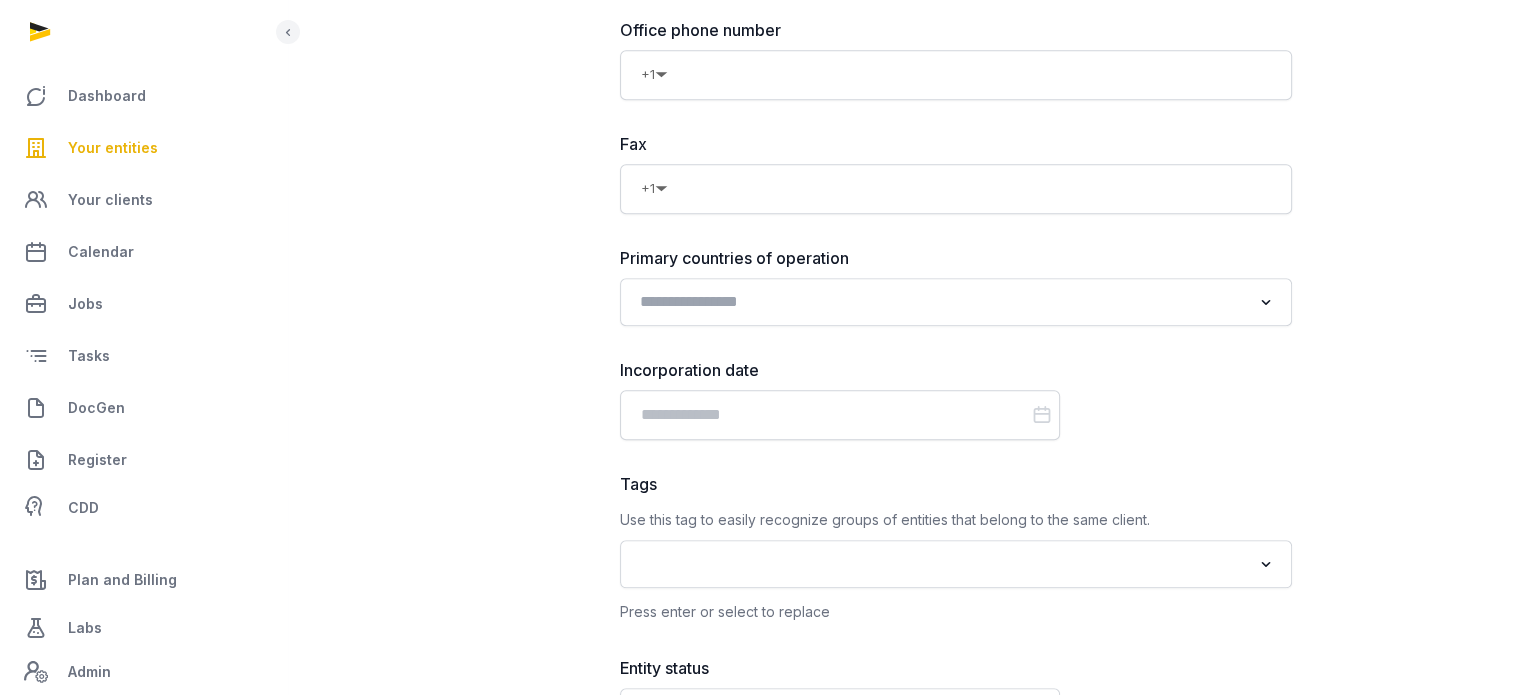 scroll, scrollTop: 2136, scrollLeft: 0, axis: vertical 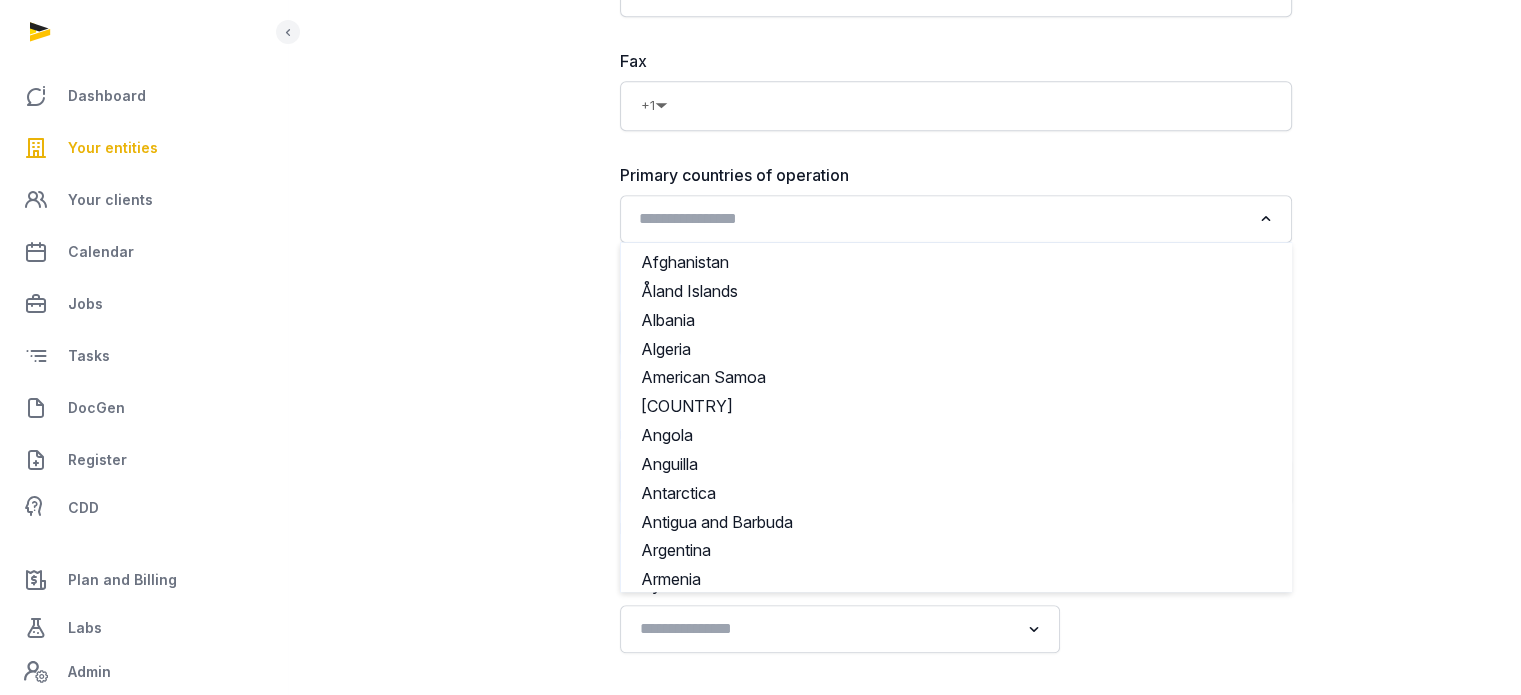 click at bounding box center (1266, 219) 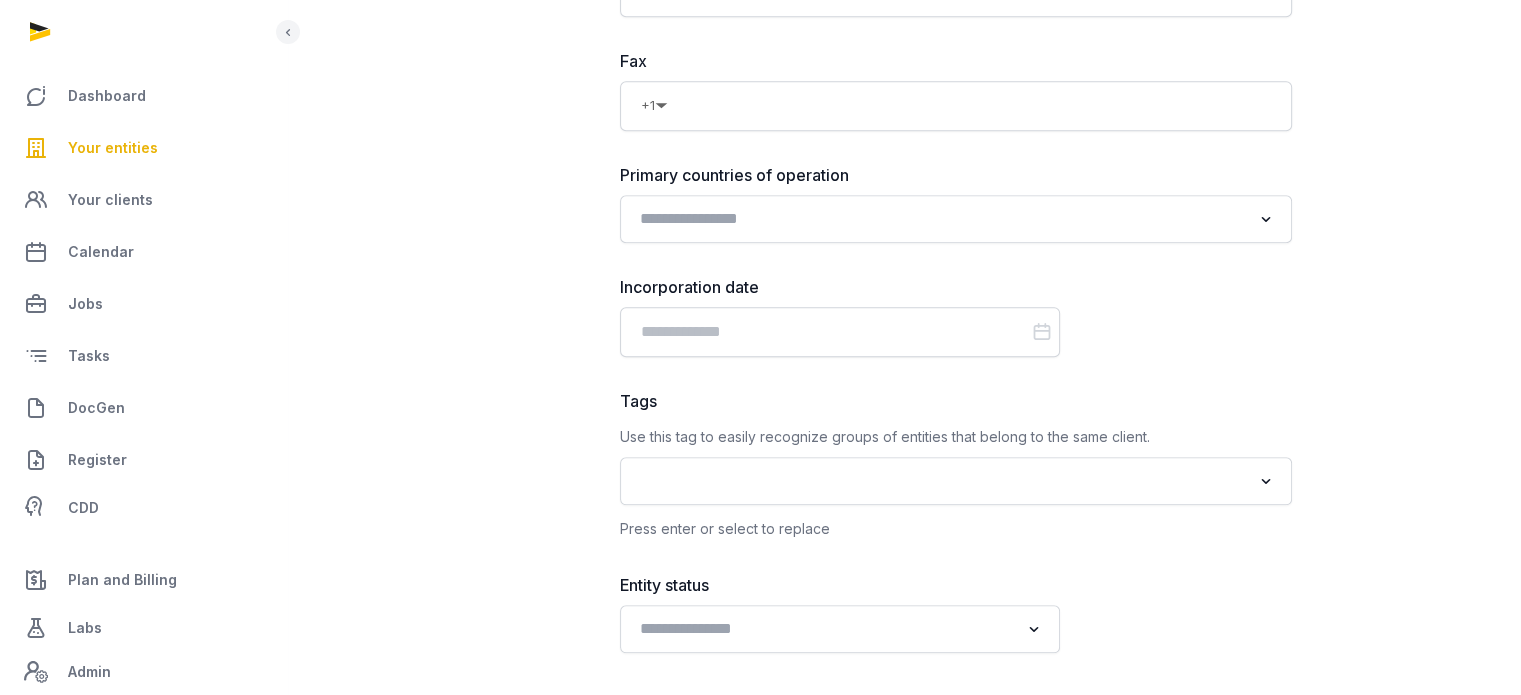 click on "**********" at bounding box center [904, -264] 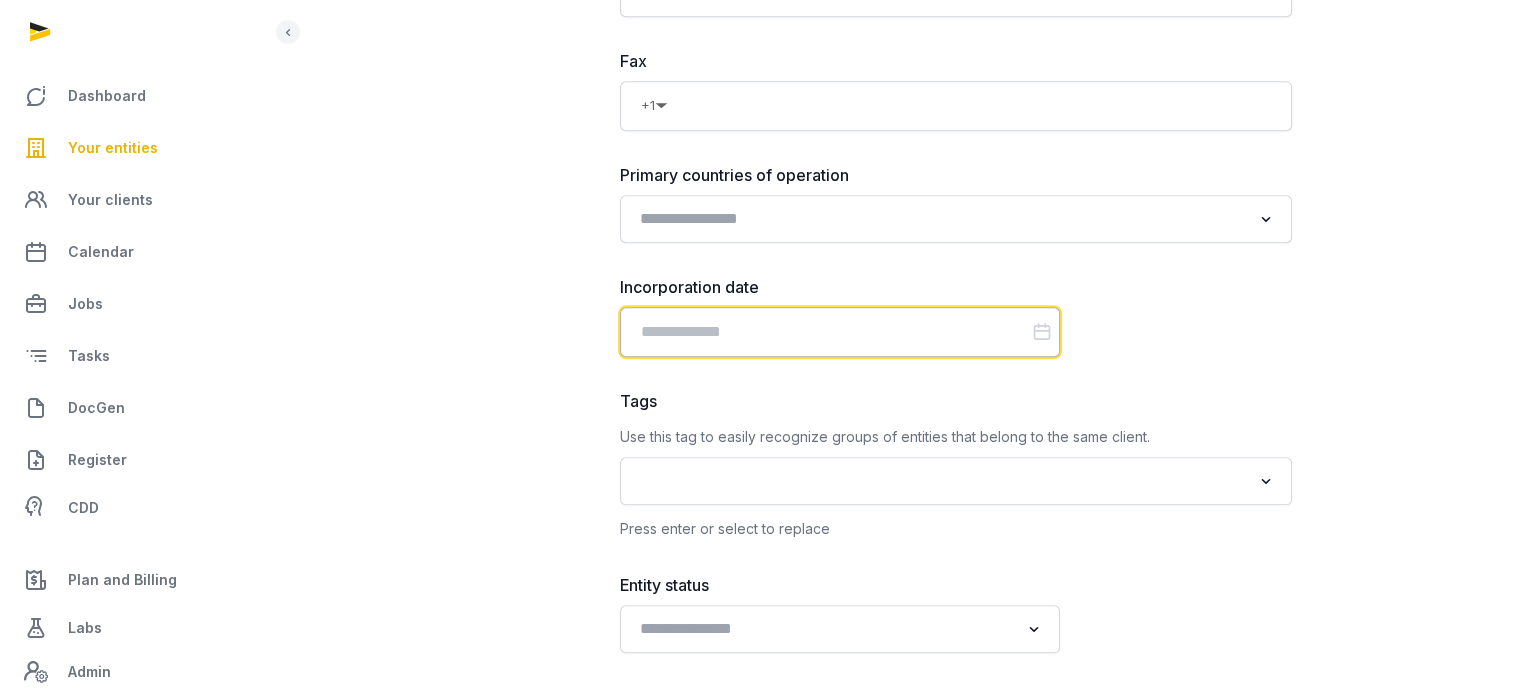 click at bounding box center (840, 332) 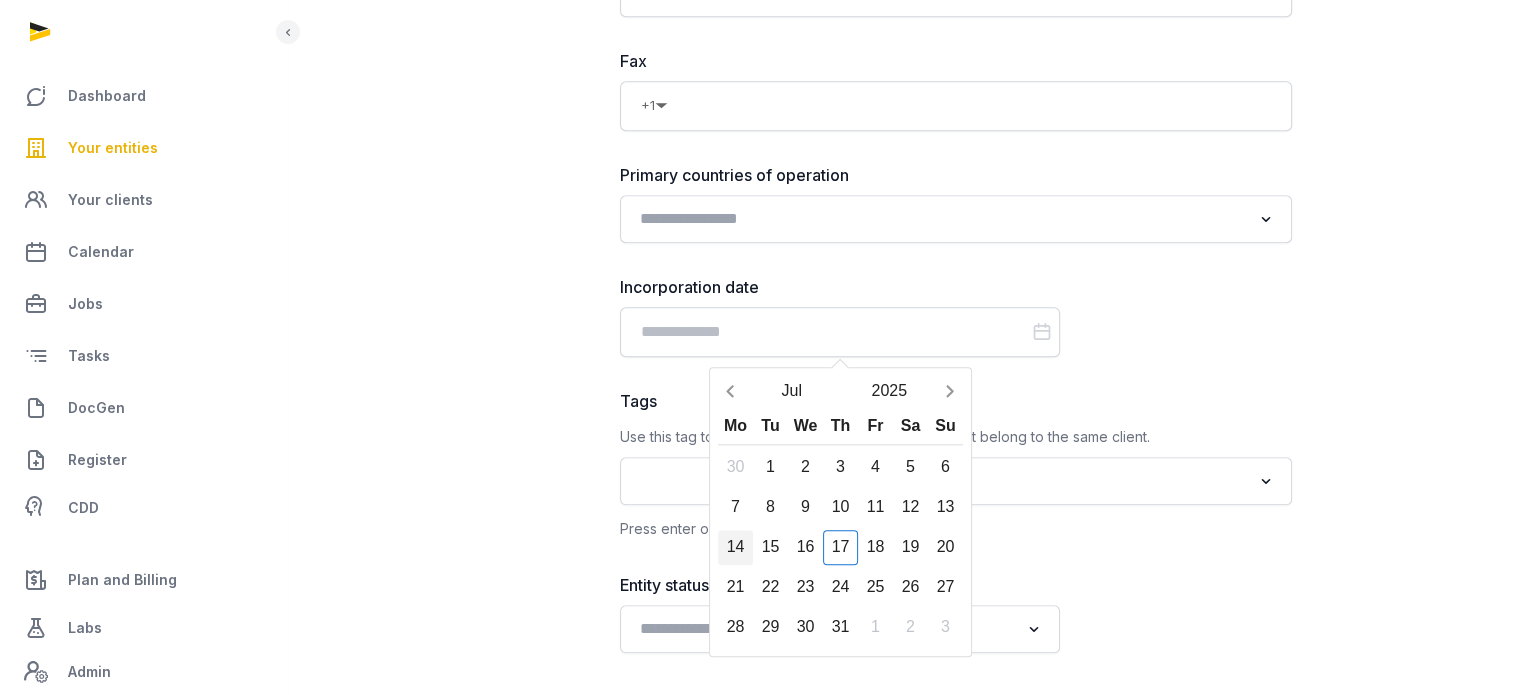 click on "14" at bounding box center (735, 547) 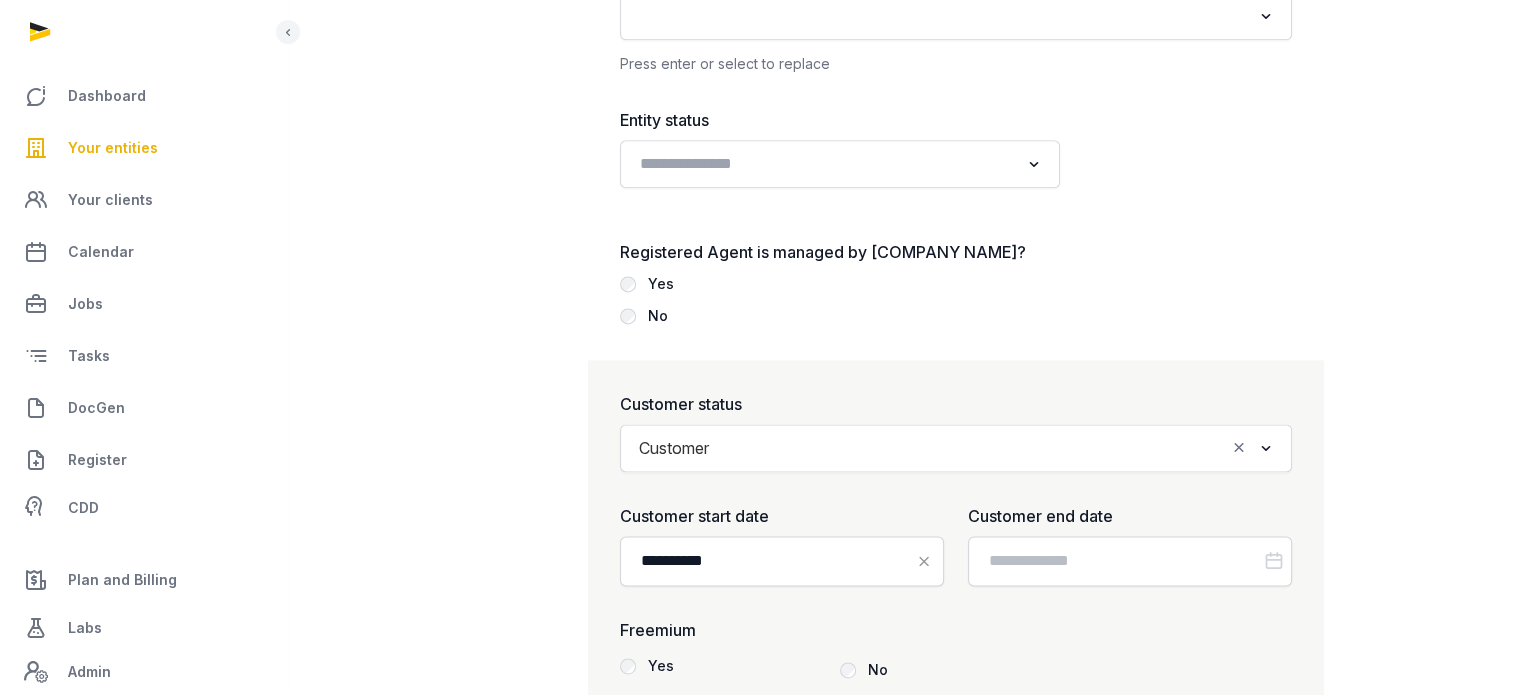 scroll, scrollTop: 2642, scrollLeft: 0, axis: vertical 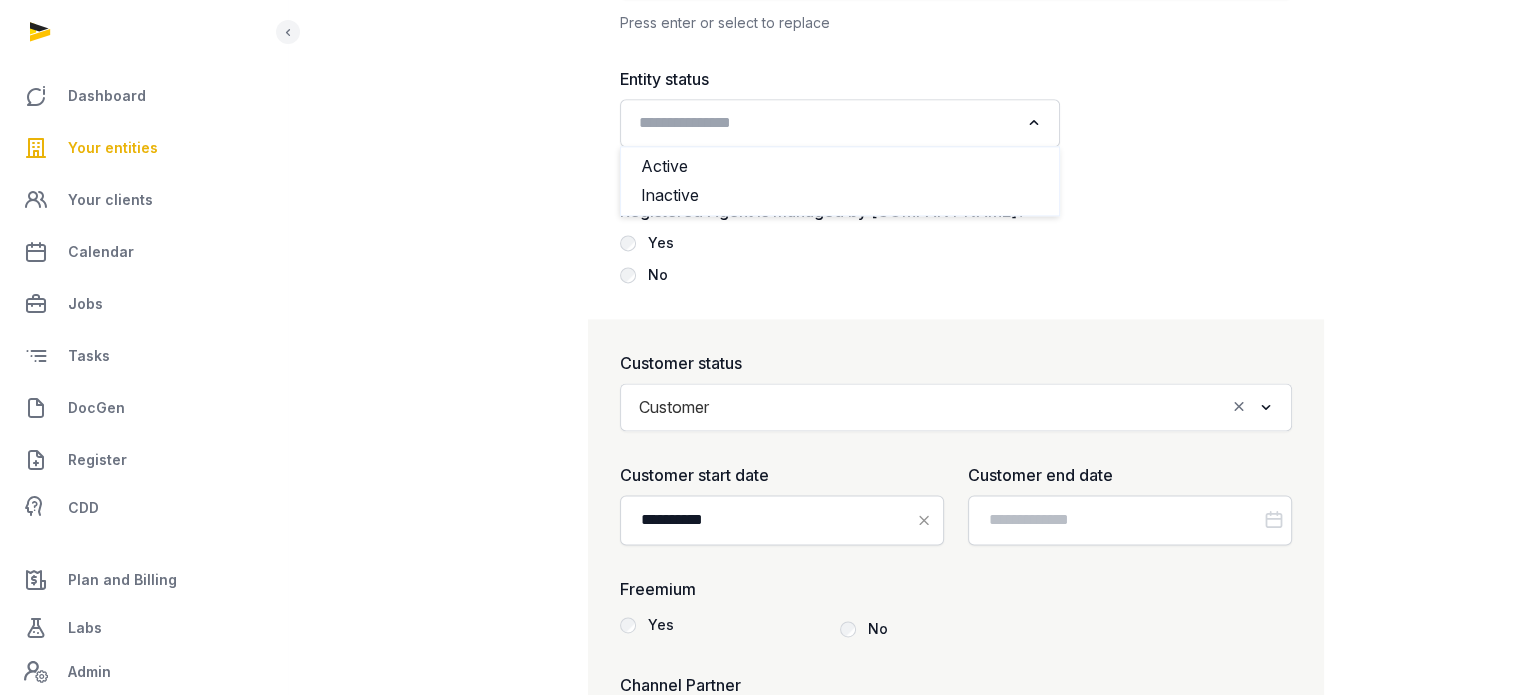 click at bounding box center [1034, 123] 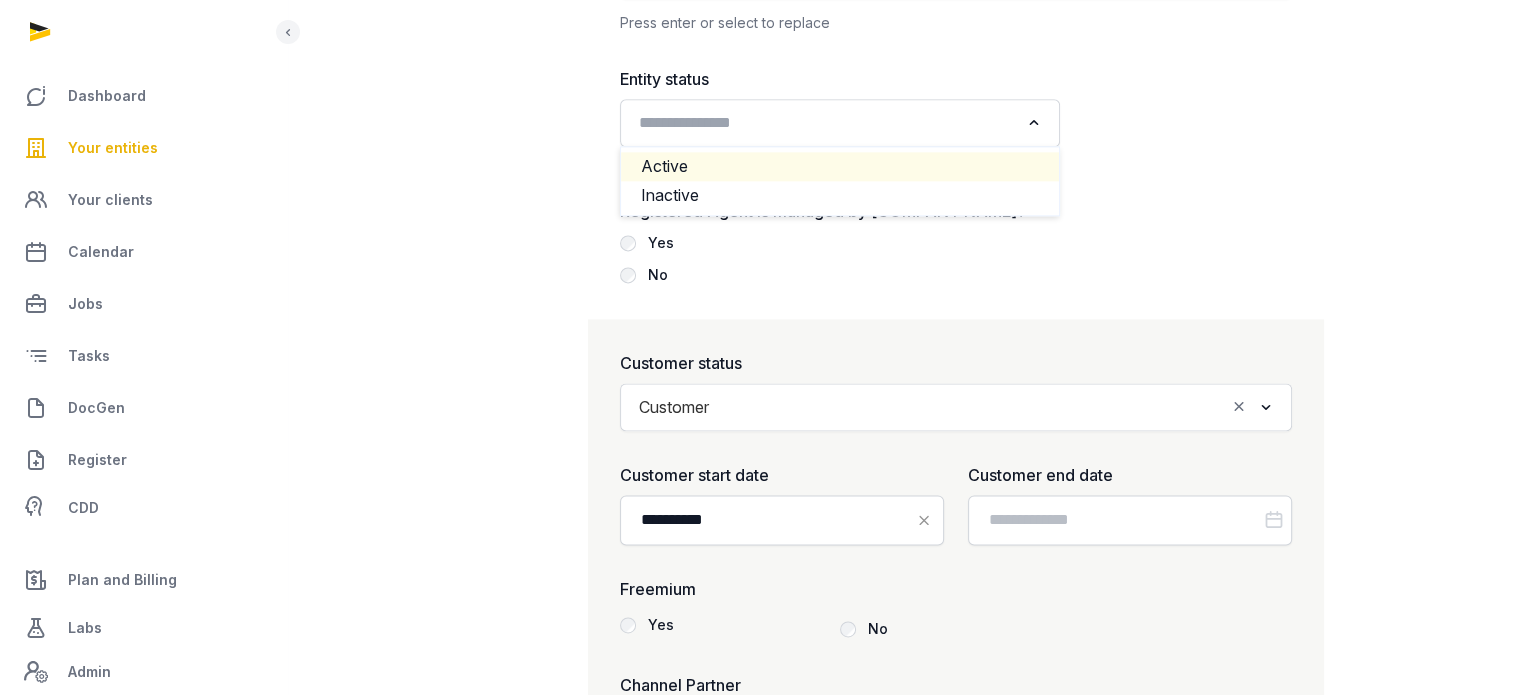 click on "Active" 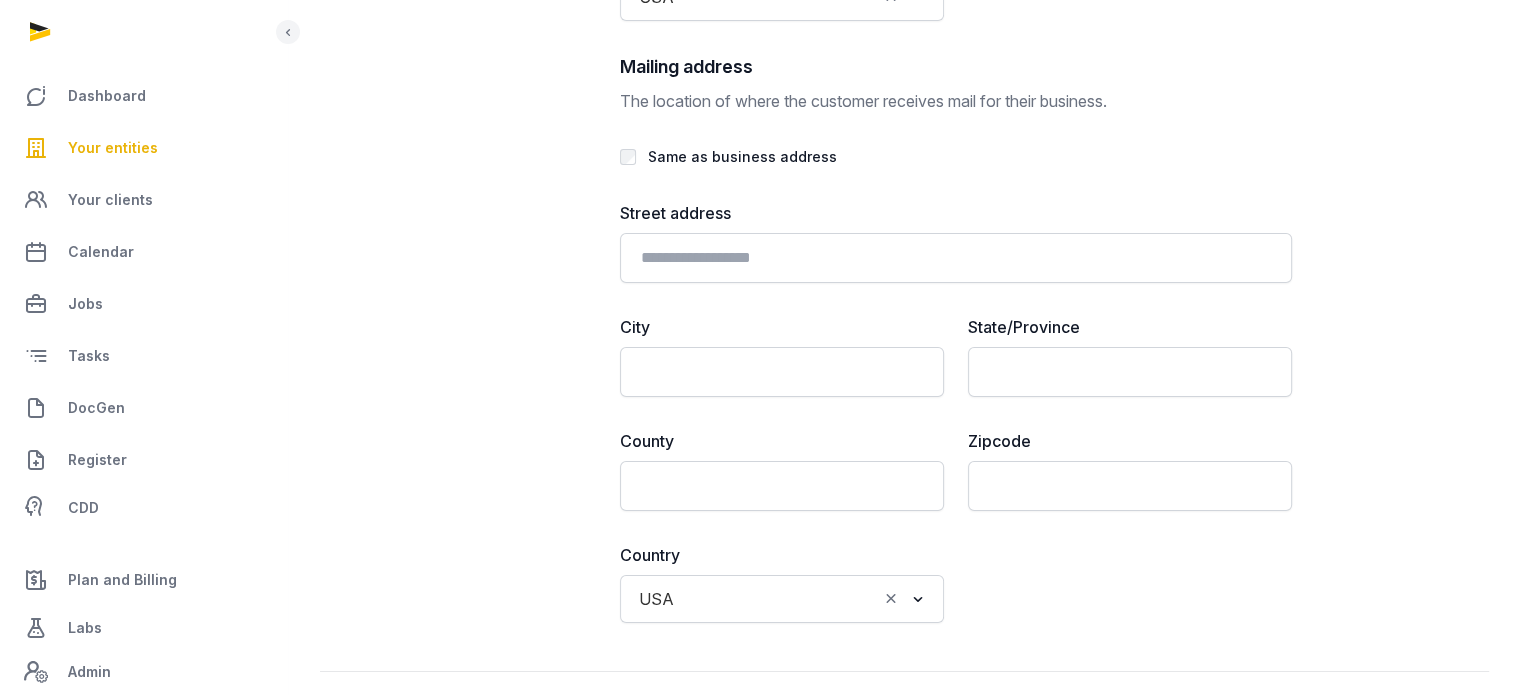scroll, scrollTop: 4628, scrollLeft: 0, axis: vertical 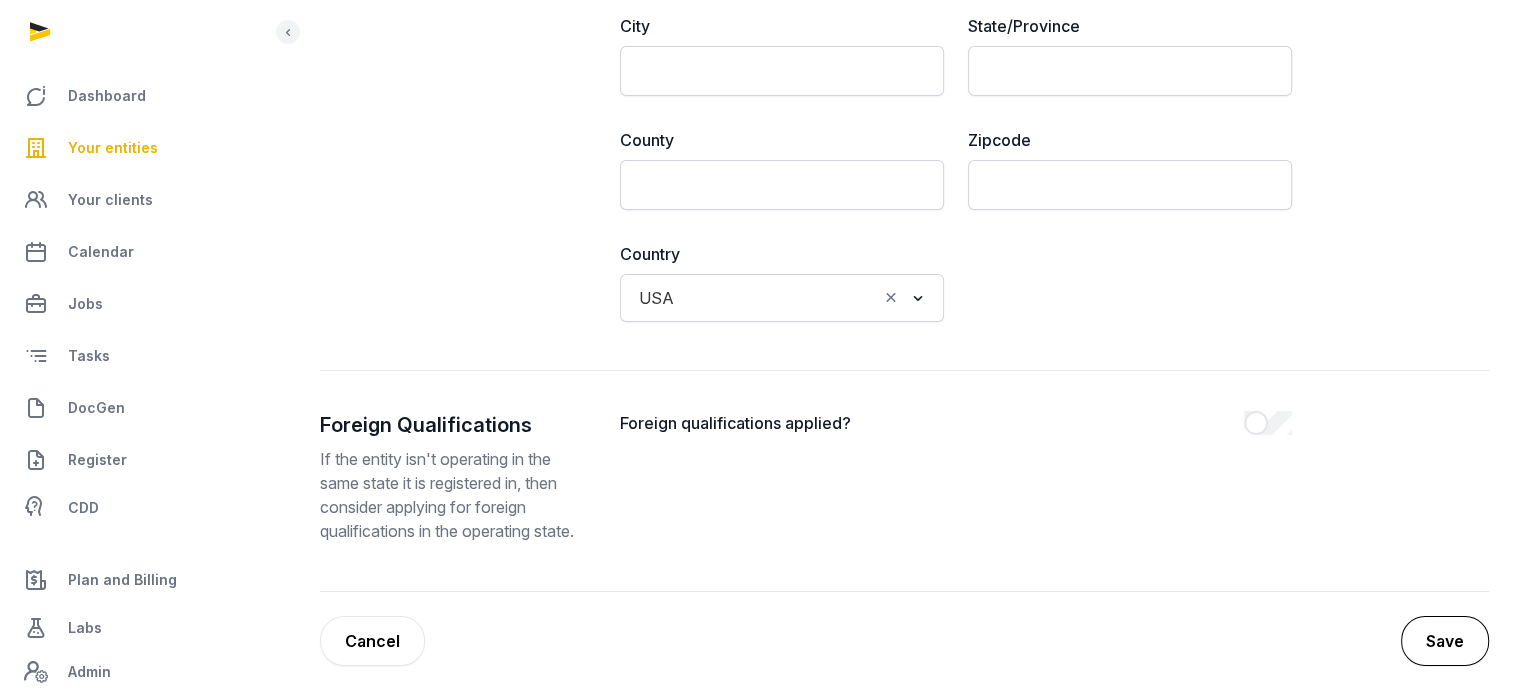 click on "Save" at bounding box center [1445, 641] 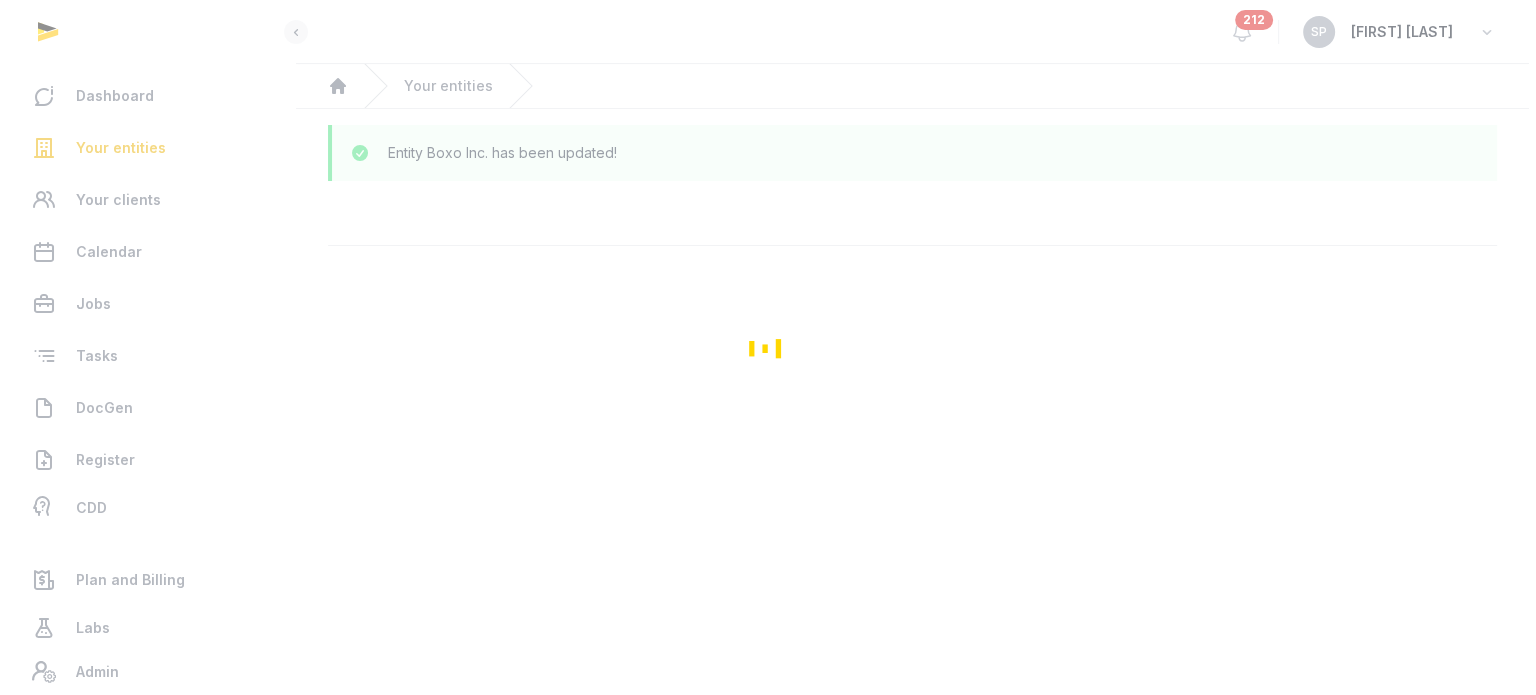 scroll, scrollTop: 0, scrollLeft: 0, axis: both 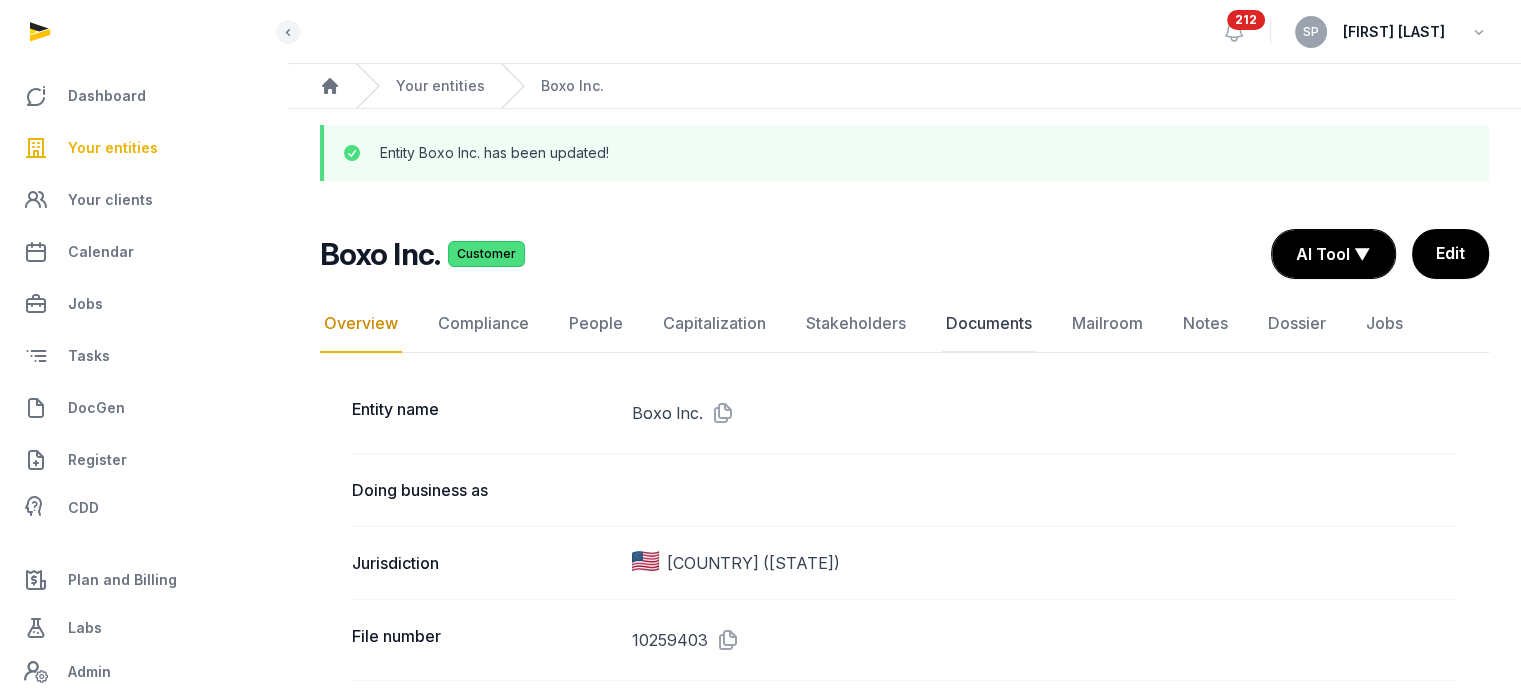 click on "Documents" 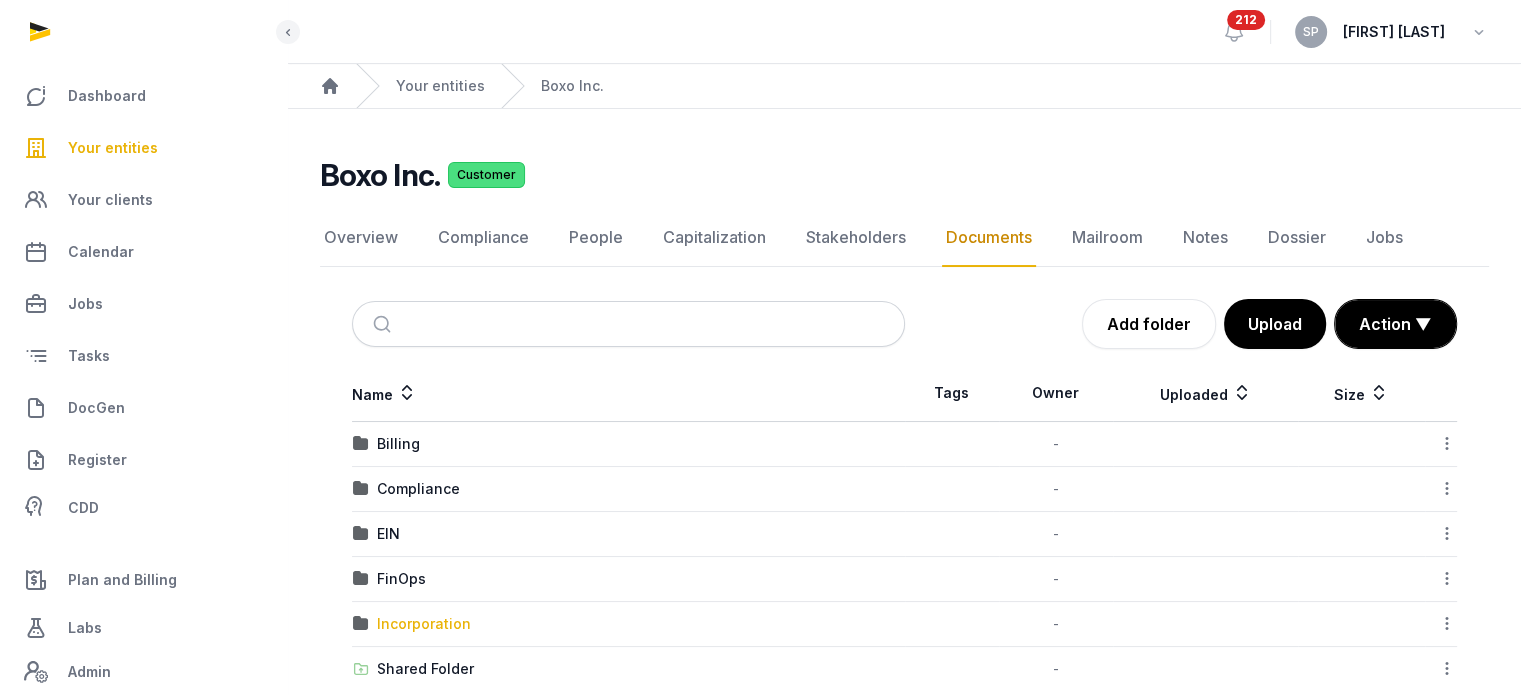 click on "Incorporation" at bounding box center (424, 624) 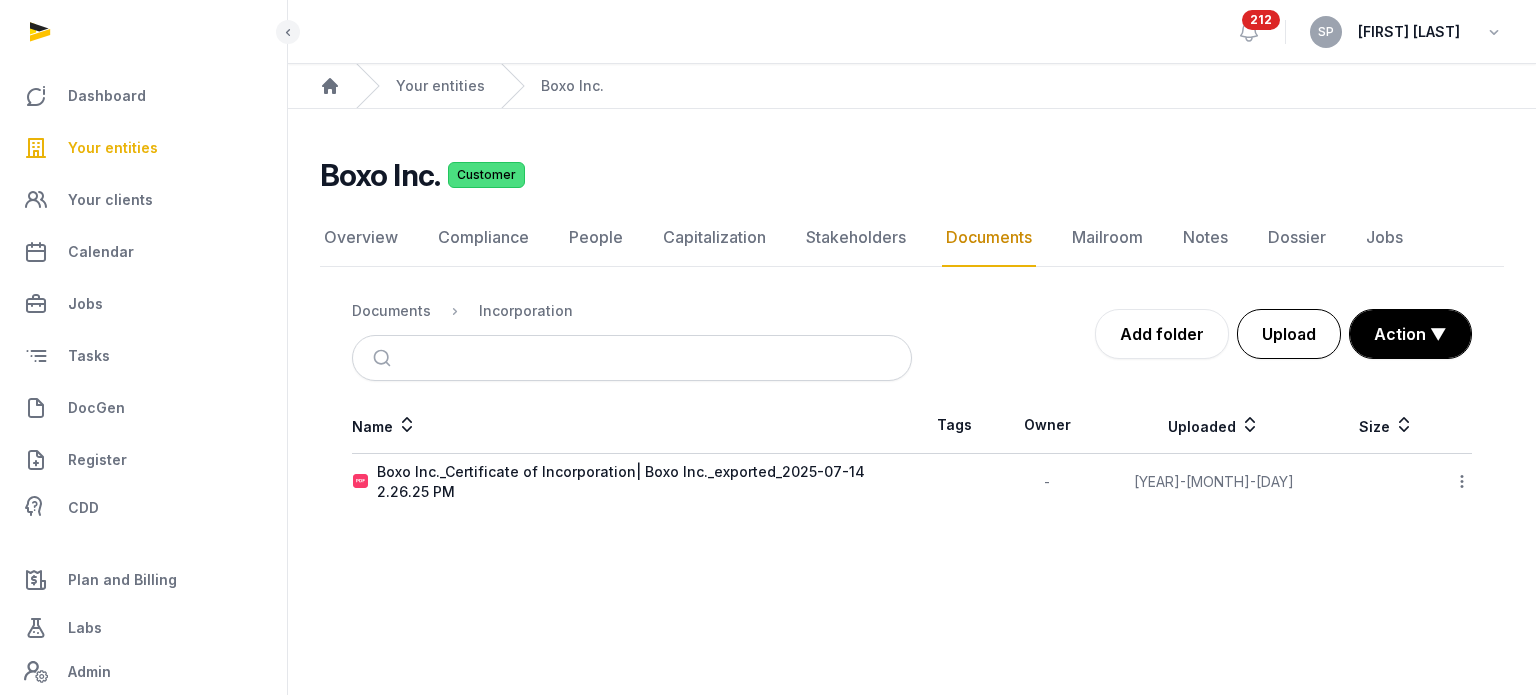 click on "Upload" at bounding box center [1289, 334] 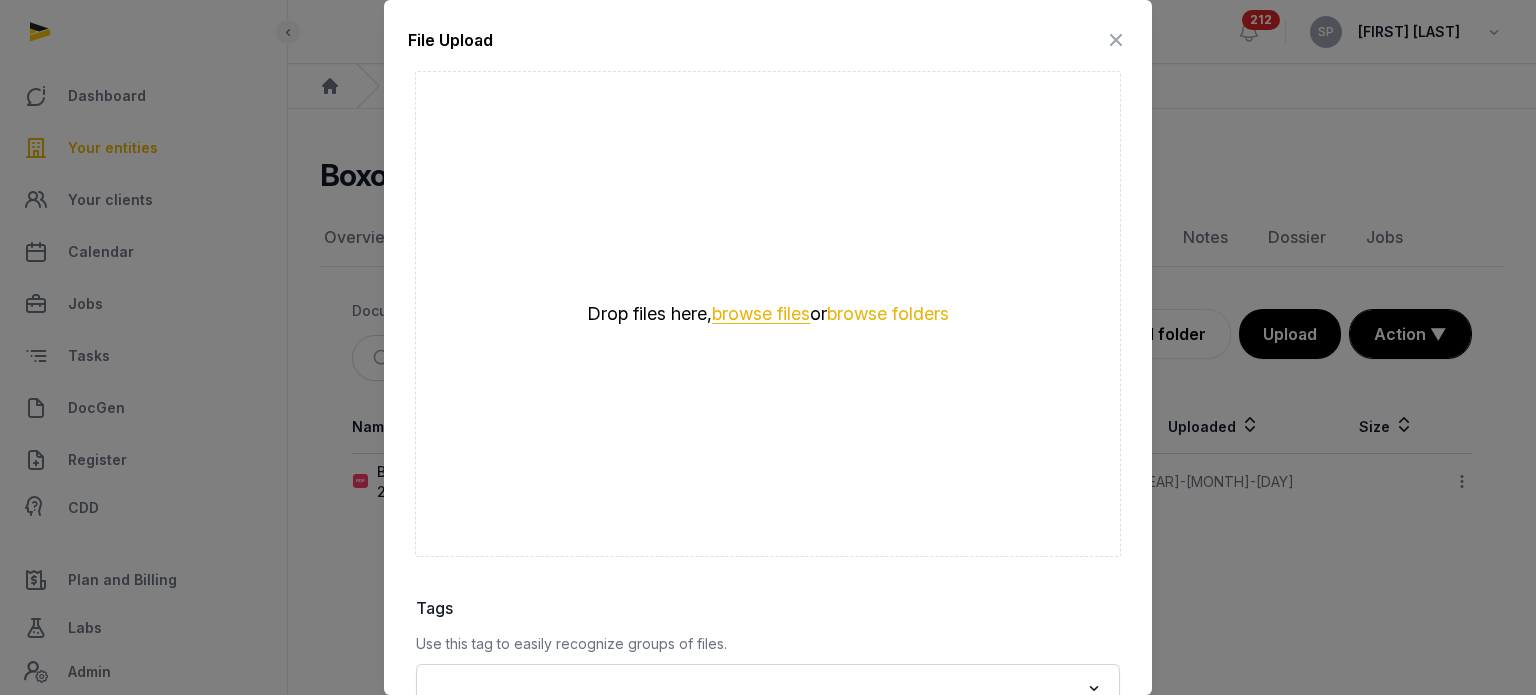 click on "browse files" at bounding box center (761, 314) 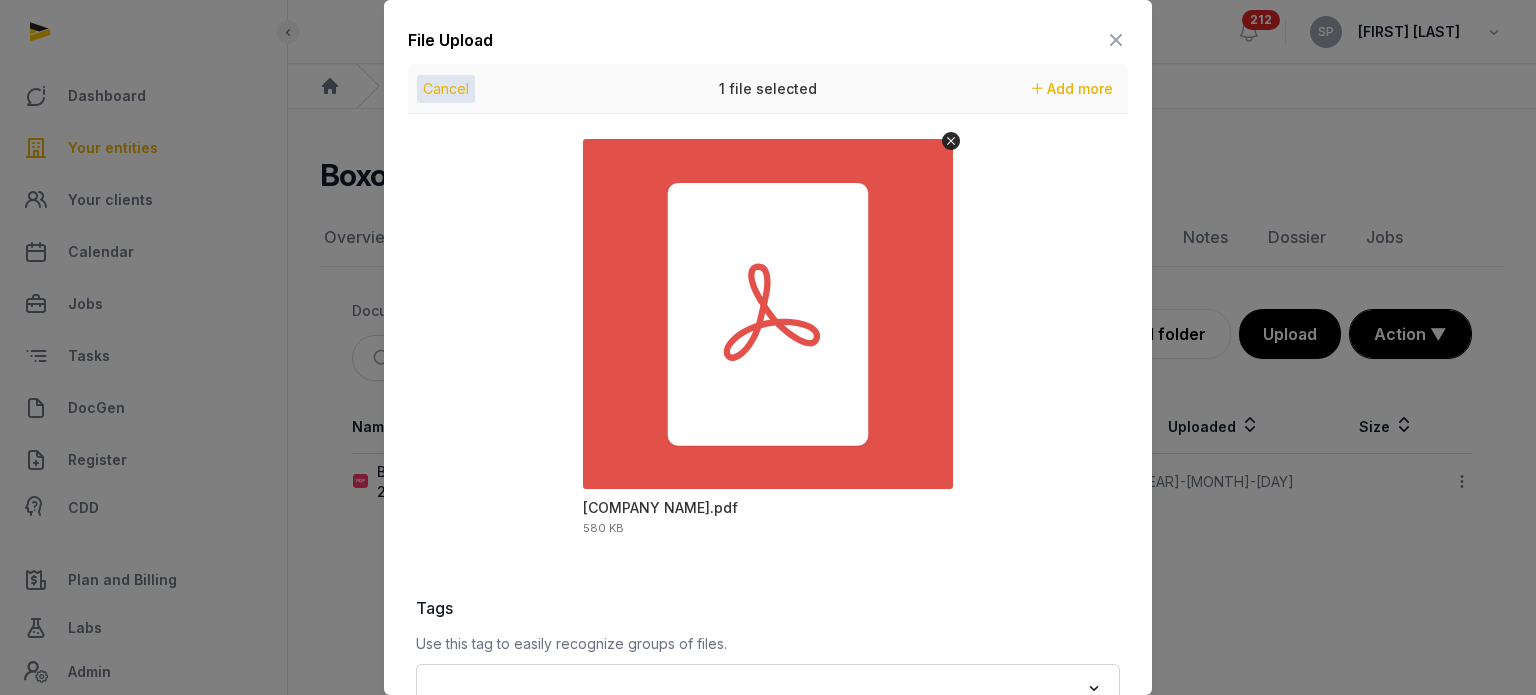 scroll, scrollTop: 282, scrollLeft: 0, axis: vertical 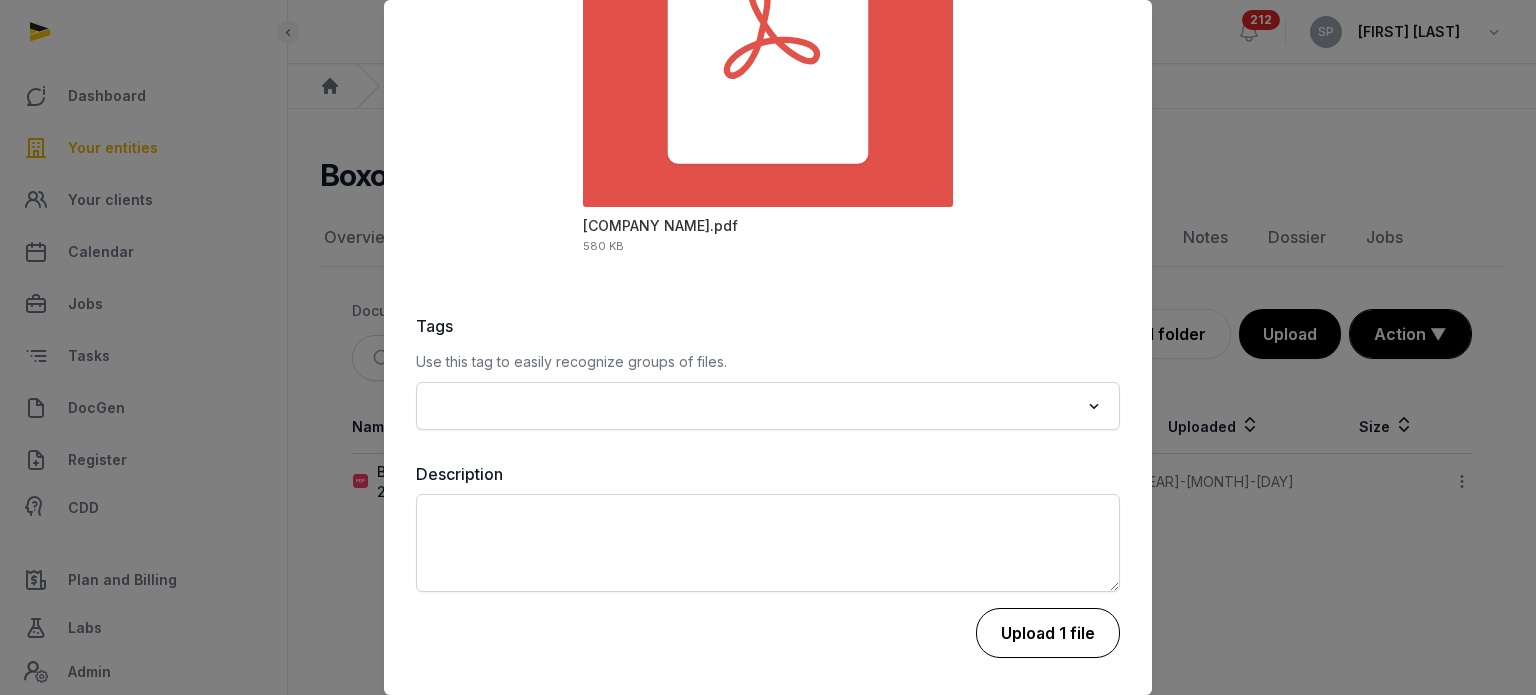 click on "Upload 1 file" at bounding box center [1048, 633] 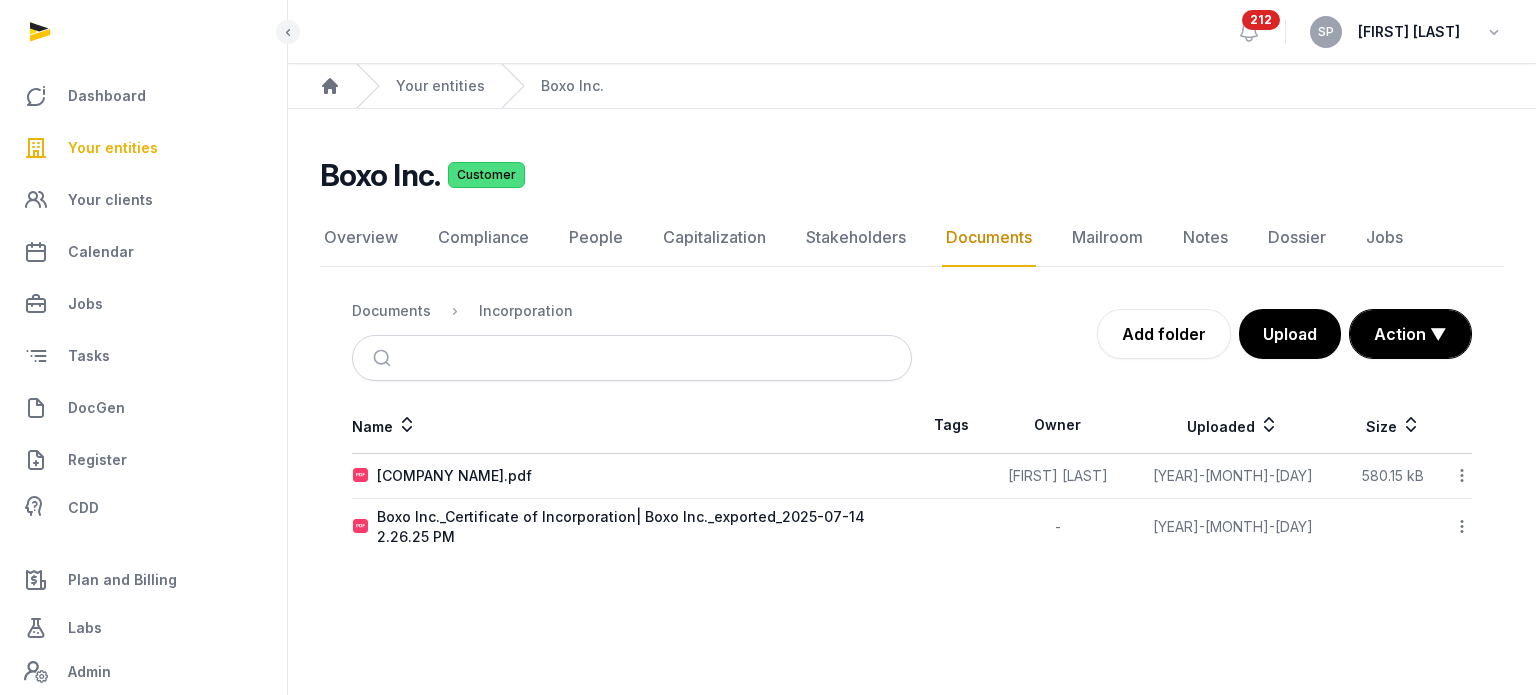 click 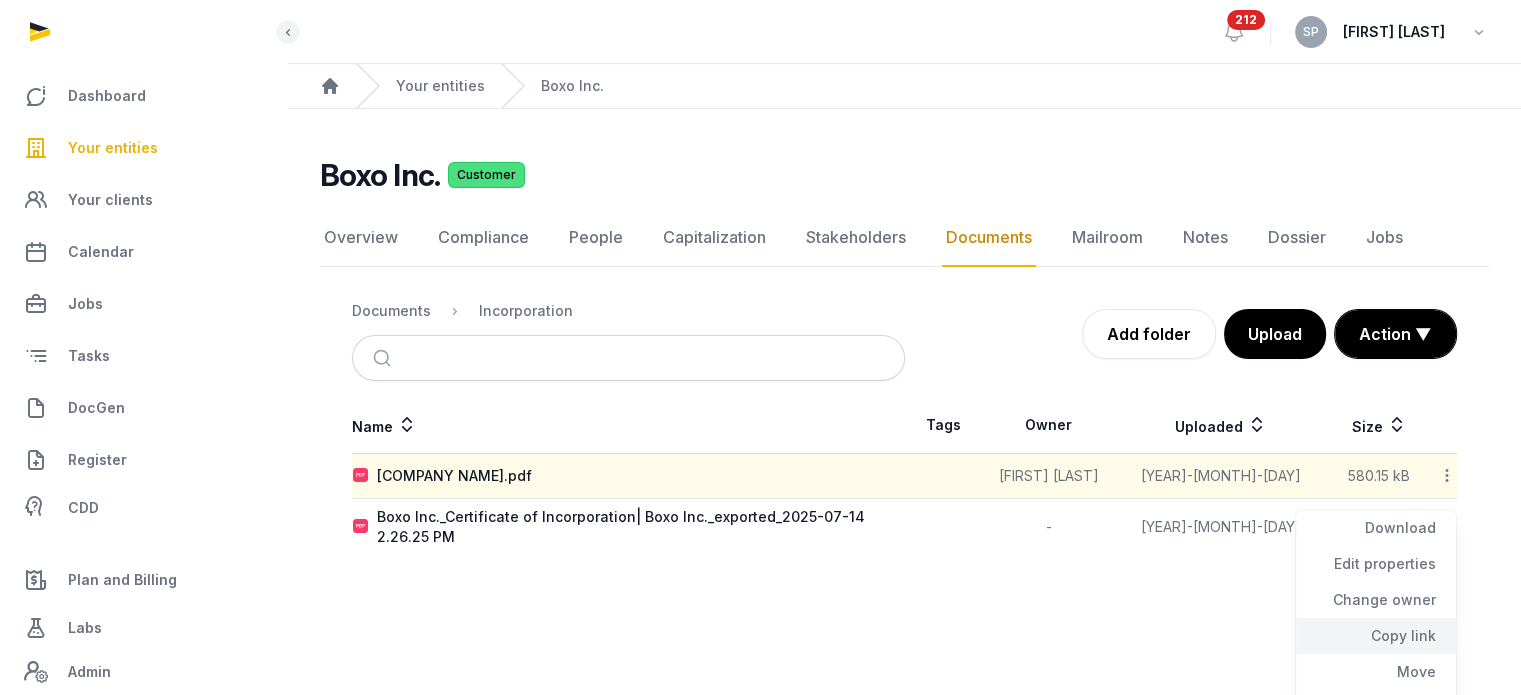click on "Copy link" 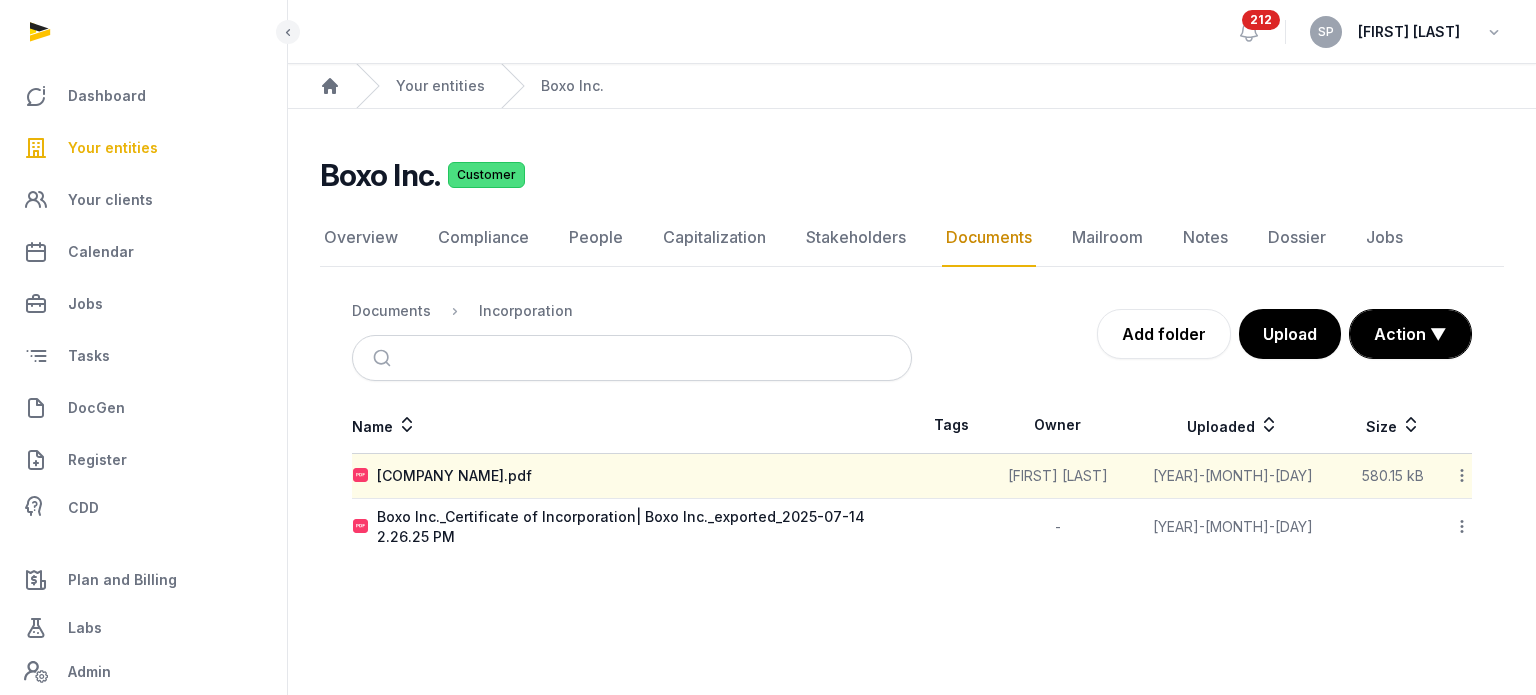 click 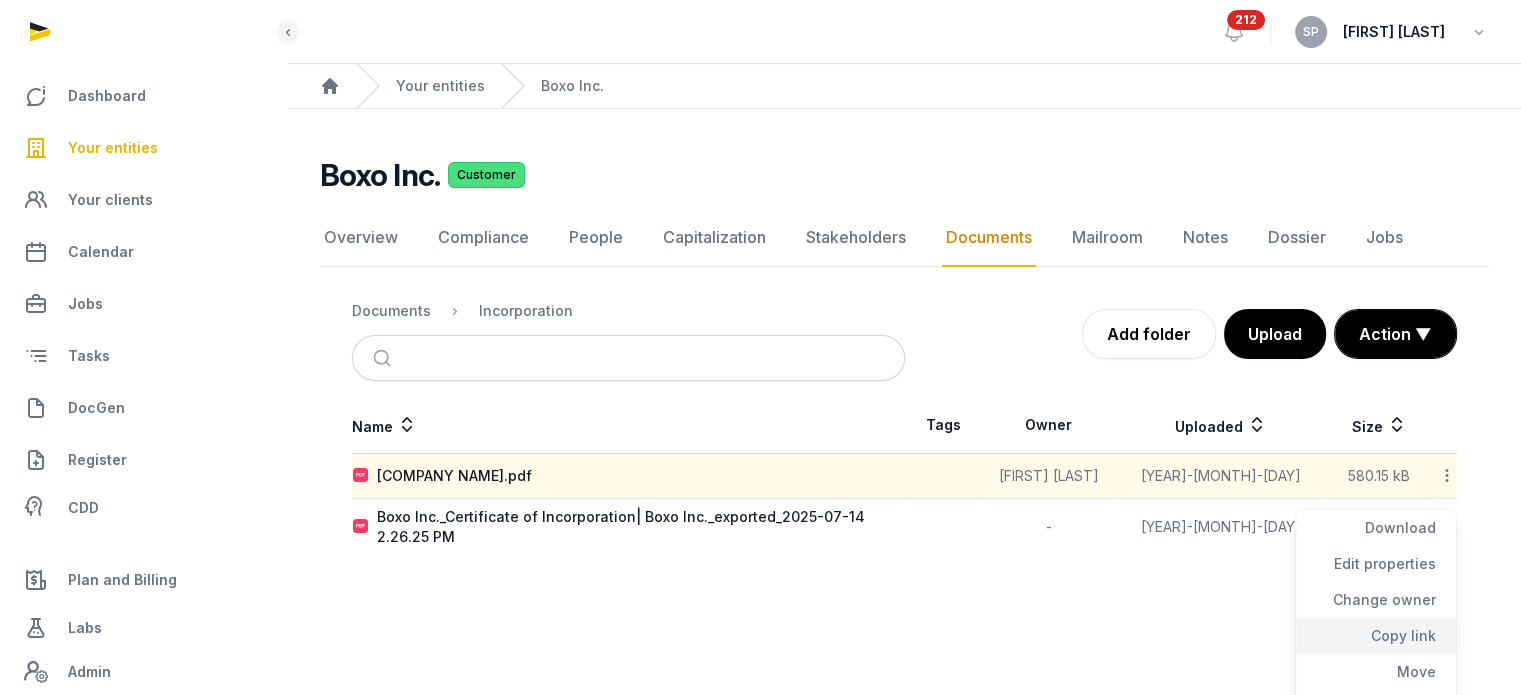 click on "Copy link" 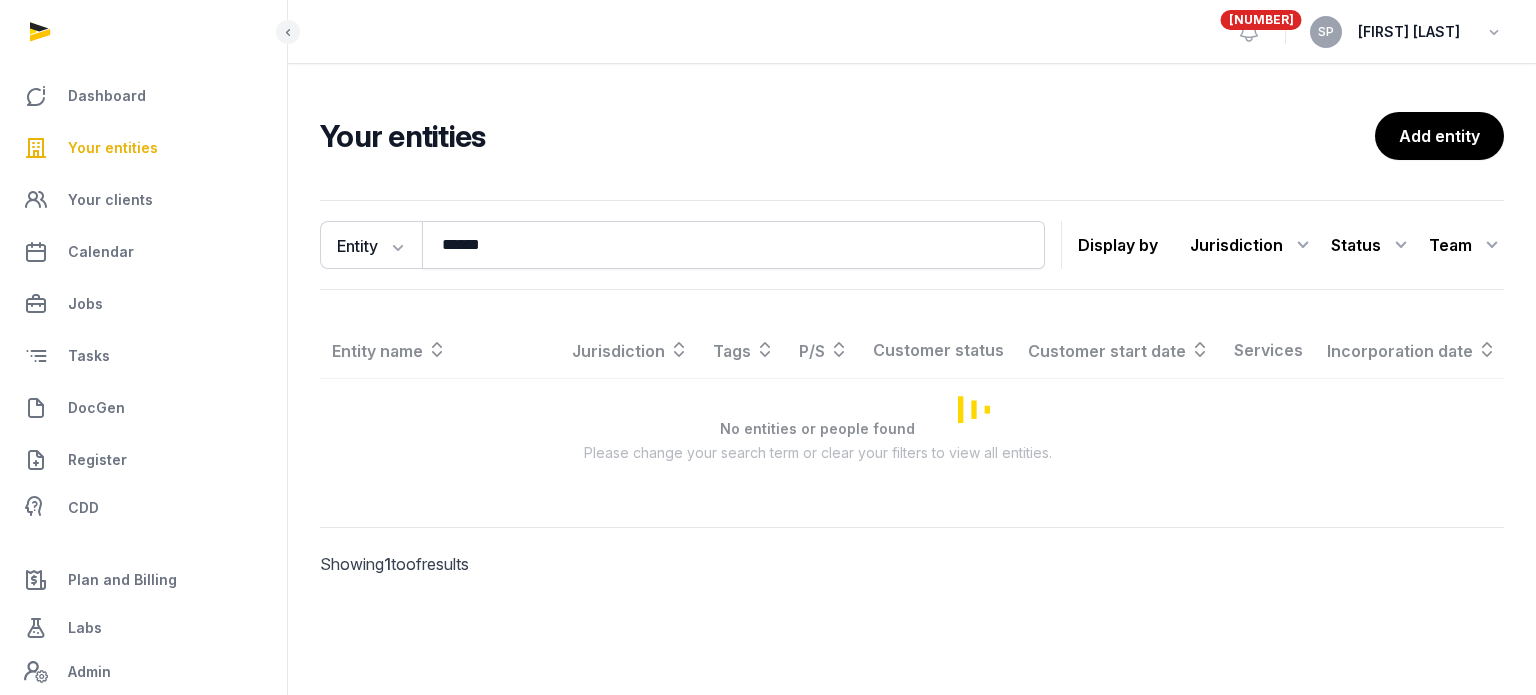 scroll, scrollTop: 0, scrollLeft: 0, axis: both 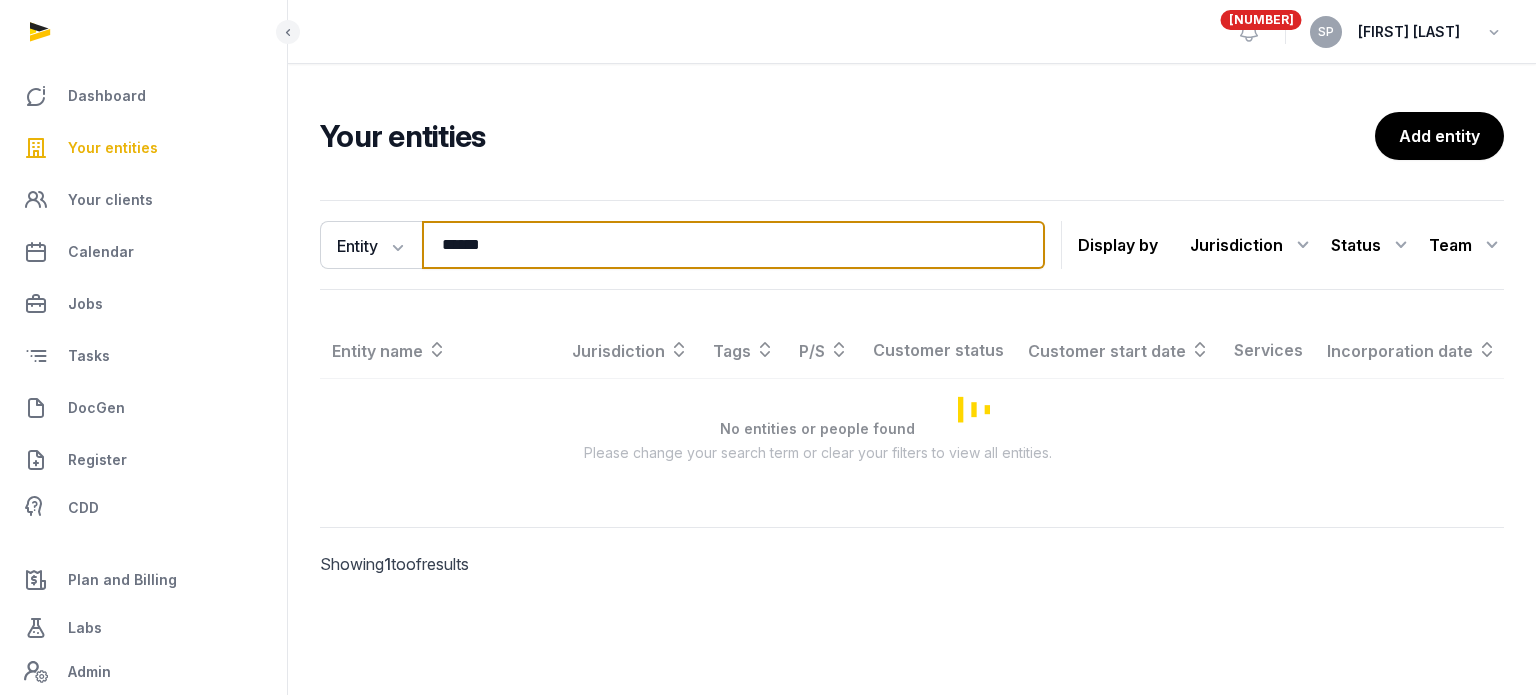 click on "******" at bounding box center (733, 245) 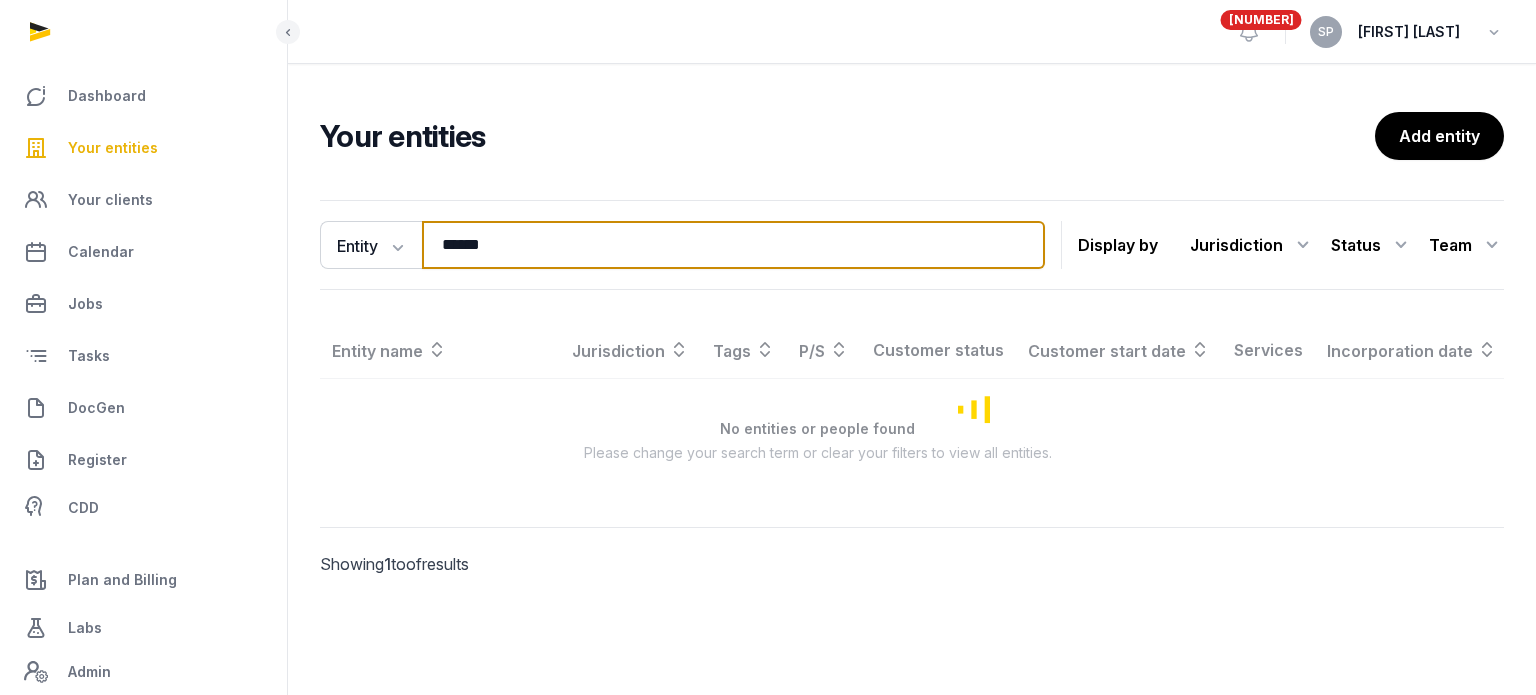 click on "******" at bounding box center (733, 245) 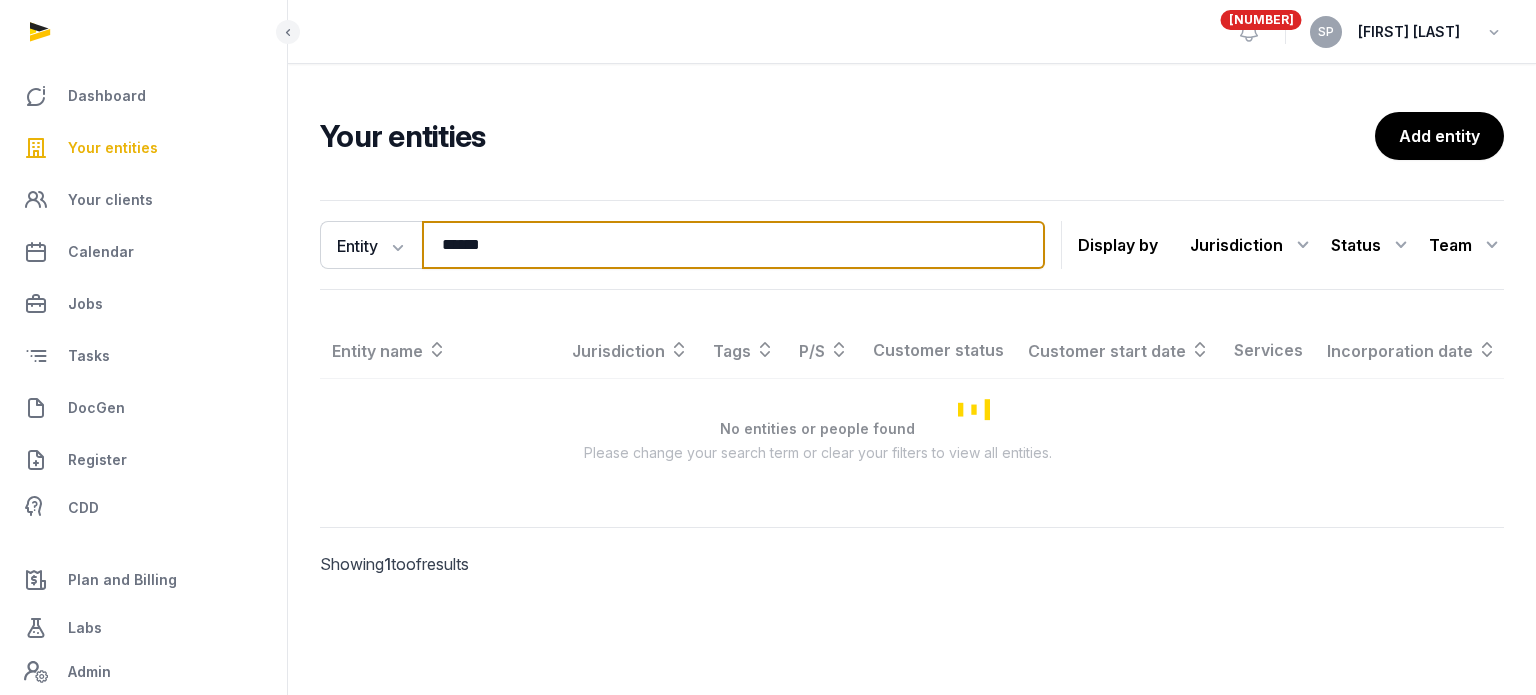 click on "******" at bounding box center [733, 245] 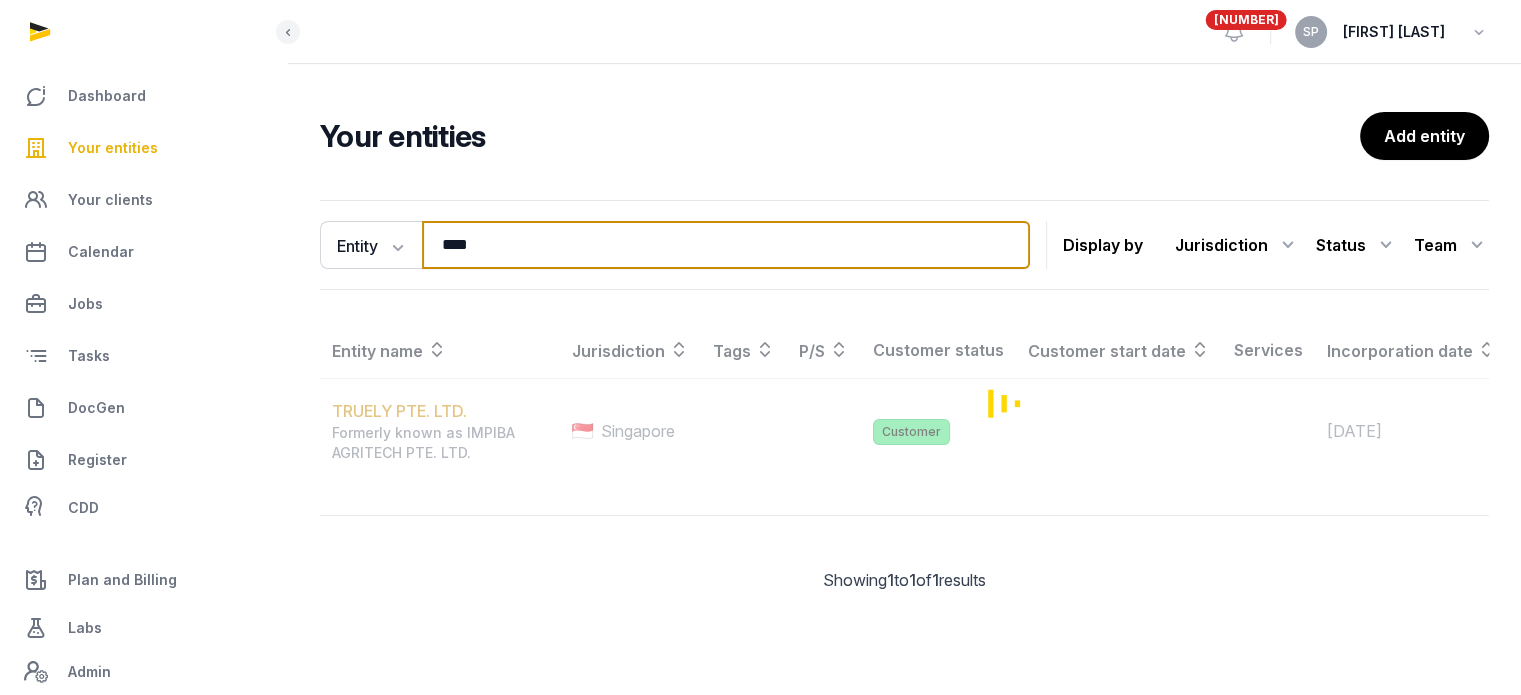 type on "****" 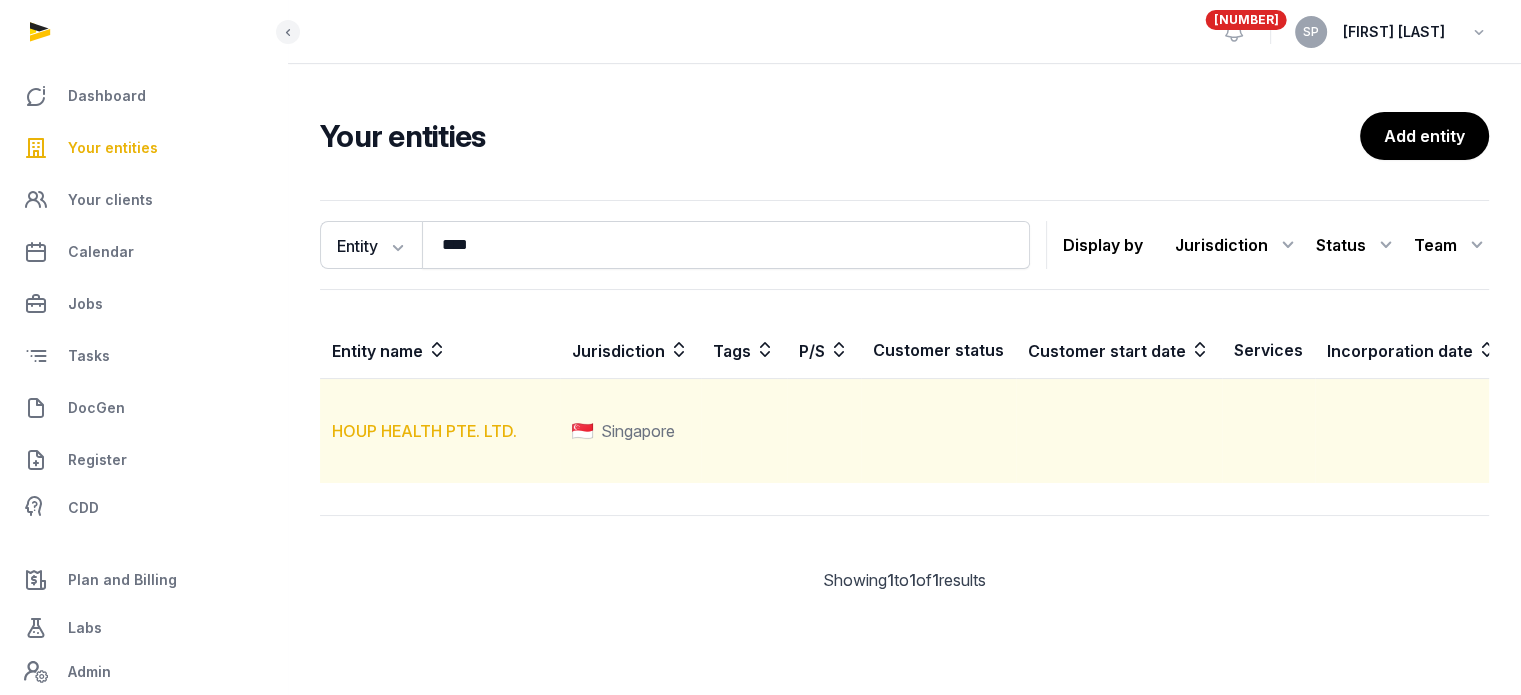 click on "HOUP HEALTH PTE. LTD." at bounding box center (424, 431) 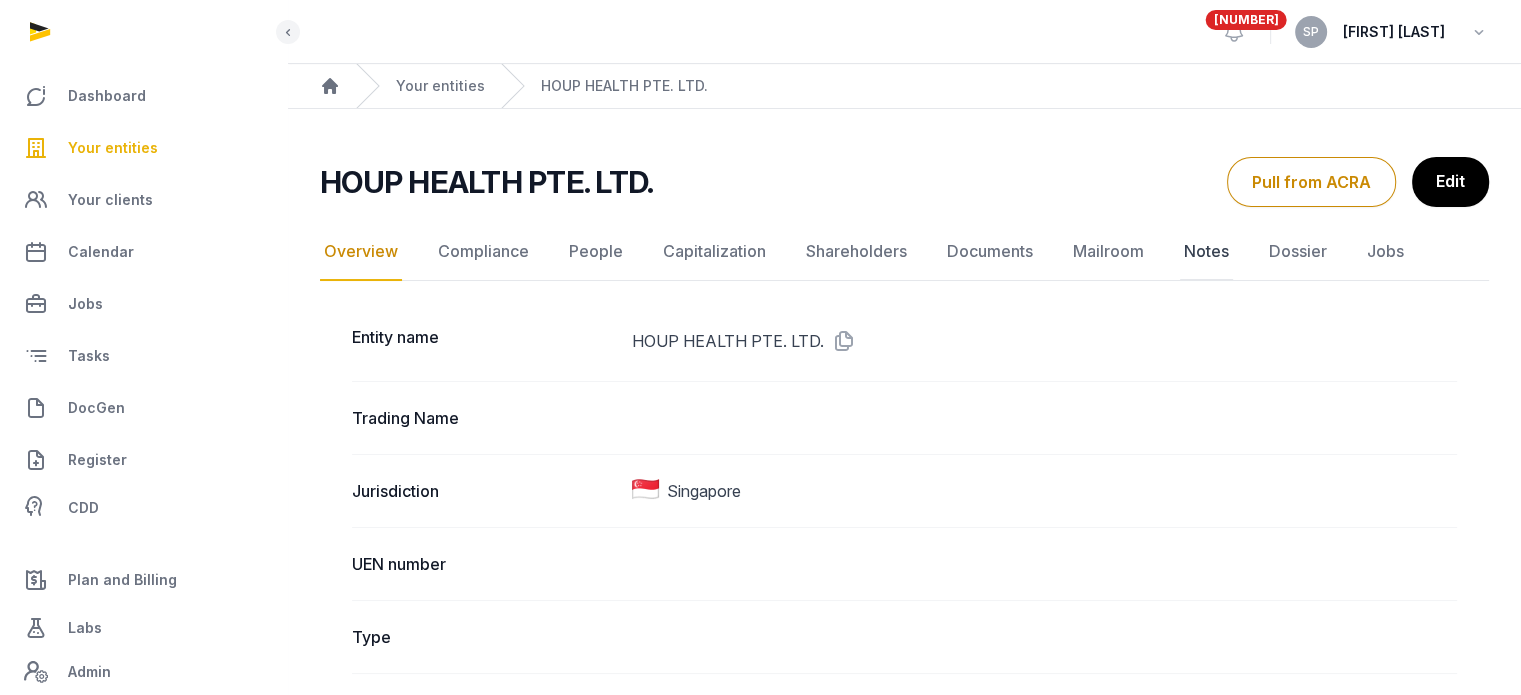 click on "Notes" 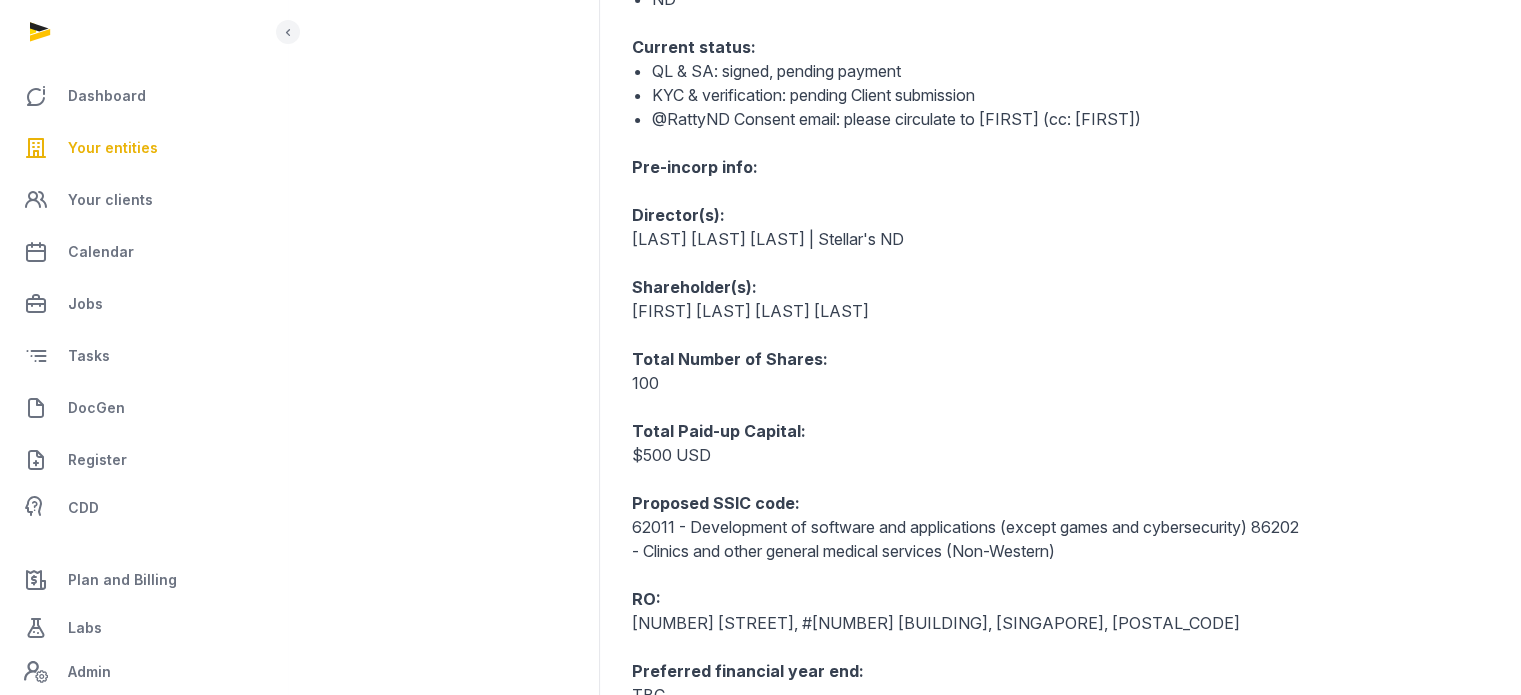 scroll, scrollTop: 660, scrollLeft: 0, axis: vertical 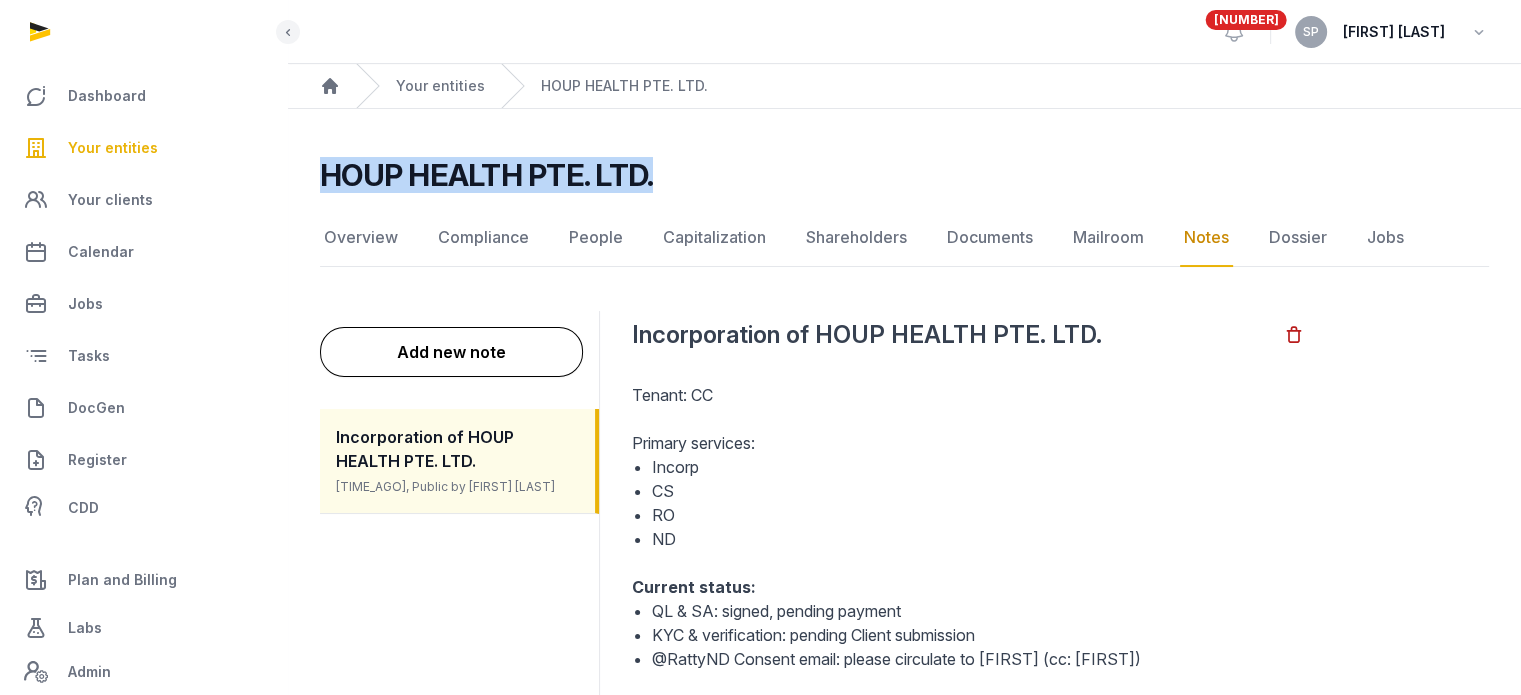 drag, startPoint x: 692, startPoint y: 179, endPoint x: 324, endPoint y: 175, distance: 368.02173 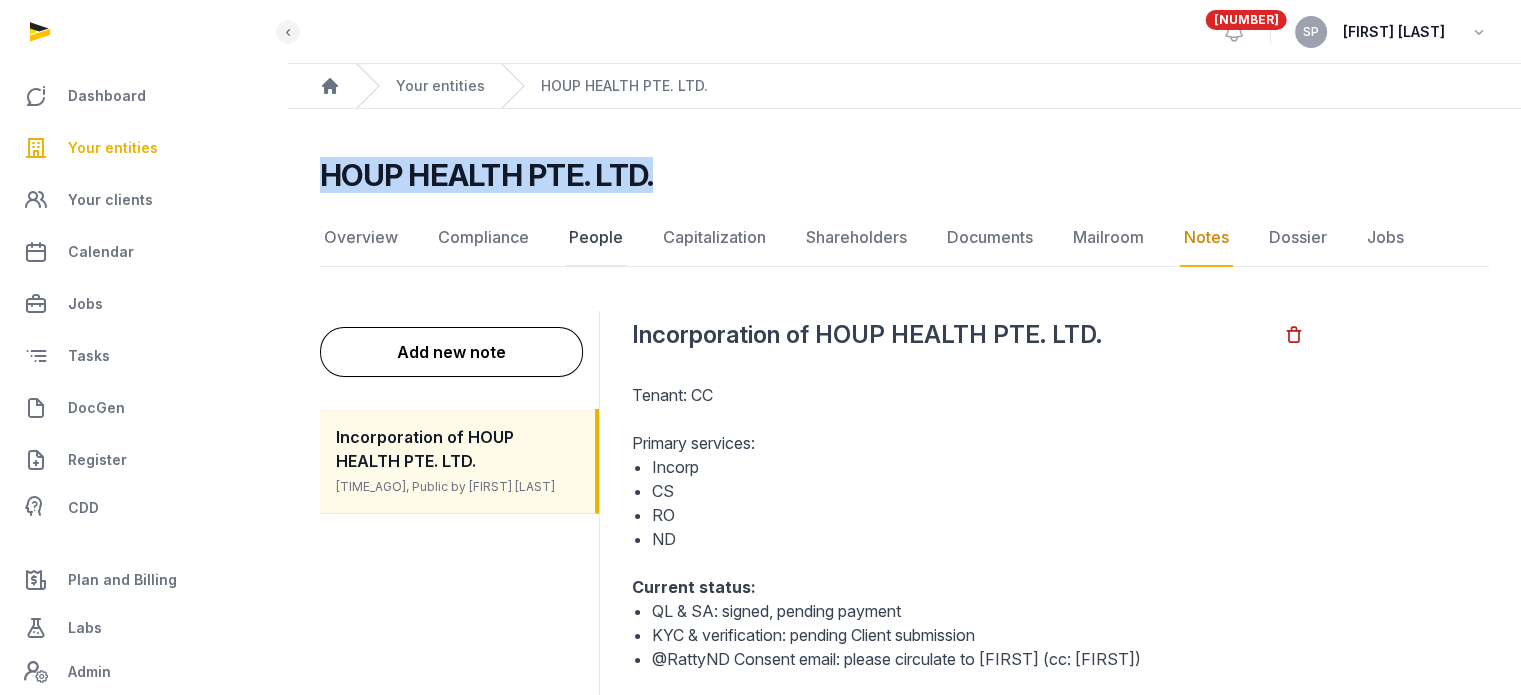 click on "People" 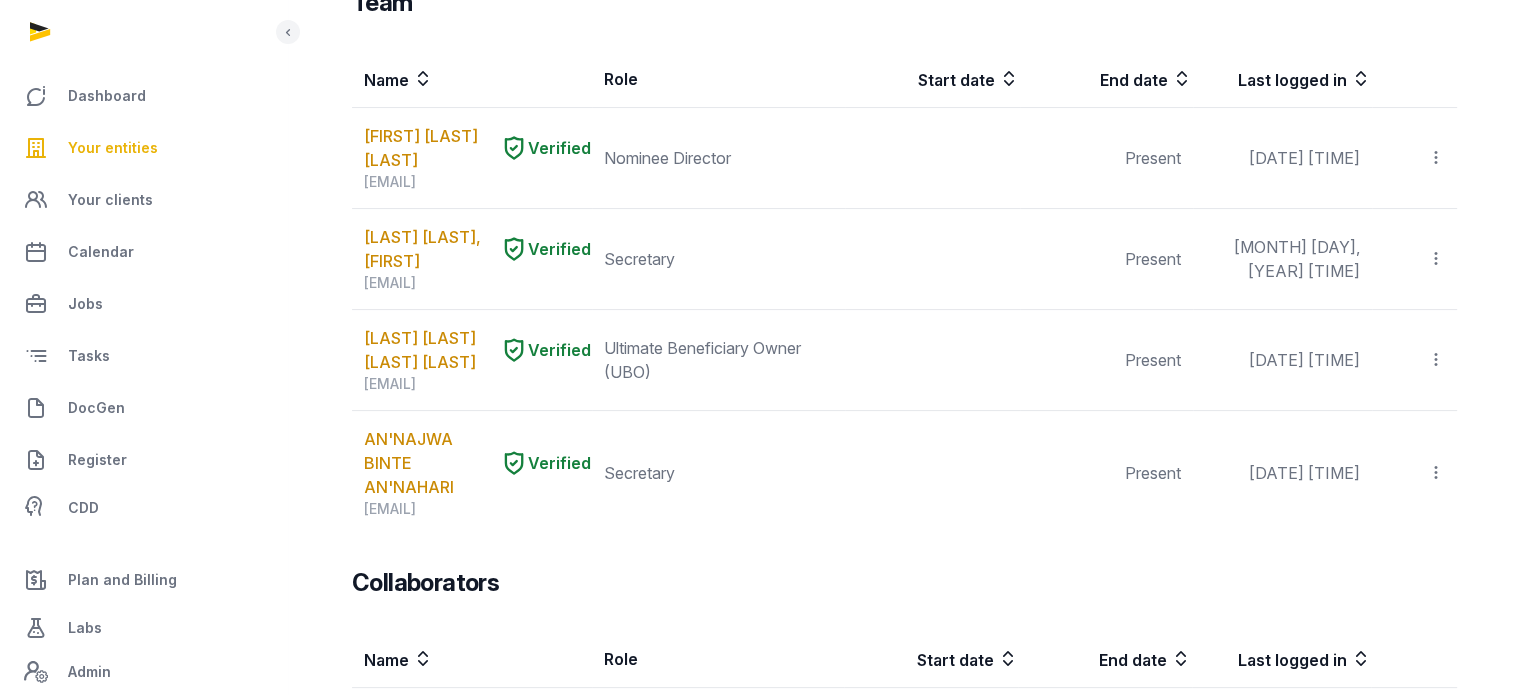 scroll, scrollTop: 341, scrollLeft: 0, axis: vertical 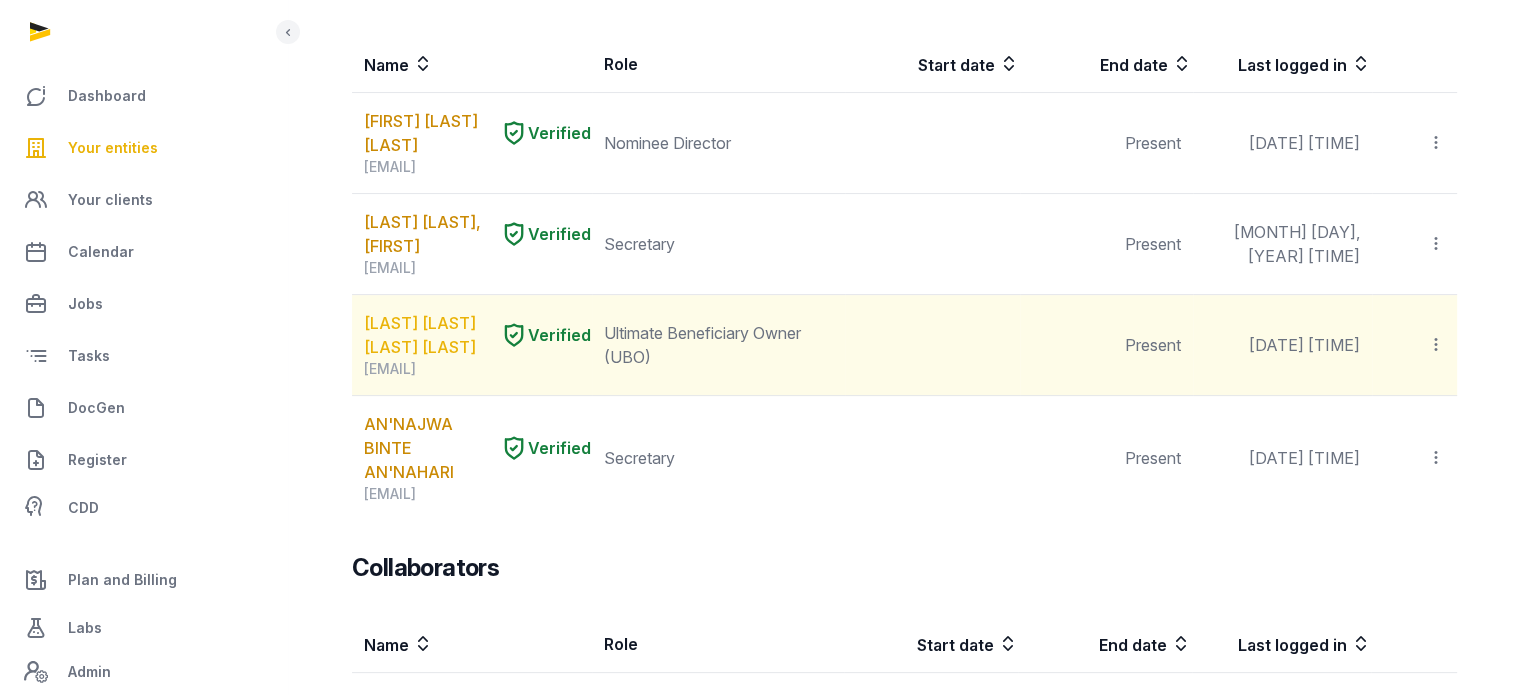 click on "[FIRST] [LAST] [LAST] [LAST]" at bounding box center (428, 335) 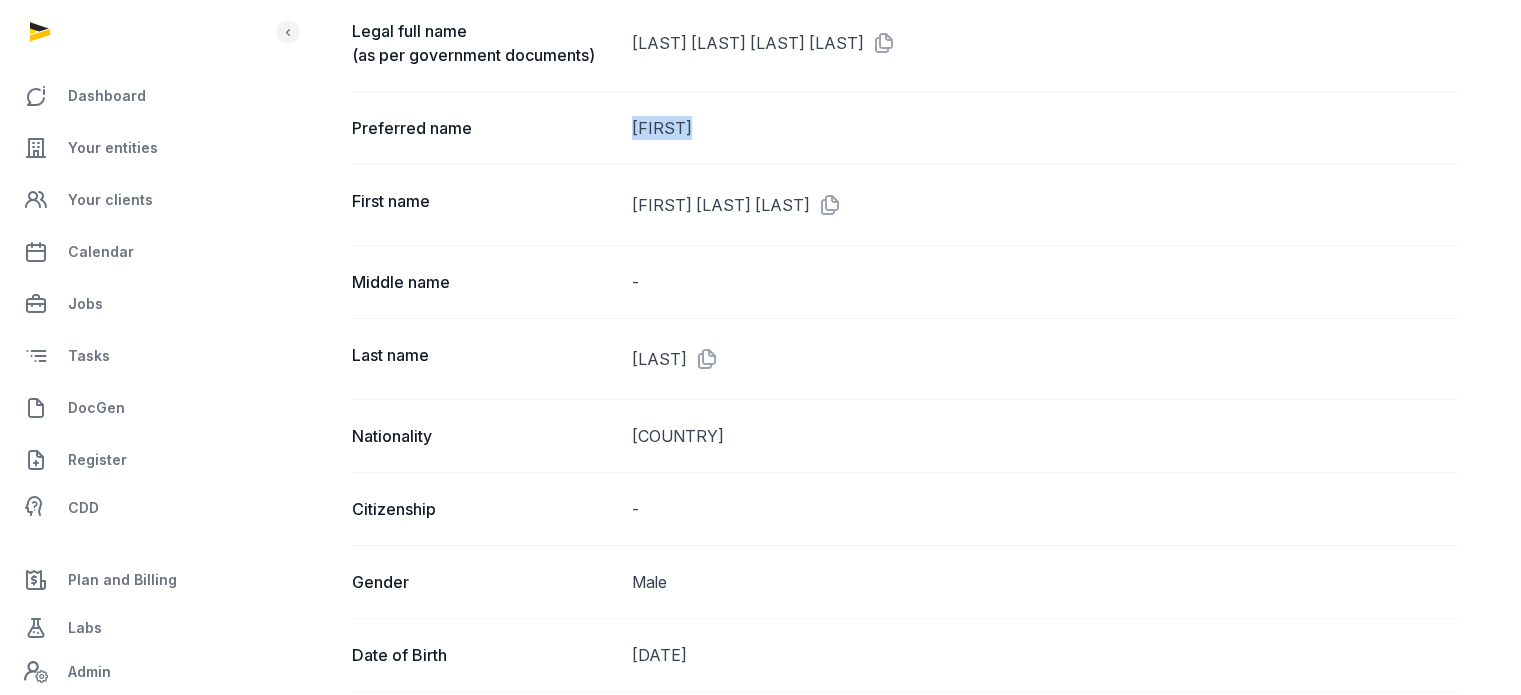 drag, startPoint x: 722, startPoint y: 127, endPoint x: 627, endPoint y: 126, distance: 95.005264 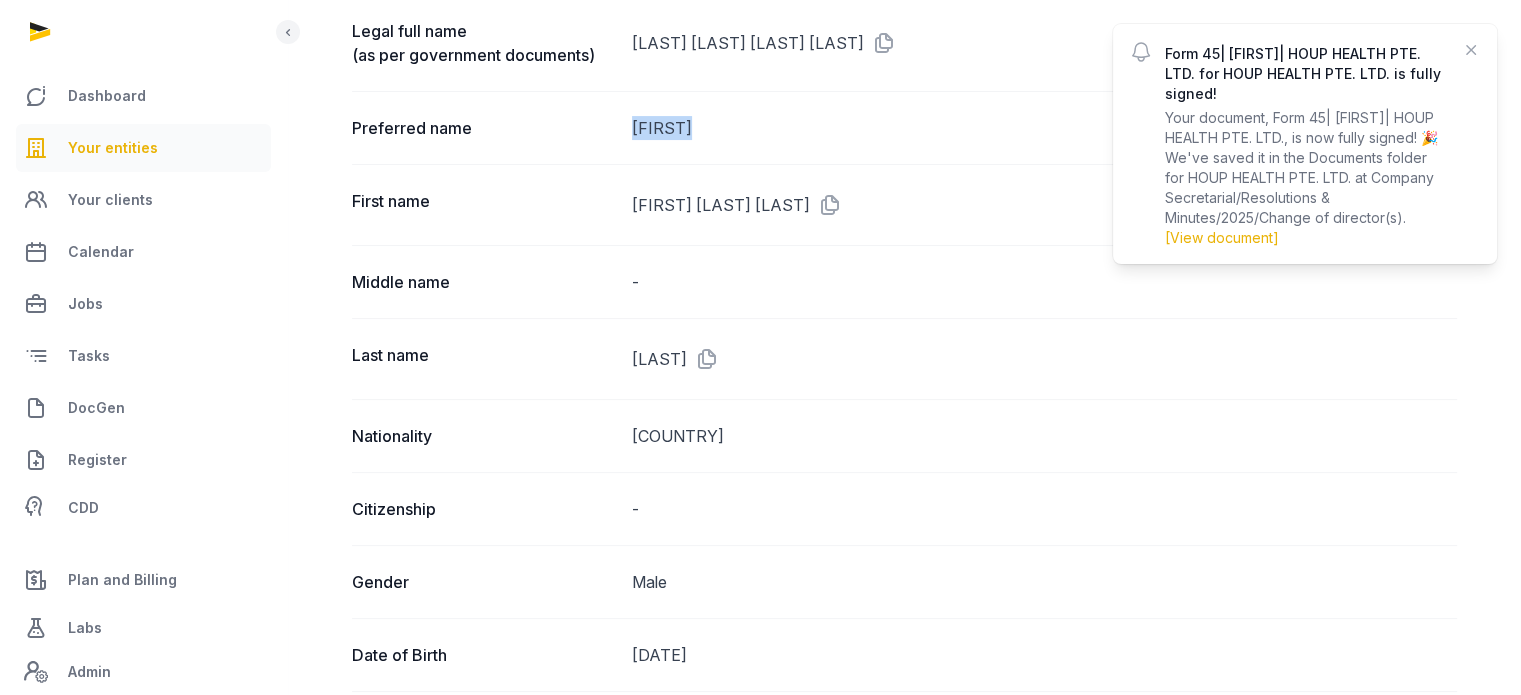 click on "Your entities" at bounding box center (113, 148) 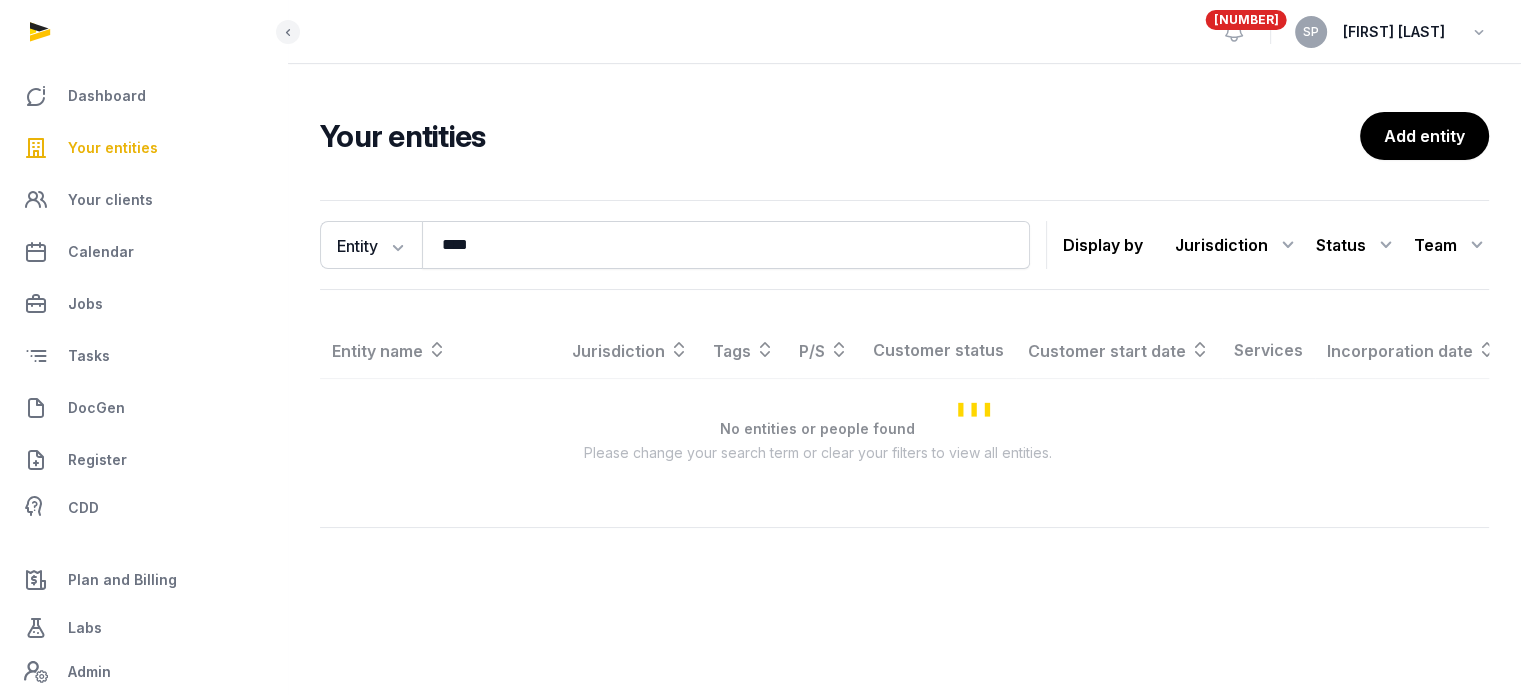 scroll, scrollTop: 0, scrollLeft: 0, axis: both 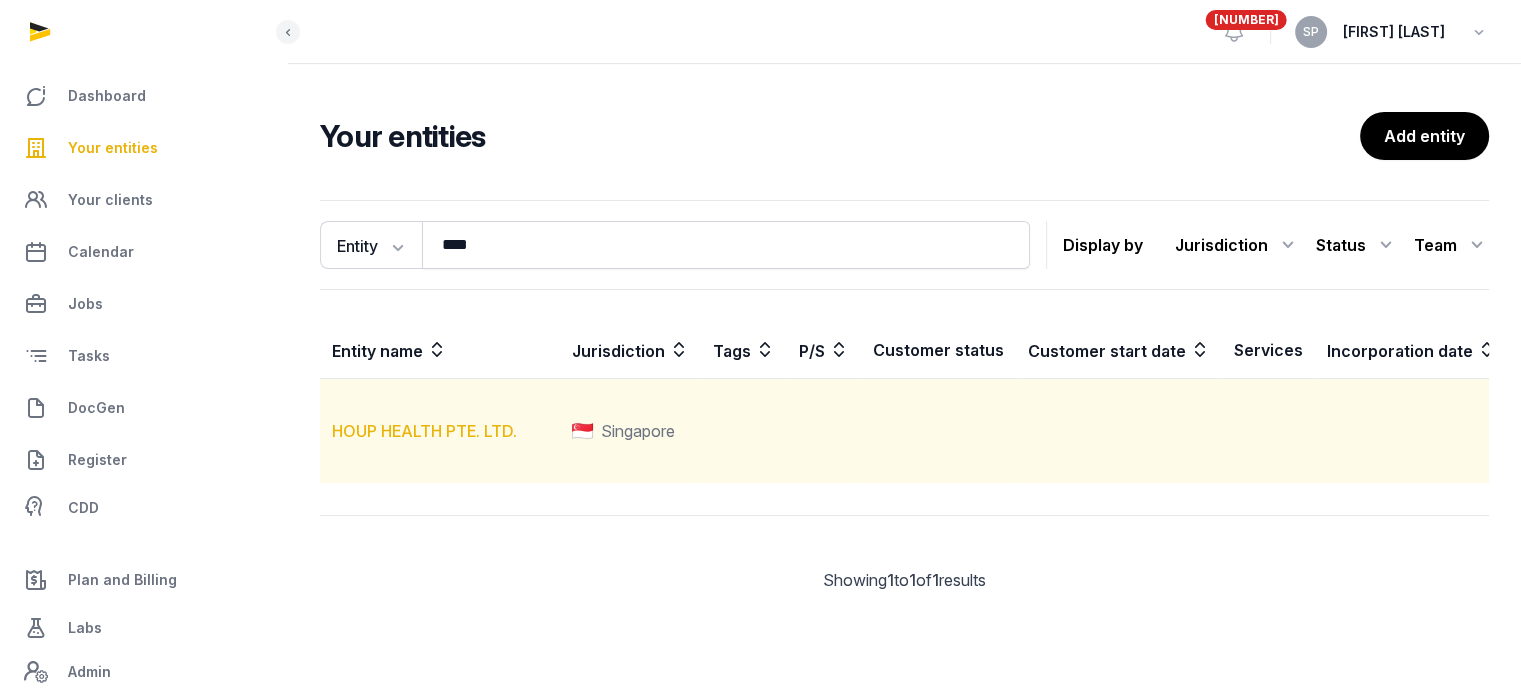 click on "HOUP HEALTH PTE. LTD." at bounding box center (424, 431) 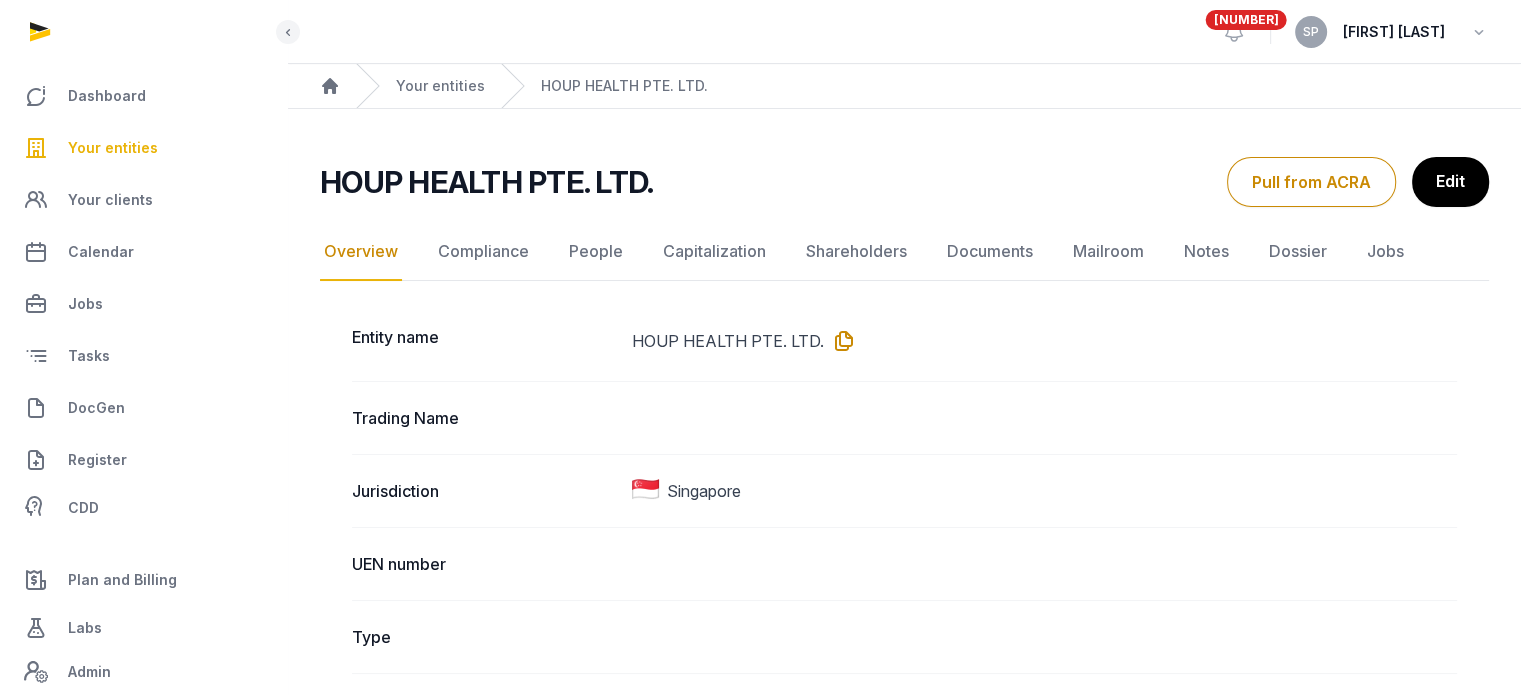 click at bounding box center [840, 341] 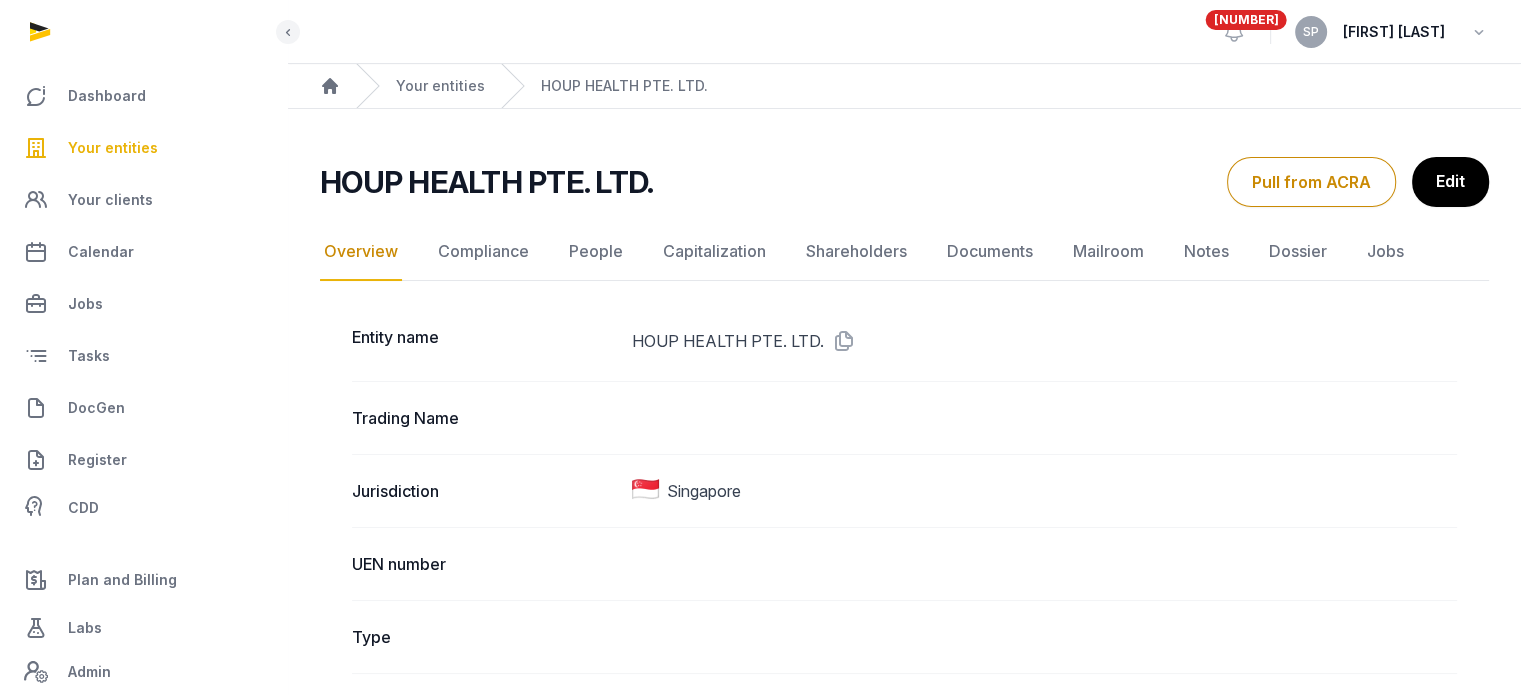 click on "Your entities" at bounding box center (143, 148) 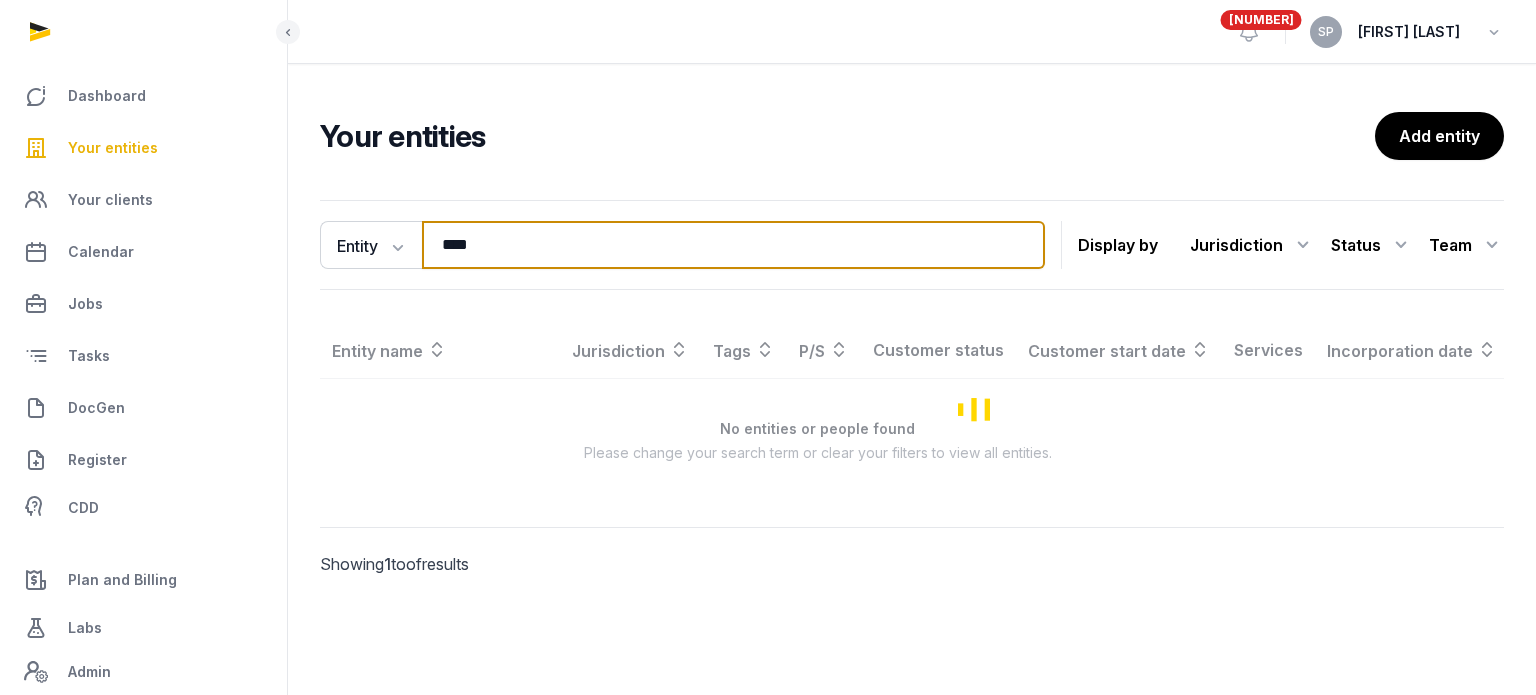 click on "****" at bounding box center (733, 245) 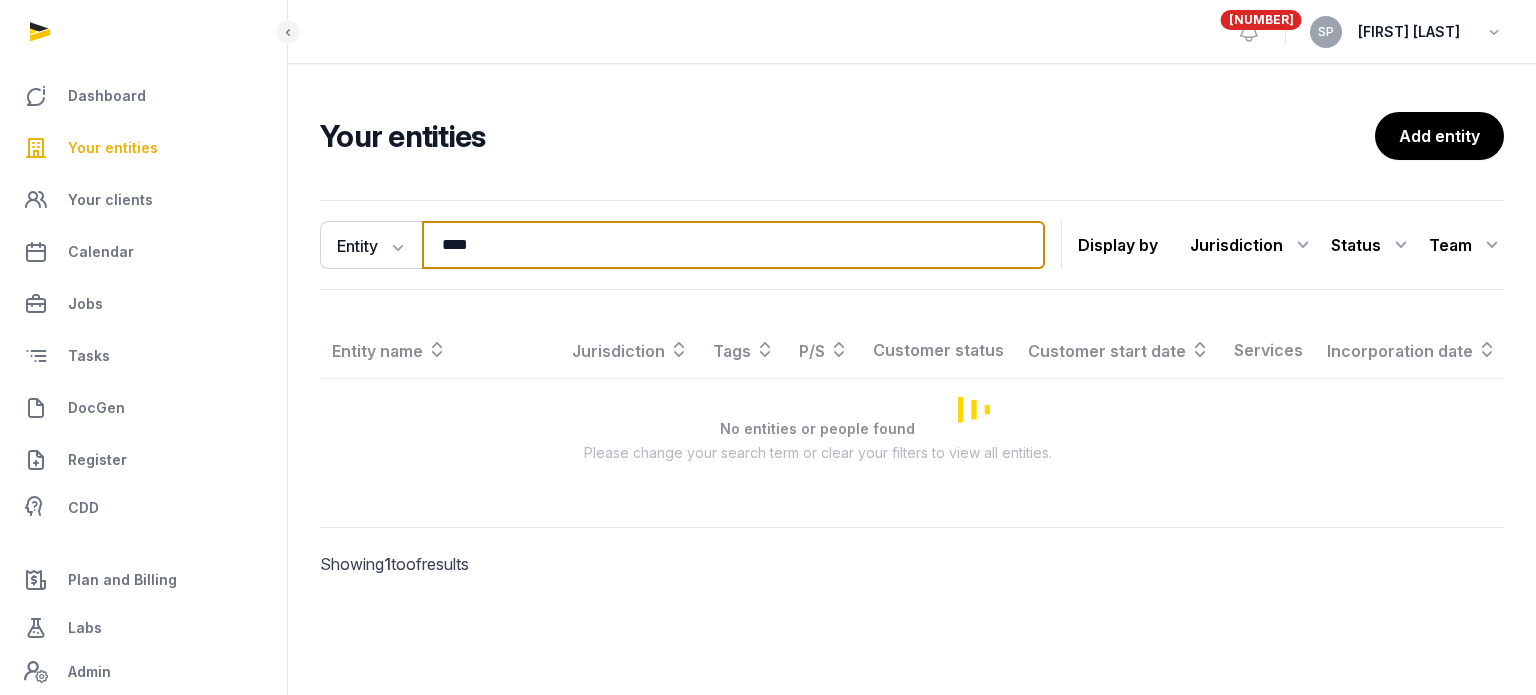 click on "****" at bounding box center [733, 245] 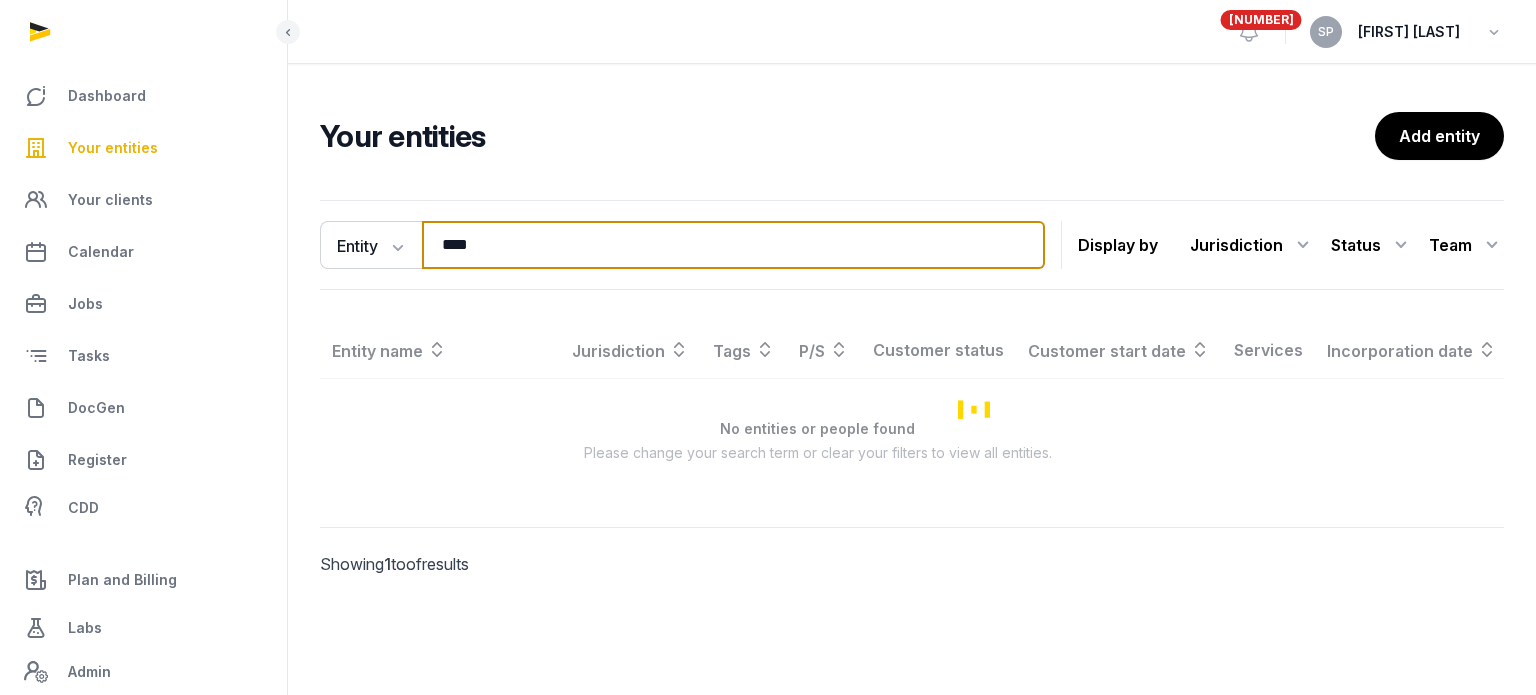 click on "****" at bounding box center (733, 245) 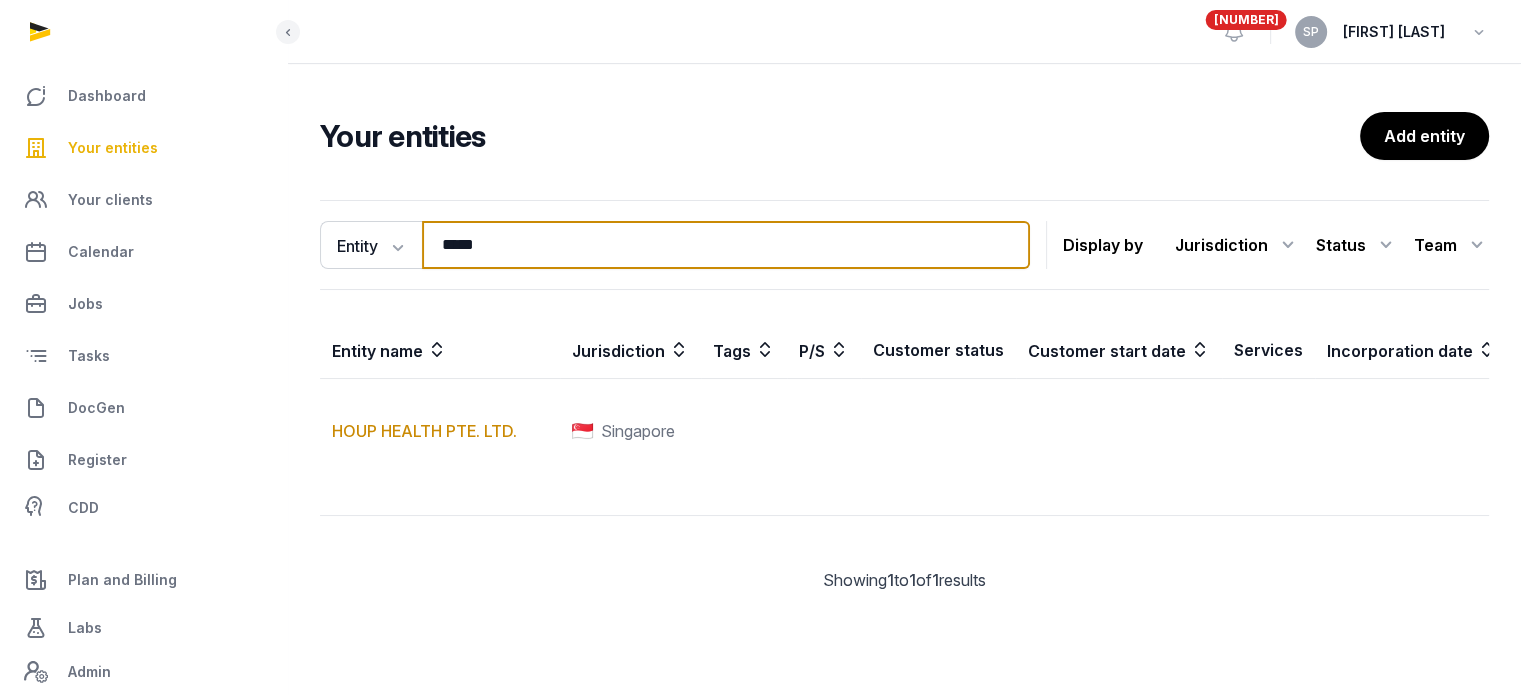 type on "*****" 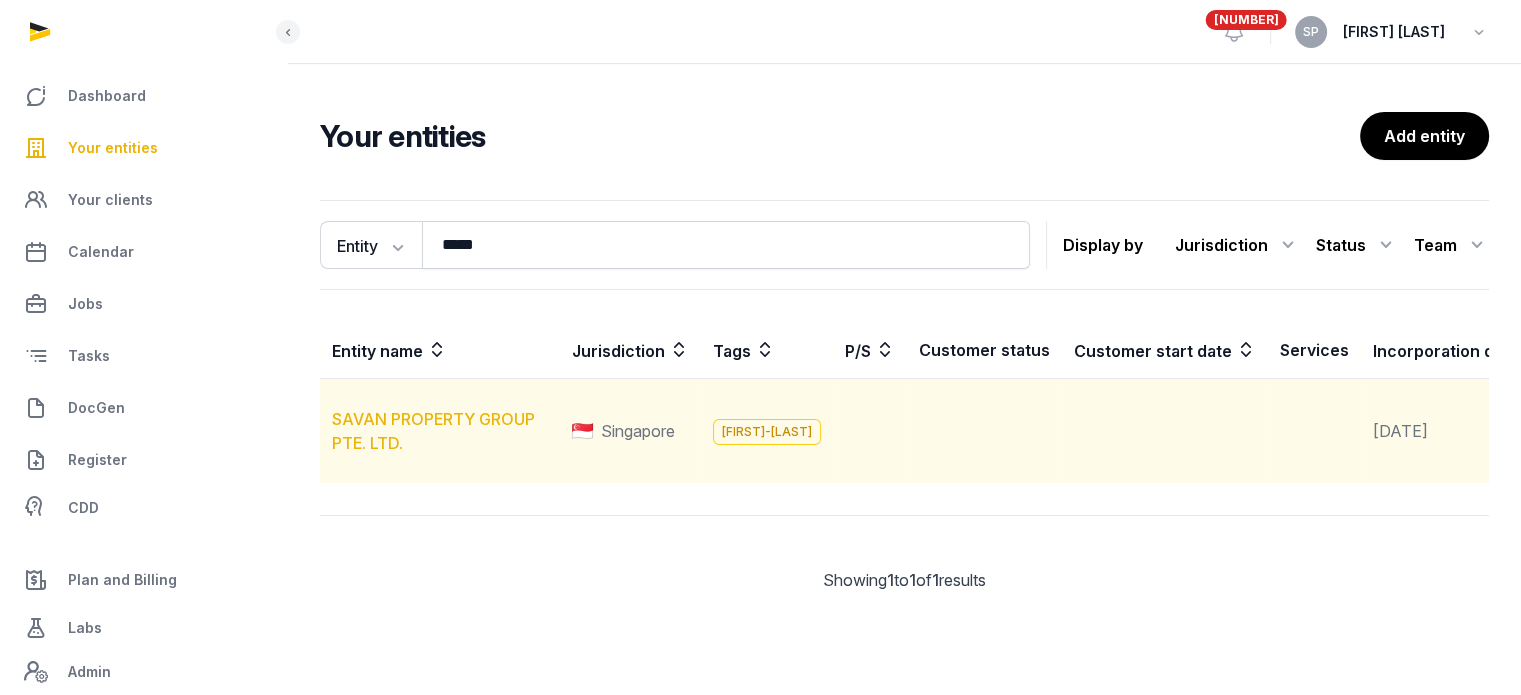 click on "SAVAN PROPERTY GROUP PTE. LTD." at bounding box center (433, 431) 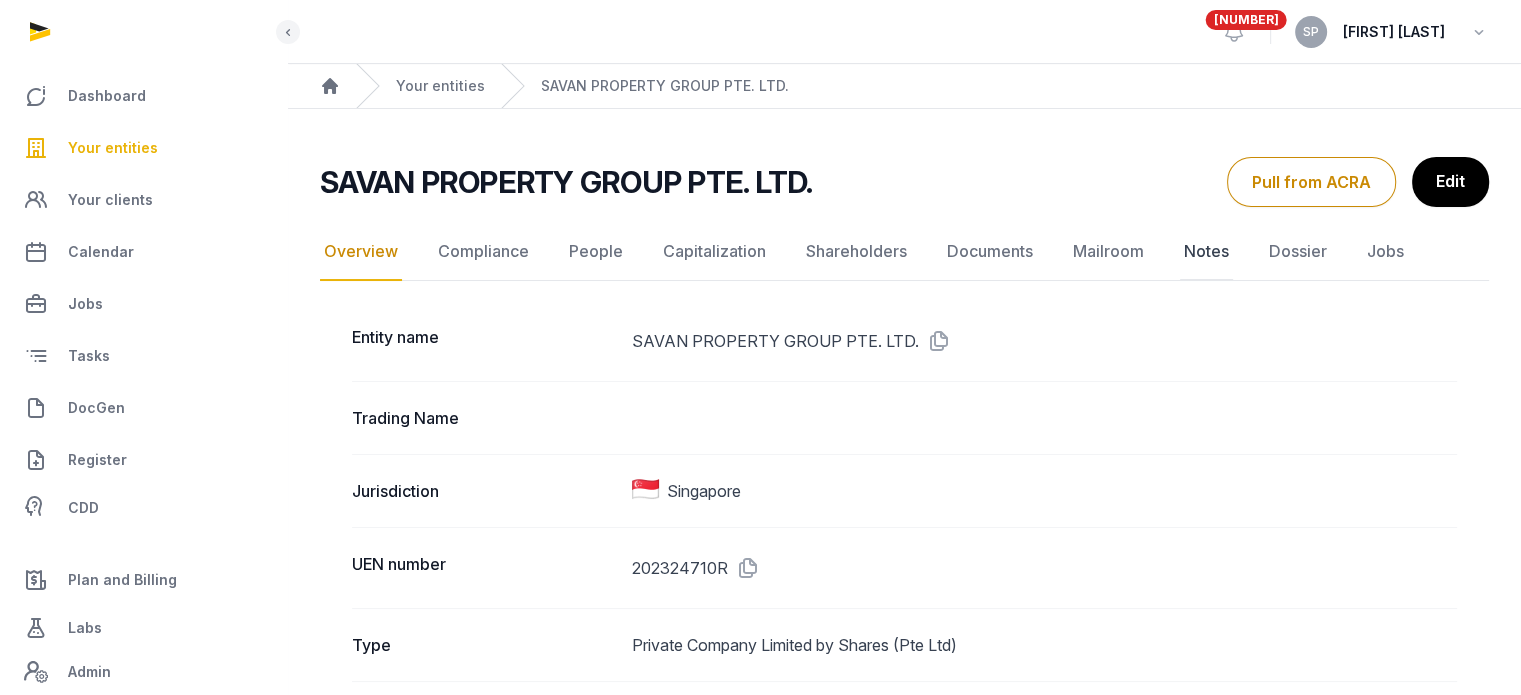 click on "Notes" 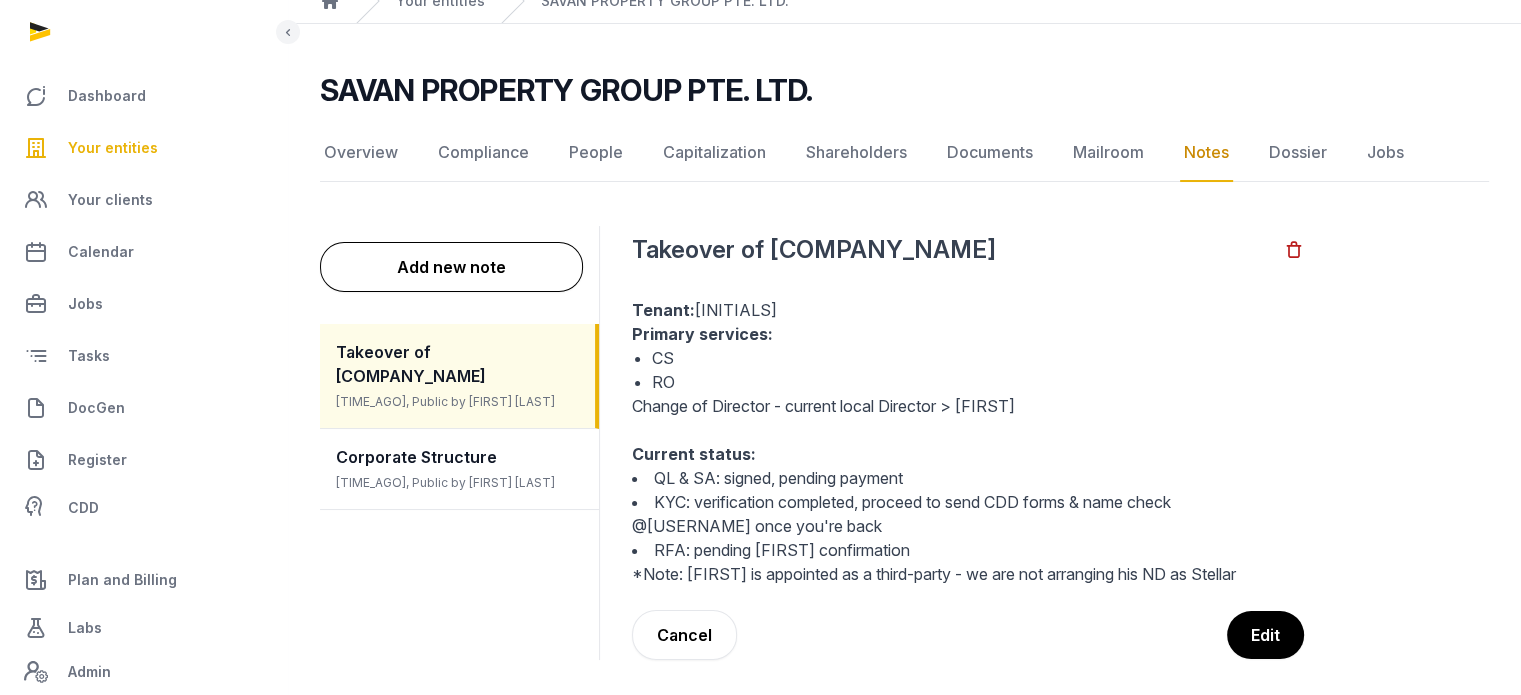 scroll, scrollTop: 112, scrollLeft: 0, axis: vertical 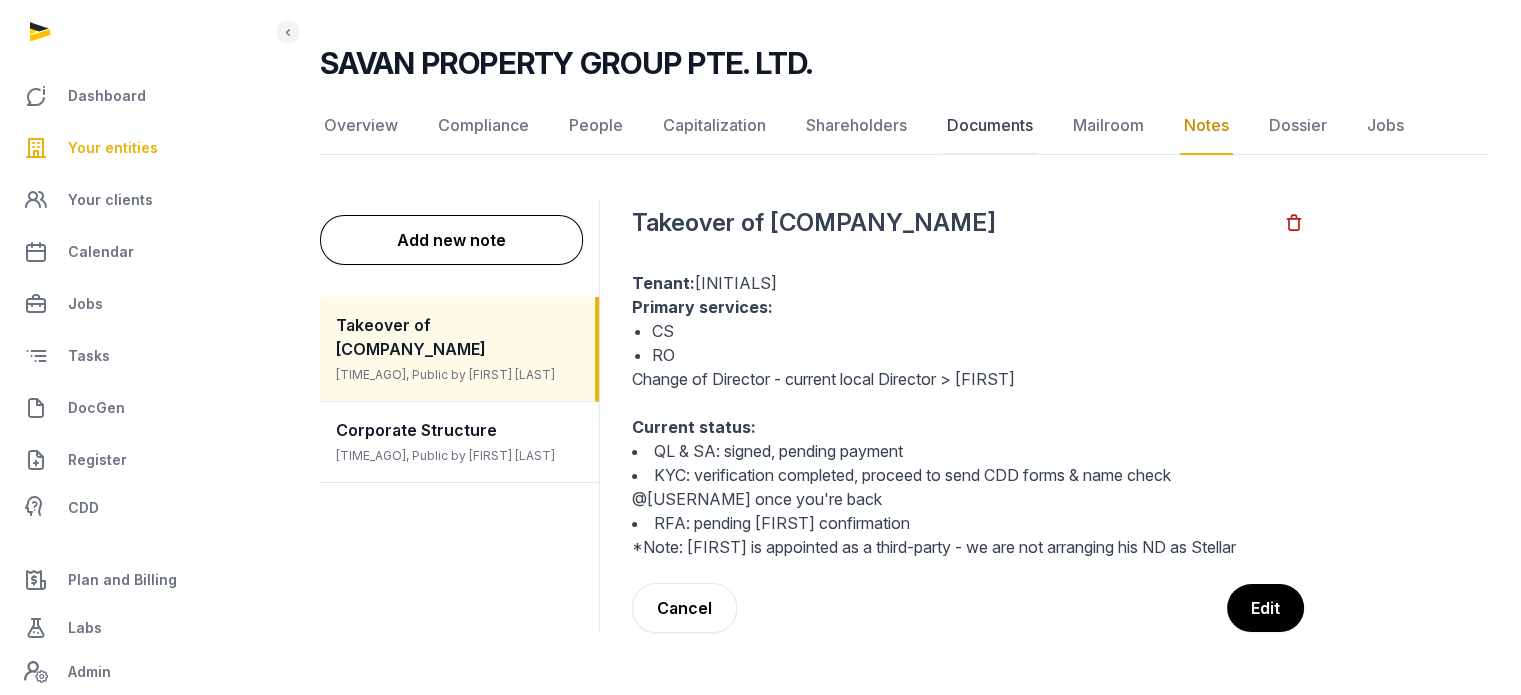 click on "Documents" 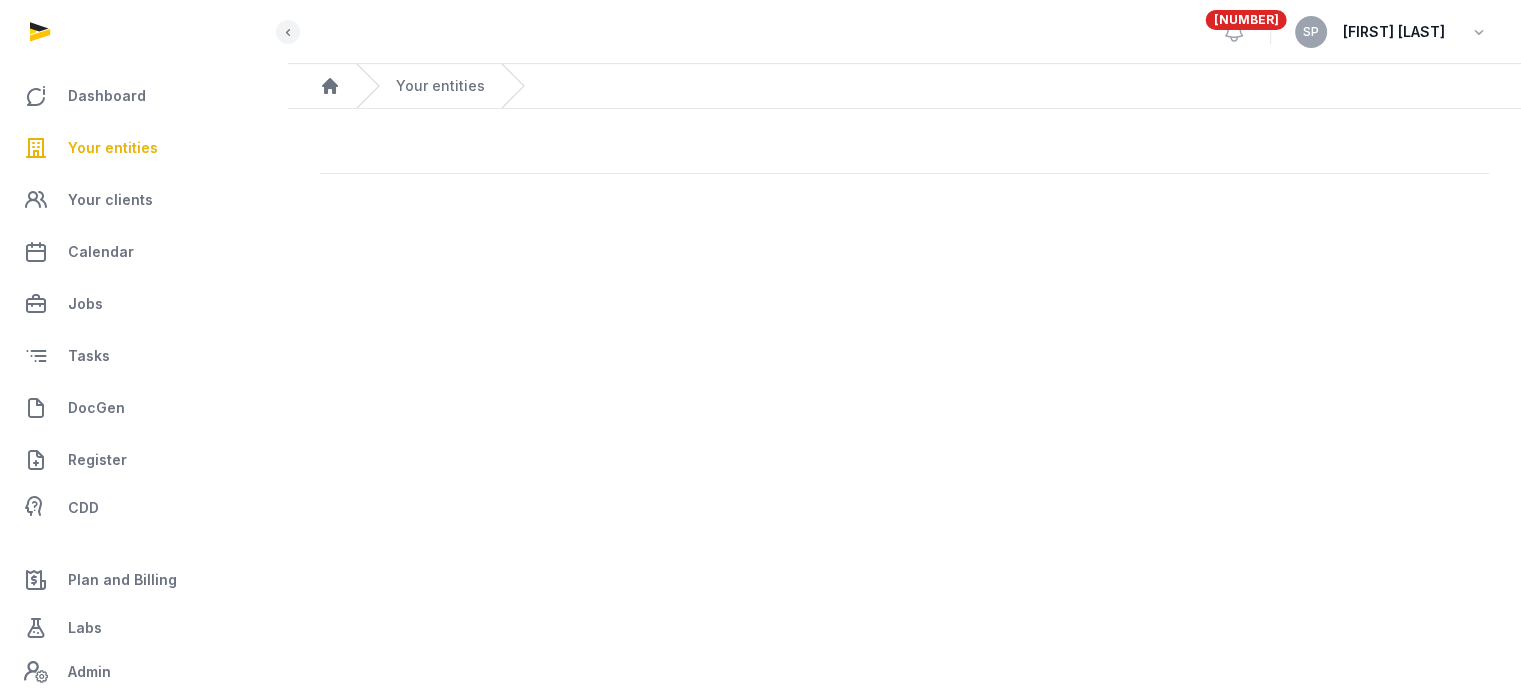 scroll, scrollTop: 0, scrollLeft: 0, axis: both 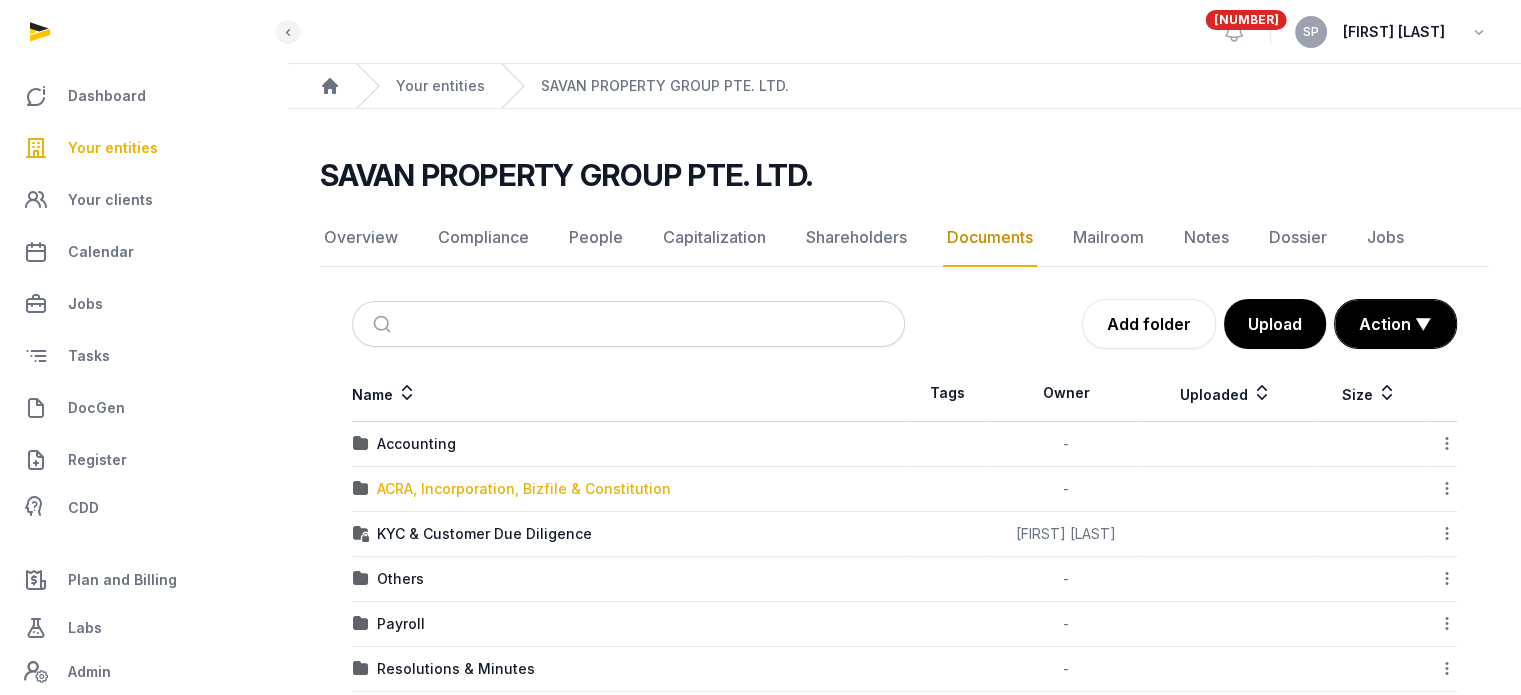 click on "ACRA, Incorporation, Bizfile & Constitution" at bounding box center [524, 489] 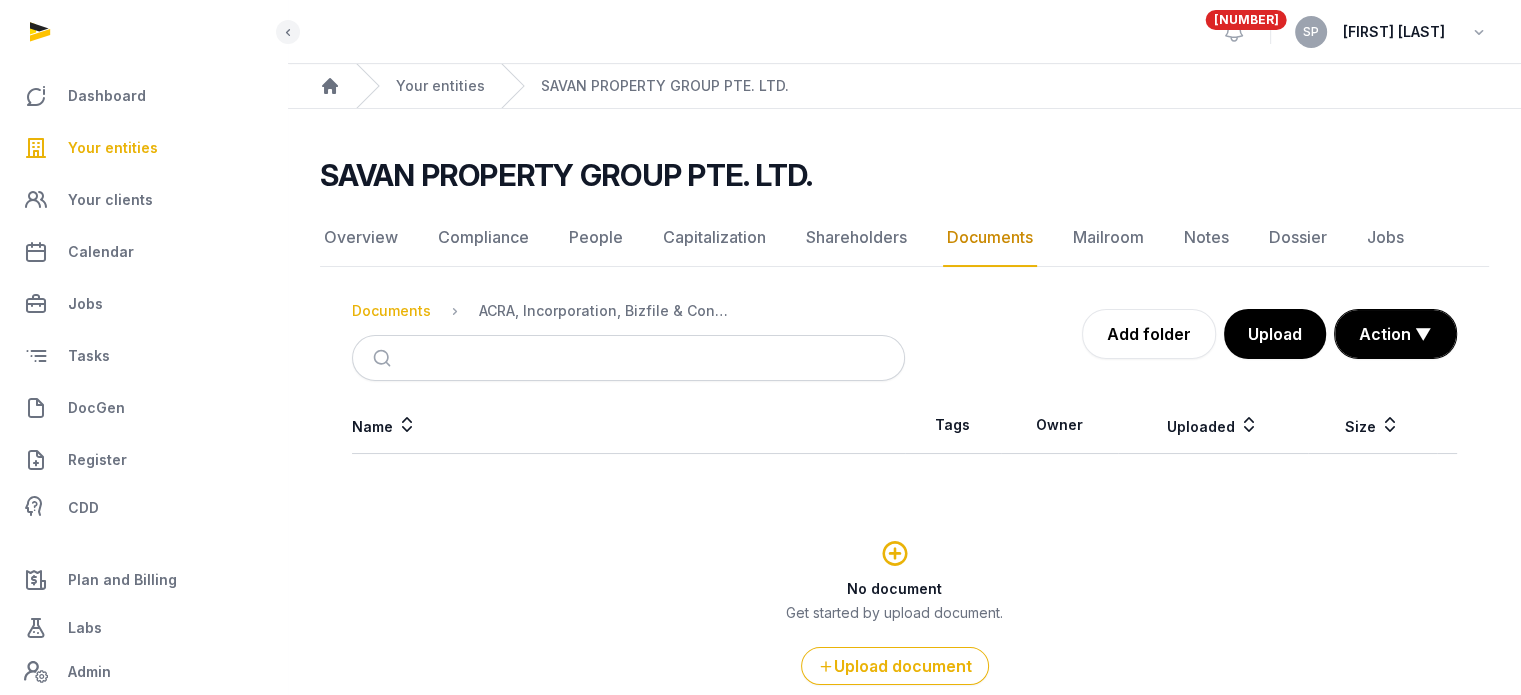 click on "Documents" at bounding box center (391, 311) 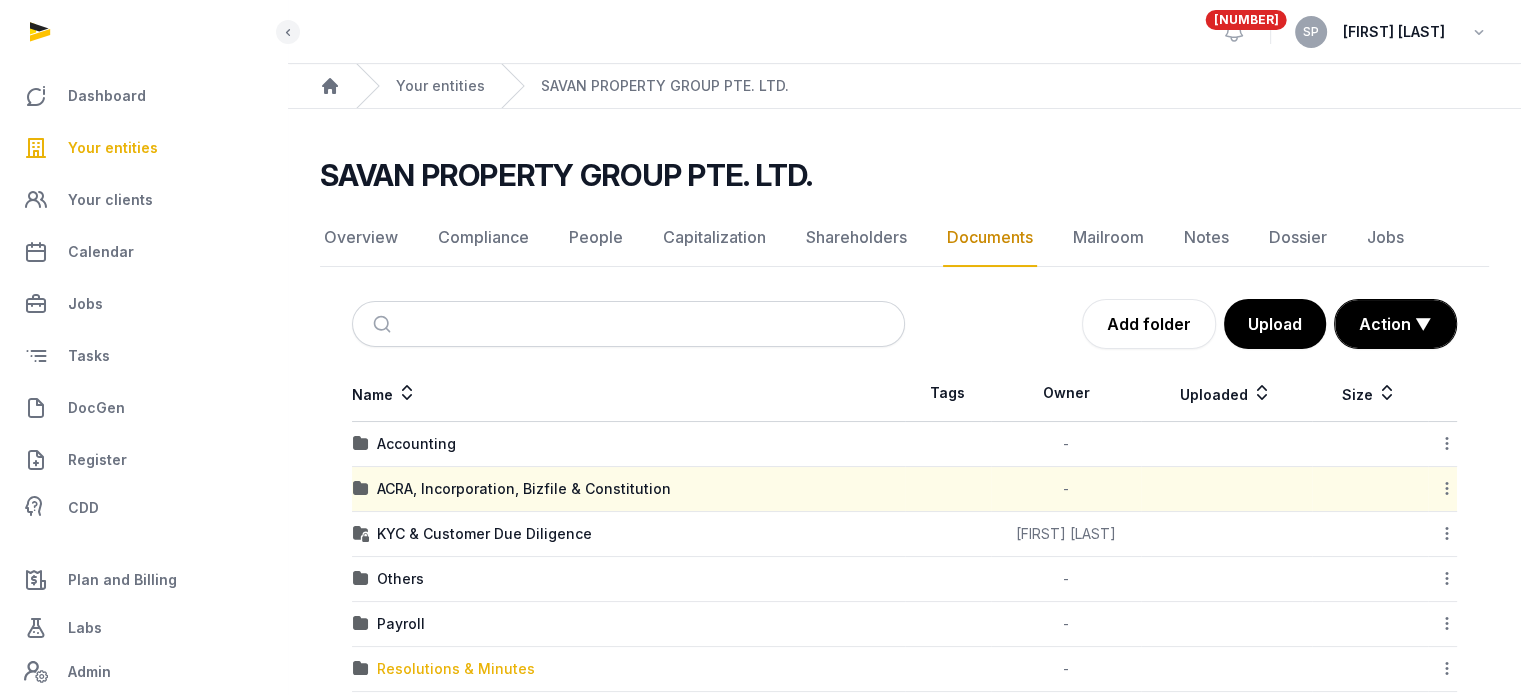 click on "Resolutions & Minutes" at bounding box center (456, 669) 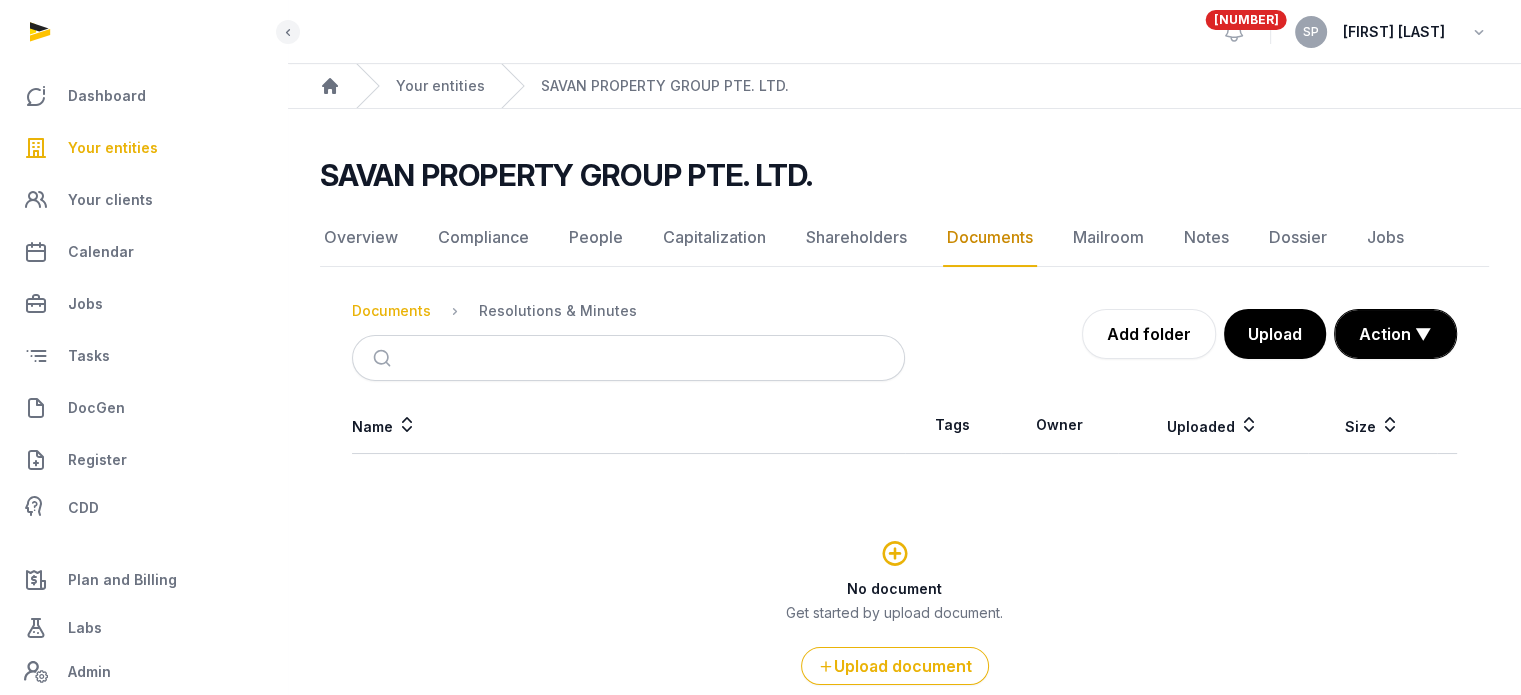 click on "Documents" at bounding box center [391, 311] 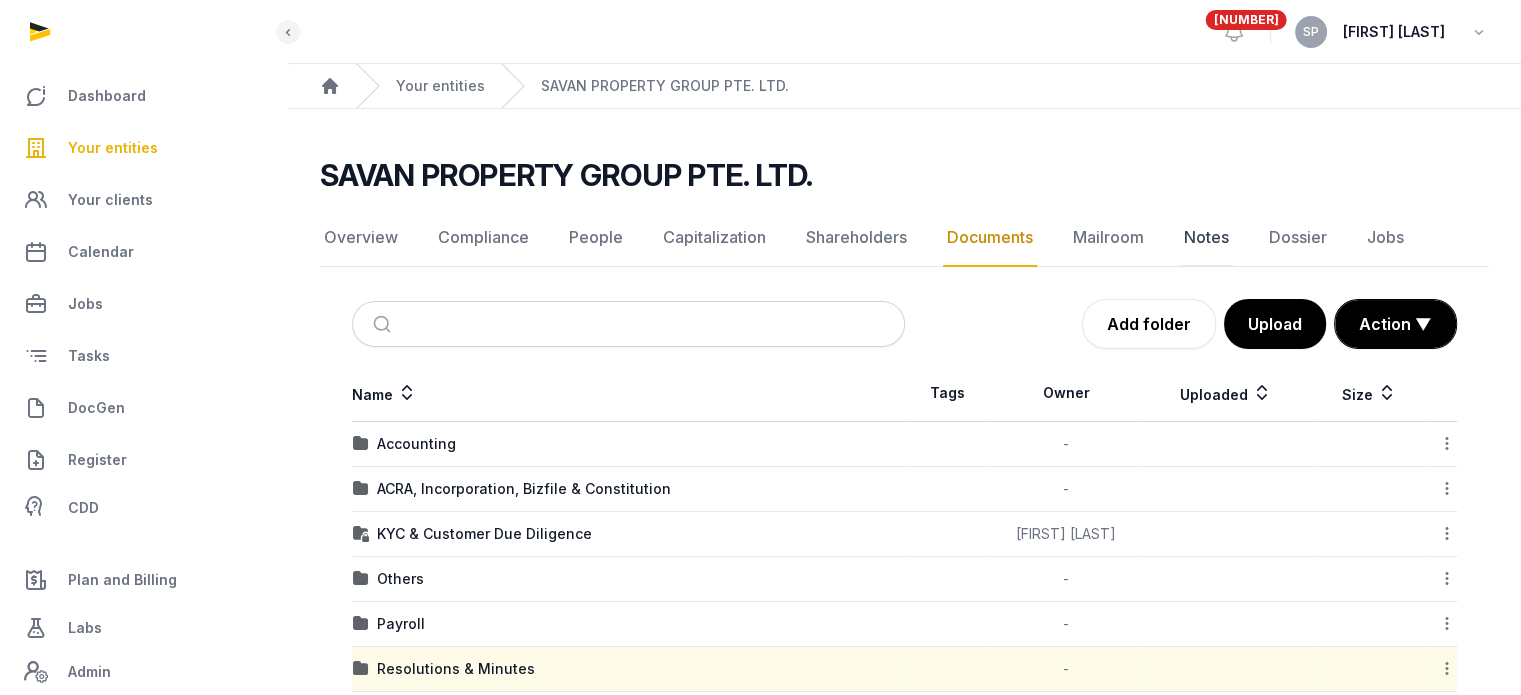 click on "Notes" 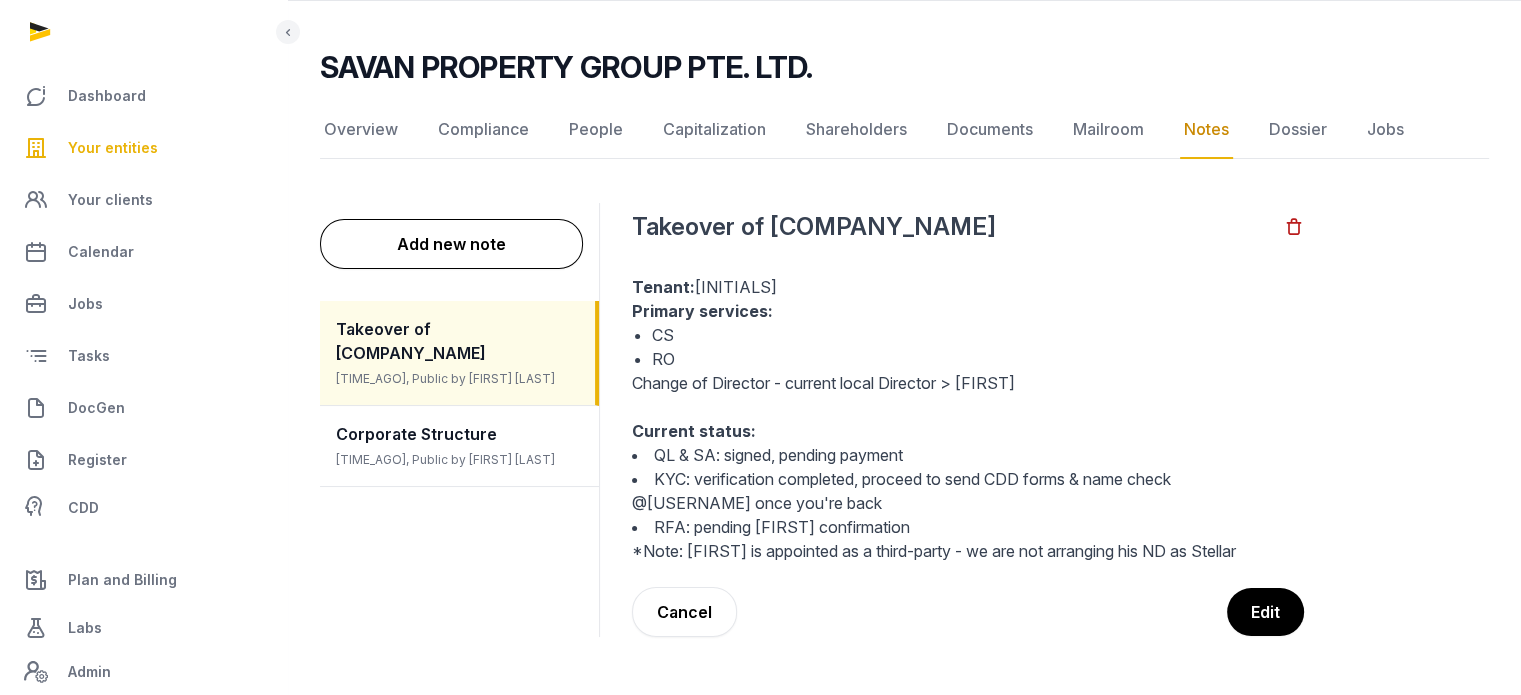 scroll, scrollTop: 112, scrollLeft: 0, axis: vertical 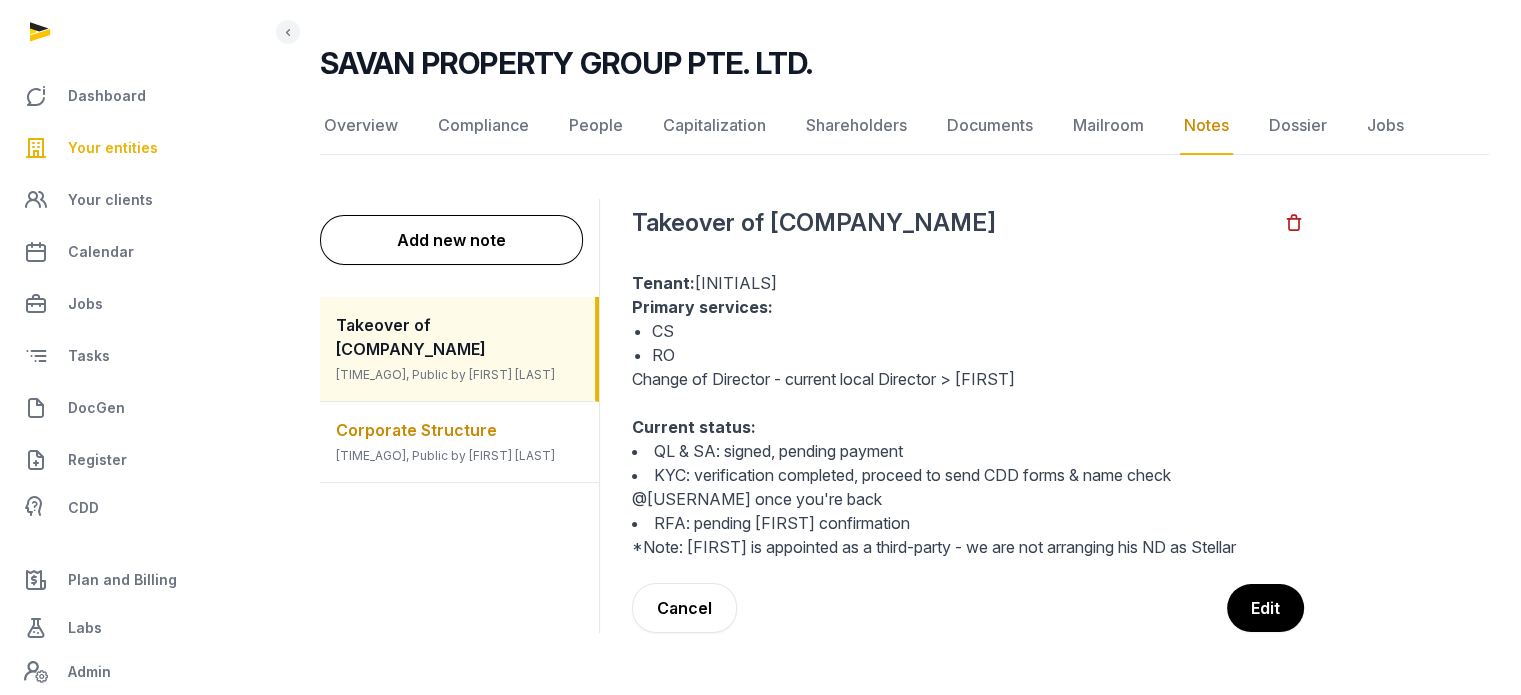 click on "Corporate Structure 6 days ago, Public by Anna Nari" at bounding box center (459, 442) 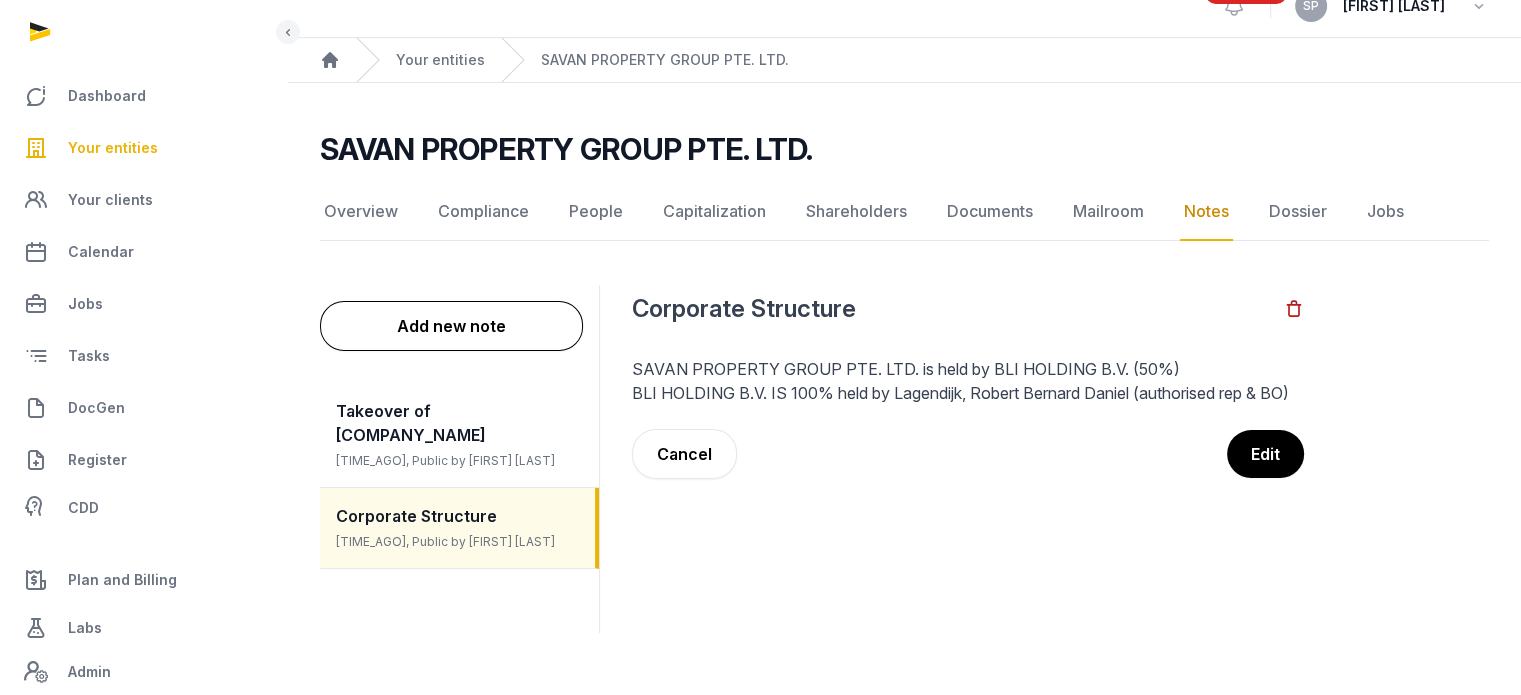 click on "Your entities" at bounding box center (143, 148) 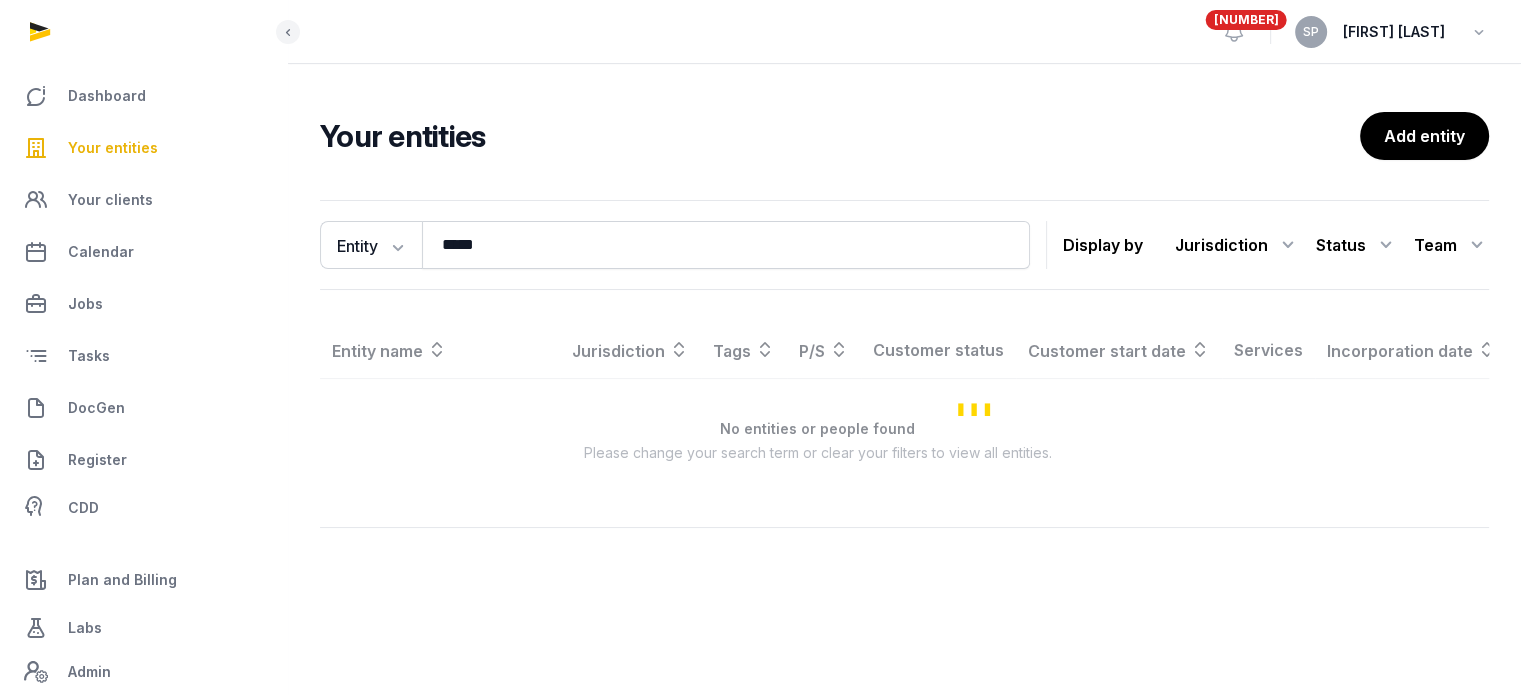 scroll, scrollTop: 0, scrollLeft: 0, axis: both 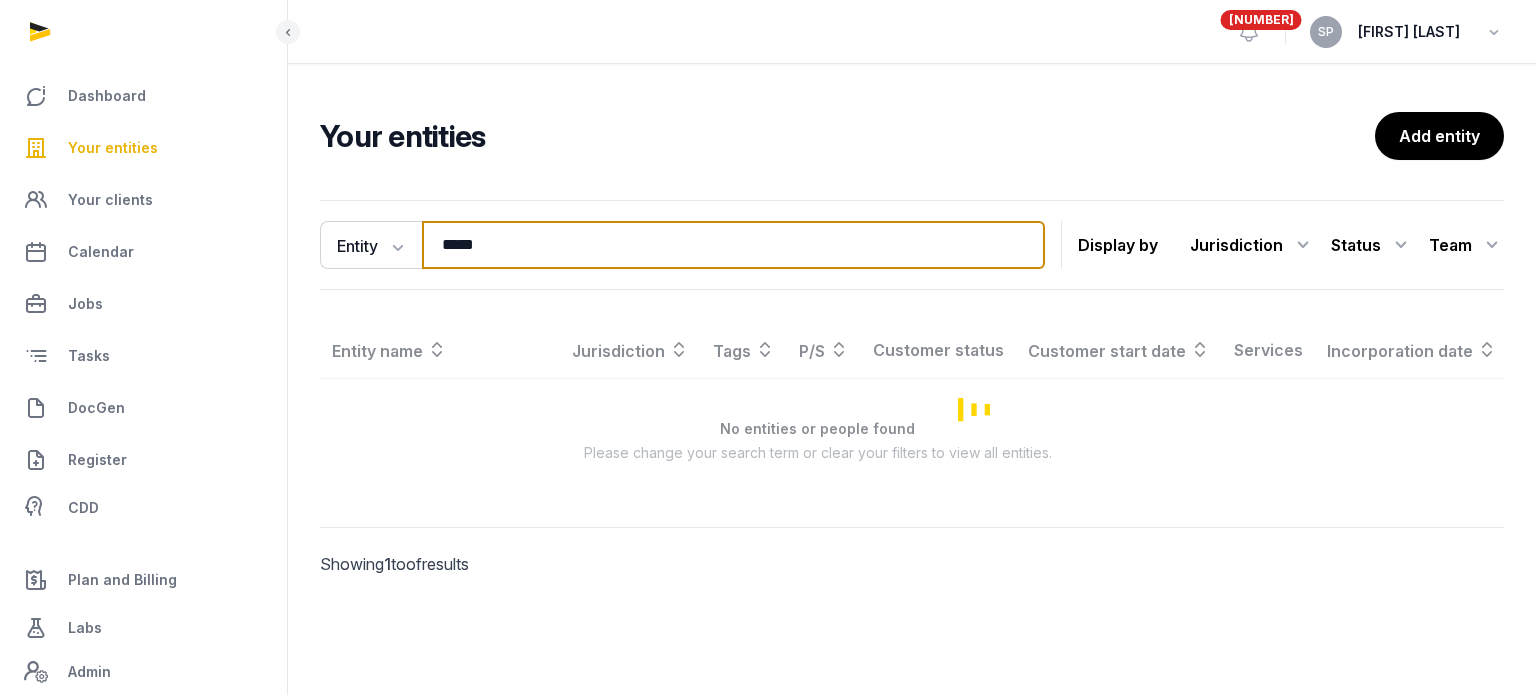 click on "*****" at bounding box center [733, 245] 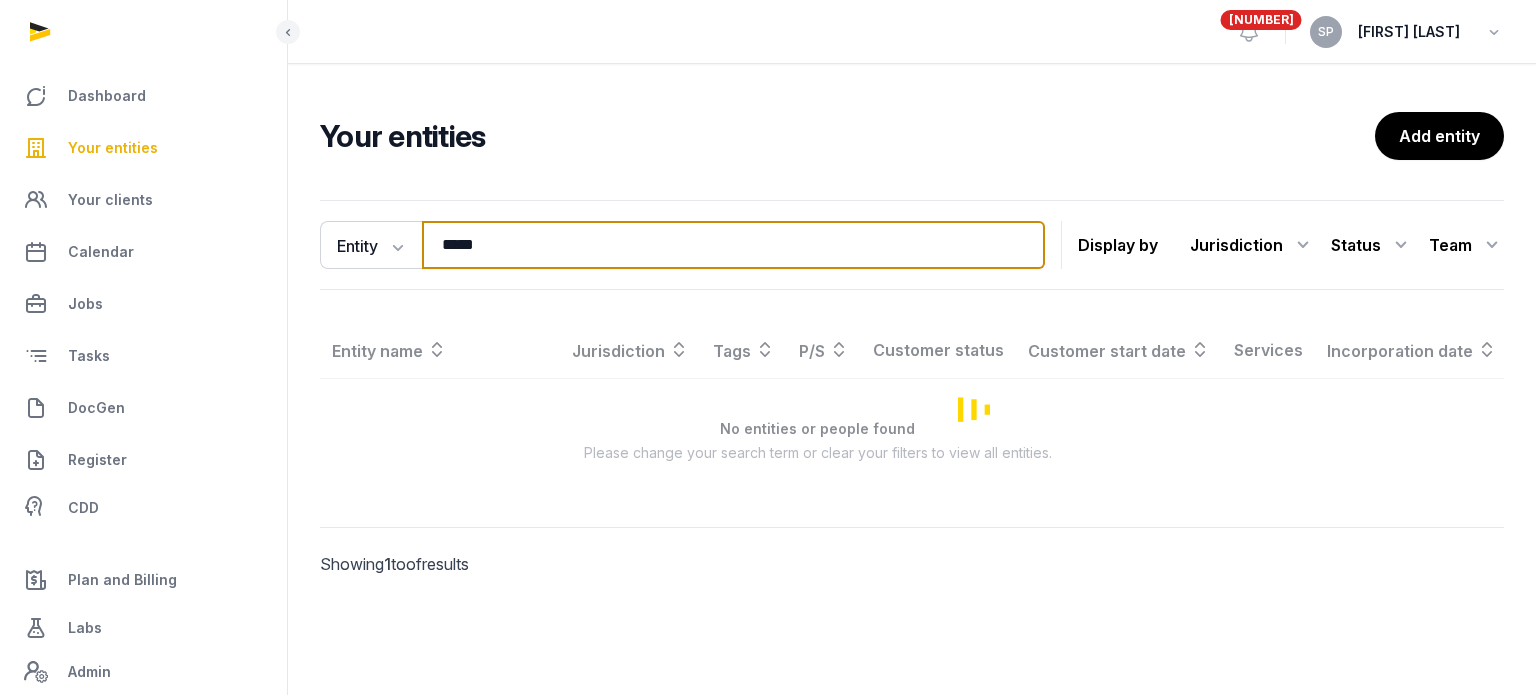 click on "*****" at bounding box center [733, 245] 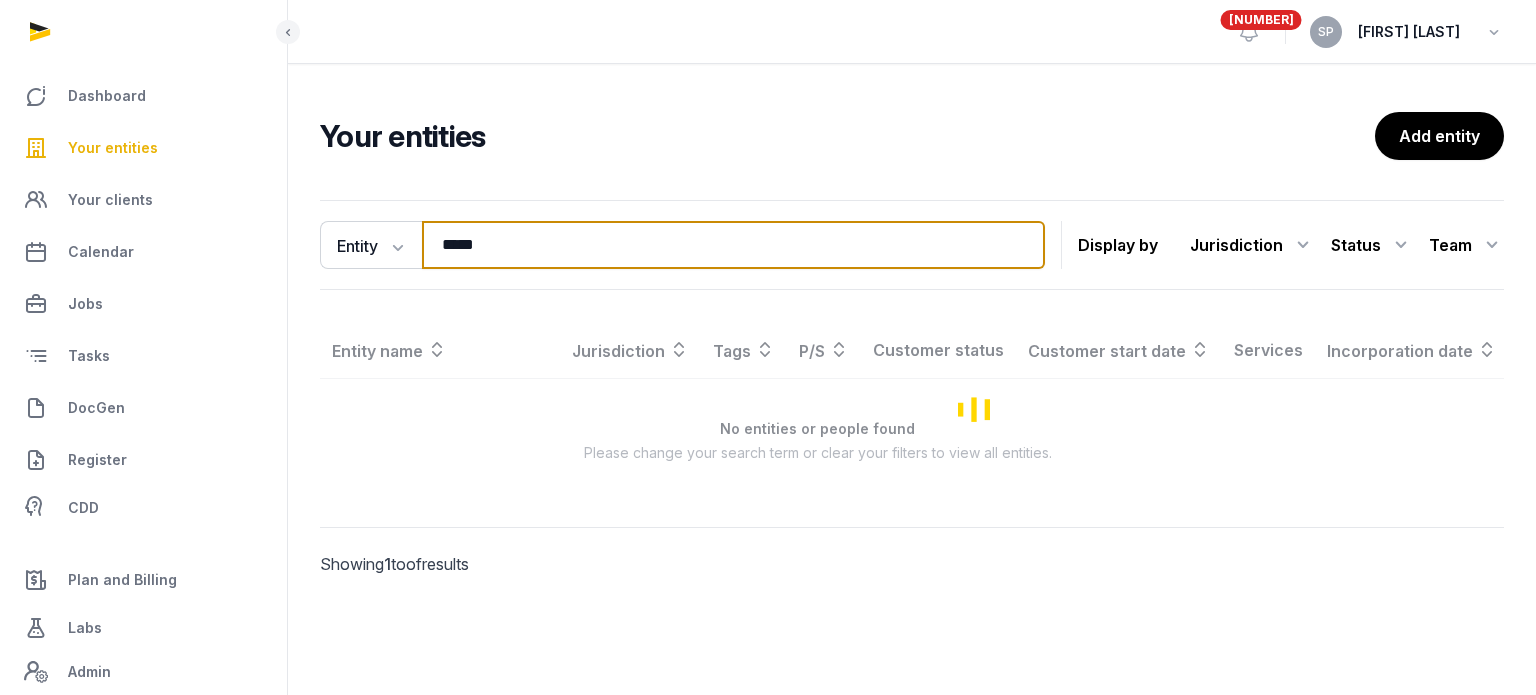 click on "*****" at bounding box center (733, 245) 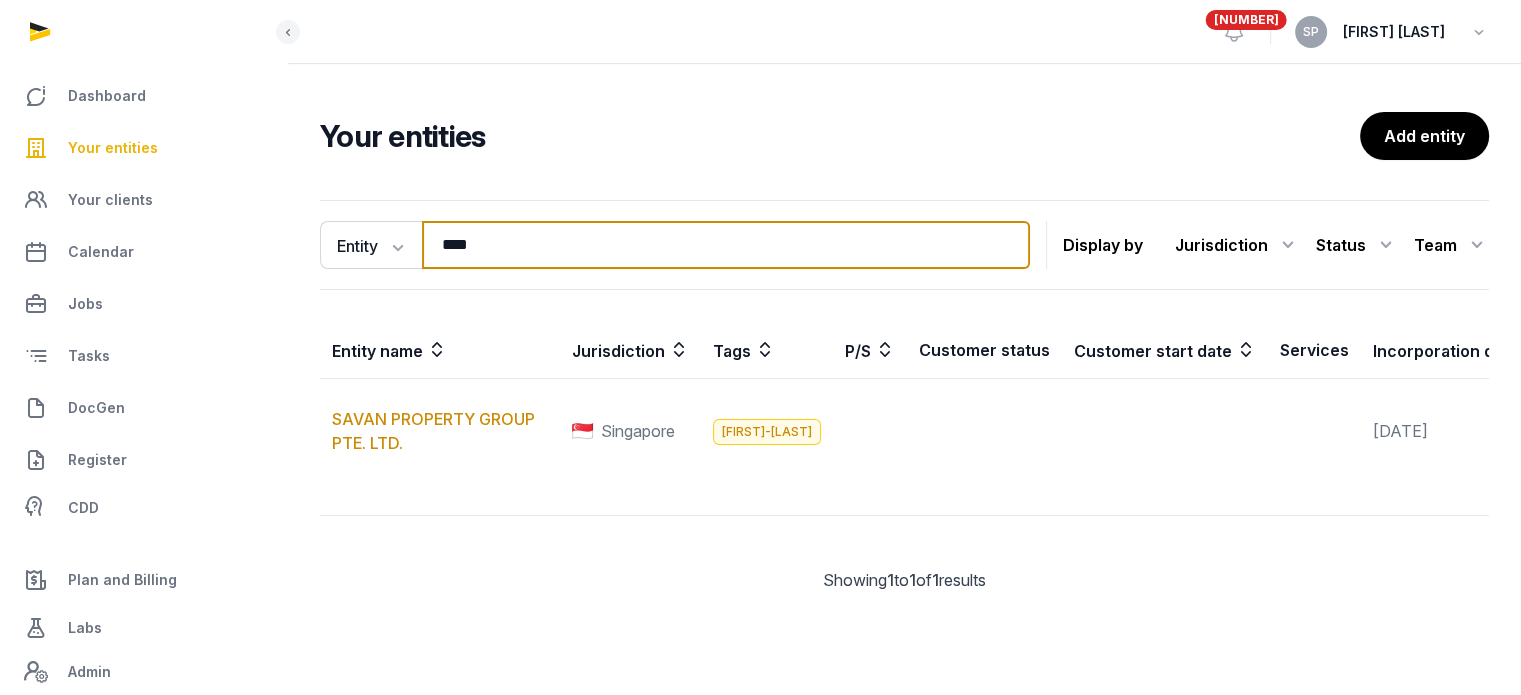 type on "****" 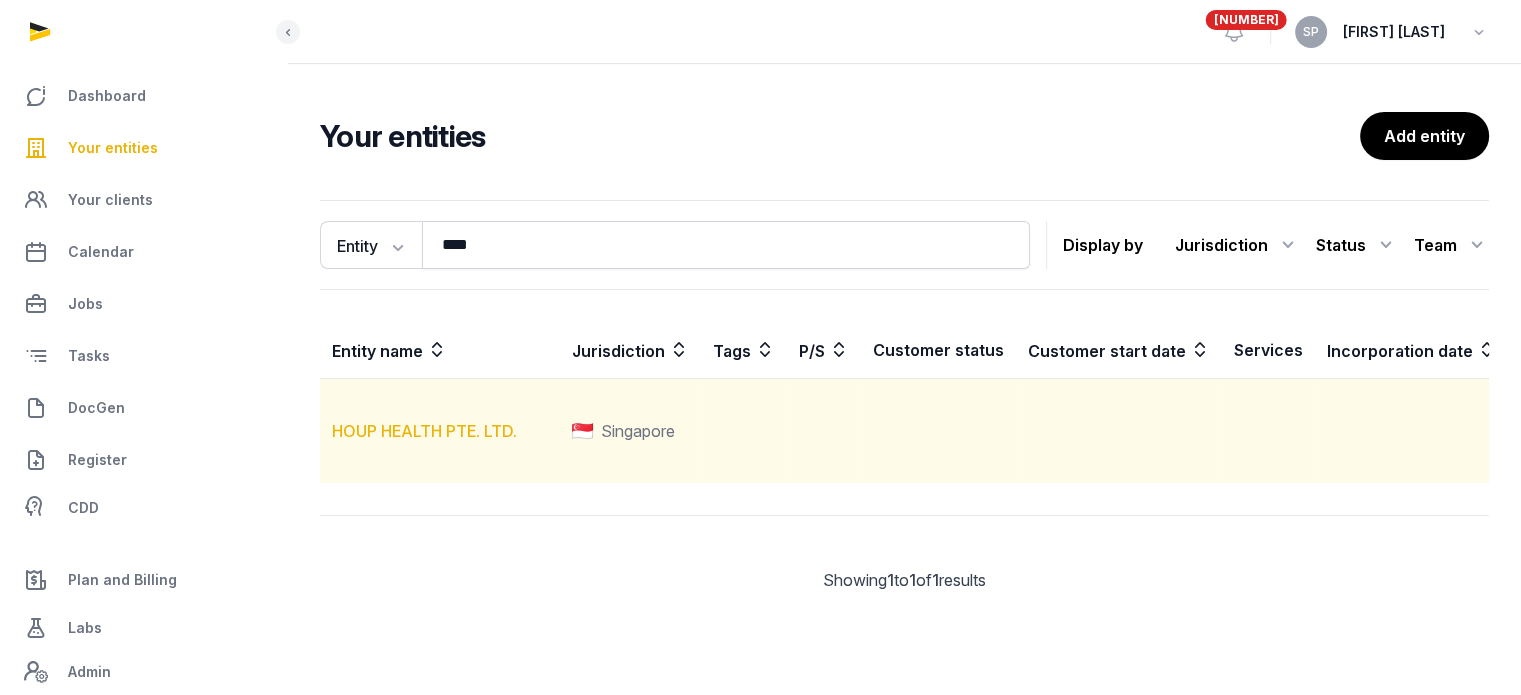 click on "HOUP HEALTH PTE. LTD." at bounding box center (424, 431) 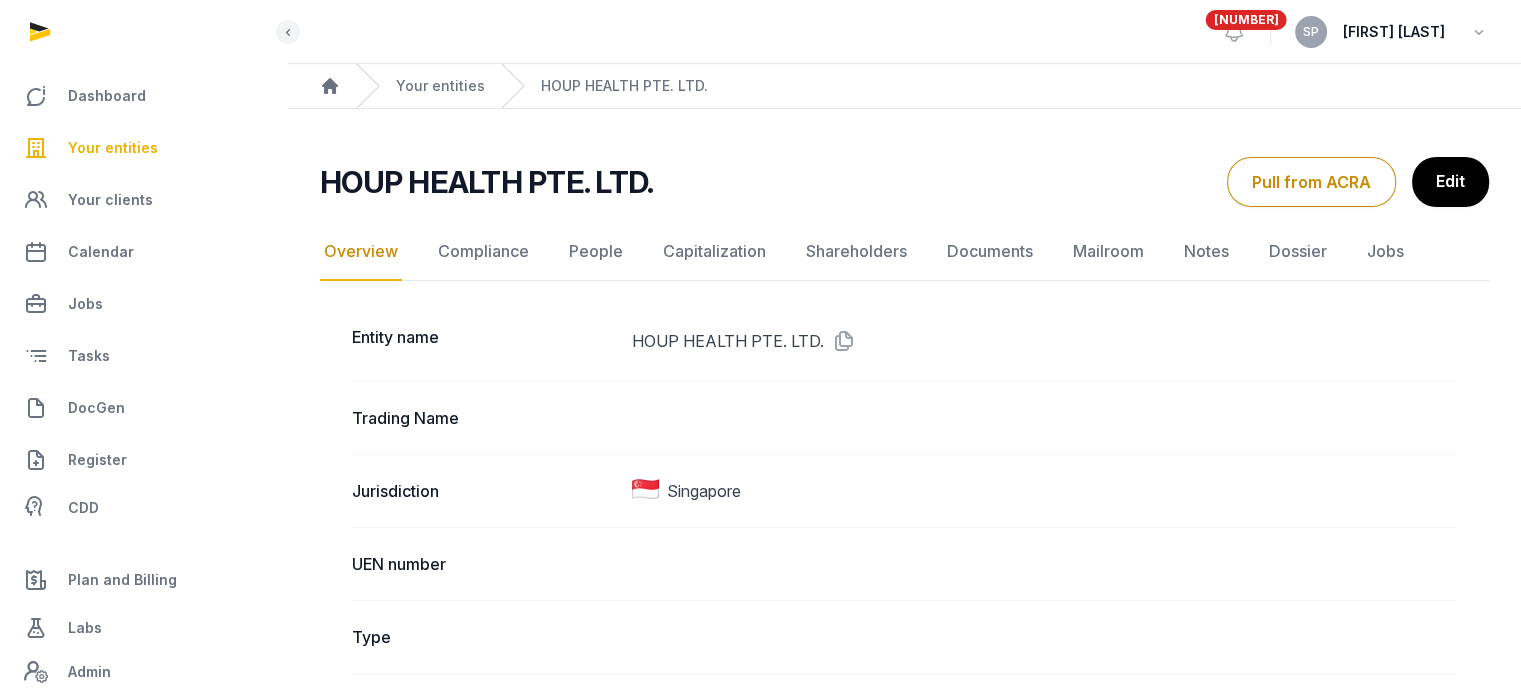 click on "People" 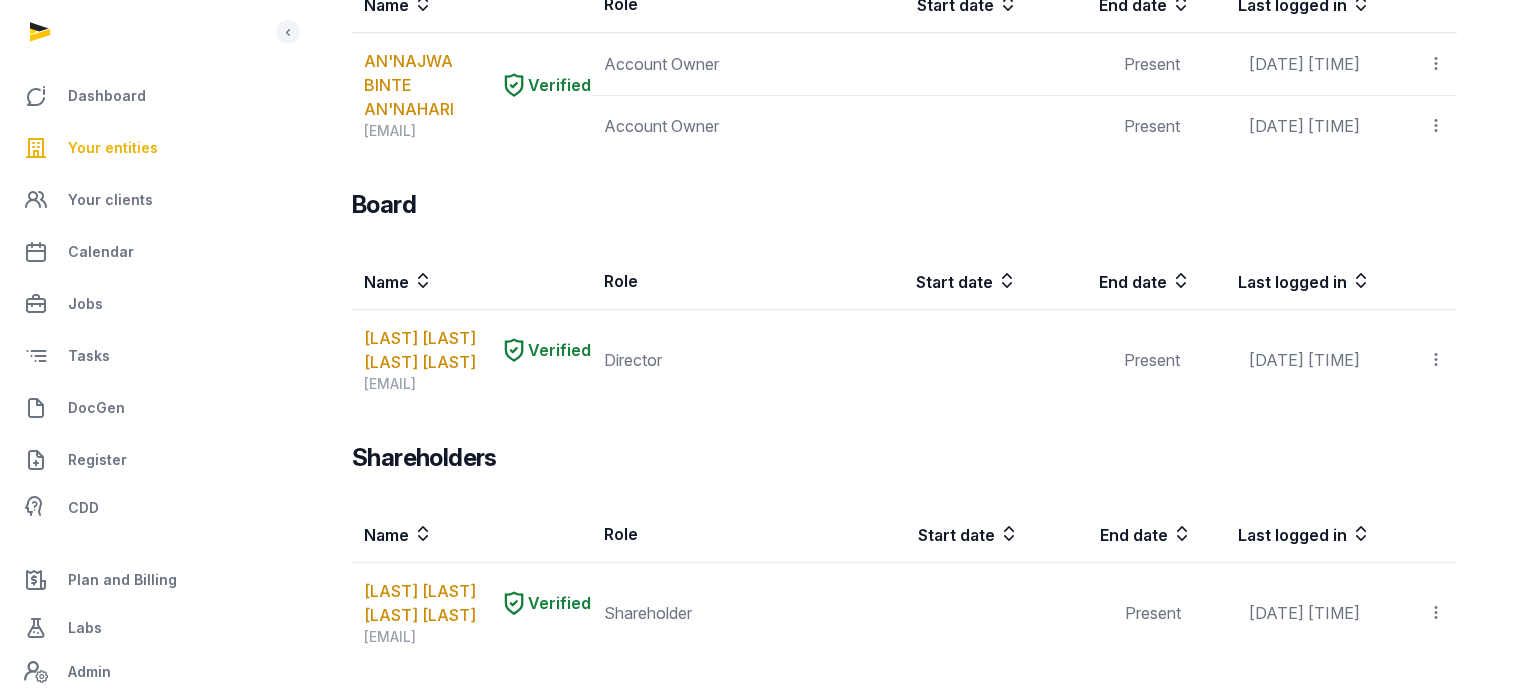 scroll, scrollTop: 994, scrollLeft: 0, axis: vertical 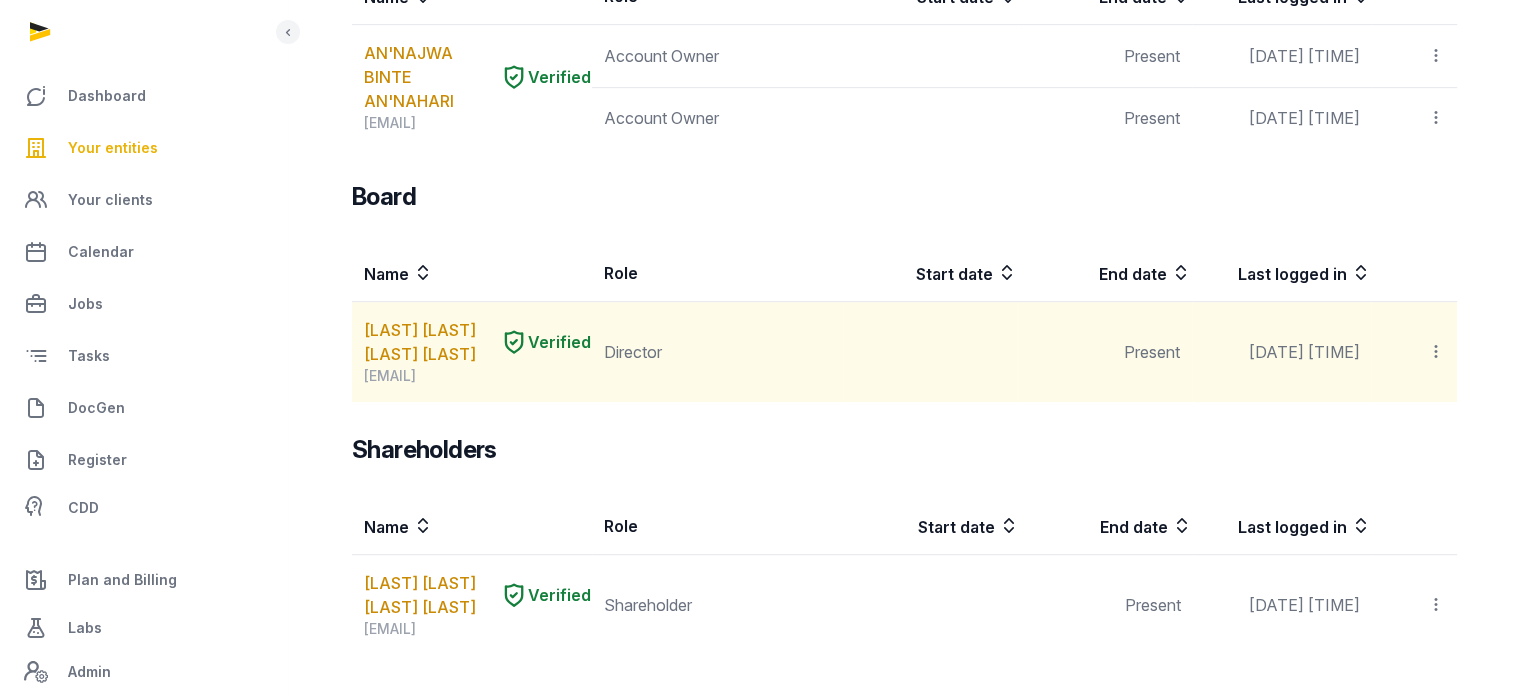 click 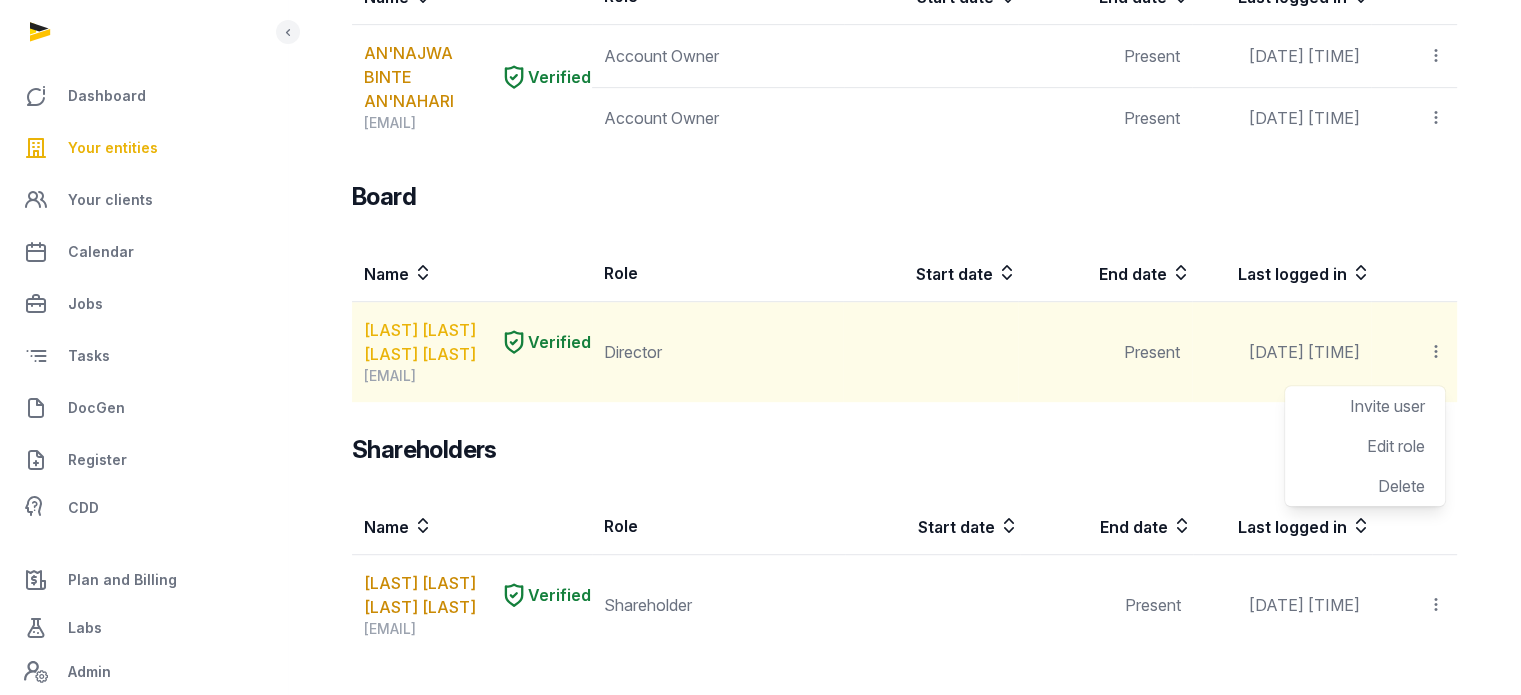 click on "[FIRST] [LAST] [LAST] [LAST]" at bounding box center [428, 342] 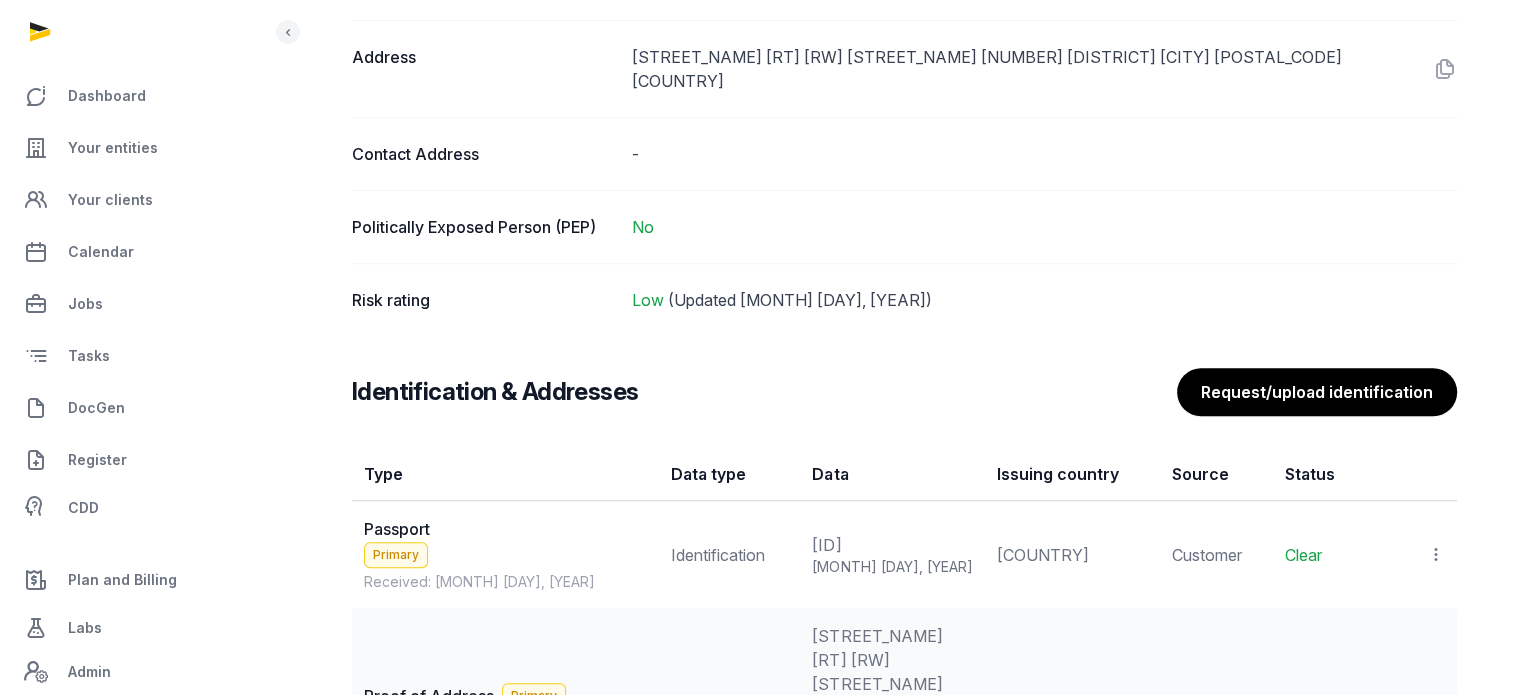 scroll, scrollTop: 1579, scrollLeft: 0, axis: vertical 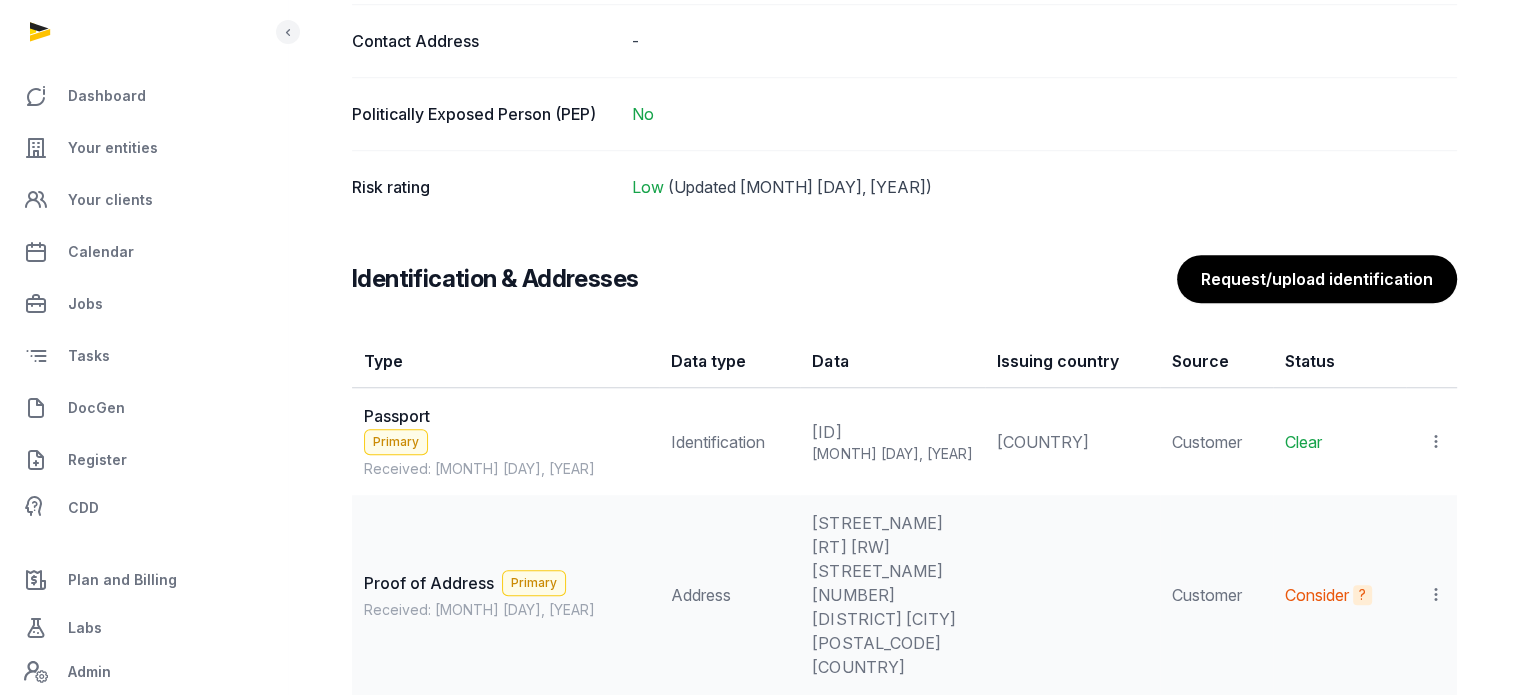 click 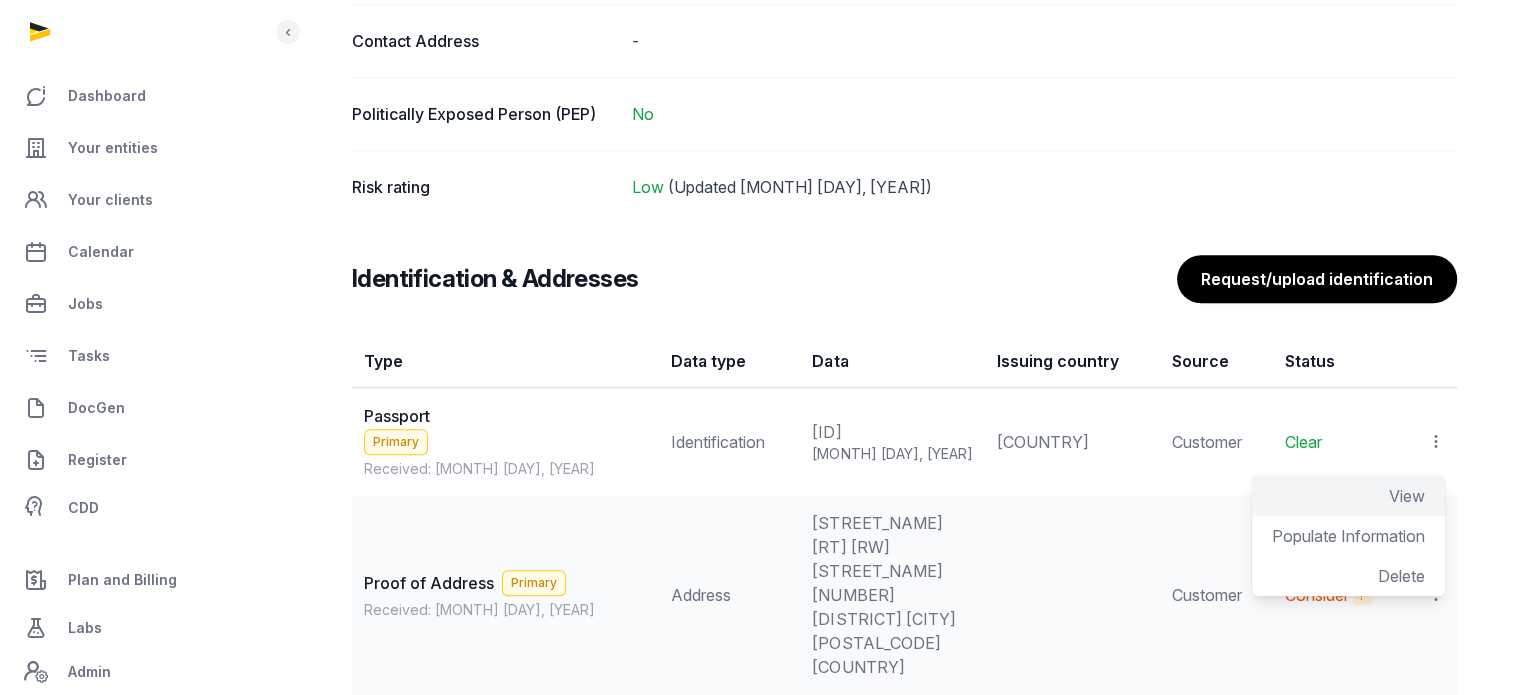 click on "View" 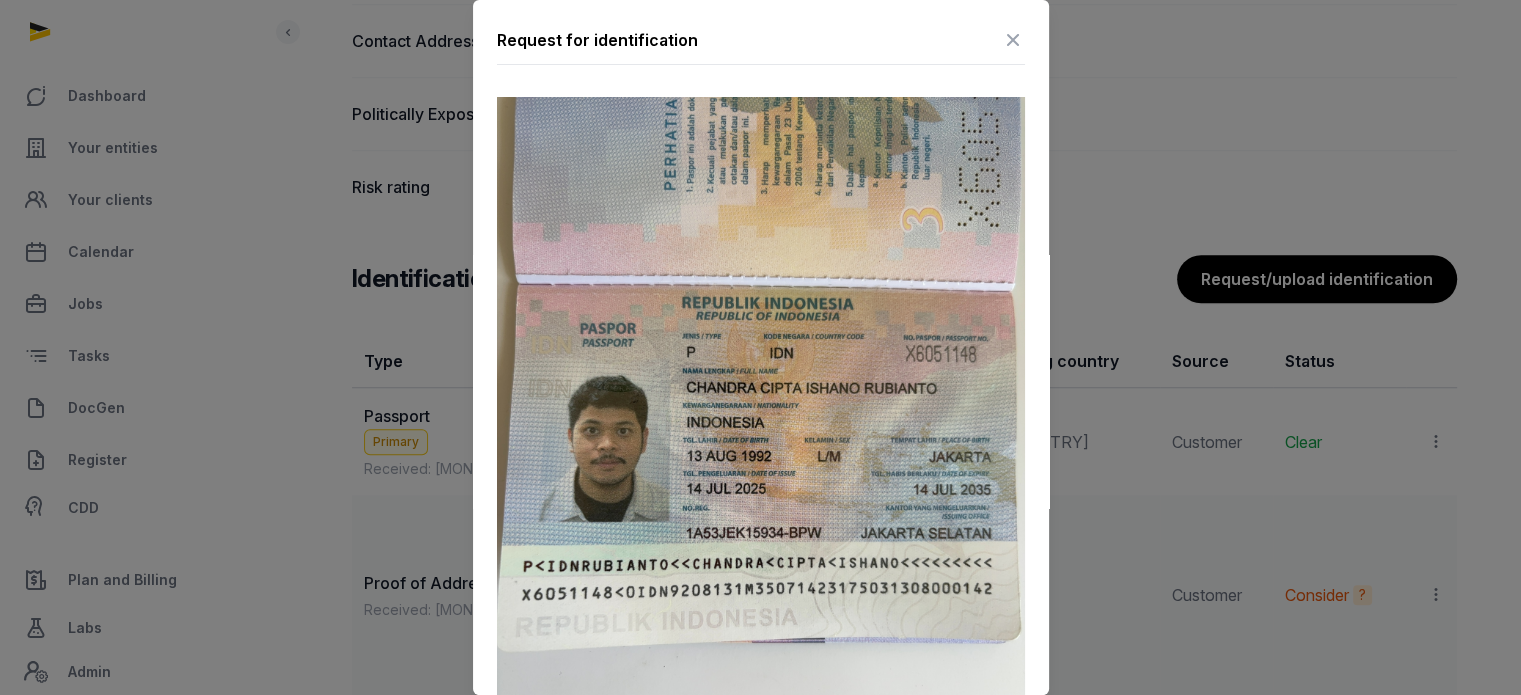 click at bounding box center (1013, 40) 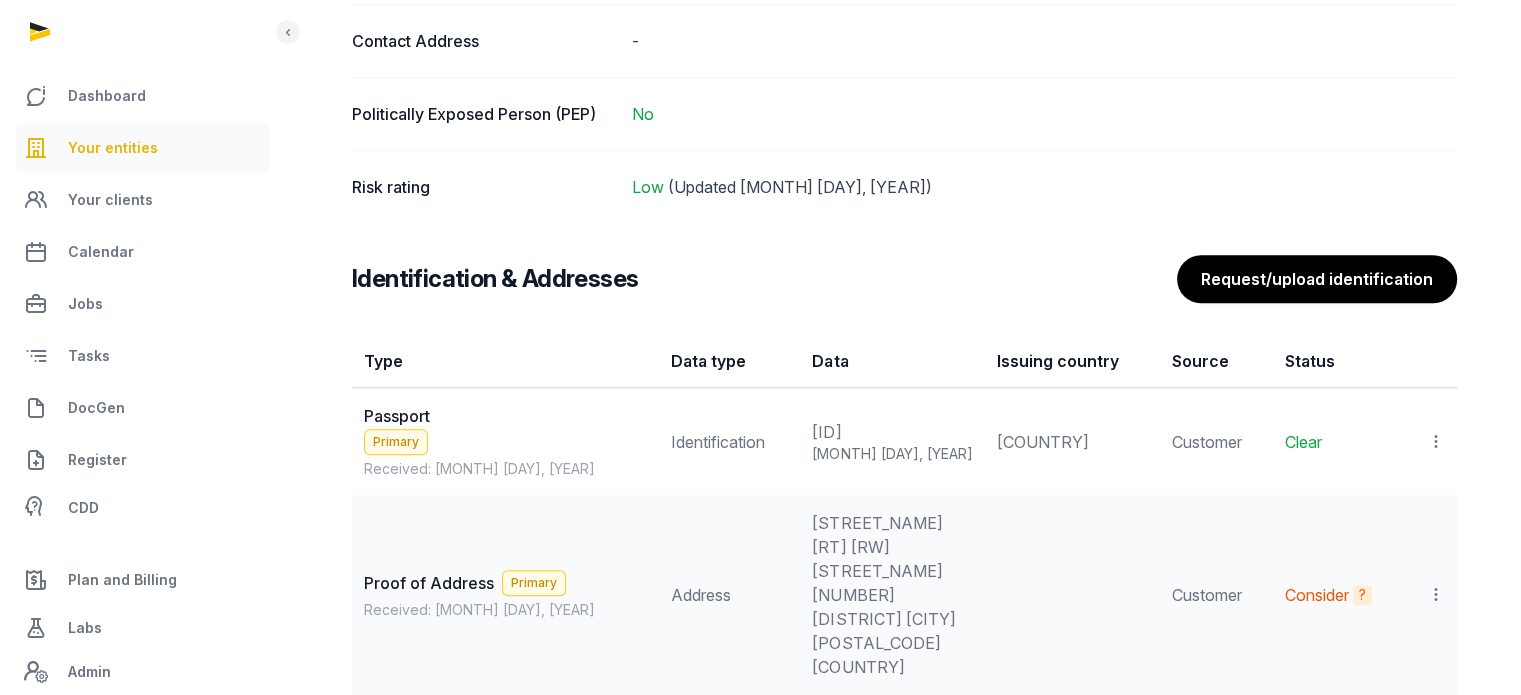 click on "Your entities" at bounding box center [143, 148] 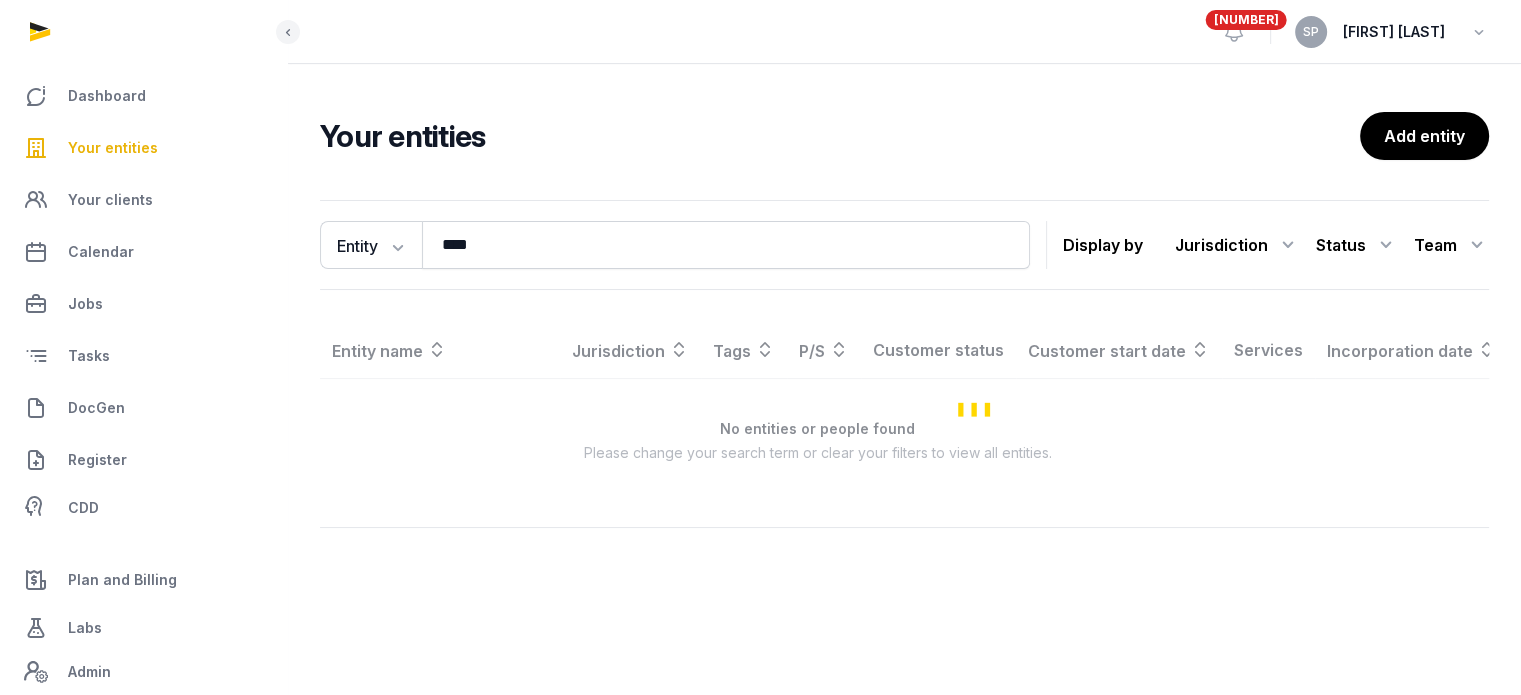 scroll, scrollTop: 0, scrollLeft: 0, axis: both 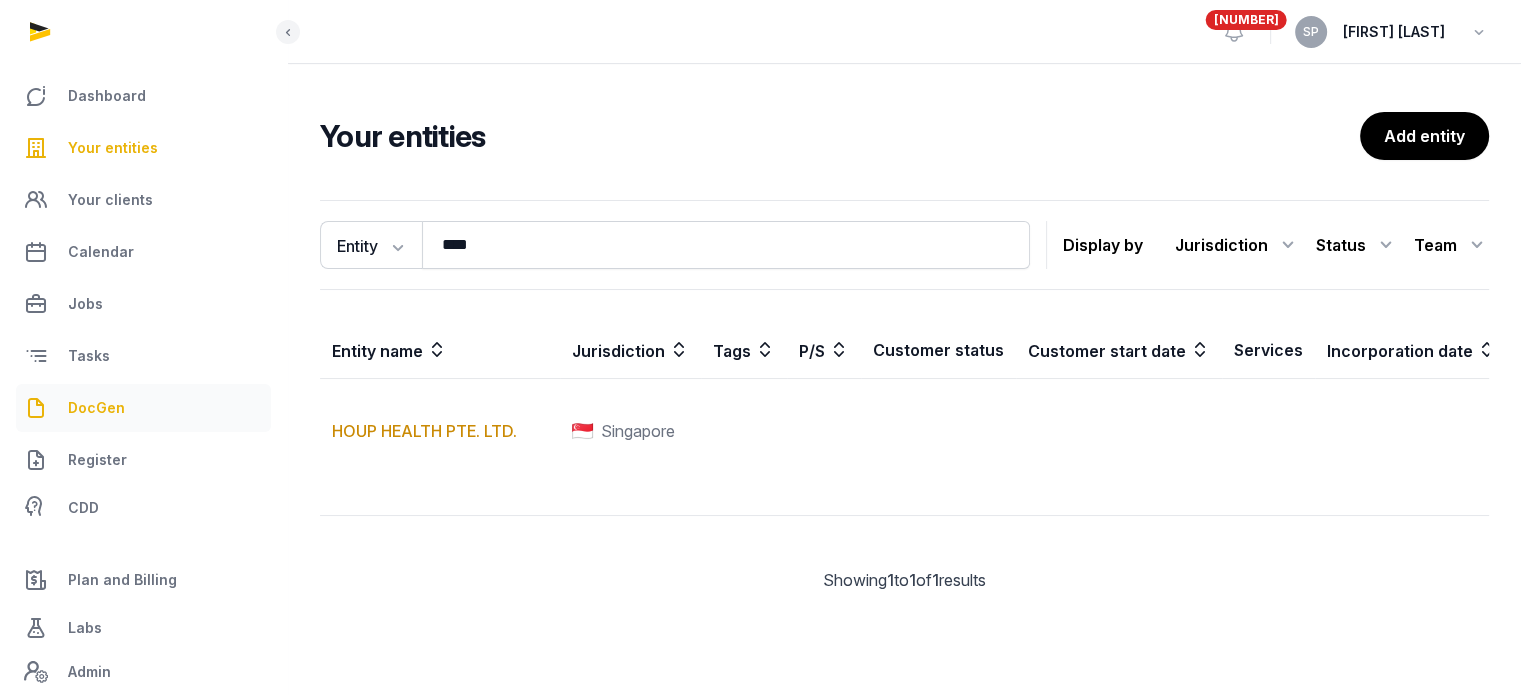 click on "DocGen" at bounding box center (143, 408) 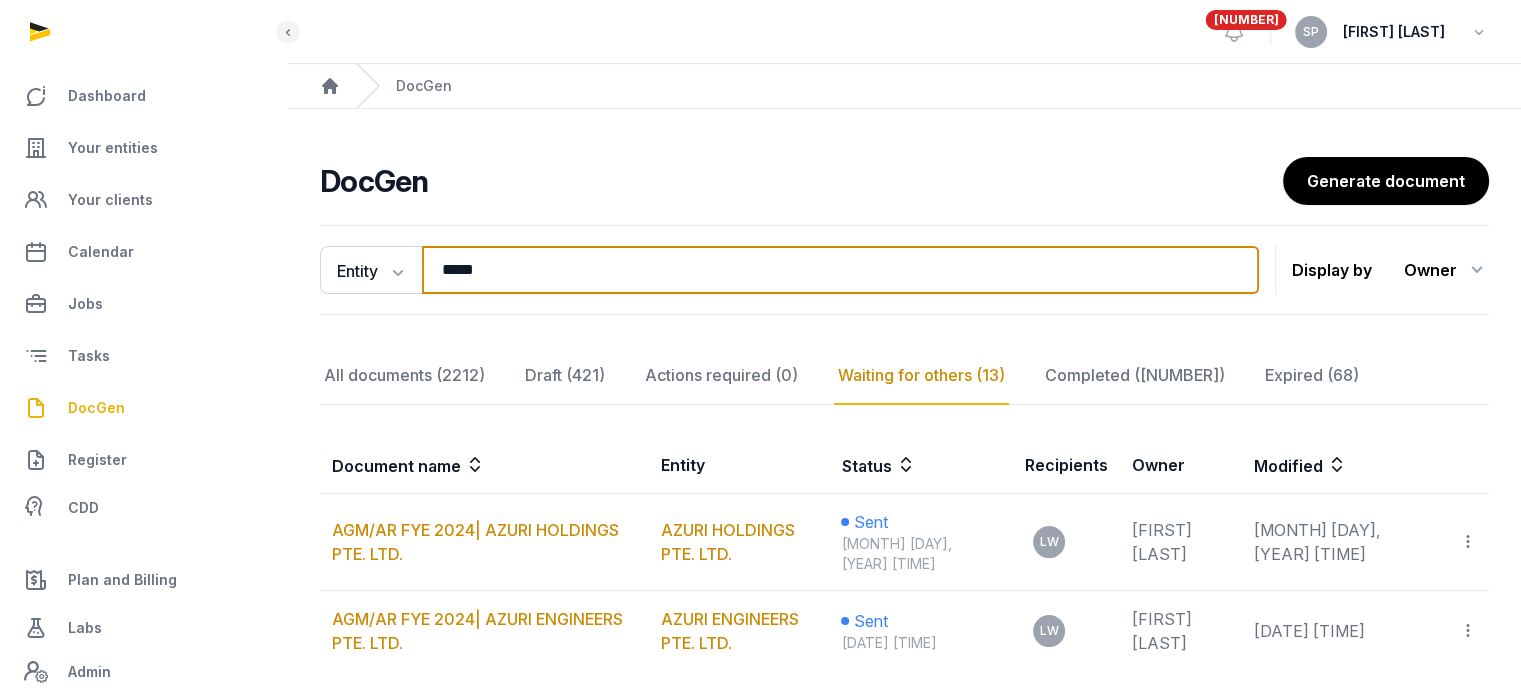 click on "*****" at bounding box center (840, 270) 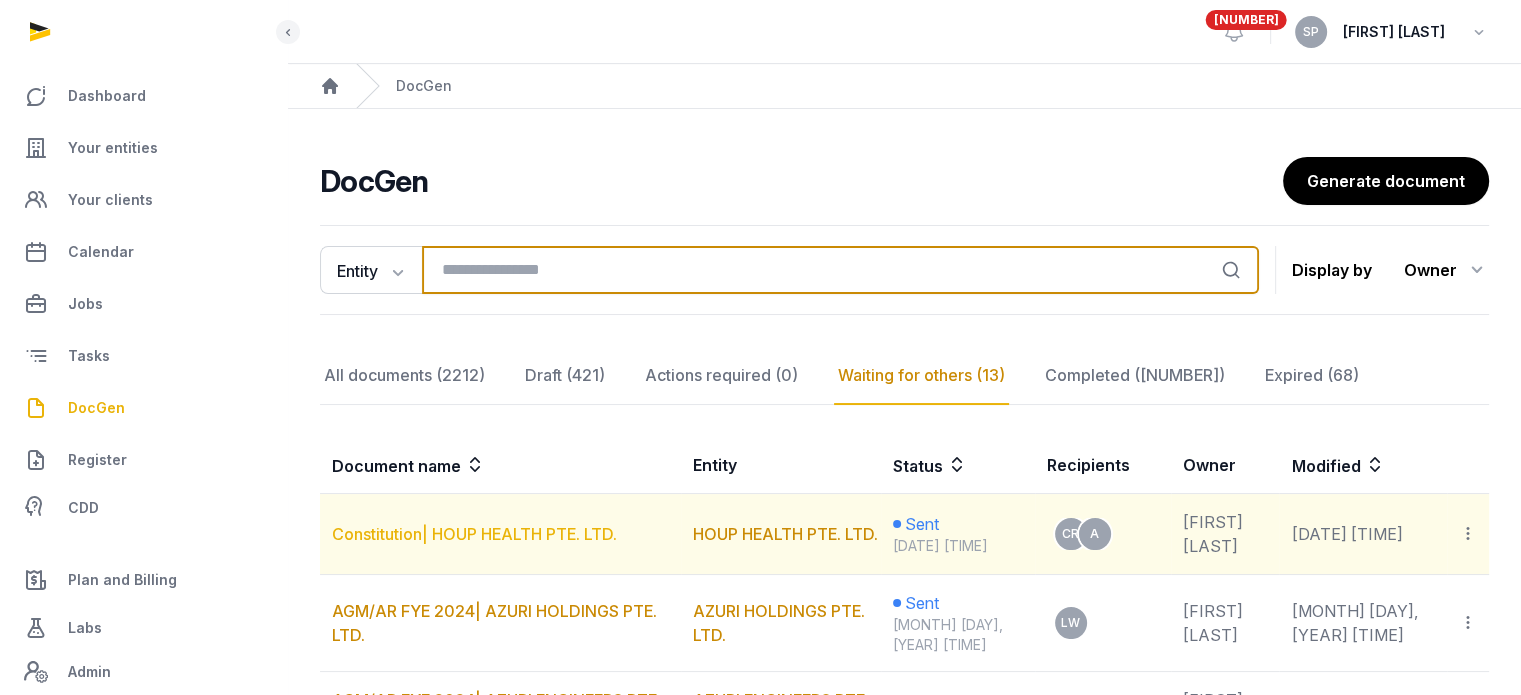 type 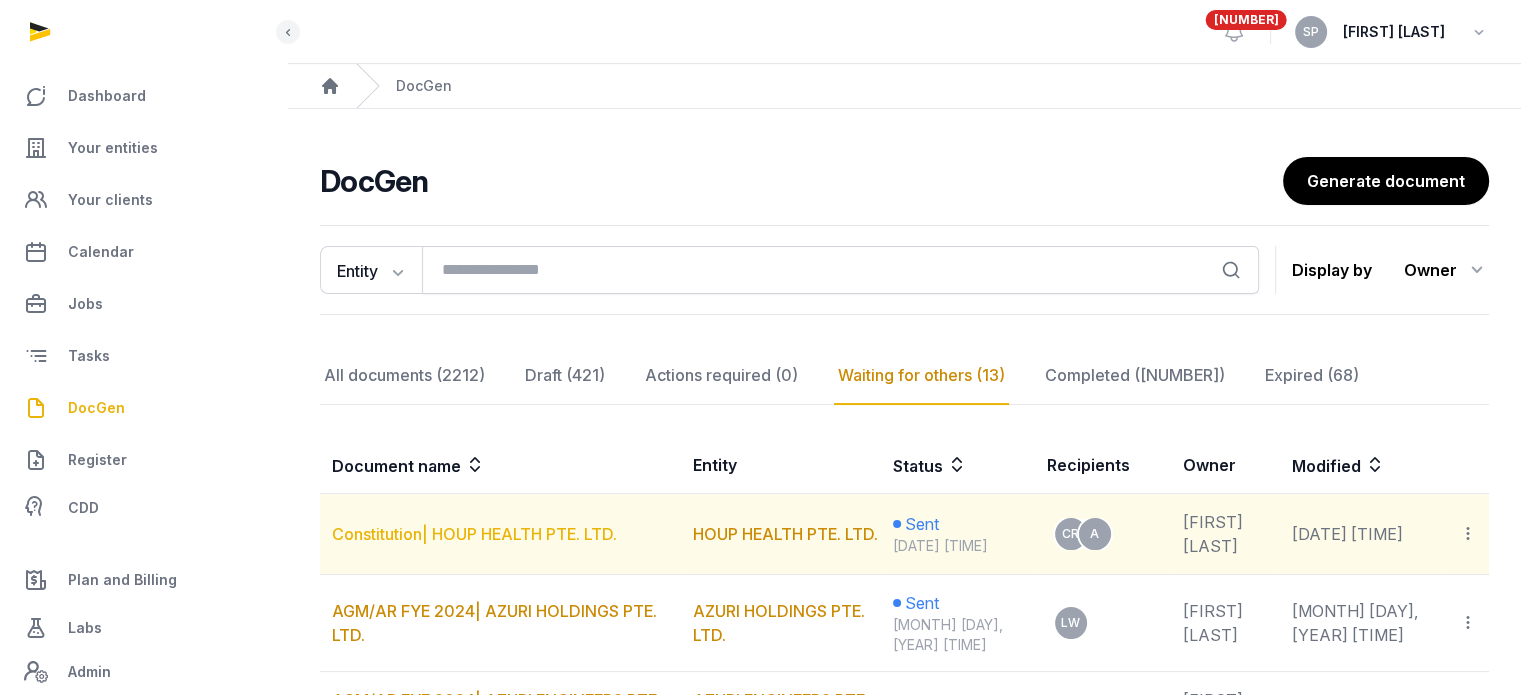 click on "Constitution| HOUP HEALTH PTE. LTD." at bounding box center [474, 534] 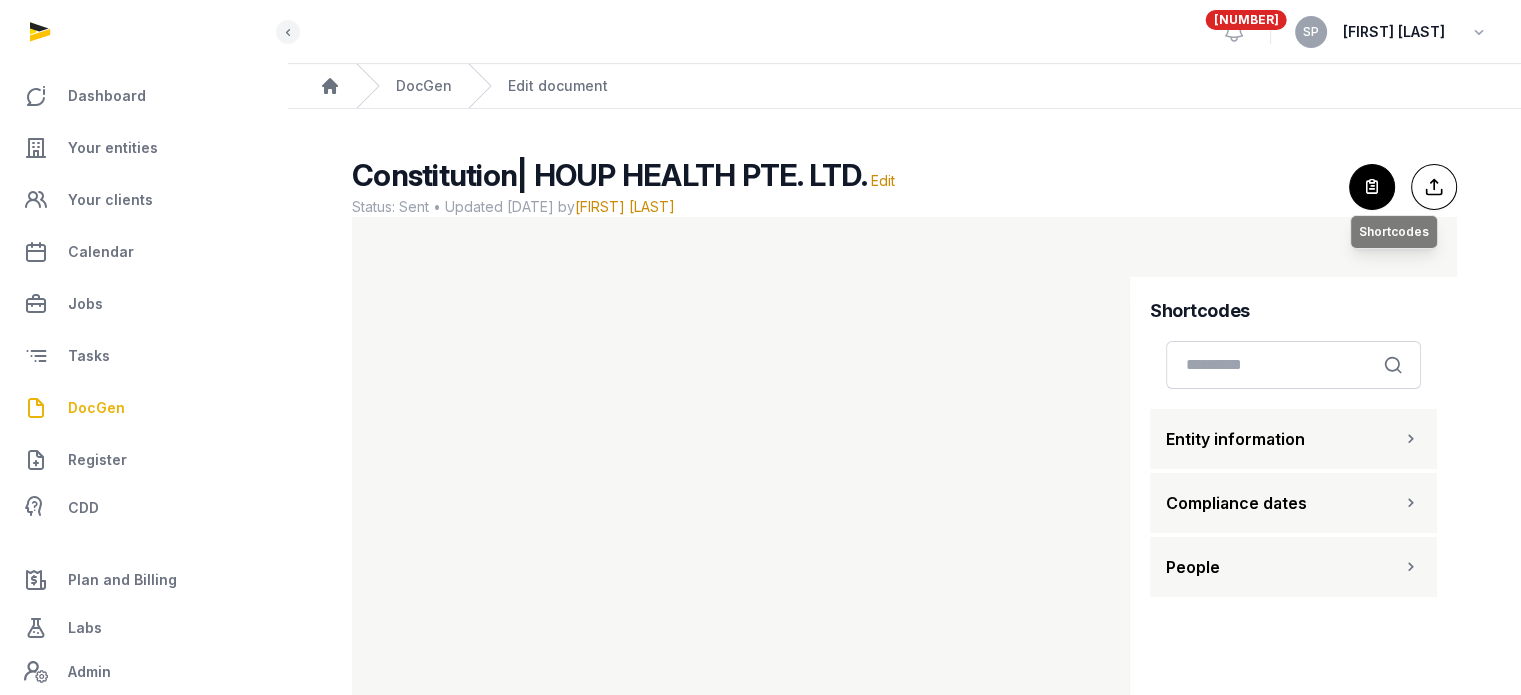 click at bounding box center (1372, 187) 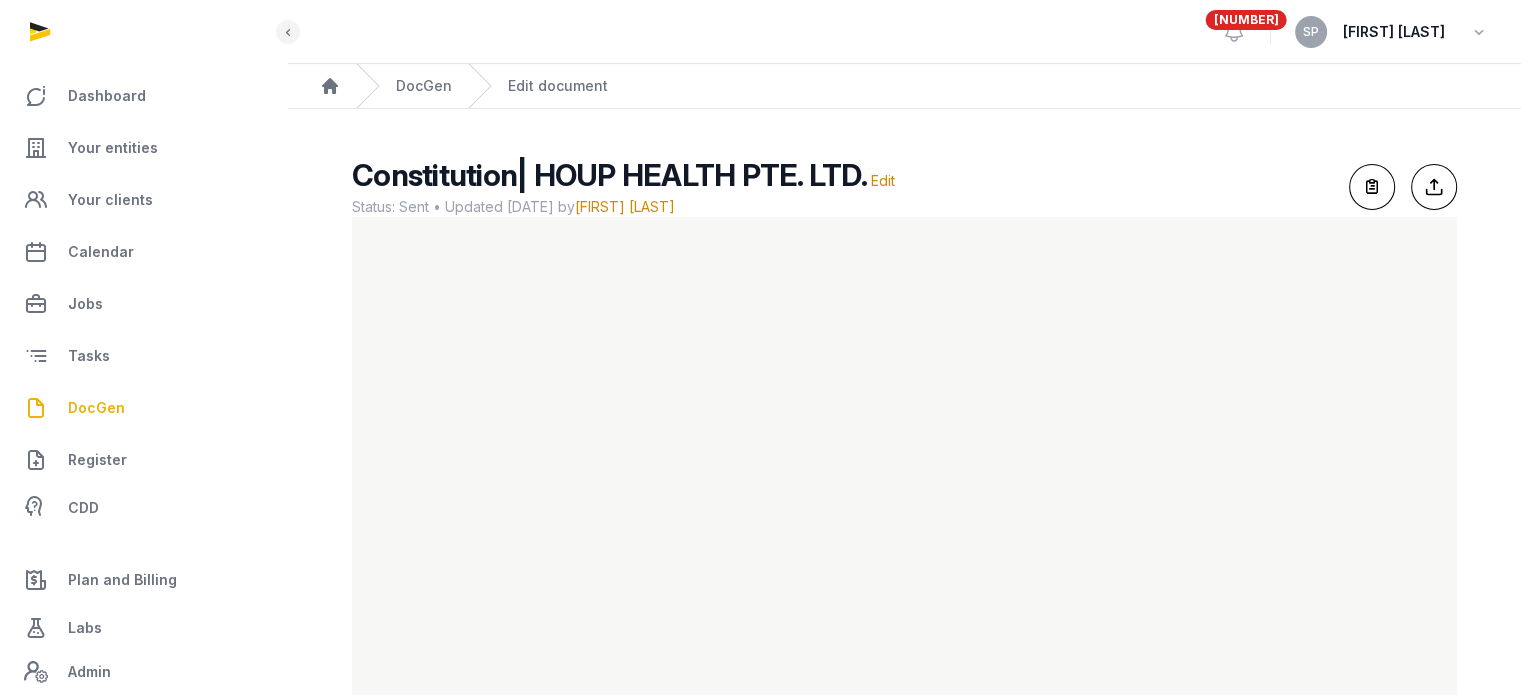 click on "DocGen" at bounding box center (96, 408) 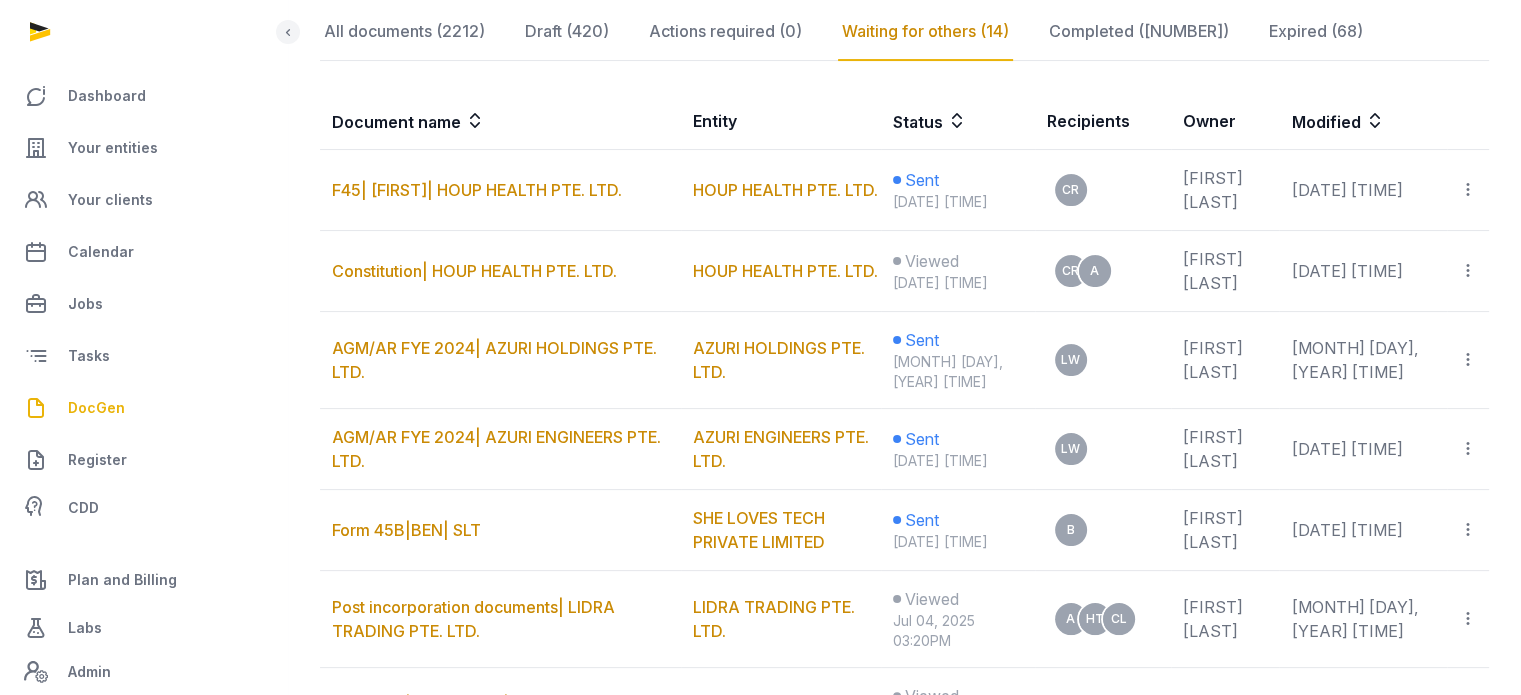 scroll, scrollTop: 347, scrollLeft: 0, axis: vertical 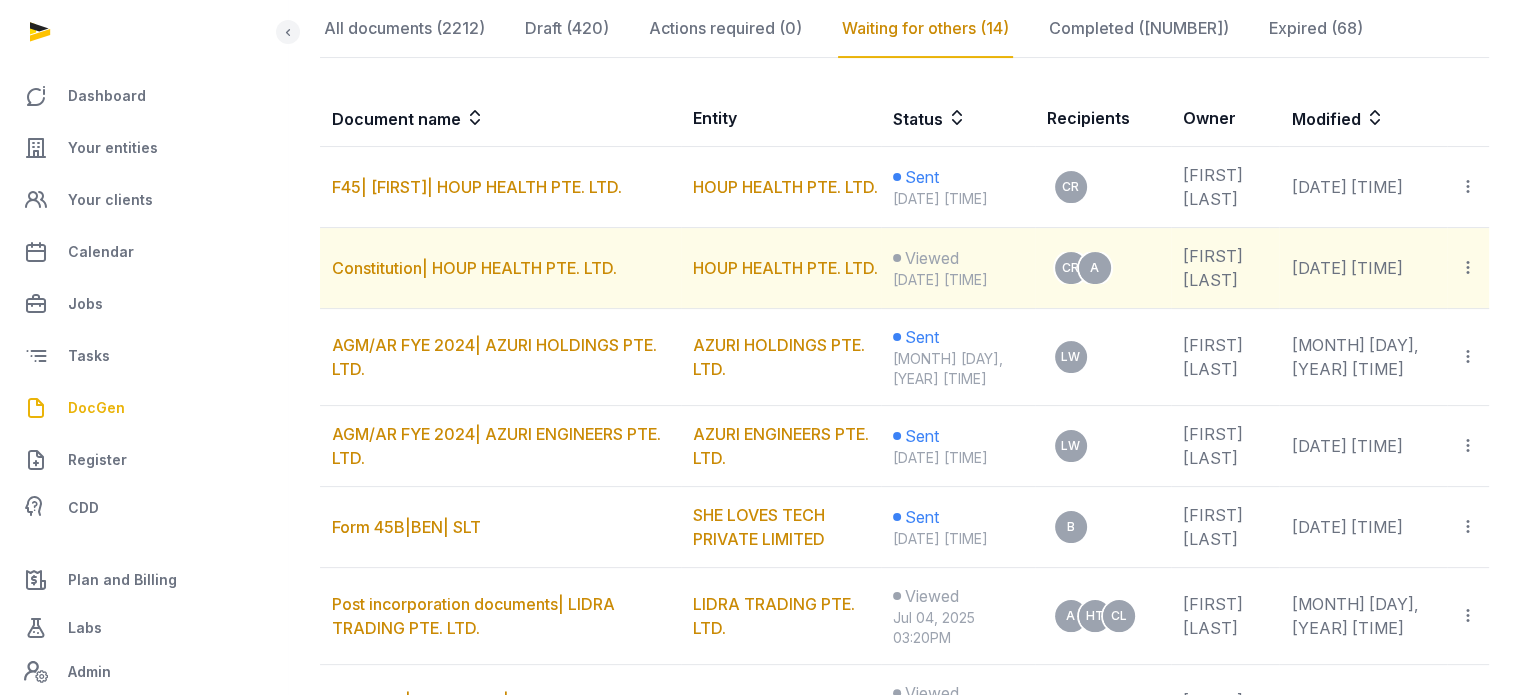 click 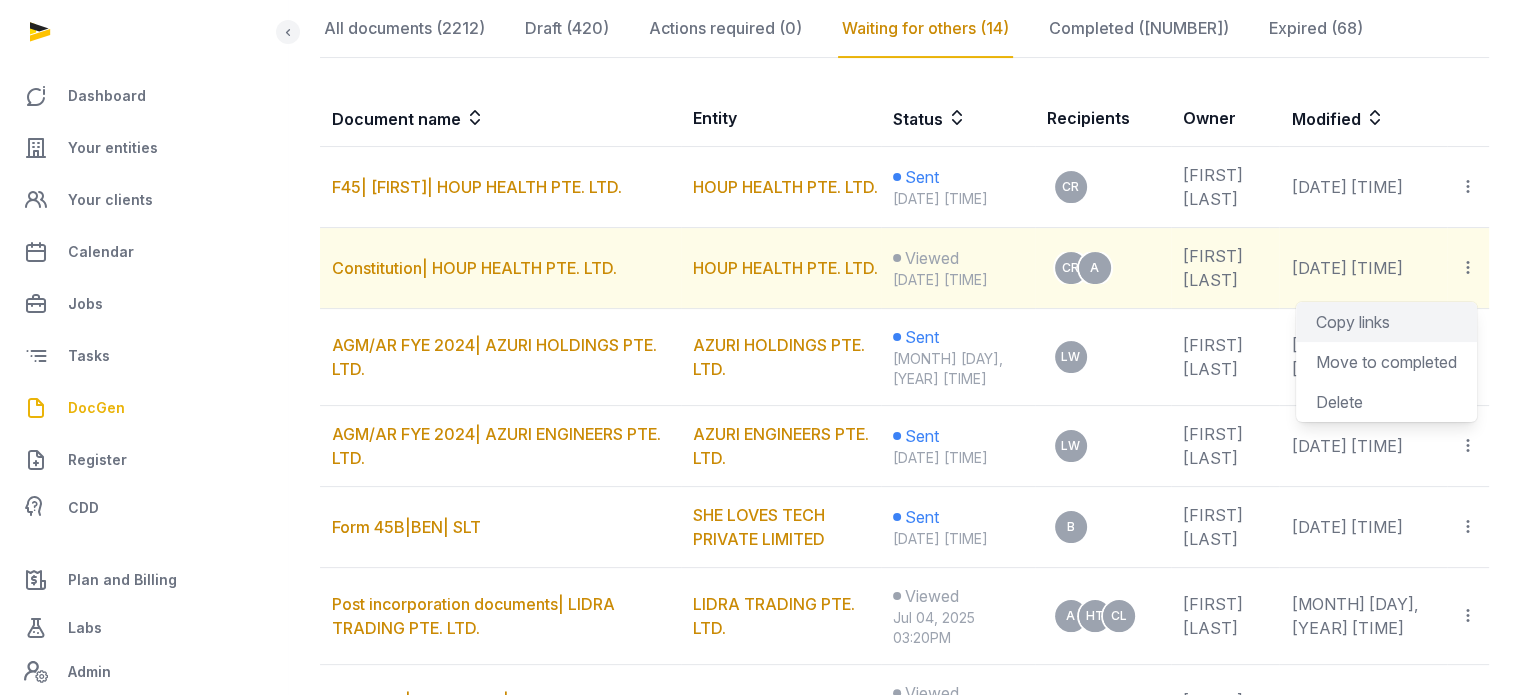 click on "Copy links" at bounding box center [1386, 322] 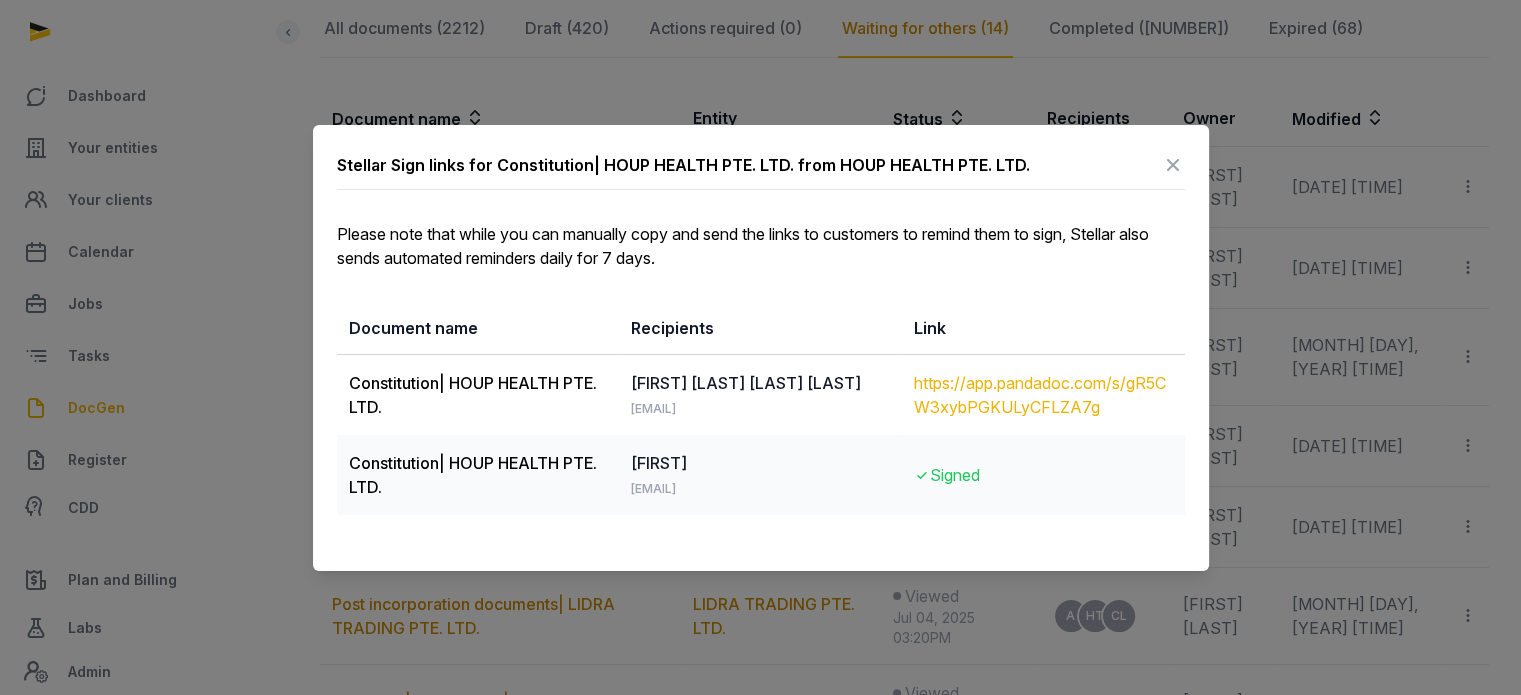click on "https://app.pandadoc.com/s/gR5CW3xybPGKULyCFLZA7g" at bounding box center (1043, 395) 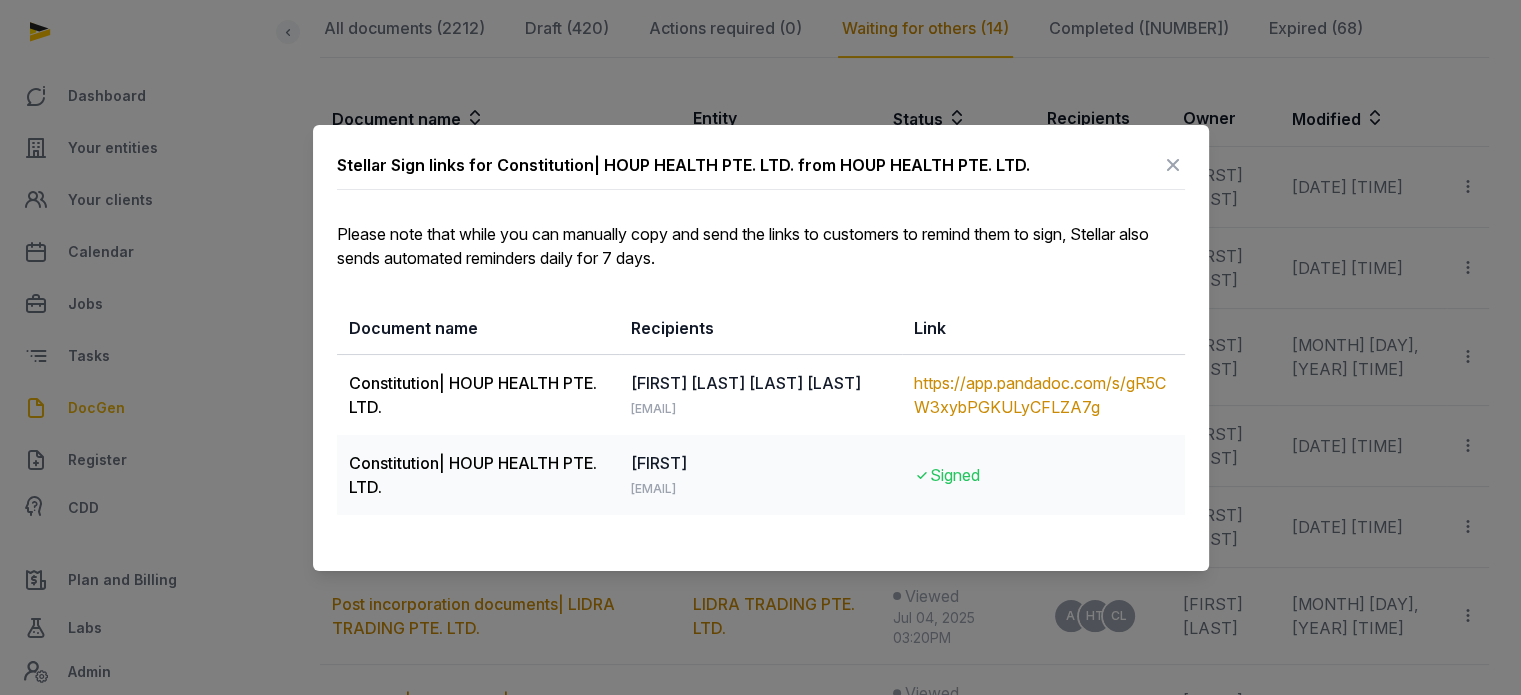 click at bounding box center (1173, 165) 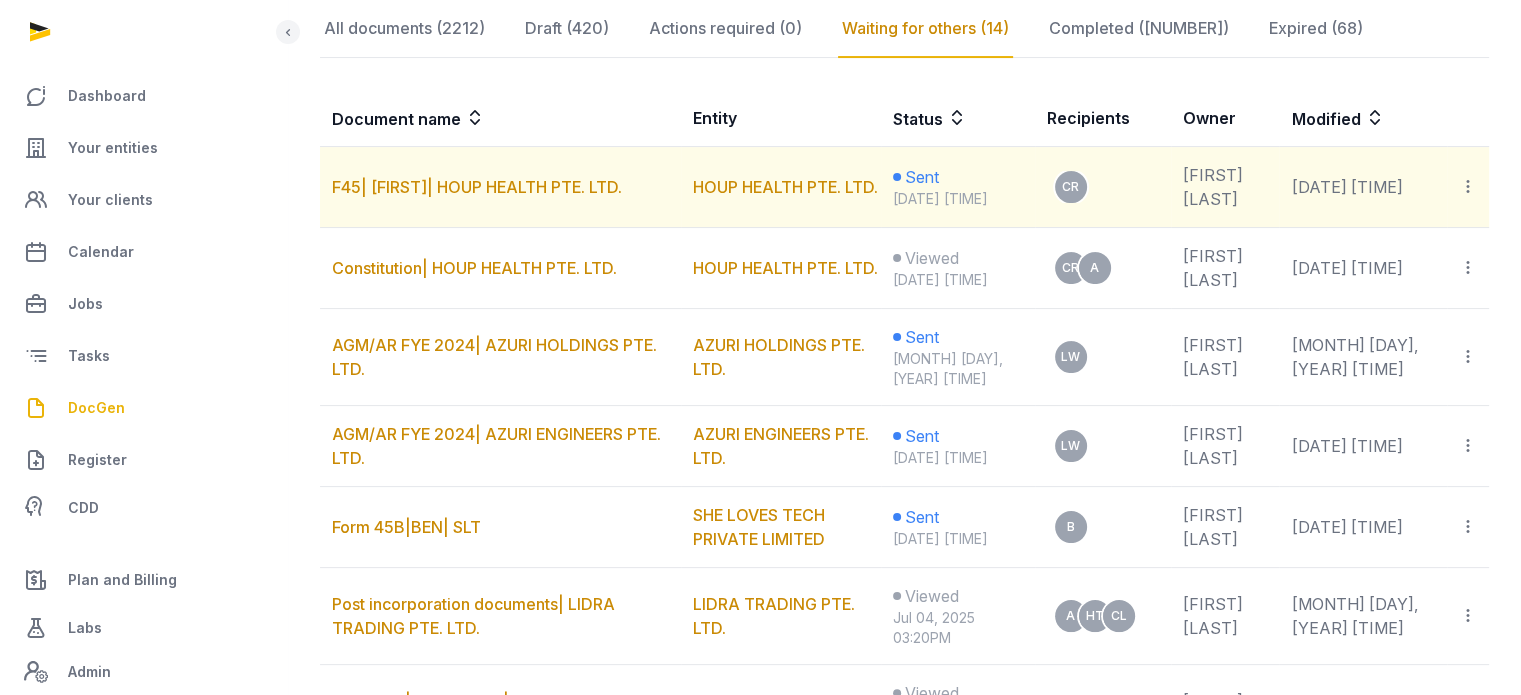 click 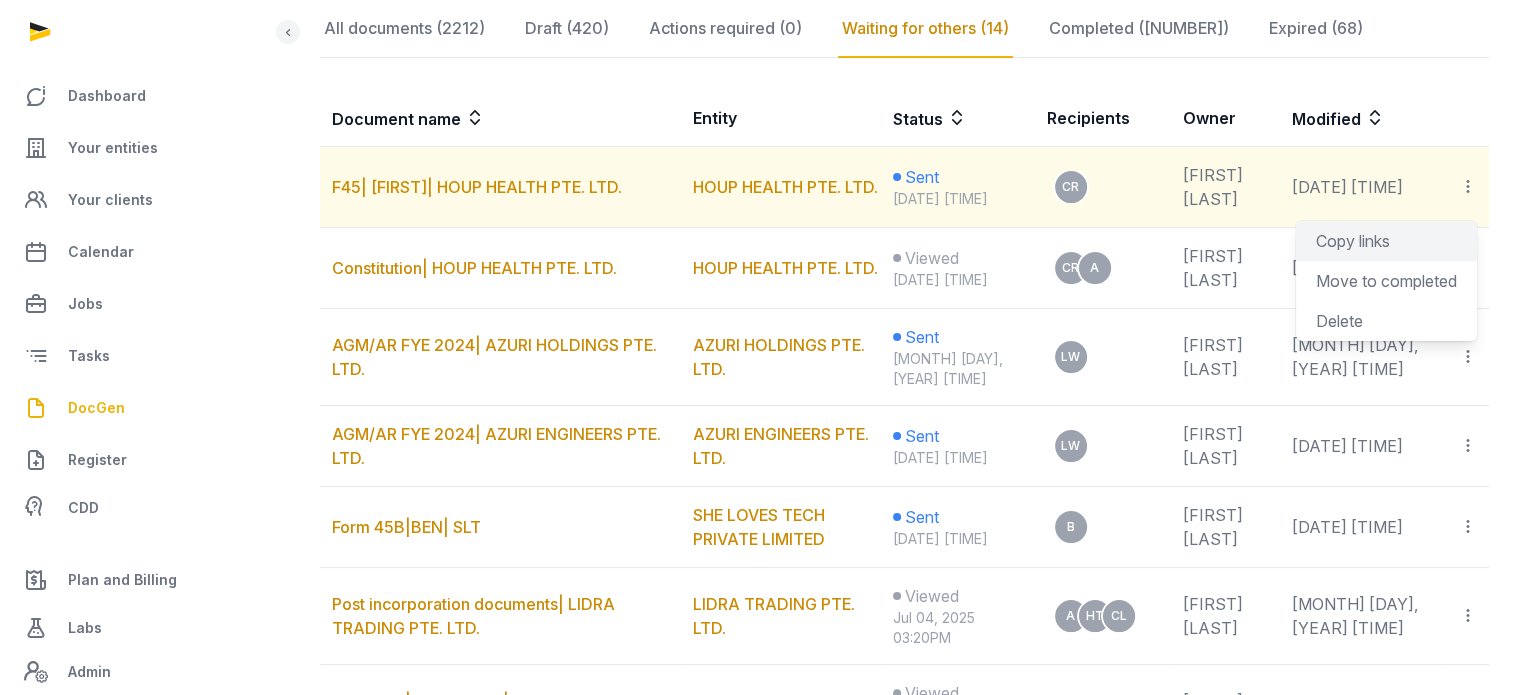 click on "Copy links" at bounding box center [1386, 241] 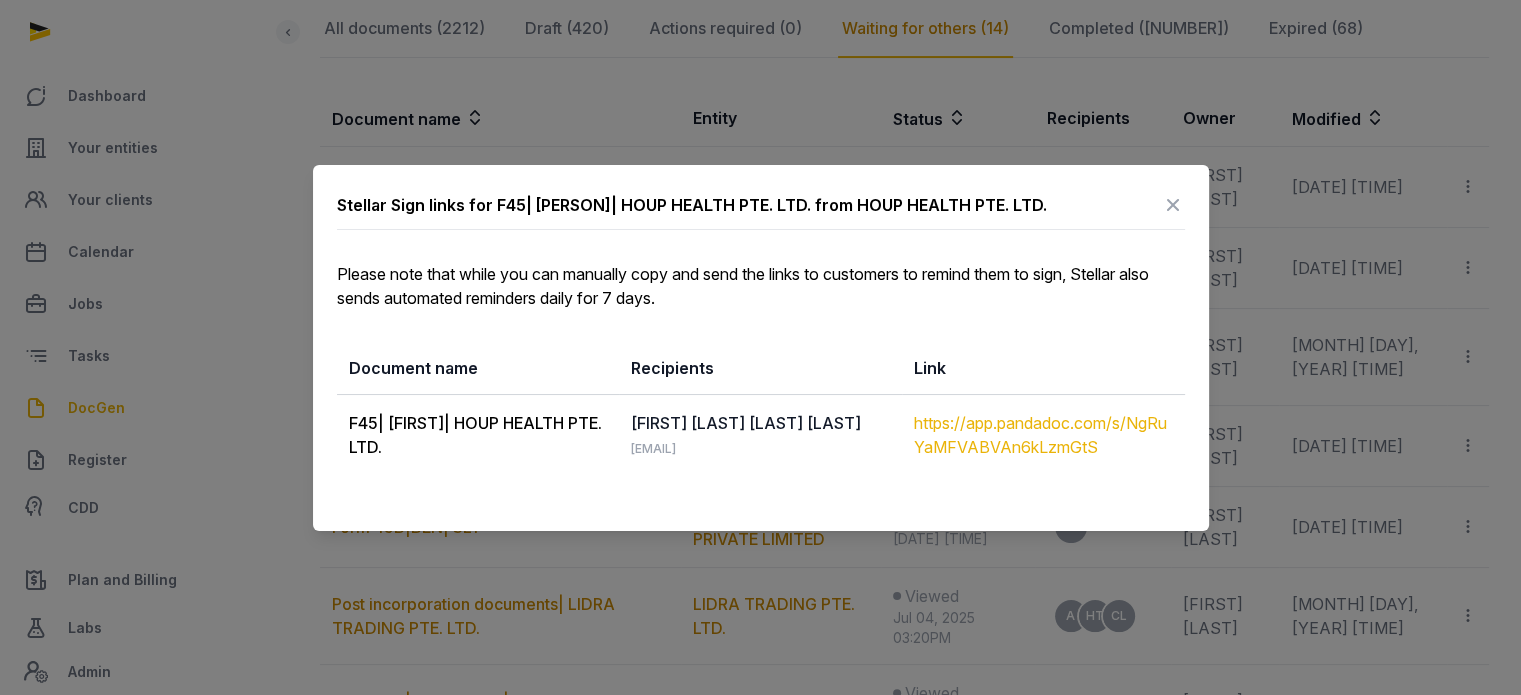 click on "https://app.pandadoc.com/s/NgRuYaMFVABVAn6kLzmGtS" at bounding box center [1043, 435] 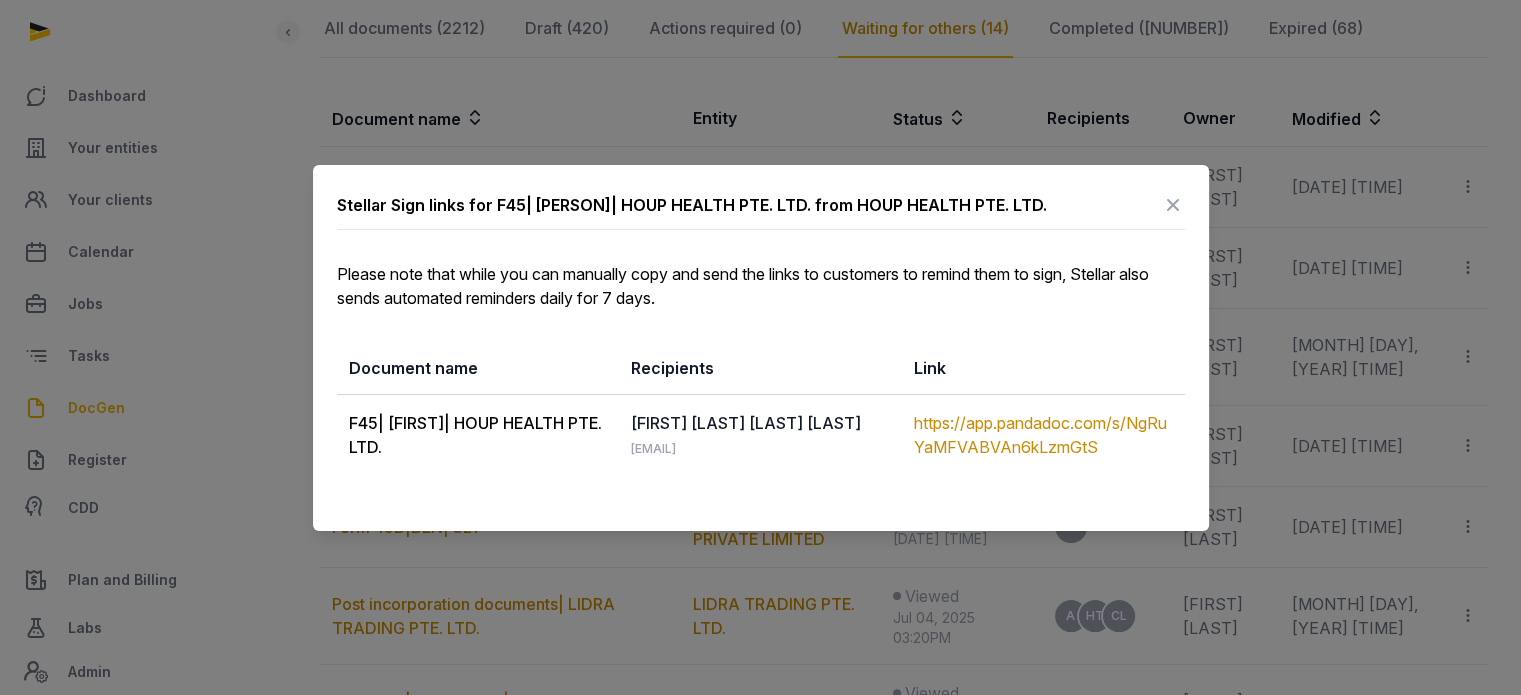 click at bounding box center (1173, 205) 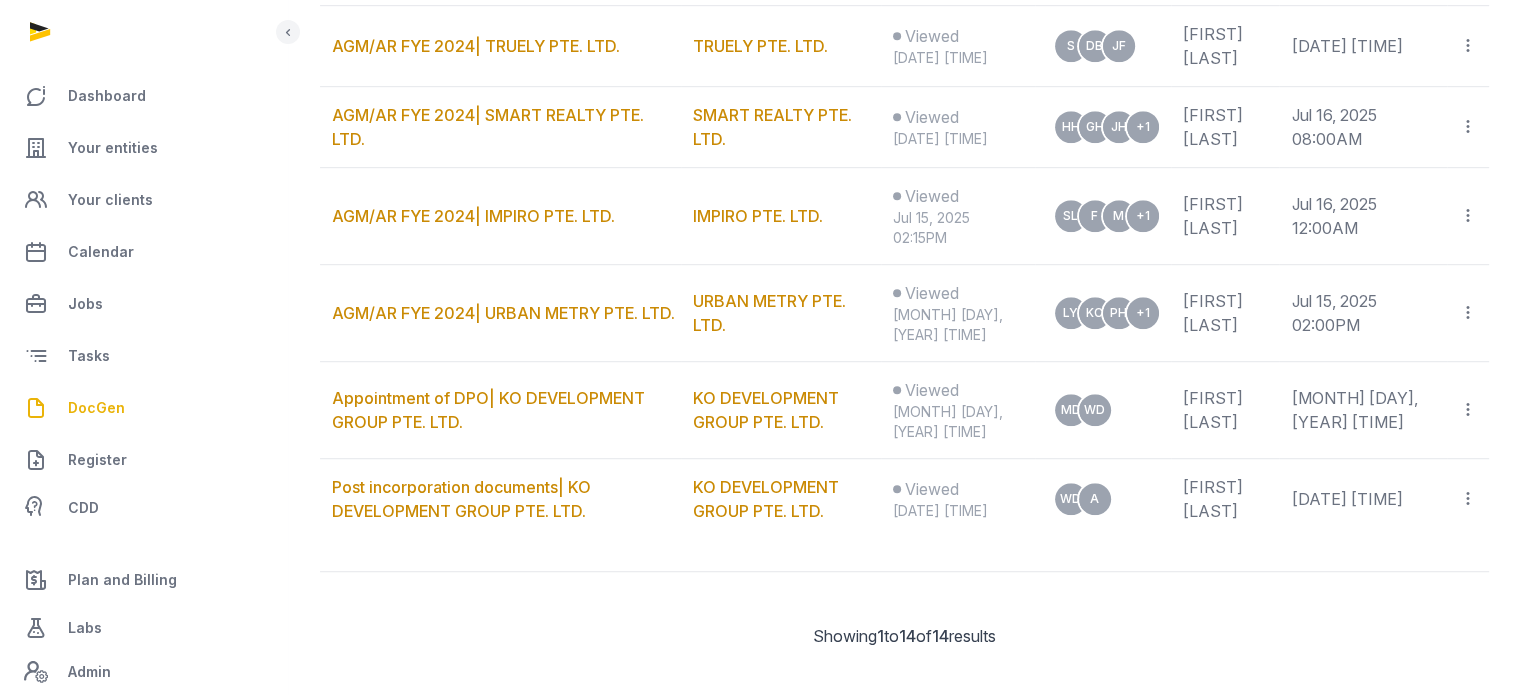scroll, scrollTop: 1207, scrollLeft: 0, axis: vertical 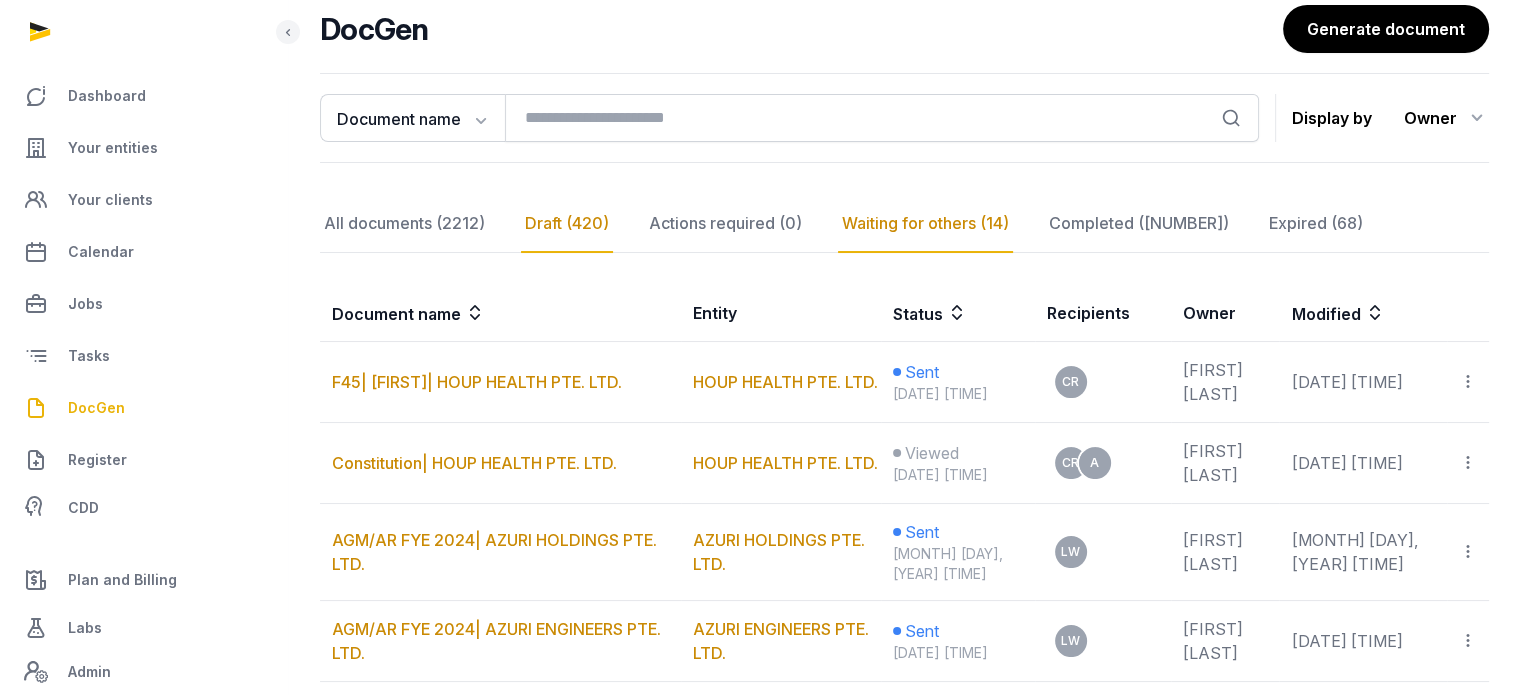 click on "Draft (420)" 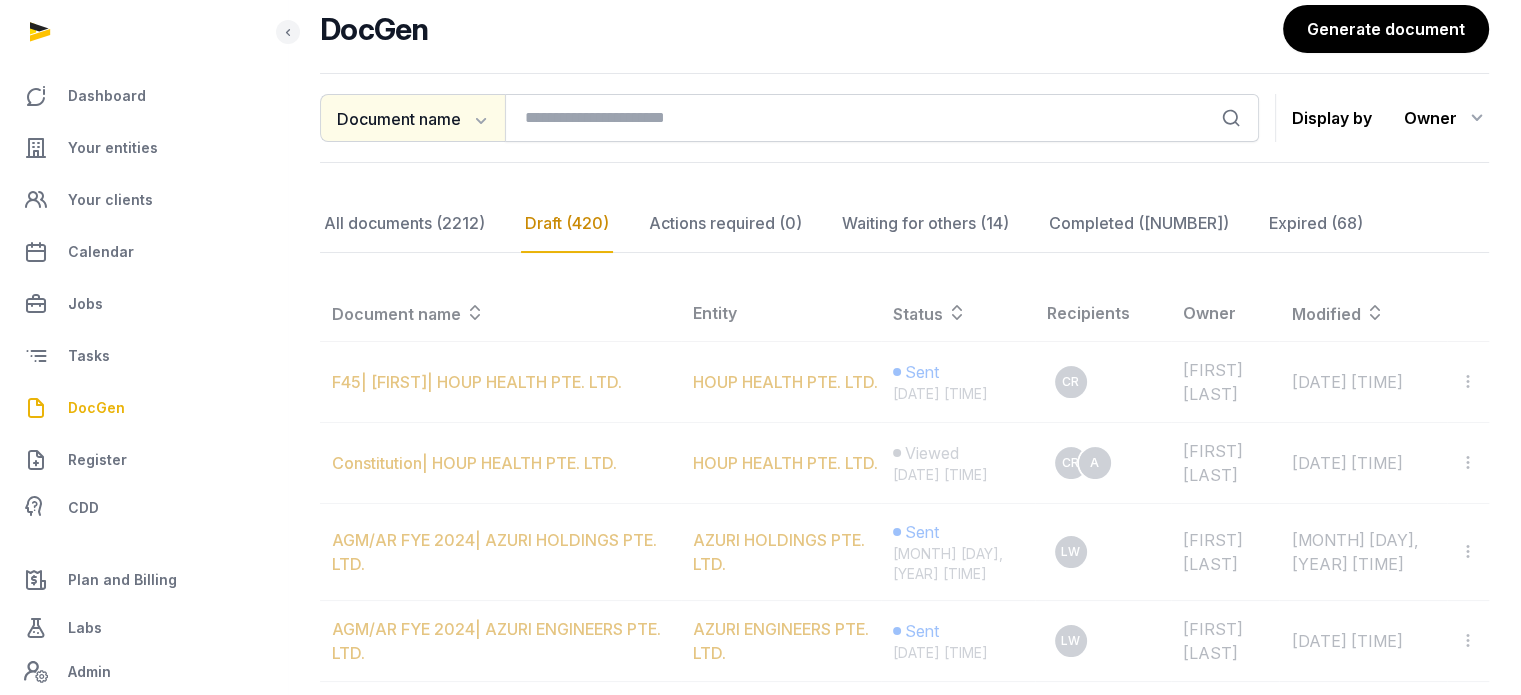 click 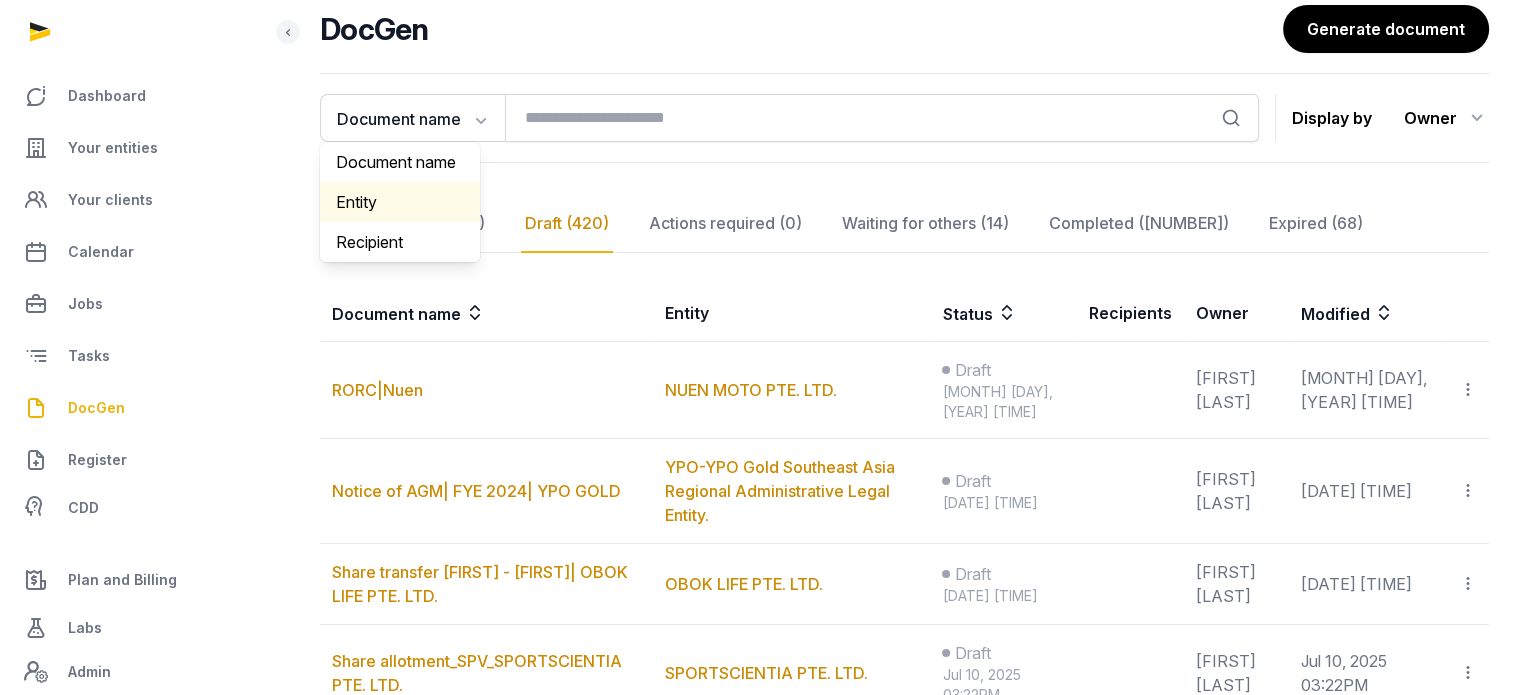 click on "Entity" at bounding box center (400, 202) 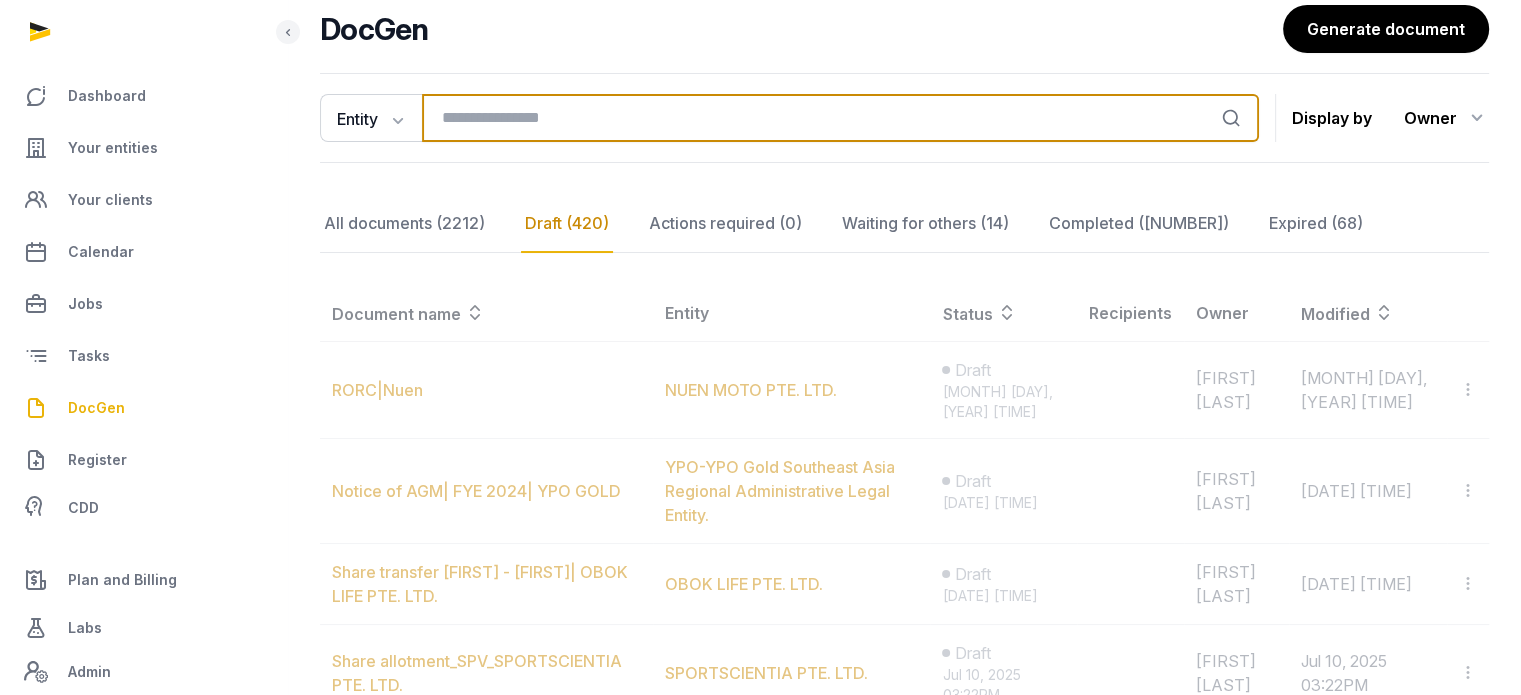 click at bounding box center (840, 118) 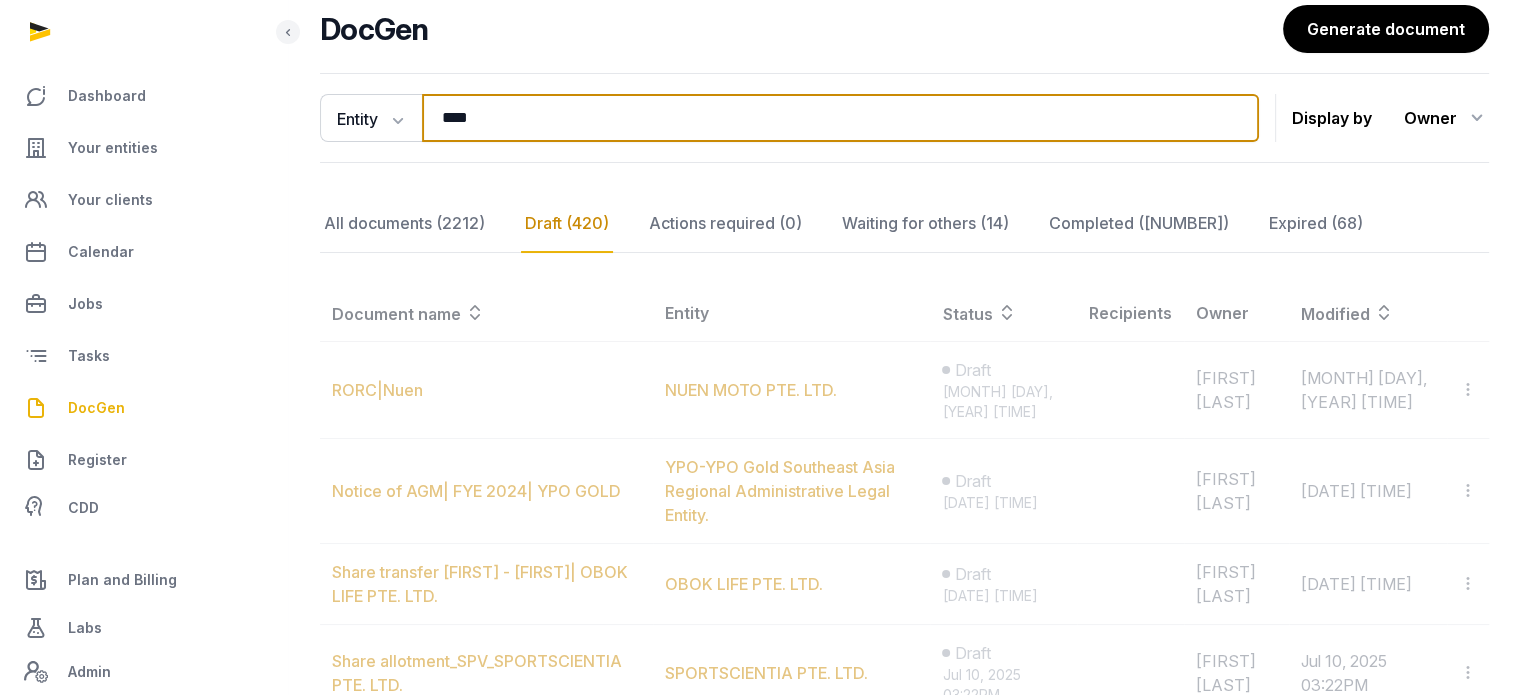 type on "****" 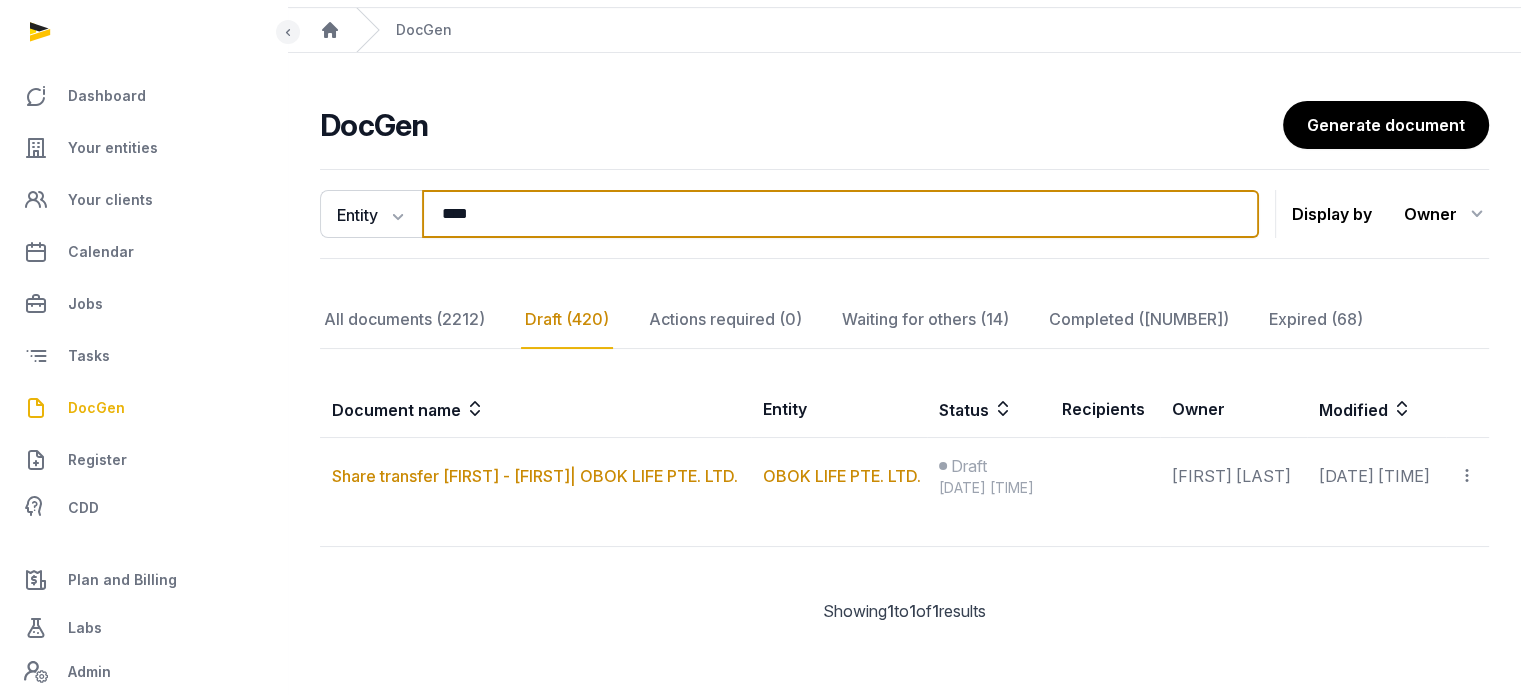 scroll, scrollTop: 70, scrollLeft: 0, axis: vertical 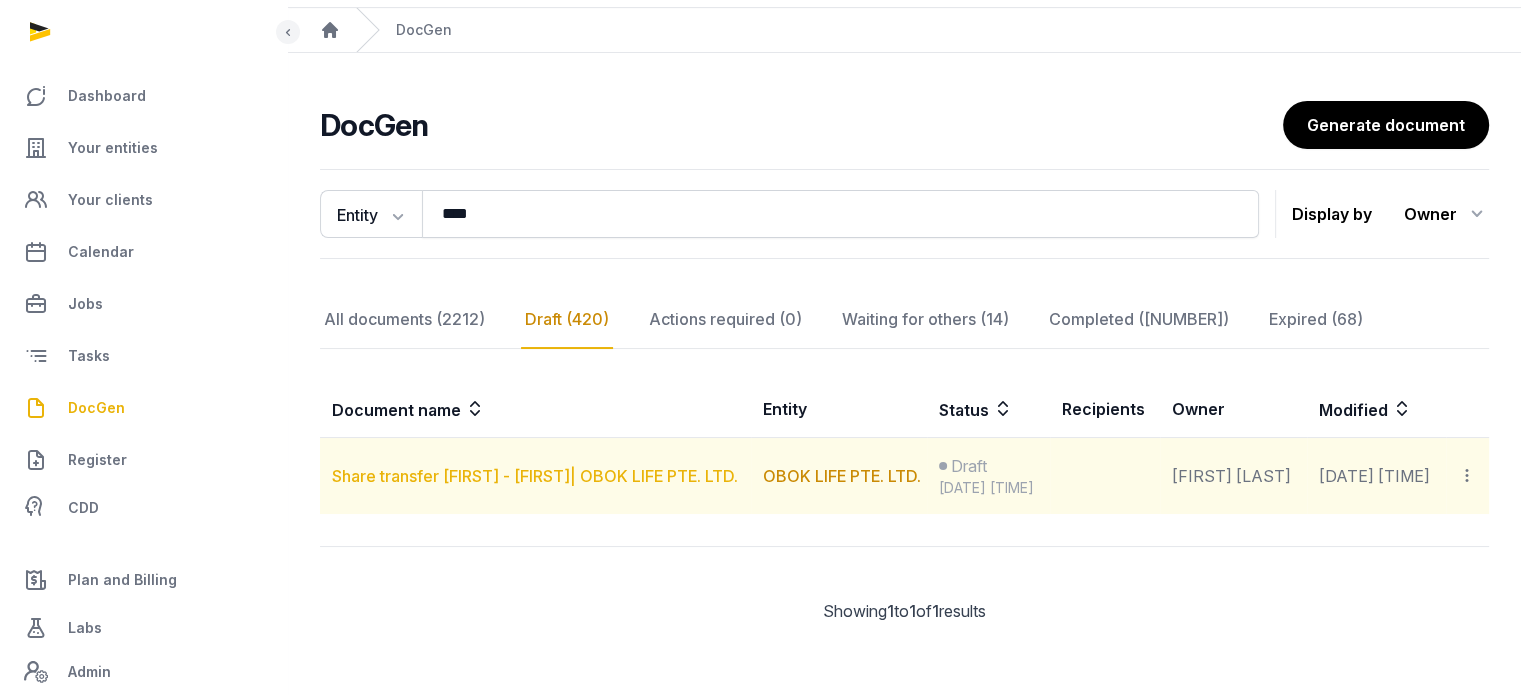 click on "Share transfer Jenny - Ernest| OBOK LIFE PTE. LTD." at bounding box center [535, 476] 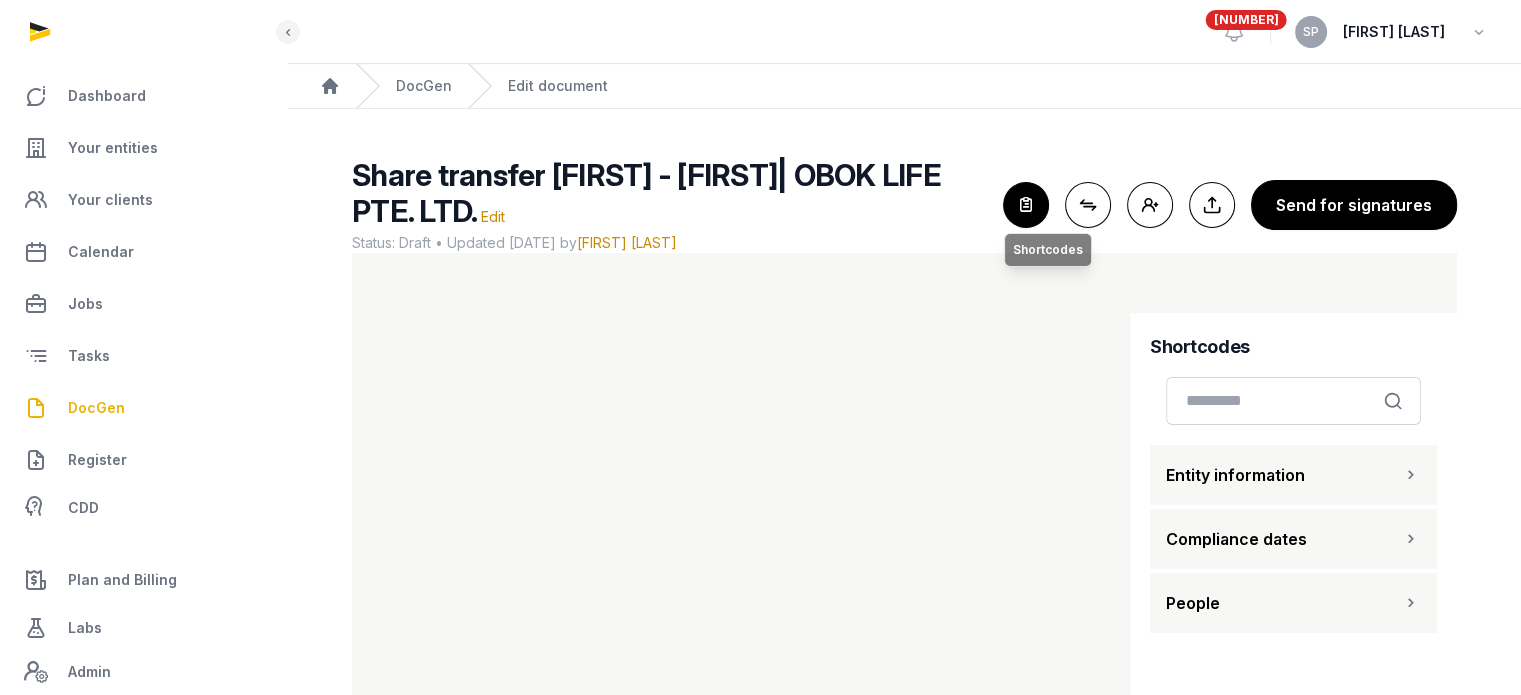 click at bounding box center [1026, 205] 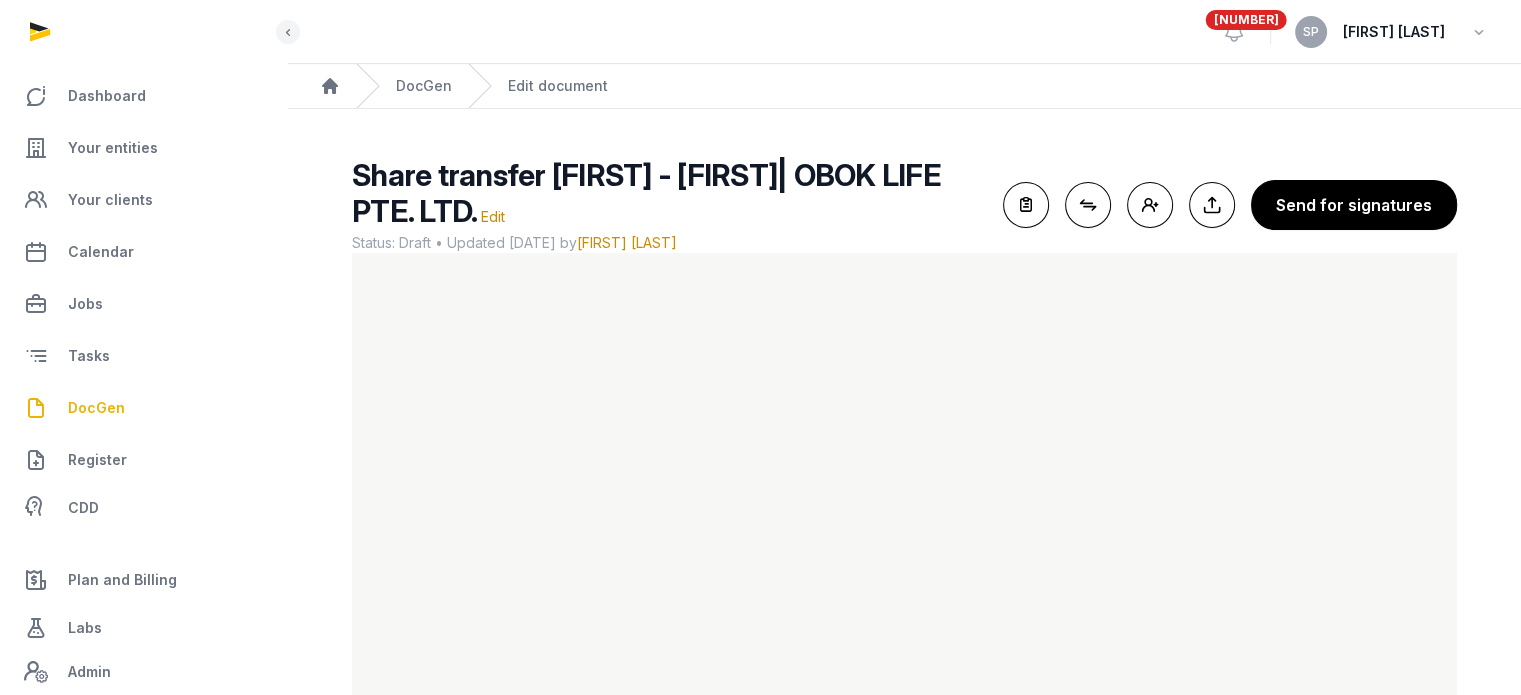 scroll, scrollTop: 12, scrollLeft: 0, axis: vertical 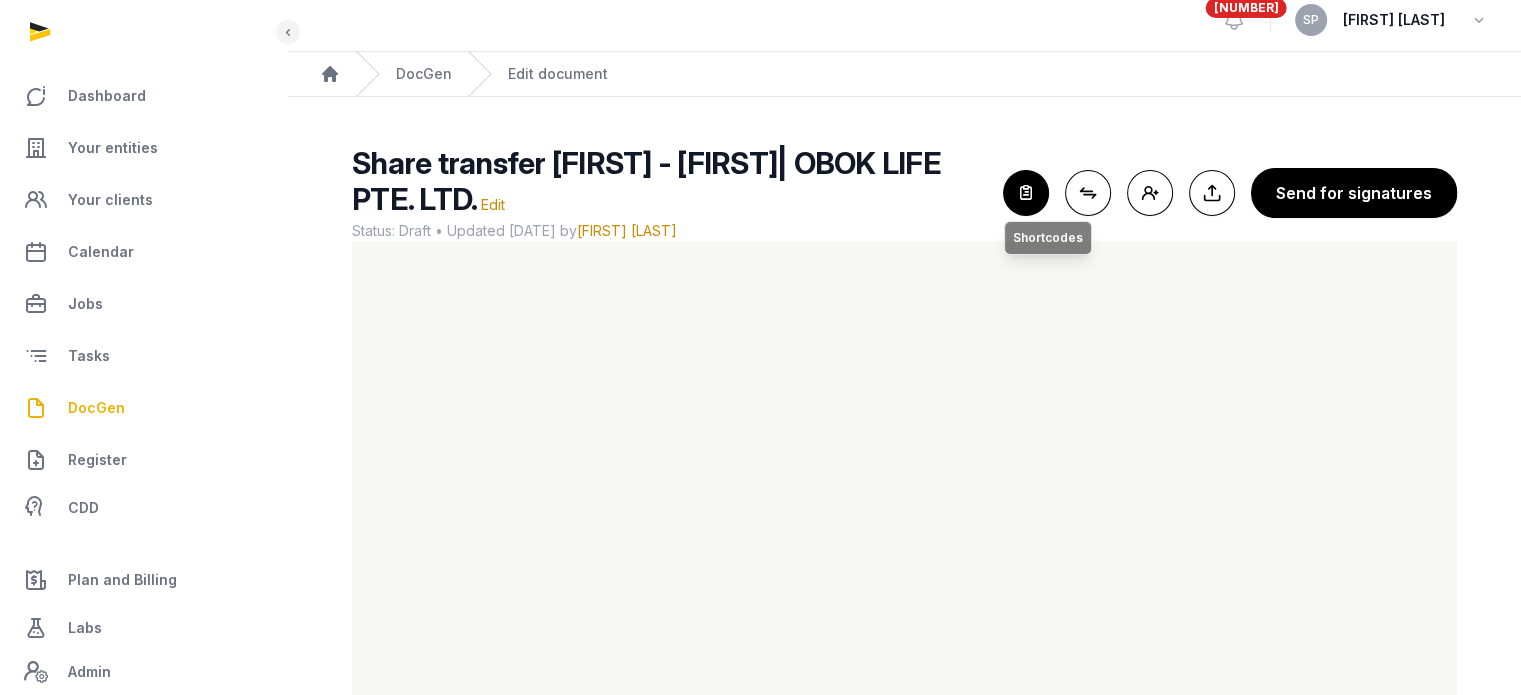 click at bounding box center (1026, 193) 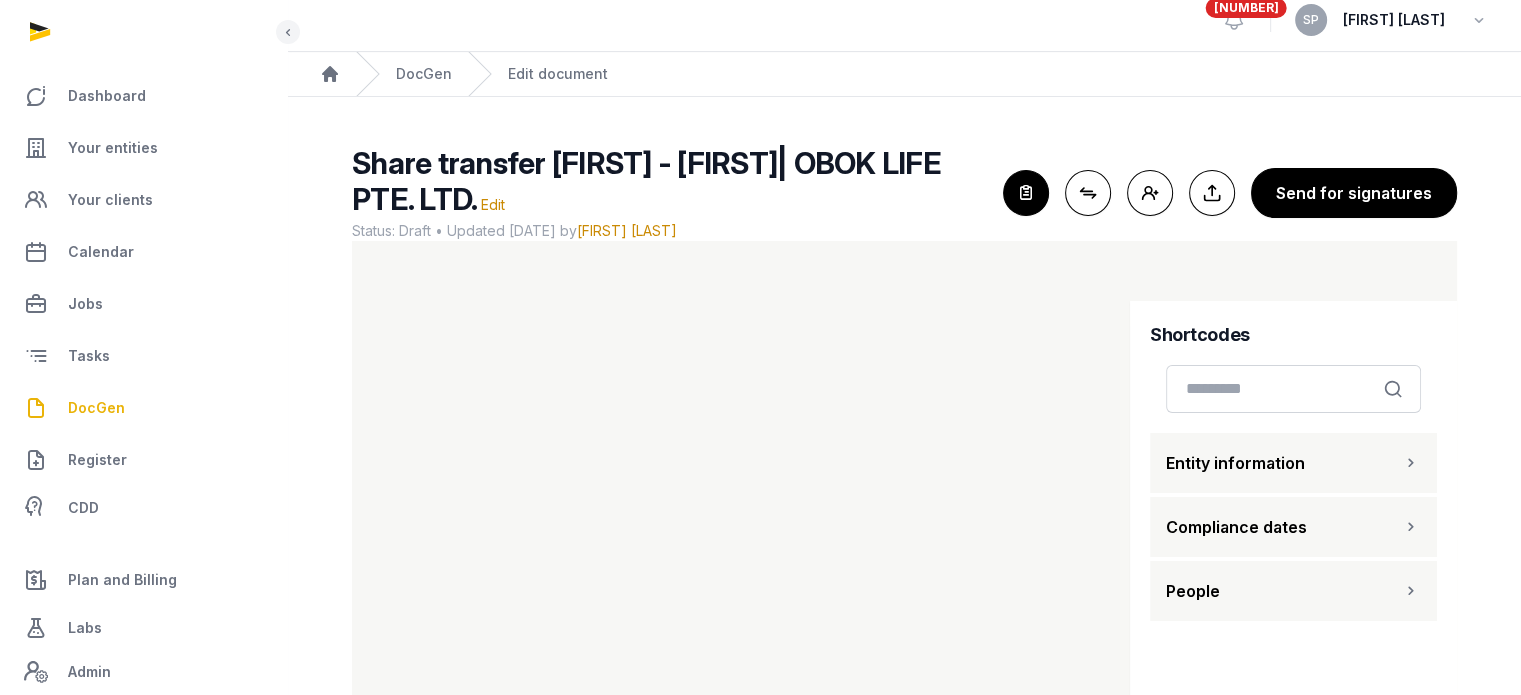 click on "People" at bounding box center (1293, 591) 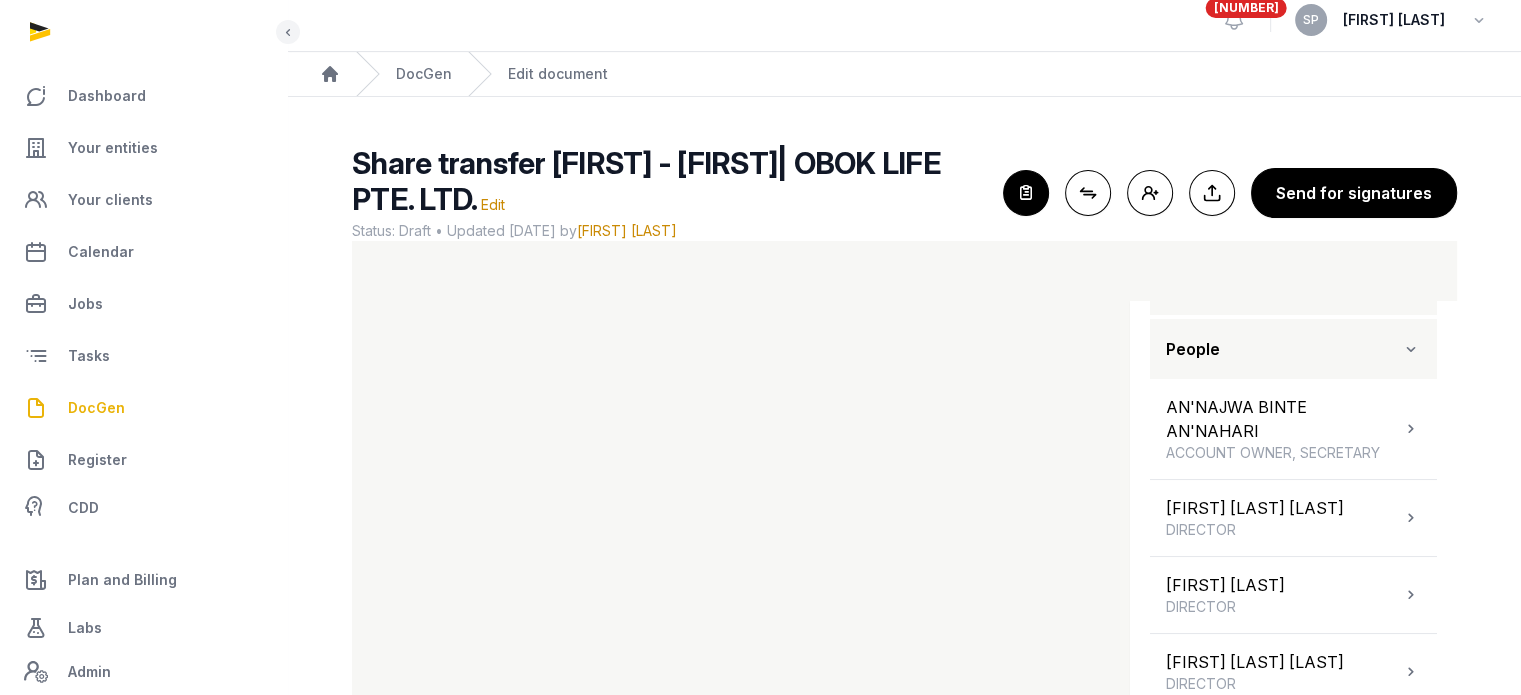 scroll, scrollTop: 290, scrollLeft: 0, axis: vertical 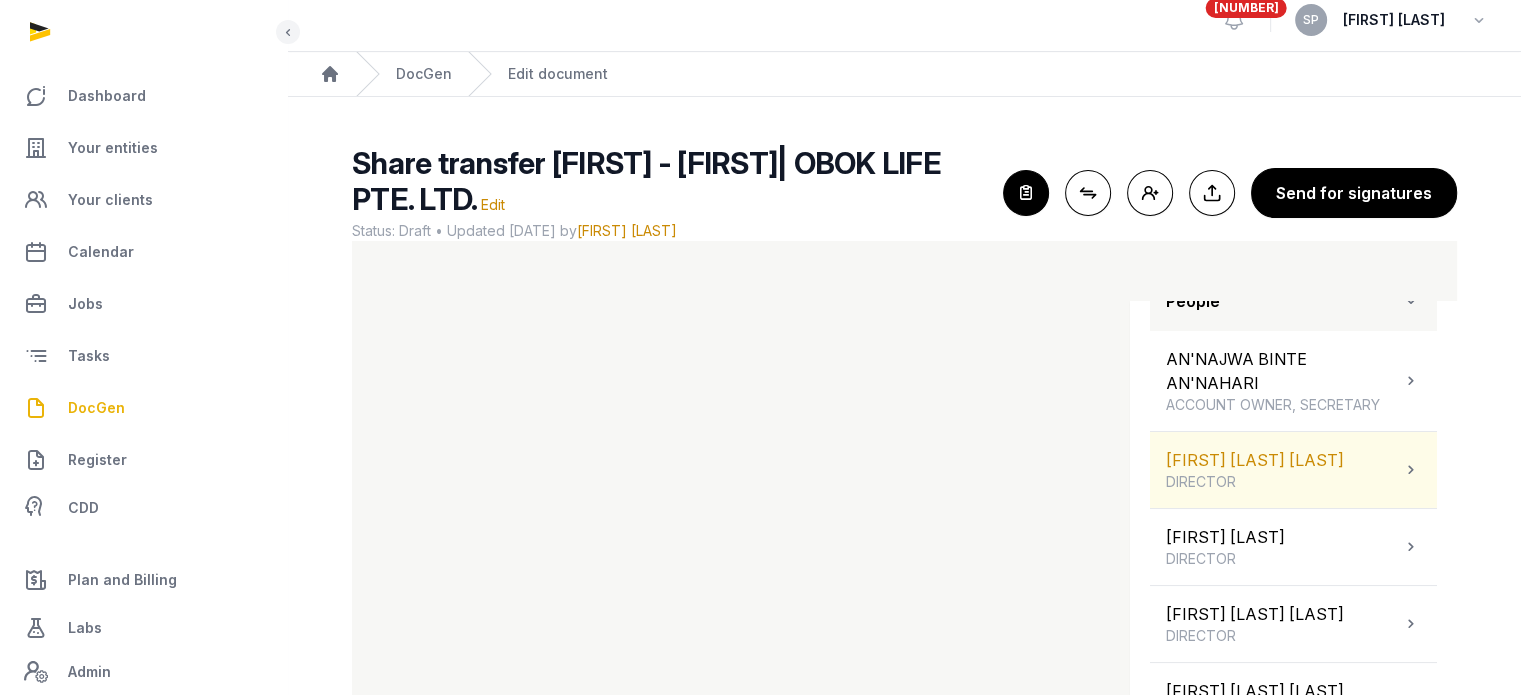 click at bounding box center (1411, 470) 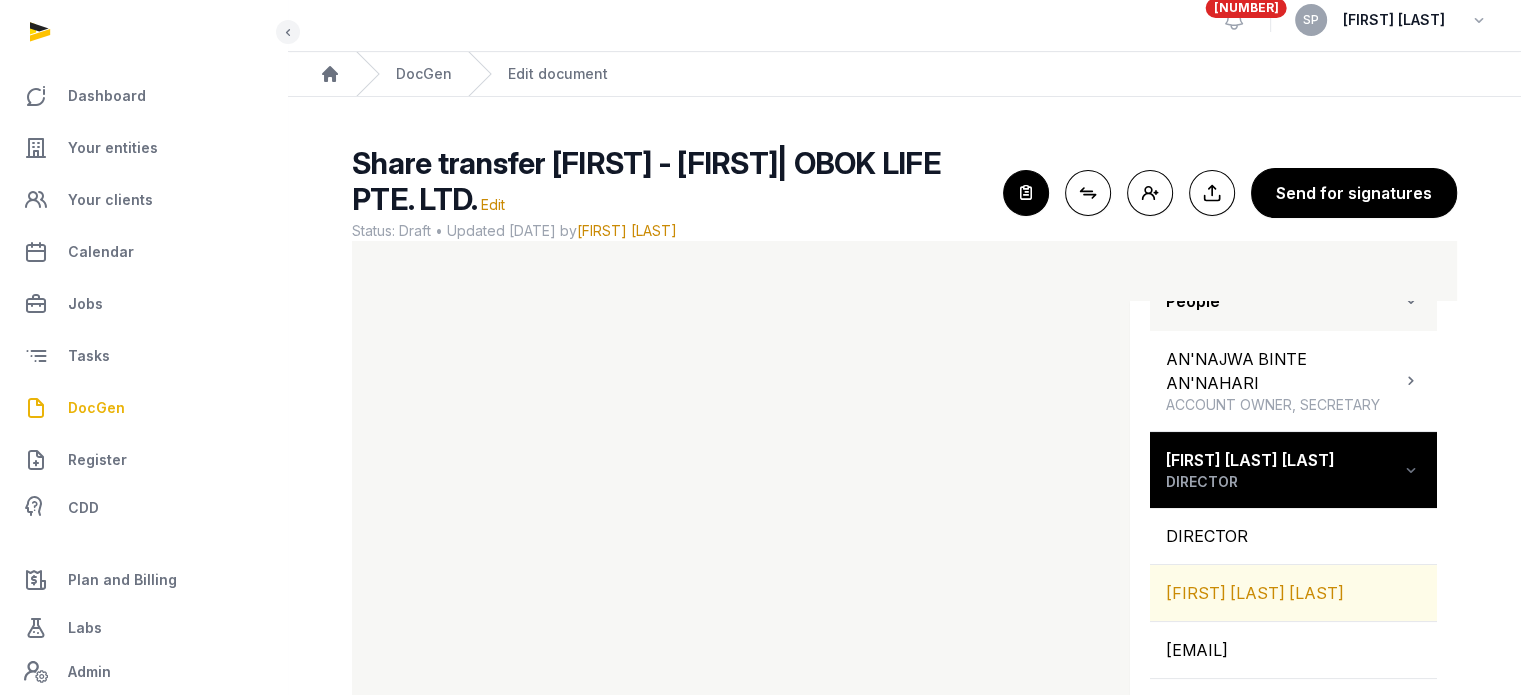 click on "[FIRST] [LAST]" at bounding box center [1293, 593] 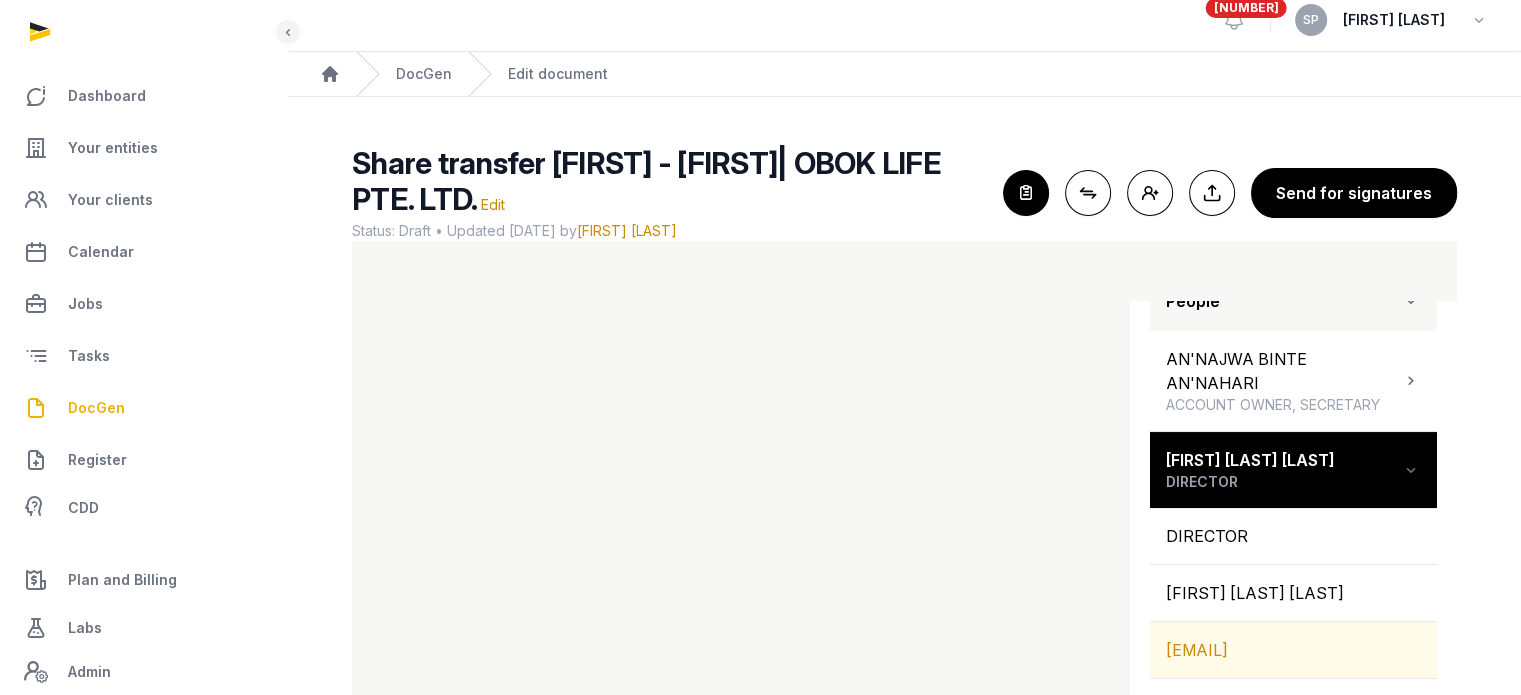 click on "HEAYOON@GMAIL.COM" at bounding box center (1293, 650) 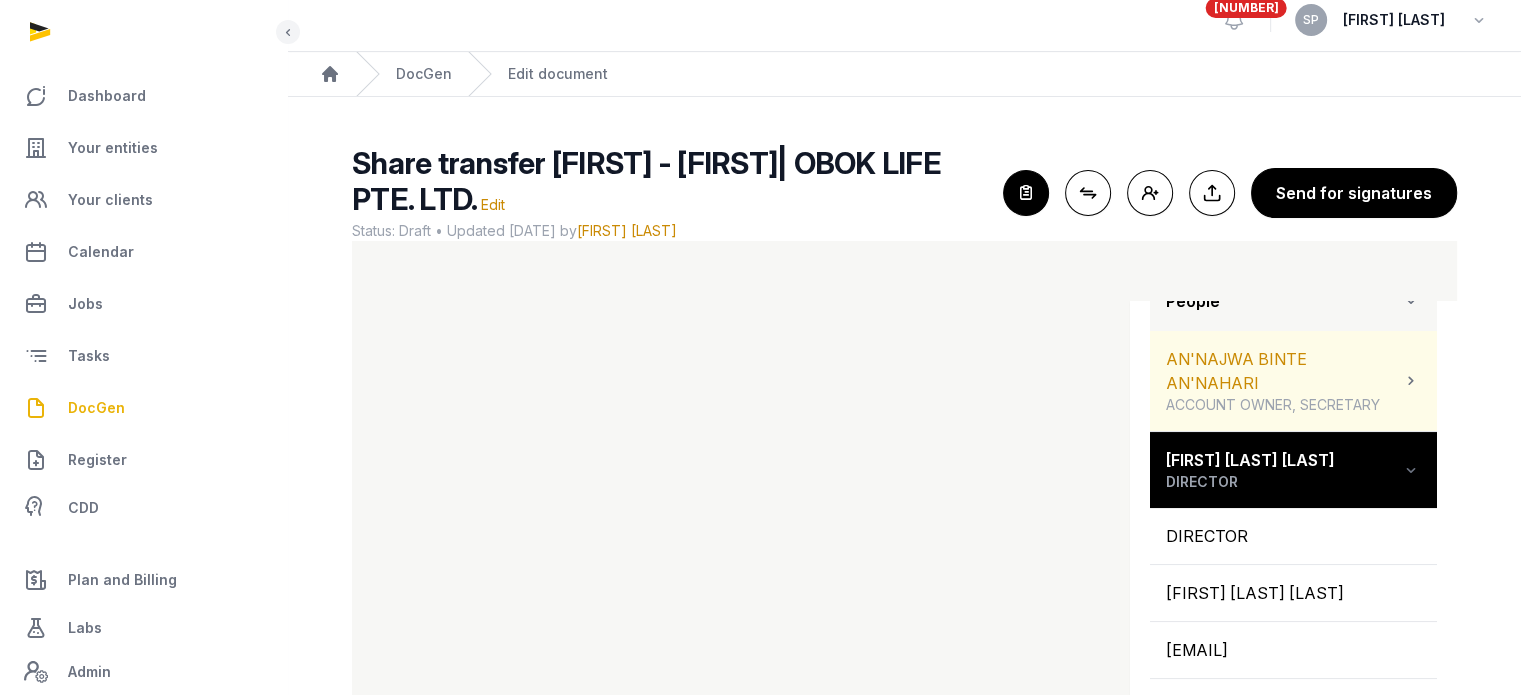 click at bounding box center (1411, 381) 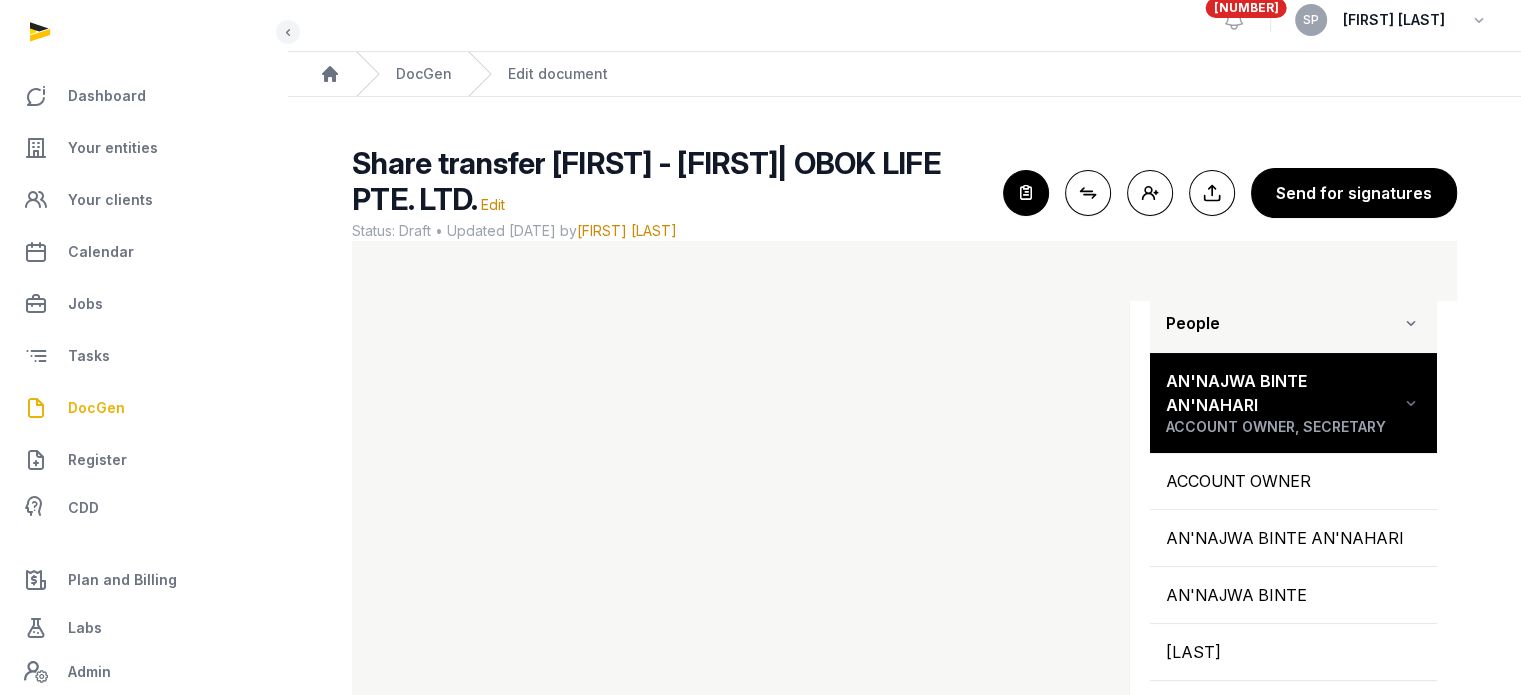 scroll, scrollTop: 264, scrollLeft: 0, axis: vertical 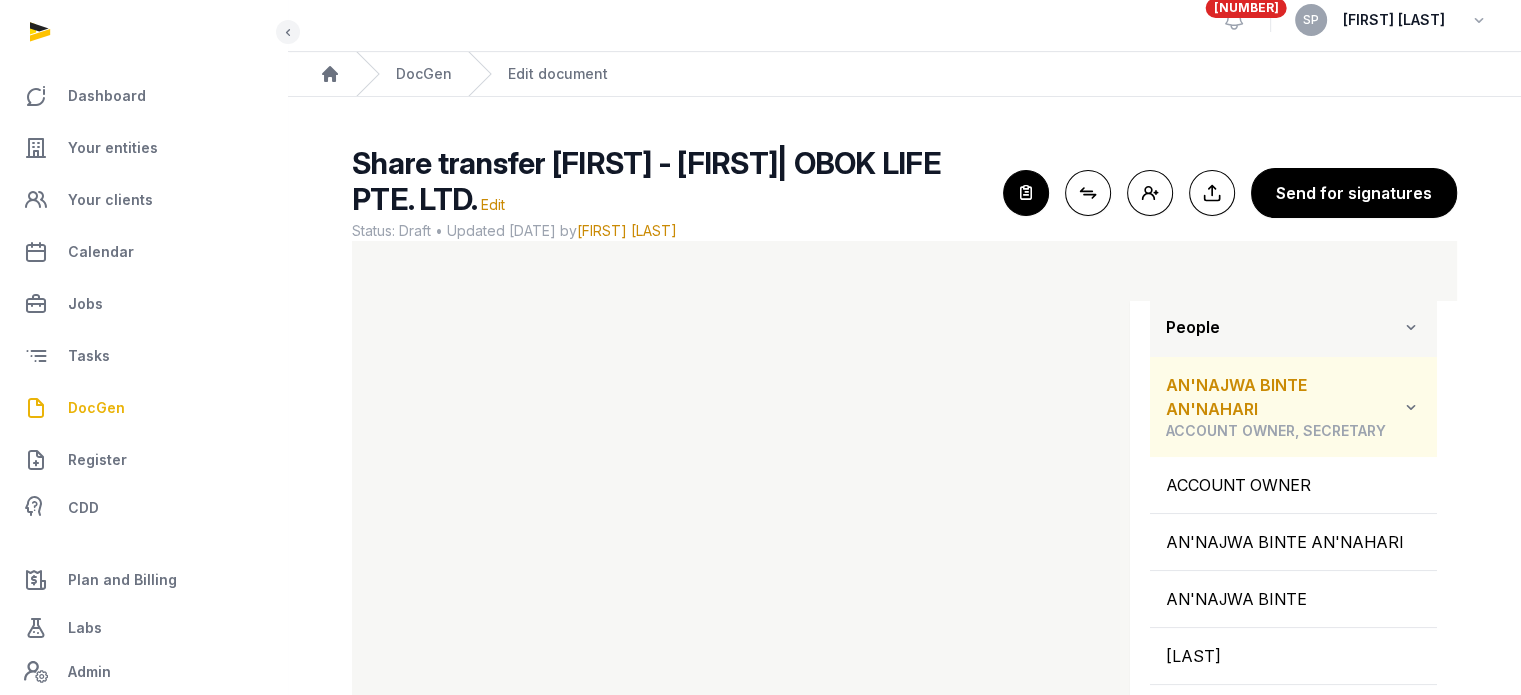 click at bounding box center (1411, 407) 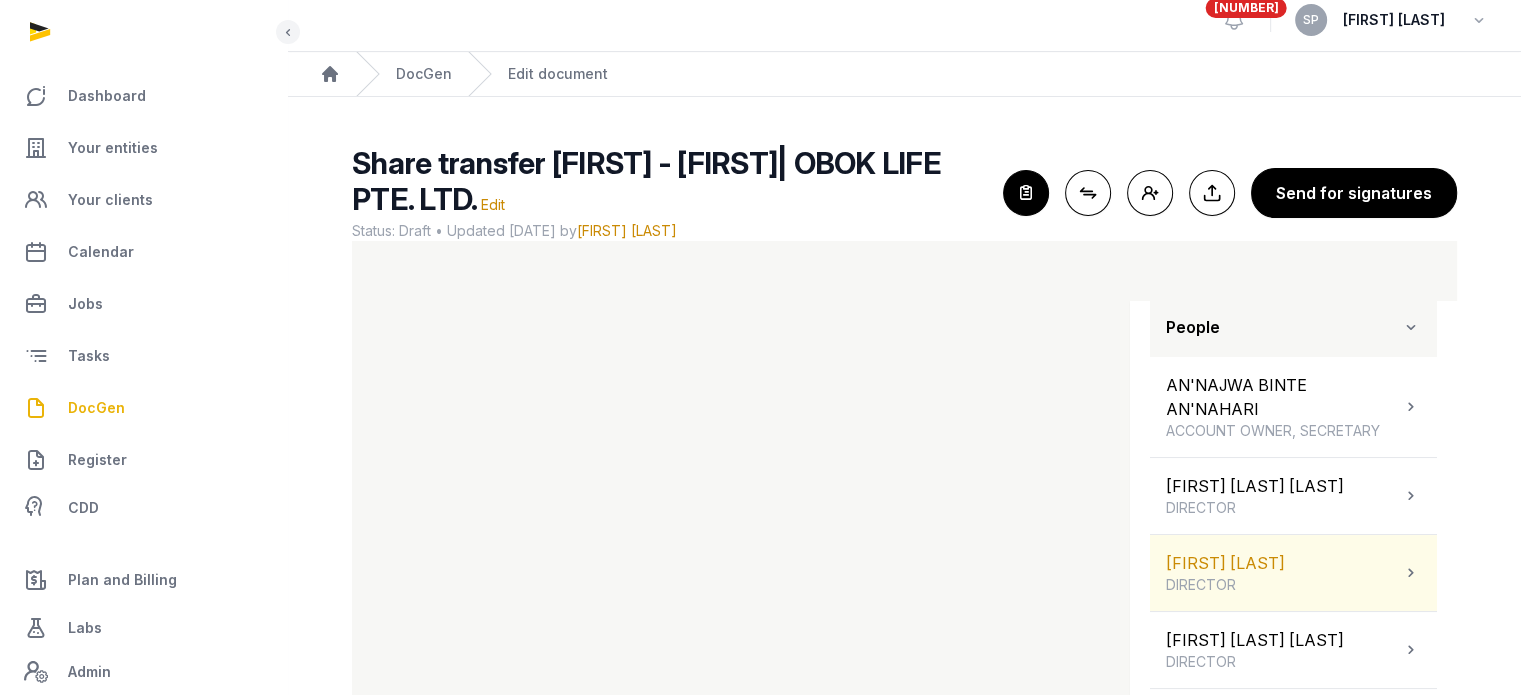 click on "Cindy Oh Chen DIRECTOR" at bounding box center (1293, 573) 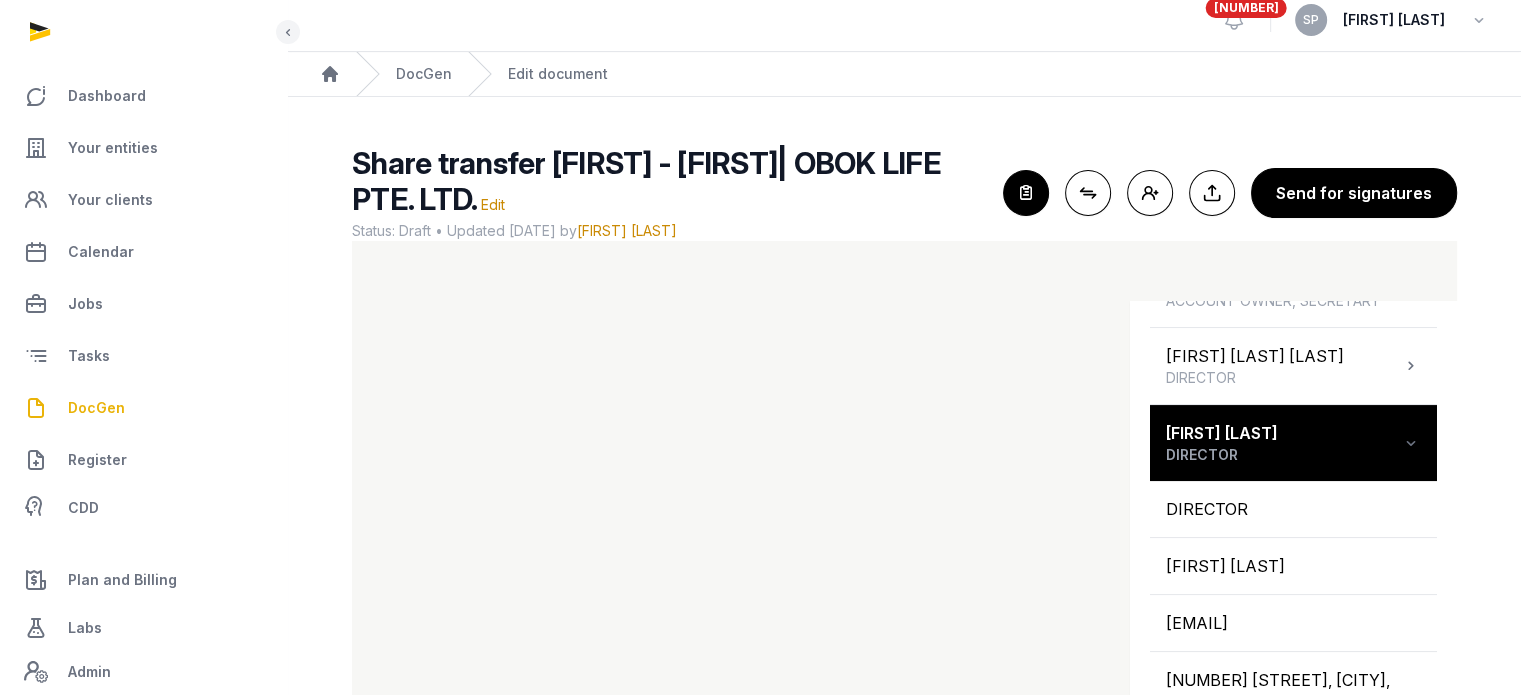 scroll, scrollTop: 416, scrollLeft: 0, axis: vertical 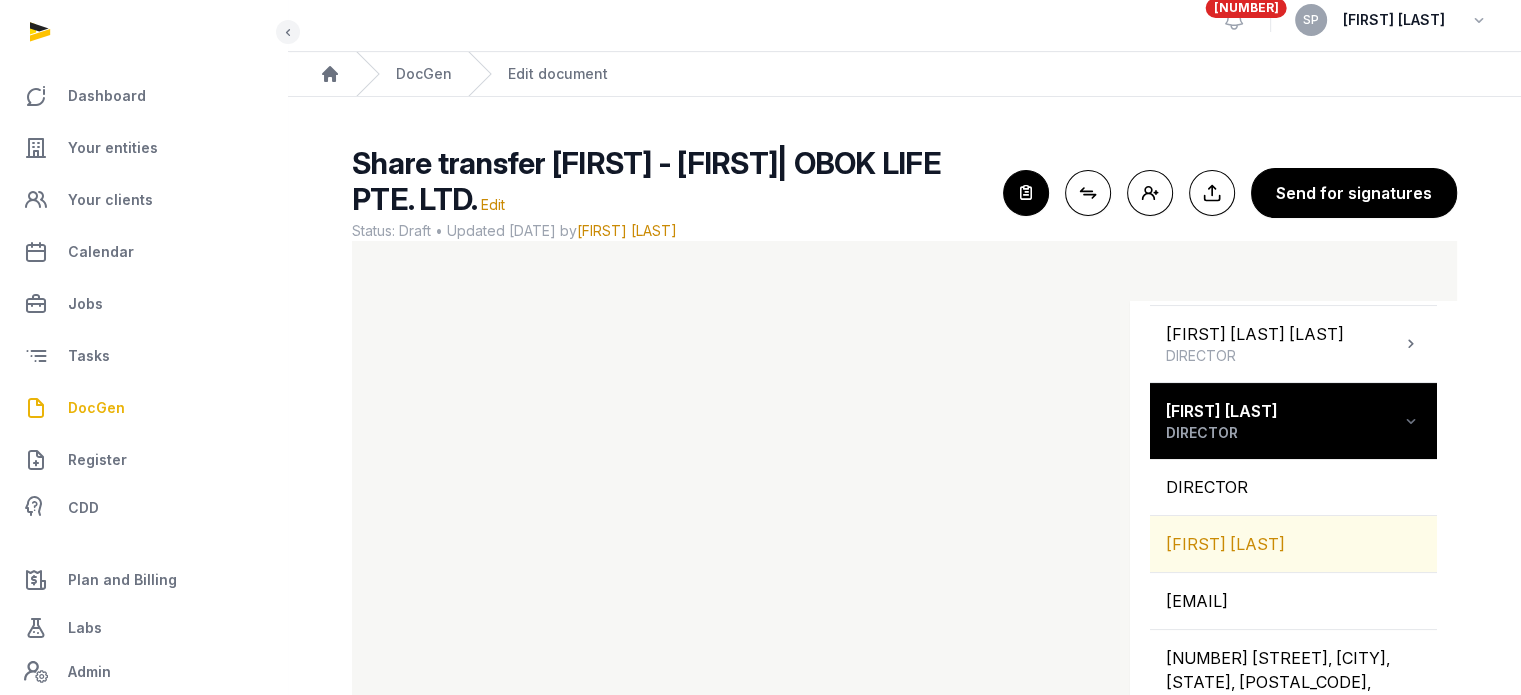 click on "[FIRST] [LAST]" at bounding box center [1293, 544] 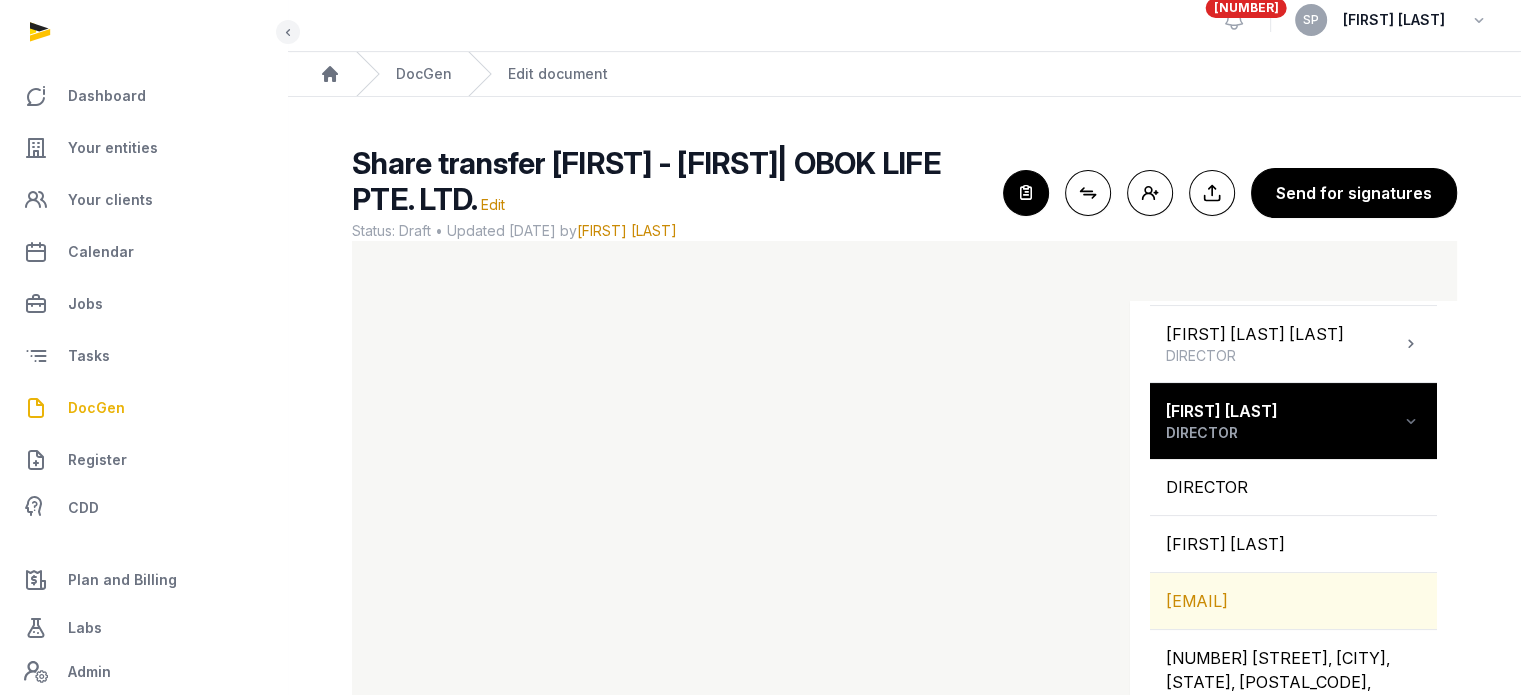 click on "CINDYOHCHEN@GMAIL.COM" at bounding box center [1293, 601] 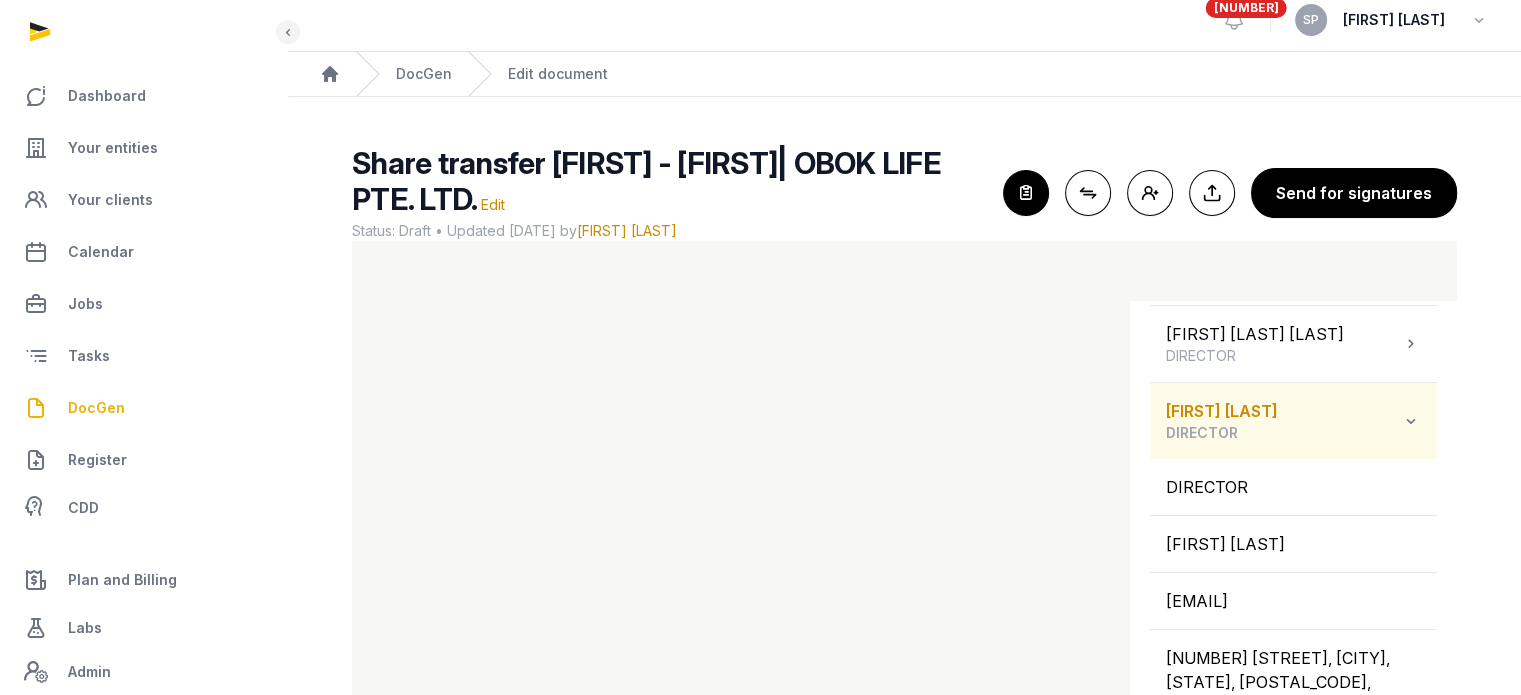 click at bounding box center [1411, 421] 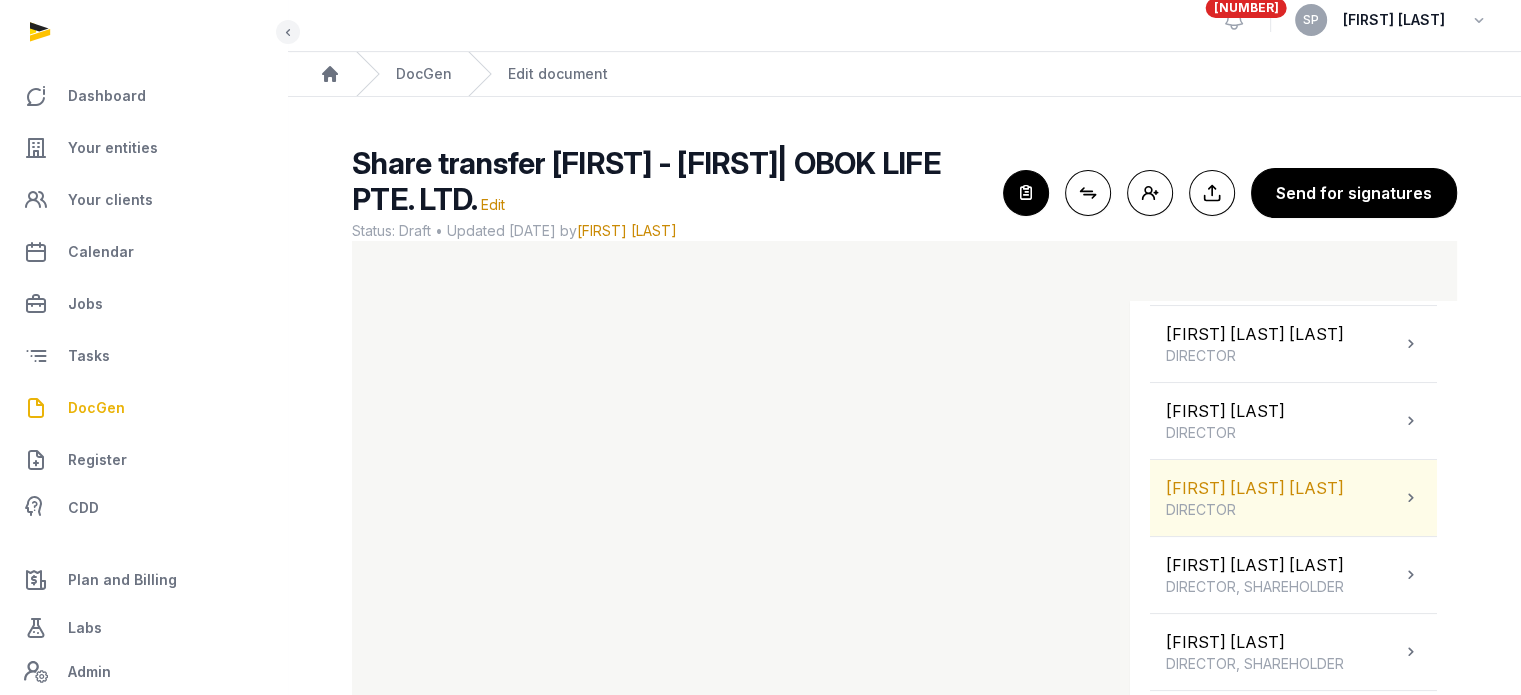 click at bounding box center [1411, 498] 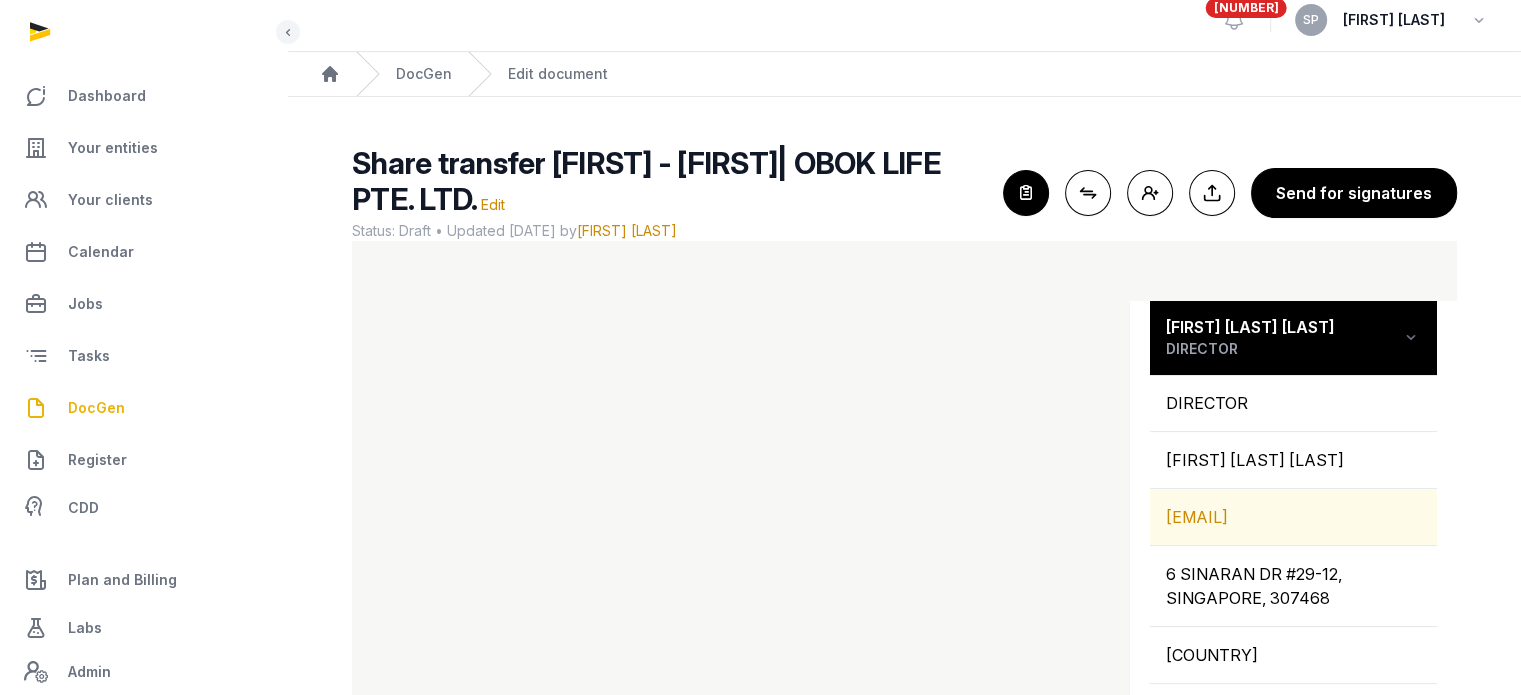 scroll, scrollTop: 580, scrollLeft: 0, axis: vertical 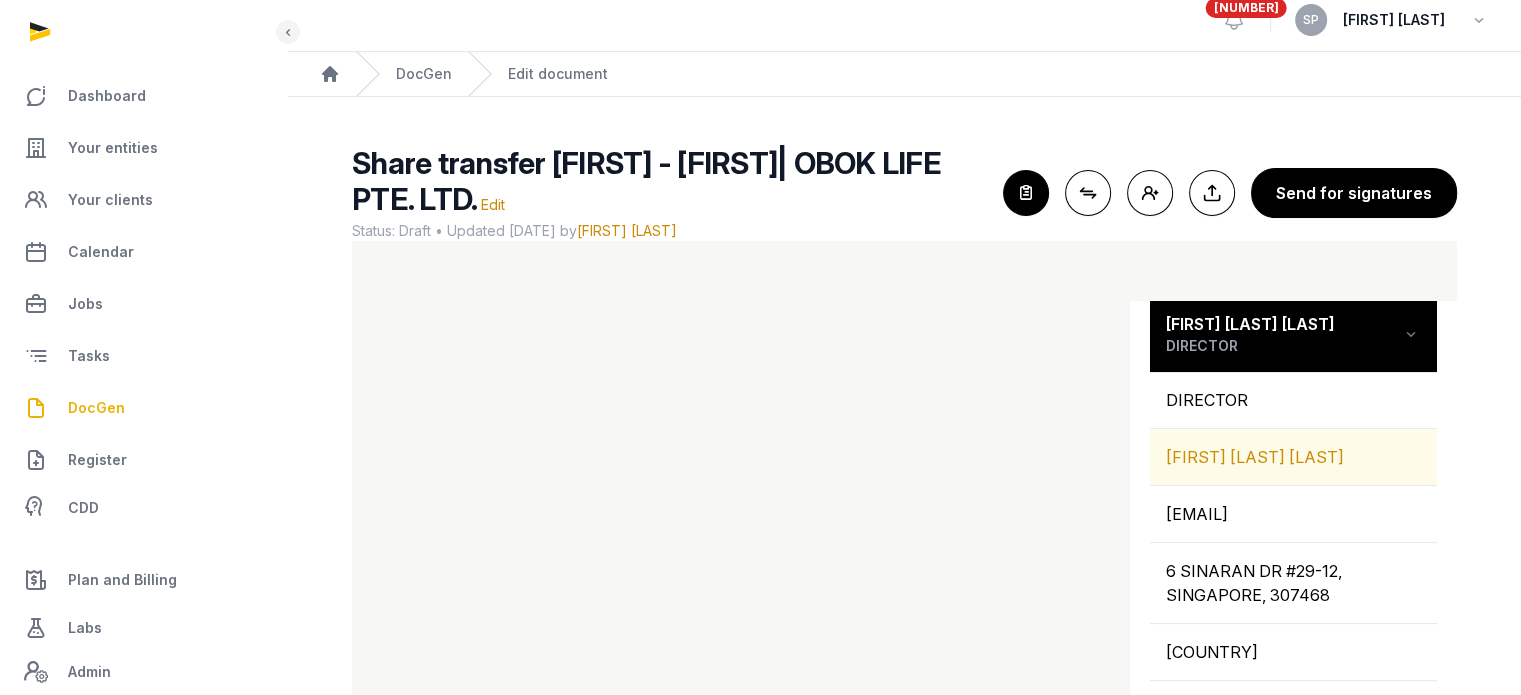 click on "[FIRST] [LAST]" at bounding box center (1293, 457) 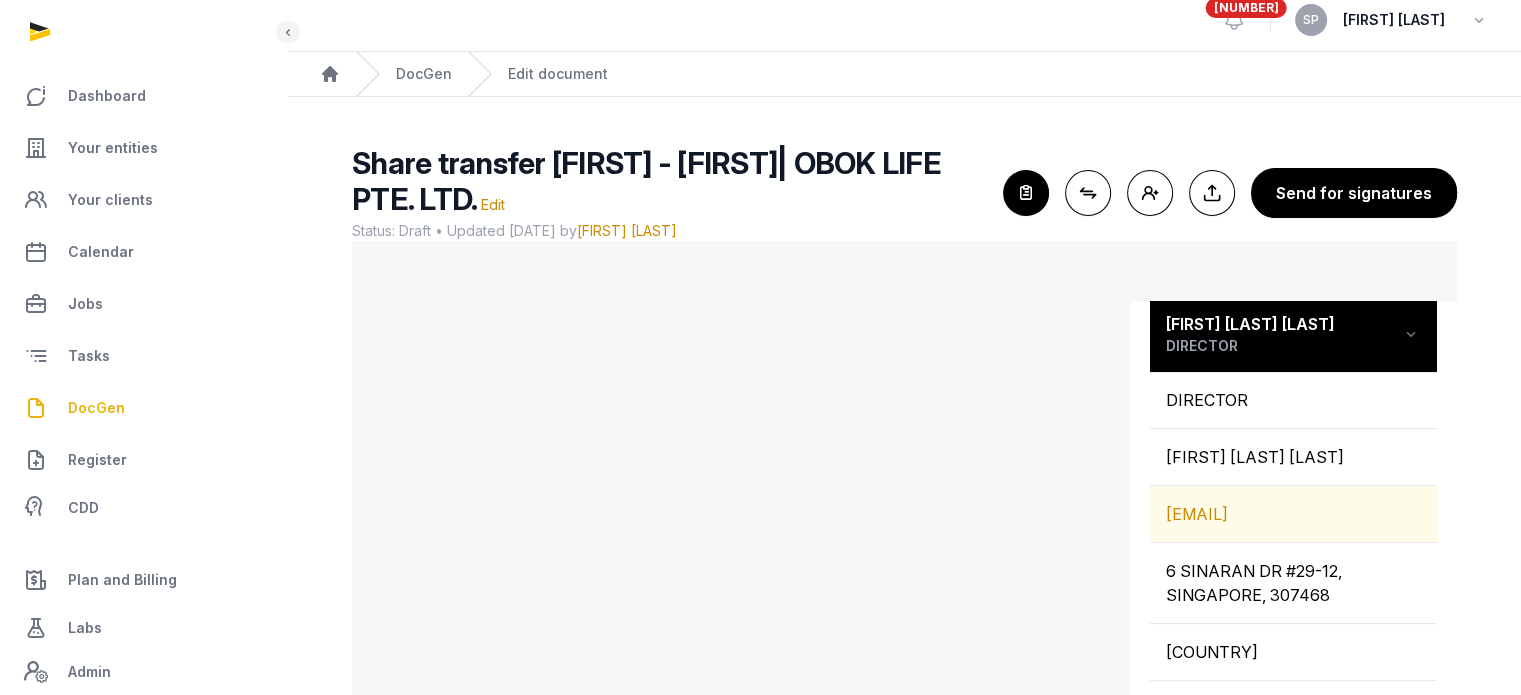 click on "RICHOH@GMAIL.COM" at bounding box center [1293, 514] 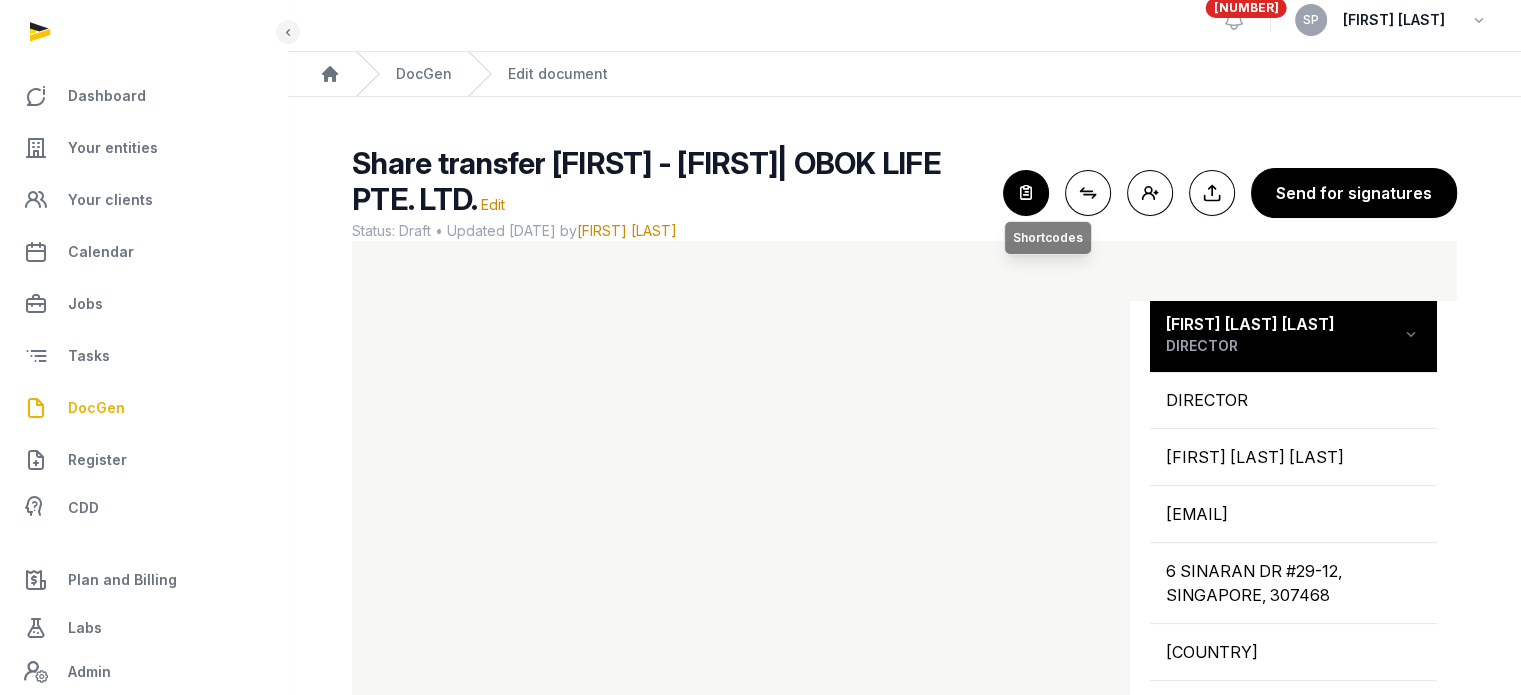 click at bounding box center (1026, 193) 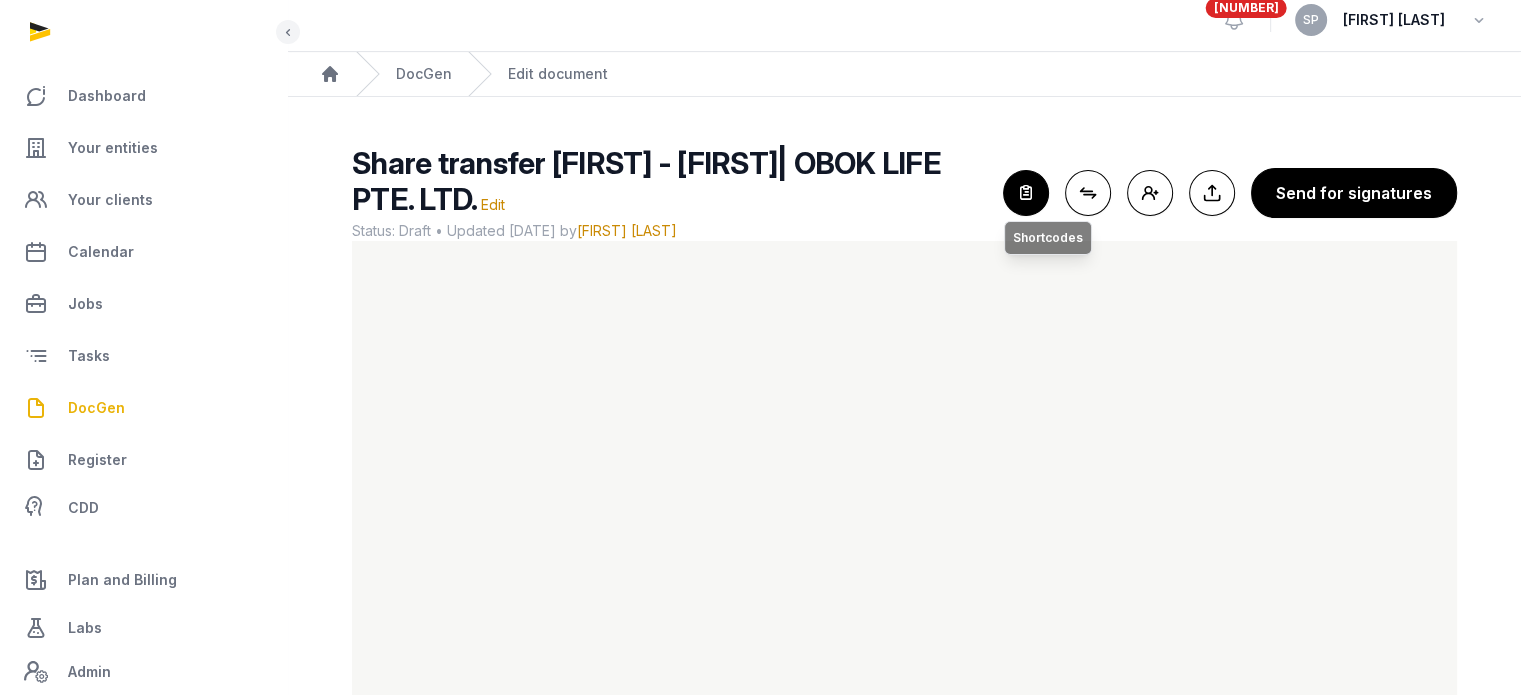 click at bounding box center (1026, 193) 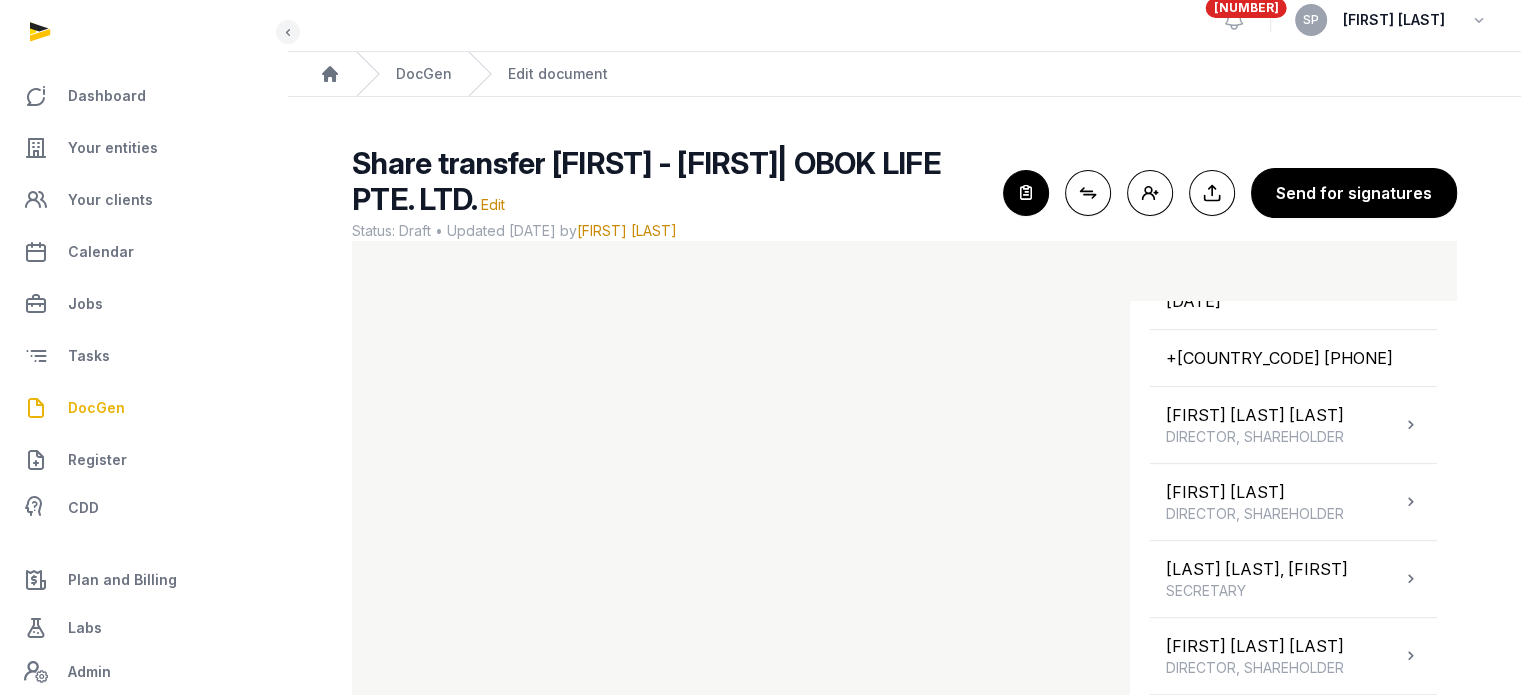 scroll, scrollTop: 994, scrollLeft: 0, axis: vertical 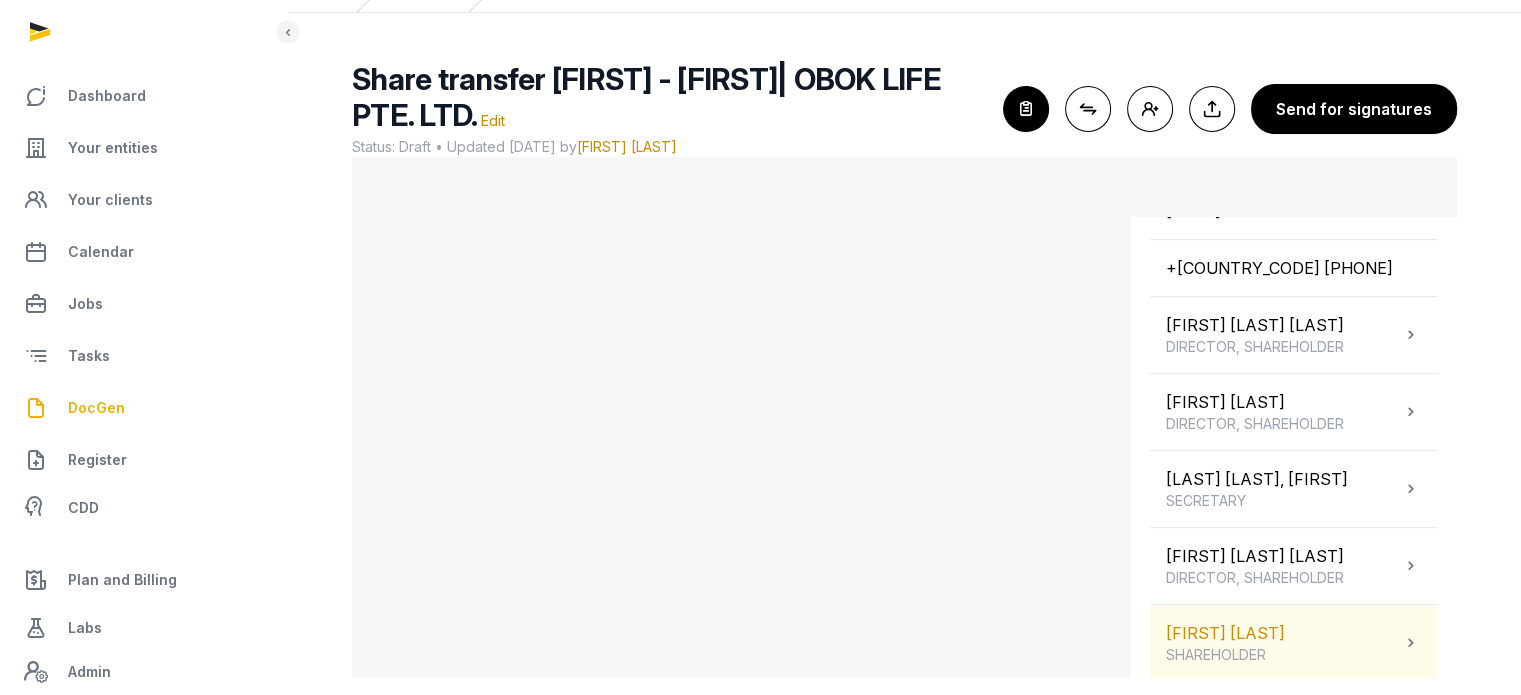 click on "JENNY HYUN-KYUNG LEE SHAREHOLDER" at bounding box center [1225, 643] 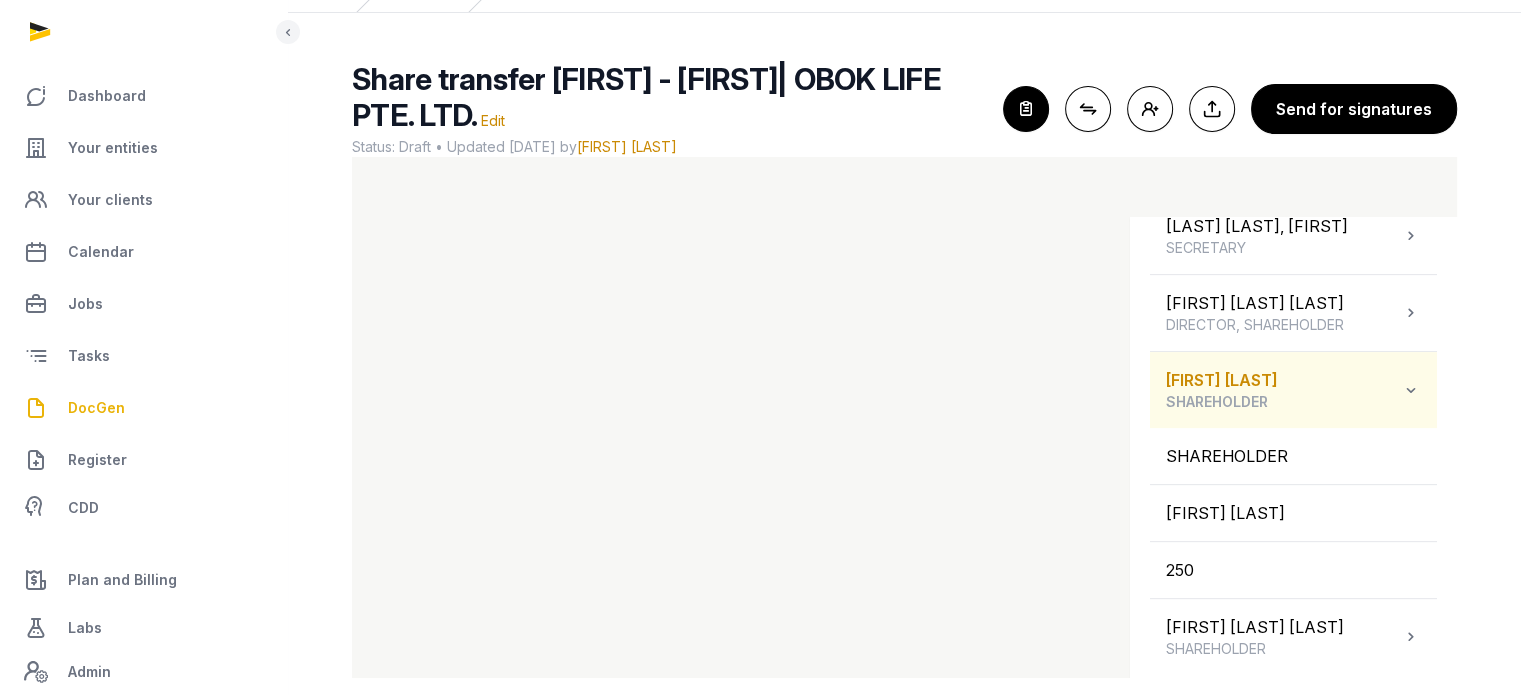 scroll, scrollTop: 822, scrollLeft: 0, axis: vertical 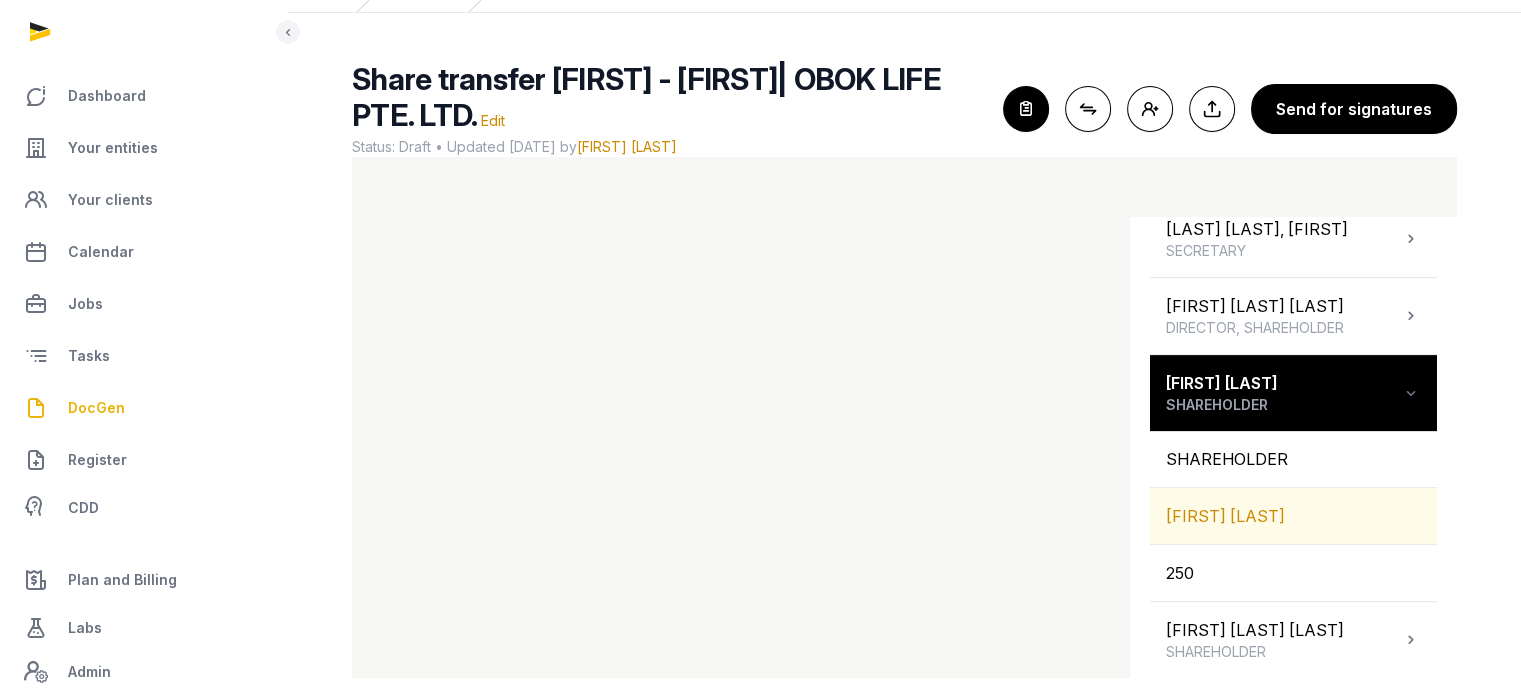 click on "[FIRST] [LAST]" at bounding box center [1293, 516] 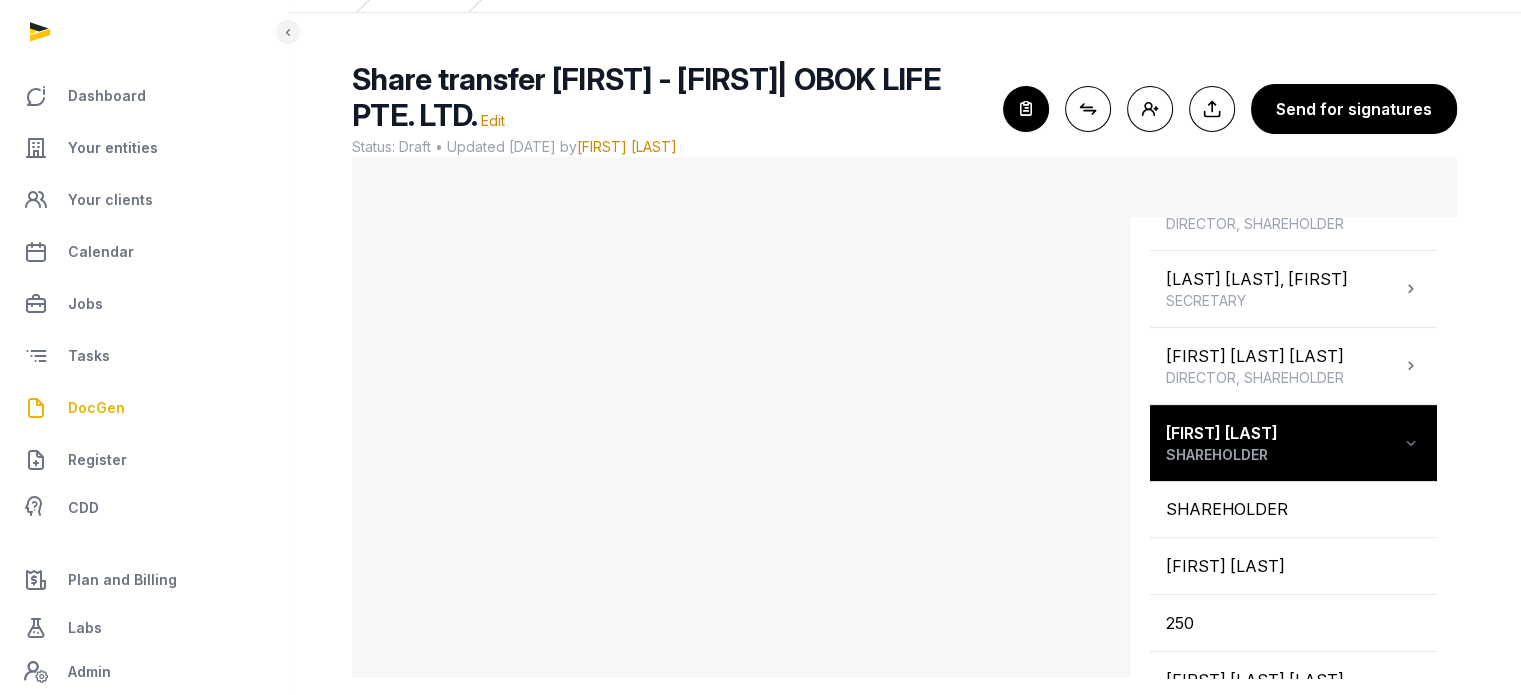 scroll, scrollTop: 769, scrollLeft: 0, axis: vertical 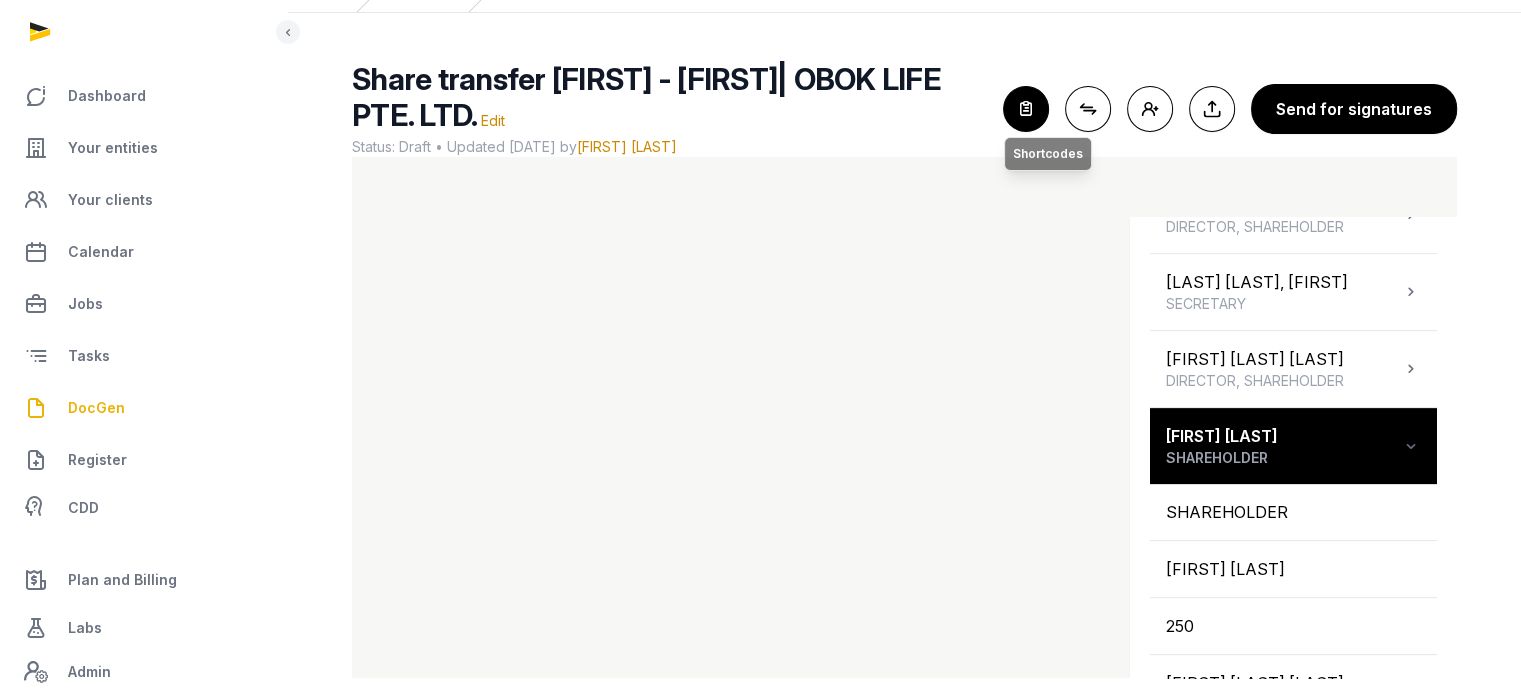 click at bounding box center [1026, 109] 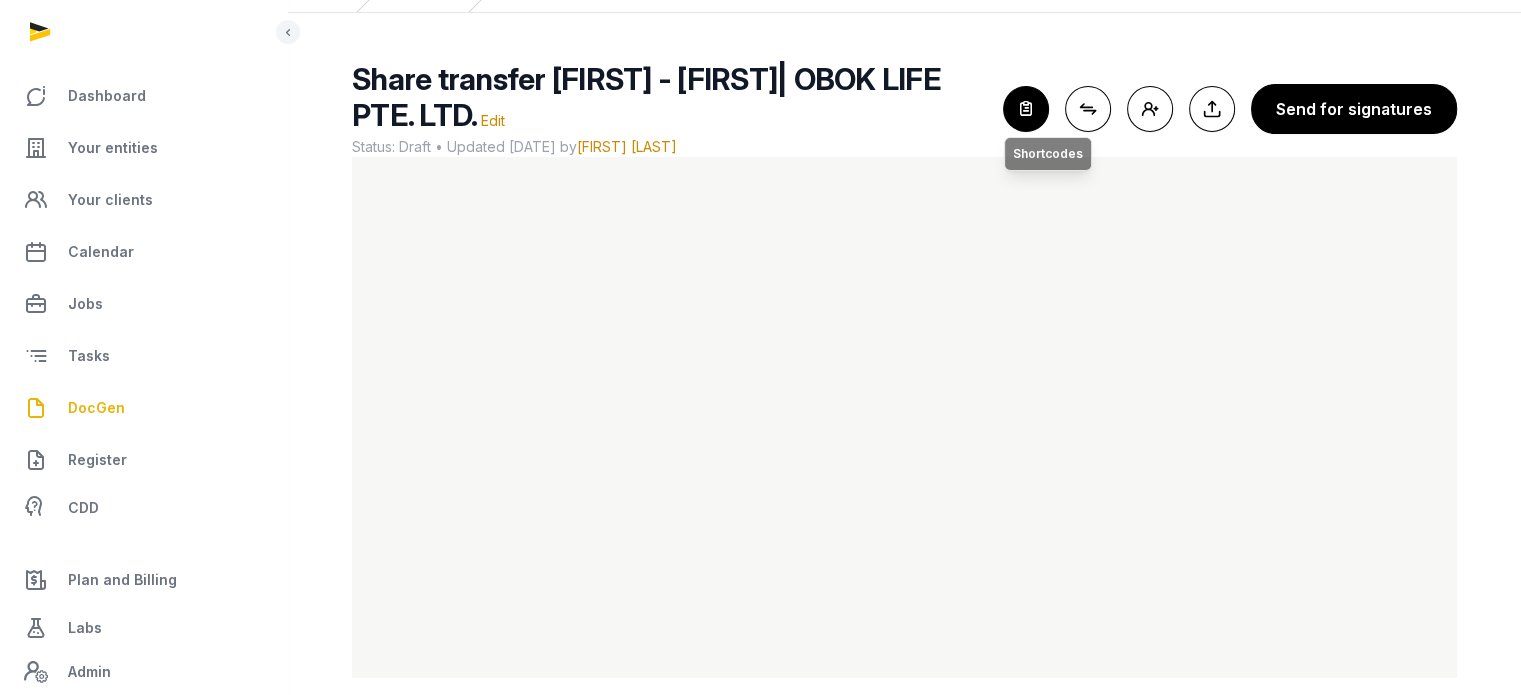 click at bounding box center (1026, 109) 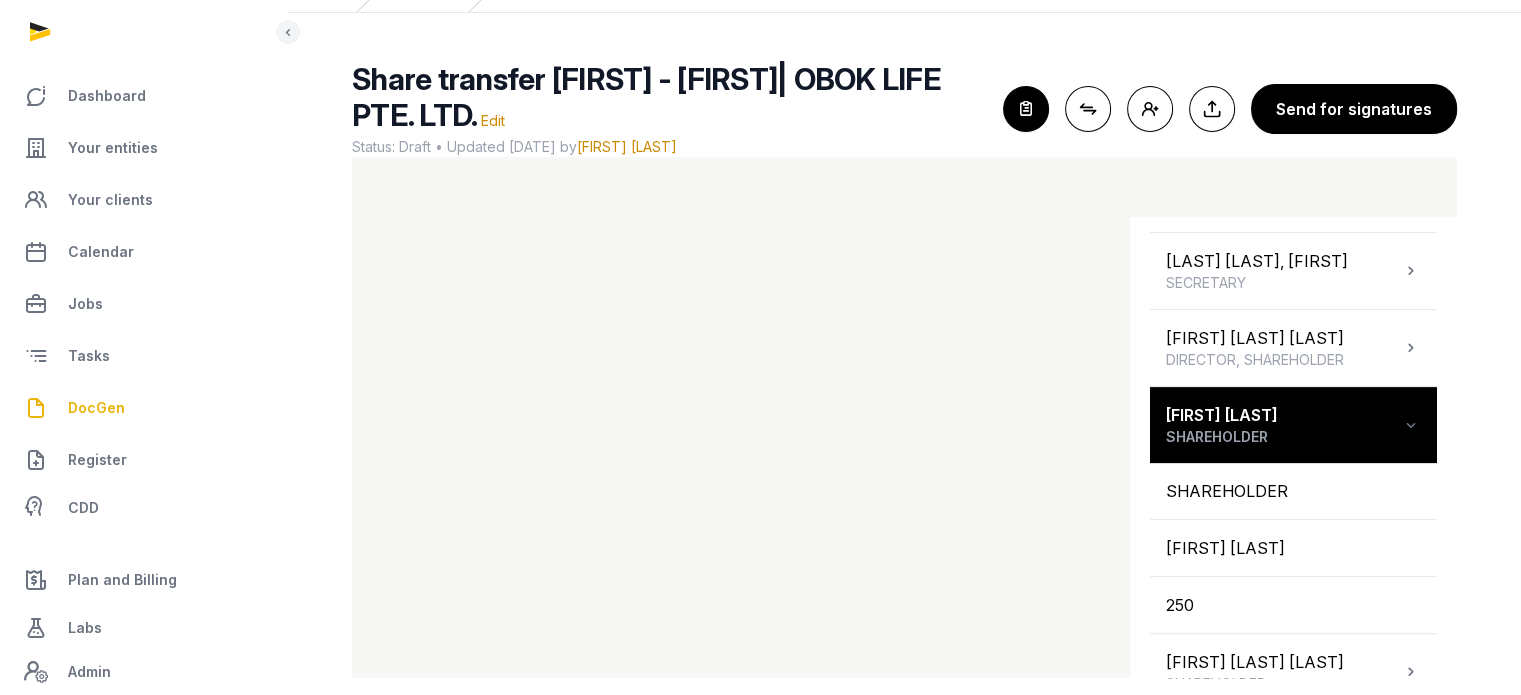 scroll, scrollTop: 822, scrollLeft: 0, axis: vertical 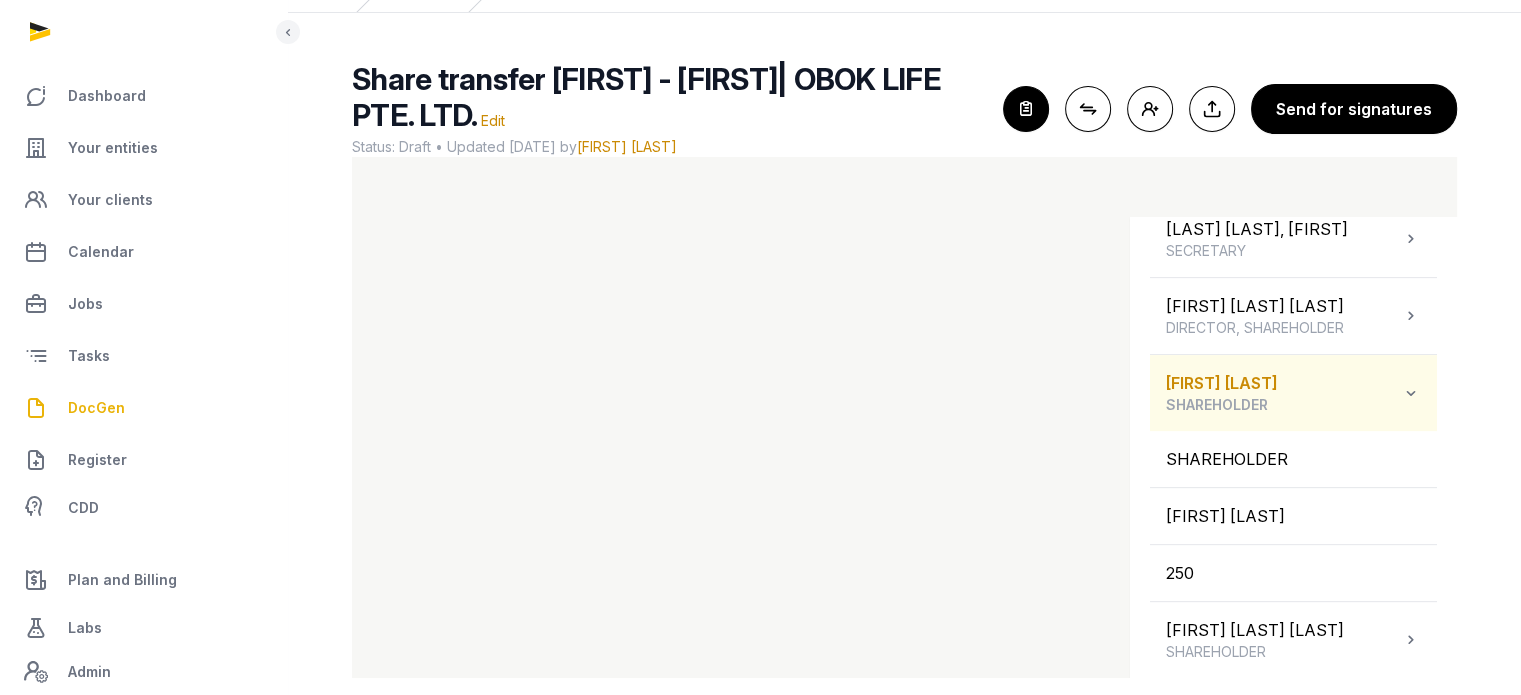 click at bounding box center (1411, 393) 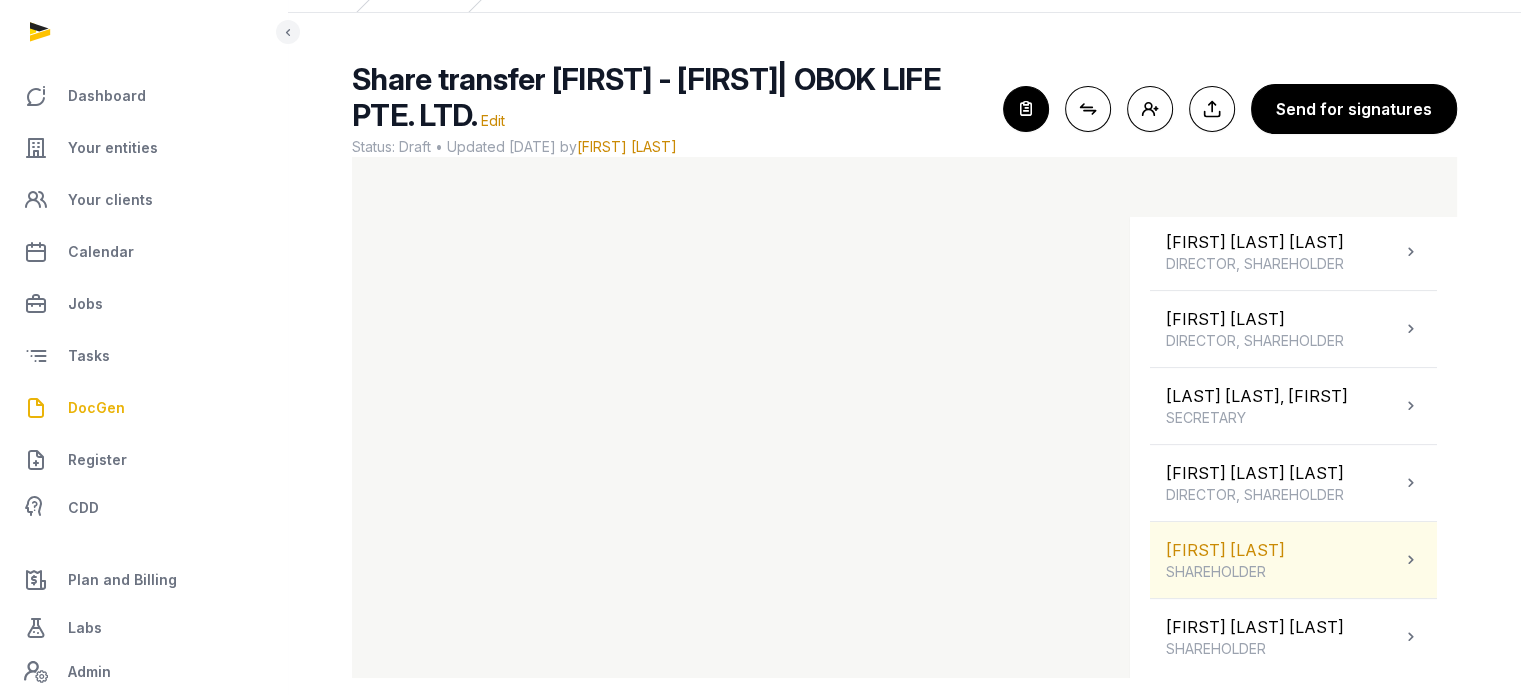 scroll, scrollTop: 652, scrollLeft: 0, axis: vertical 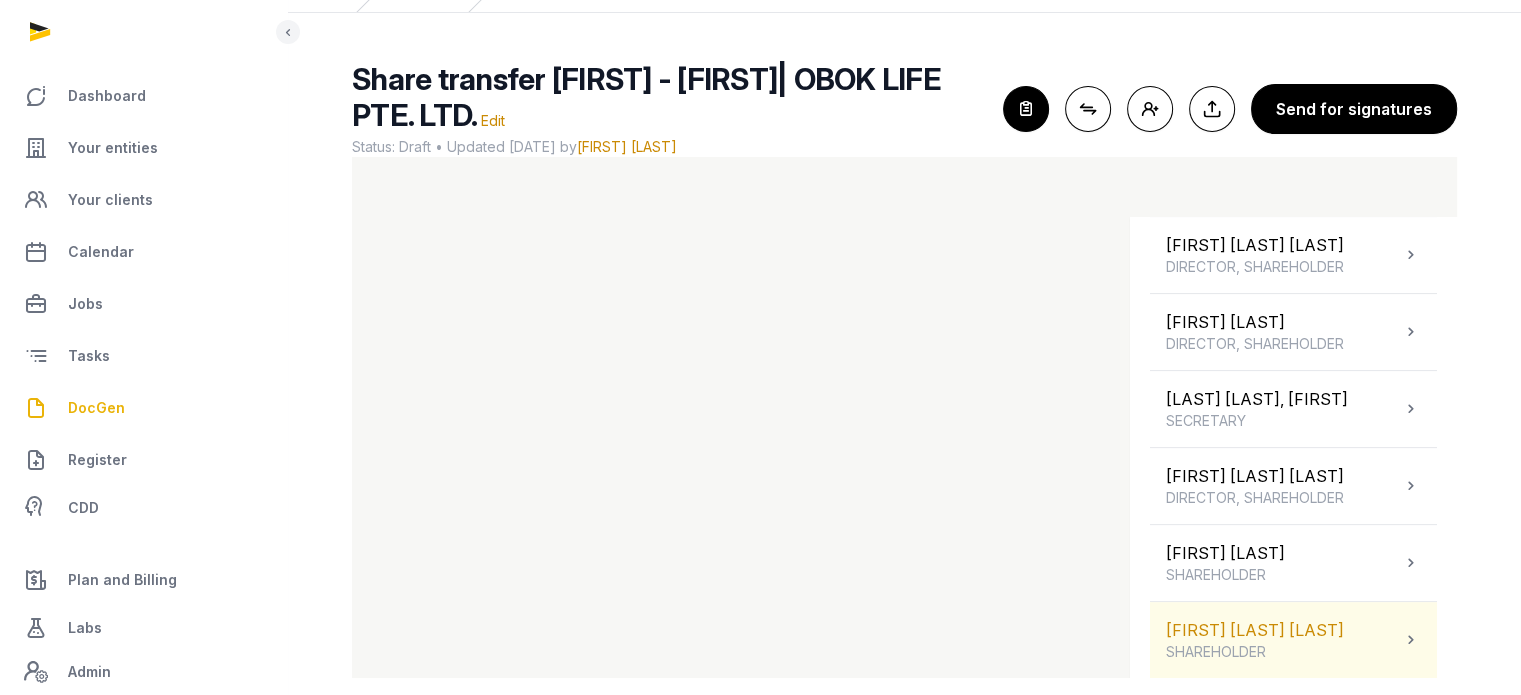 click on "TSENG ERNEST E SHAREHOLDER" at bounding box center (1293, 640) 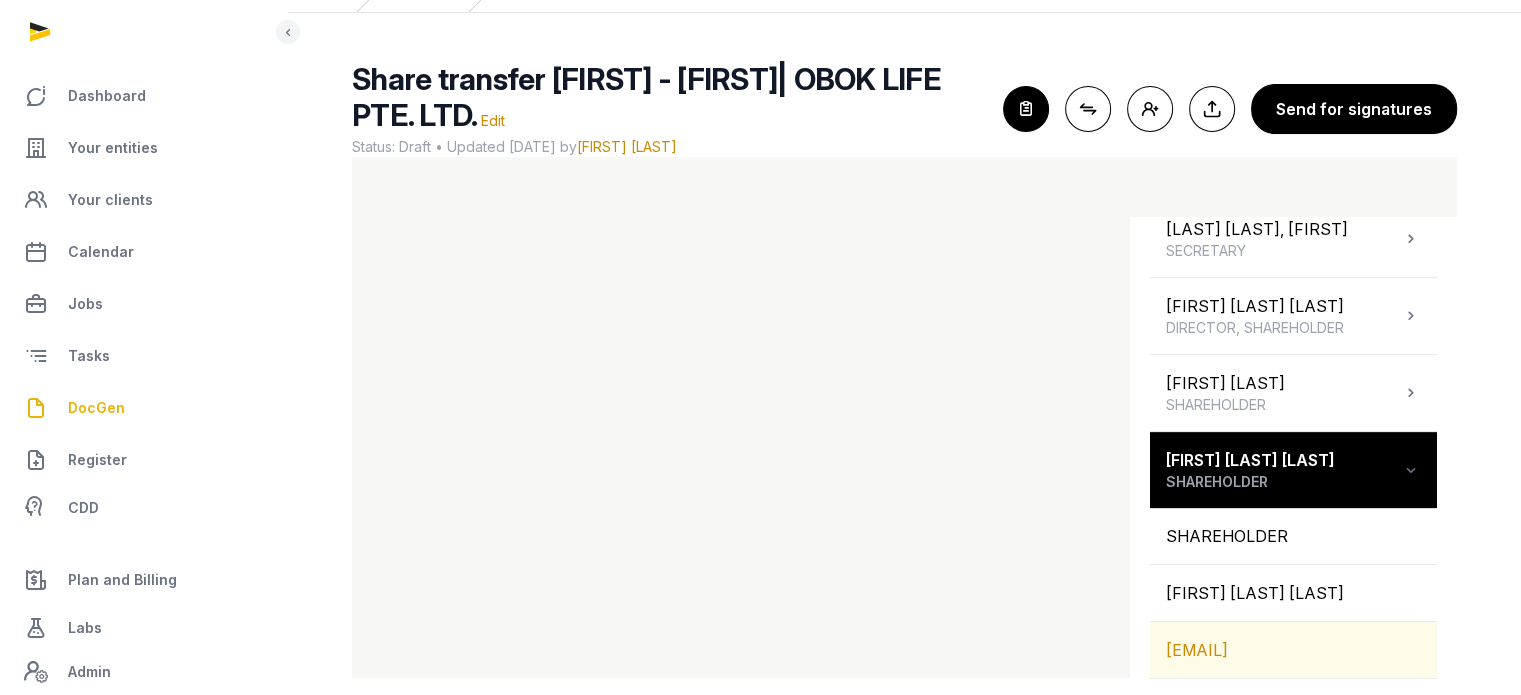 click on "ERNEST@OBOK.LIFE" at bounding box center (1293, 650) 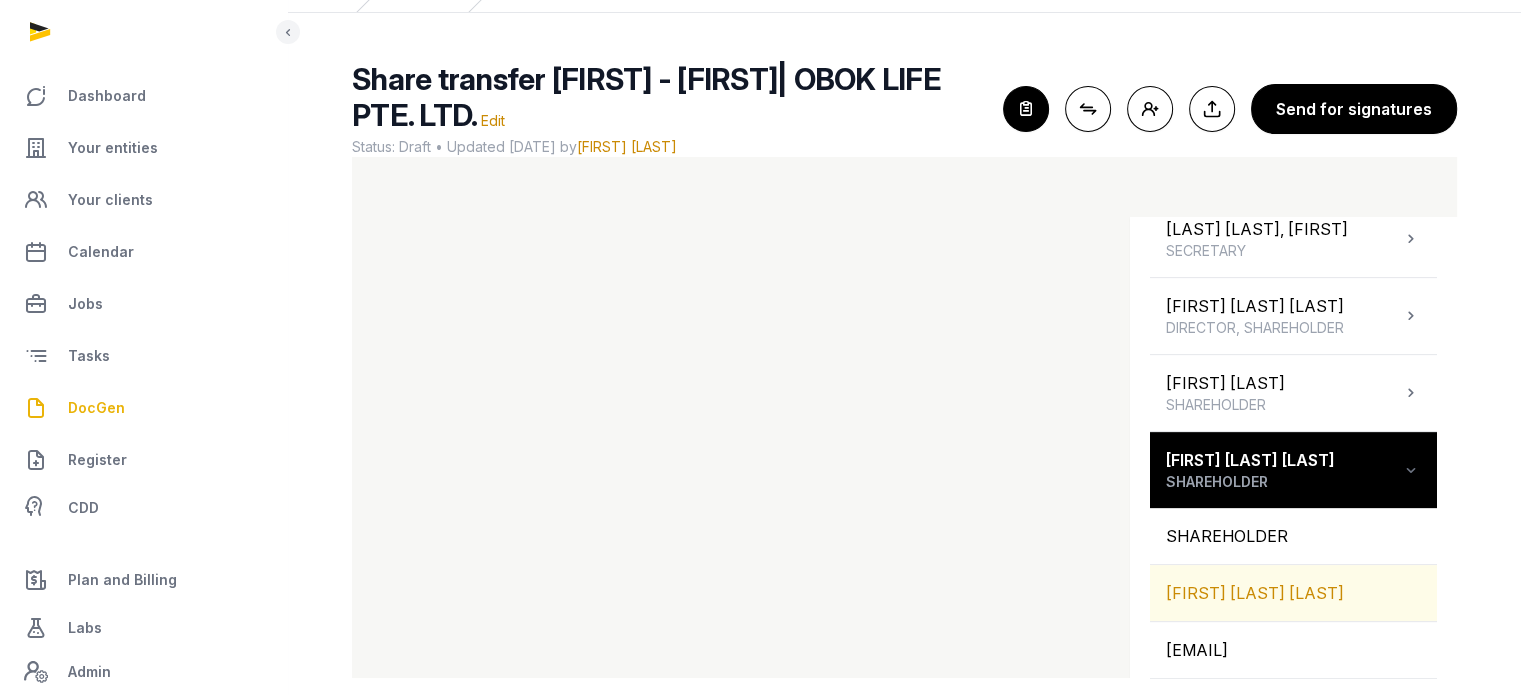 click on "[FIRST] [LAST]" at bounding box center [1293, 593] 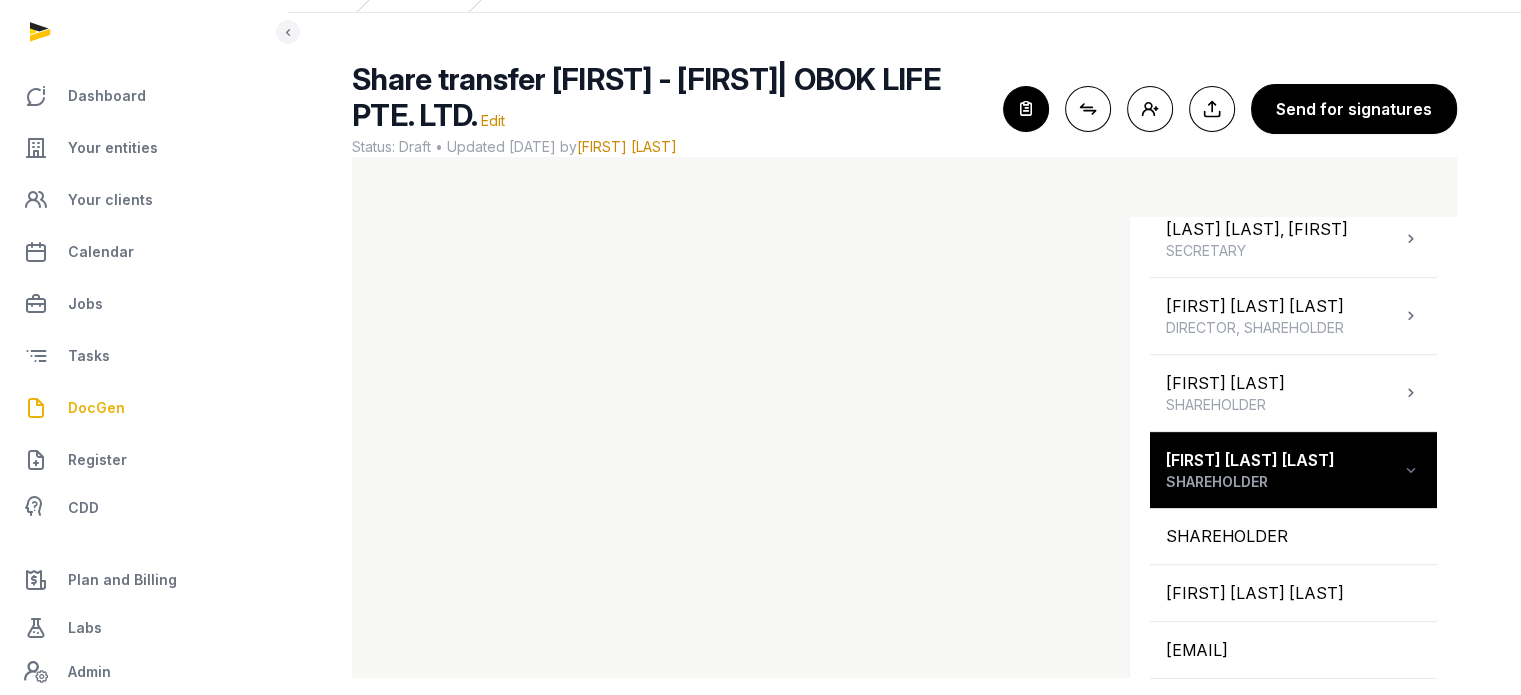 click on "Shortcodes Search Entity information Compliance dates People AN'NAJWA BINTE AN'NAHARI ACCOUNT OWNER, SECRETARY Heayoon Julia Woo DIRECTOR Cindy Oh Chen DIRECTOR Oh Richard Sung Whan DIRECTOR HEAYOON JULIA WOO DIRECTOR, SHAREHOLDER CINDY OH CHEN DIRECTOR, SHAREHOLDER ONG JUN JIE, BENJAMIN SECRETARY OH RICHARD SUNG WHAN DIRECTOR, SHAREHOLDER JENNY HYUN-KYUNG LEE SHAREHOLDER TSENG ERNEST E SHAREHOLDER SHAREHOLDER  TSENG ERNEST E  ERNEST@OBOK.LIFE  11 YOUNGS CT, SAN FRANCISCO, CA, 94124, UNITED STATES OF AMERICA  UNITED STATES  1966-04-30  +1   057685944  PASSPORT  2014-12-20" at bounding box center [1293, 462] 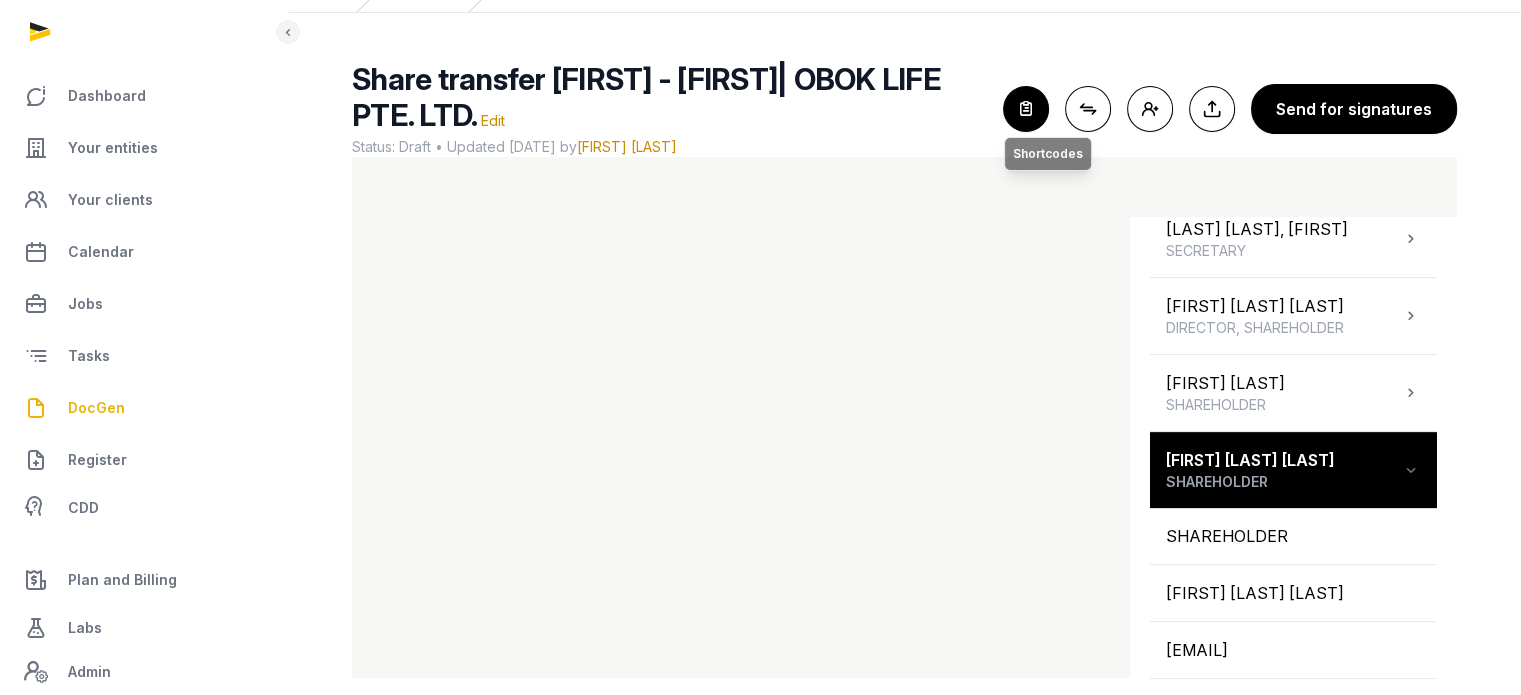 click on "Close shortcodes Shortcodes" at bounding box center (1026, 109) 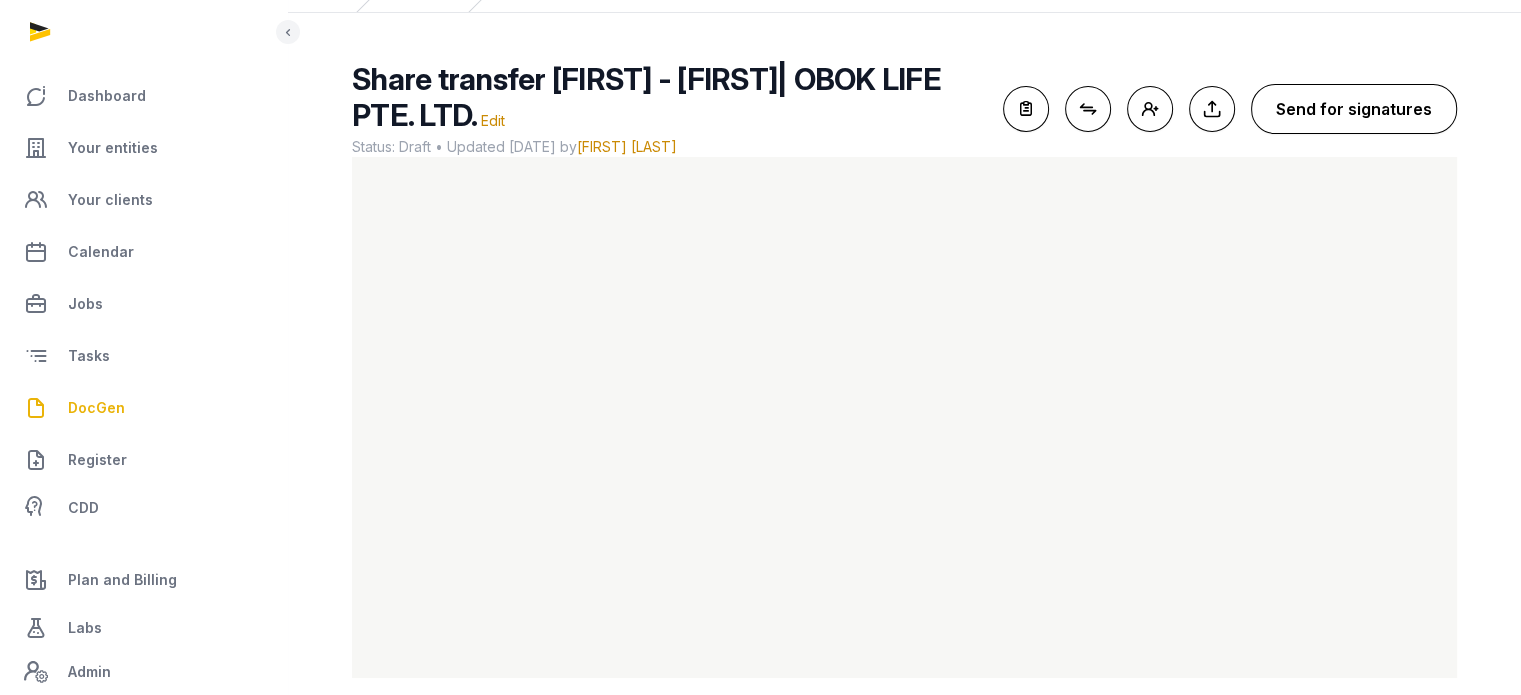 click on "Send for signatures" at bounding box center [1354, 109] 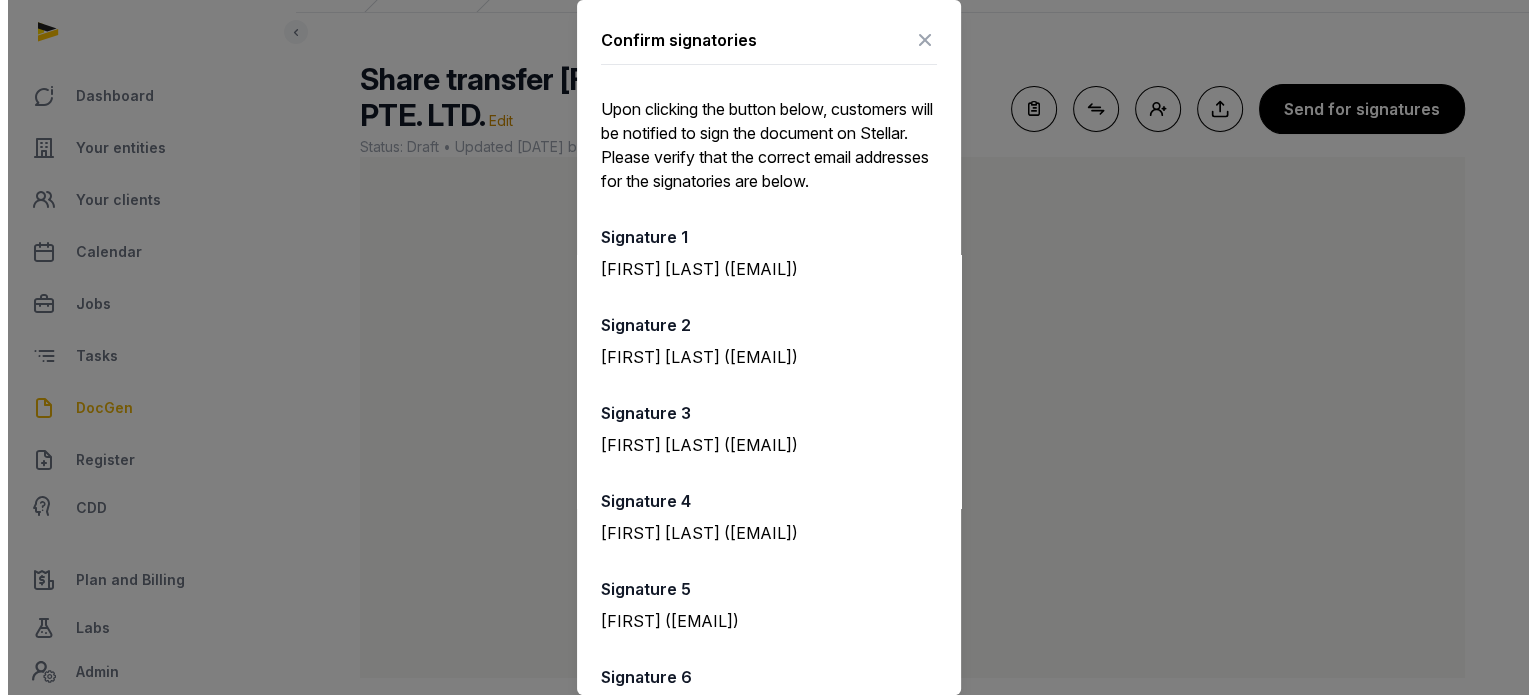 scroll, scrollTop: 345, scrollLeft: 0, axis: vertical 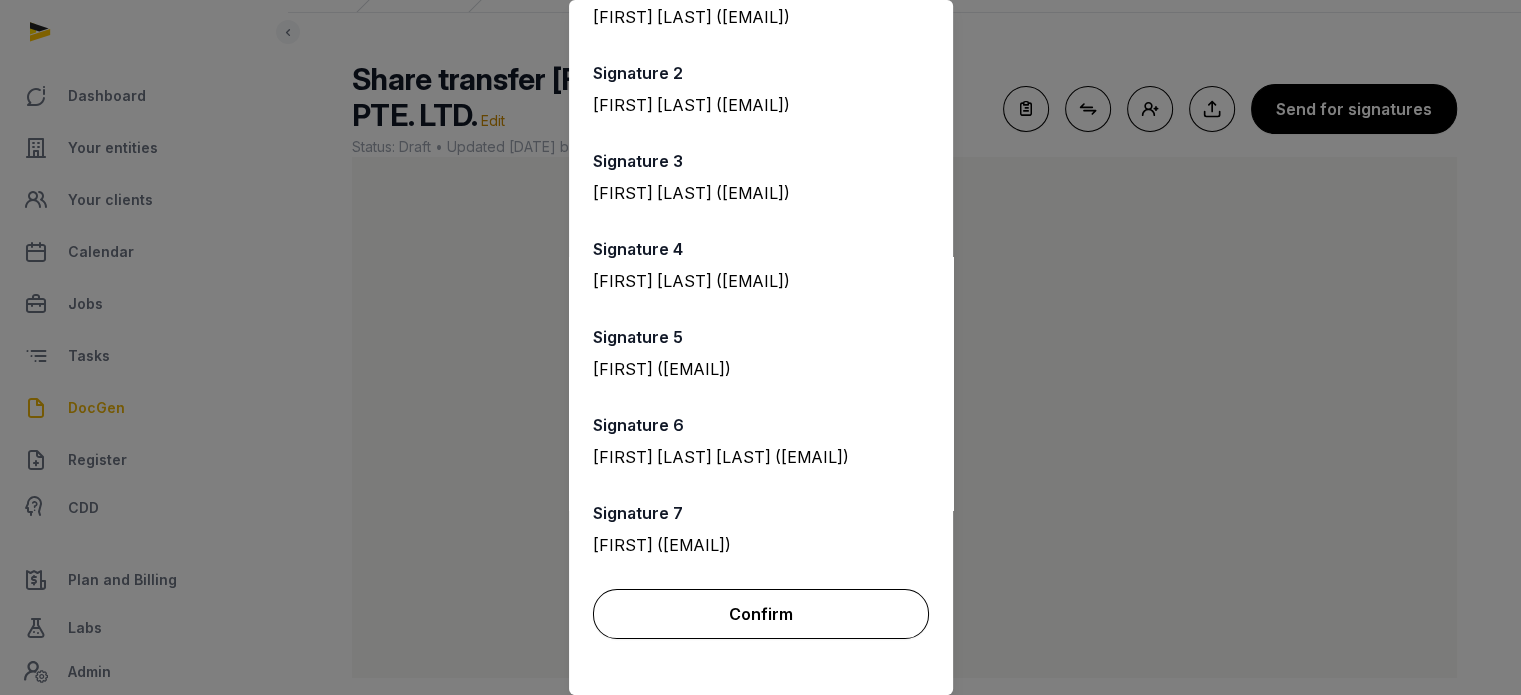 click on "Confirm" at bounding box center (761, 614) 